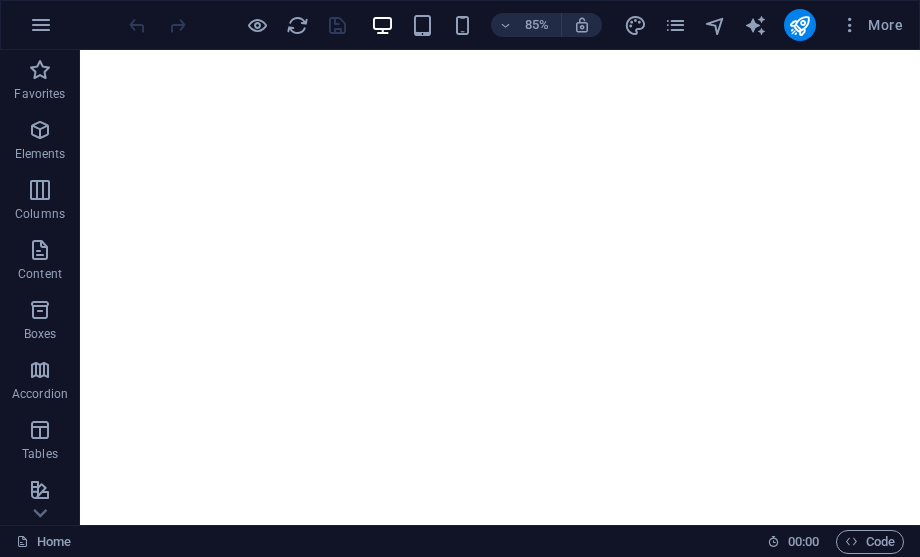 scroll, scrollTop: 0, scrollLeft: 0, axis: both 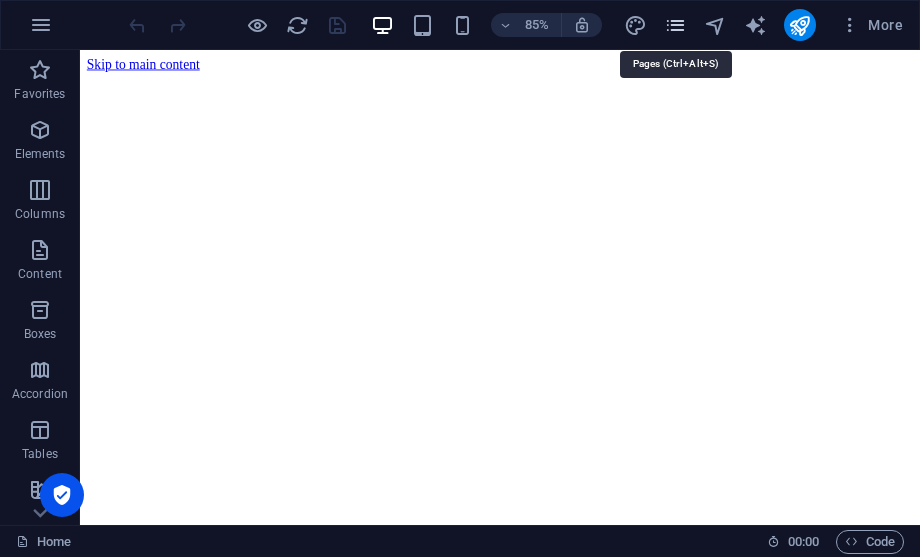 click at bounding box center [676, 25] 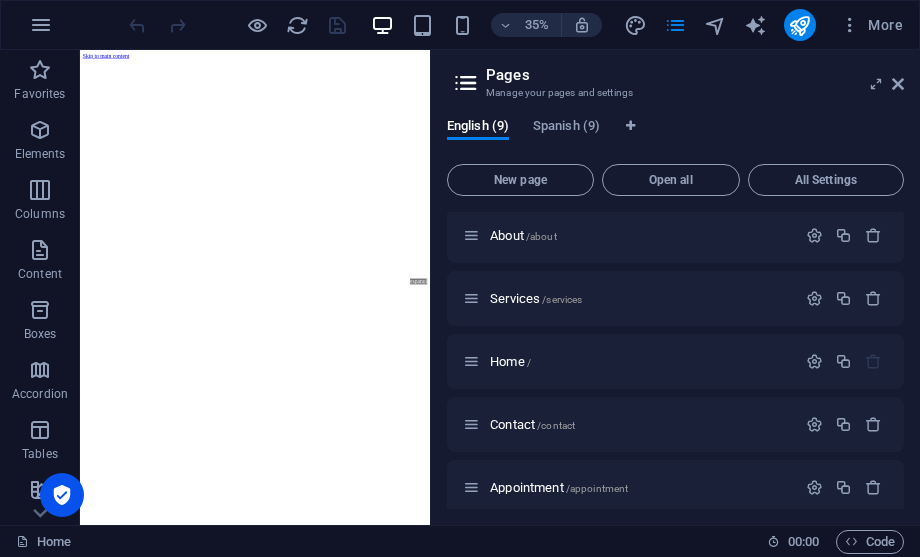 scroll, scrollTop: 0, scrollLeft: 0, axis: both 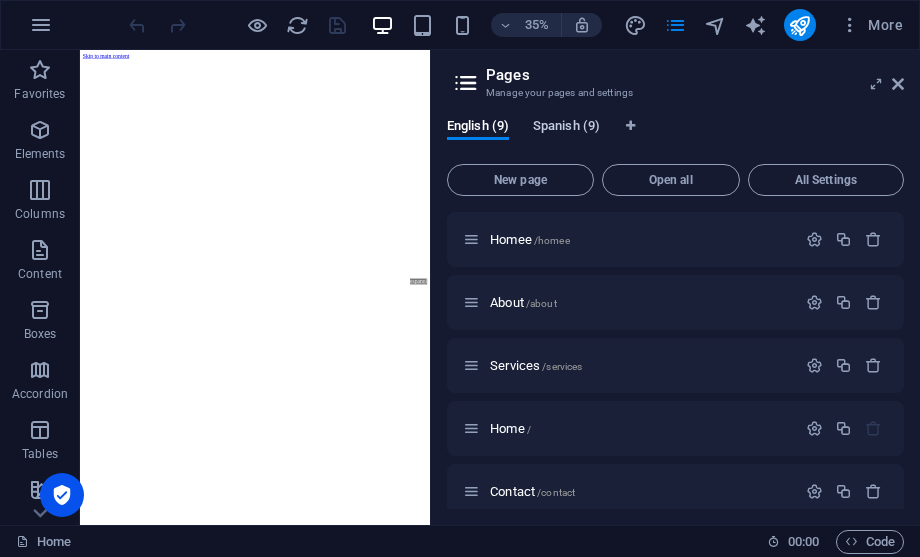 click on "Spanish (9)" at bounding box center (566, 128) 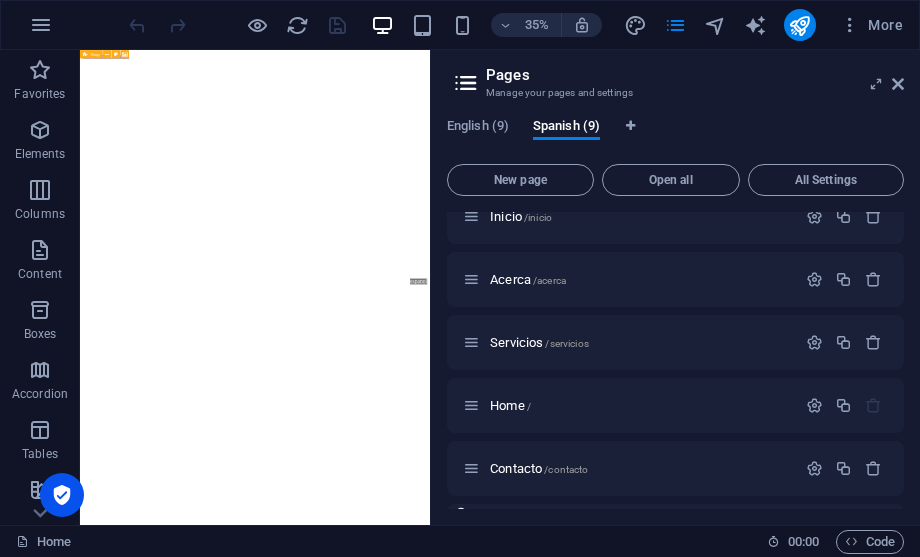 scroll, scrollTop: 0, scrollLeft: 0, axis: both 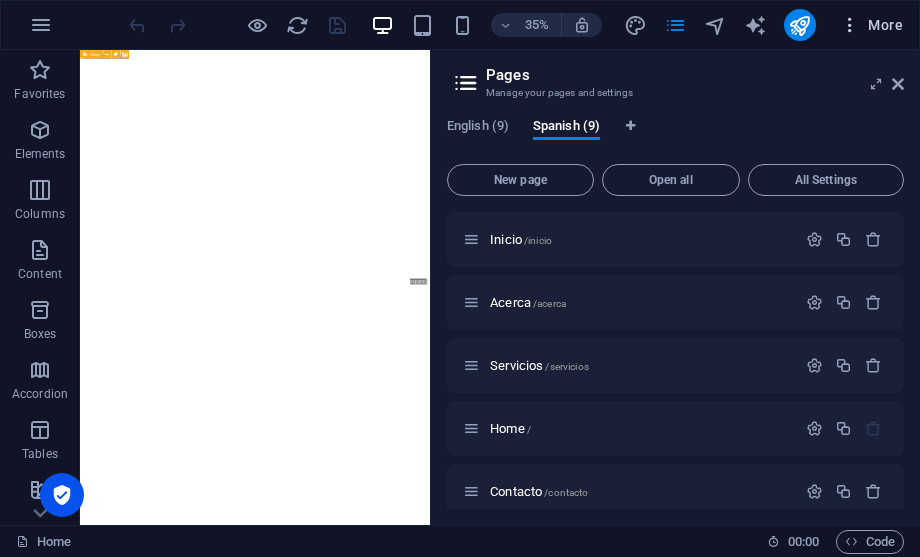 click at bounding box center (850, 25) 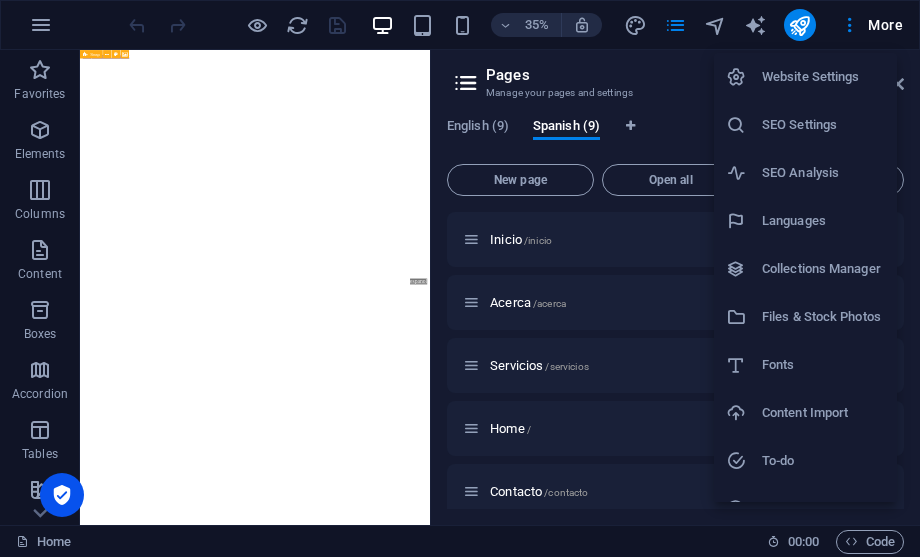 click on "Website Settings" at bounding box center (823, 77) 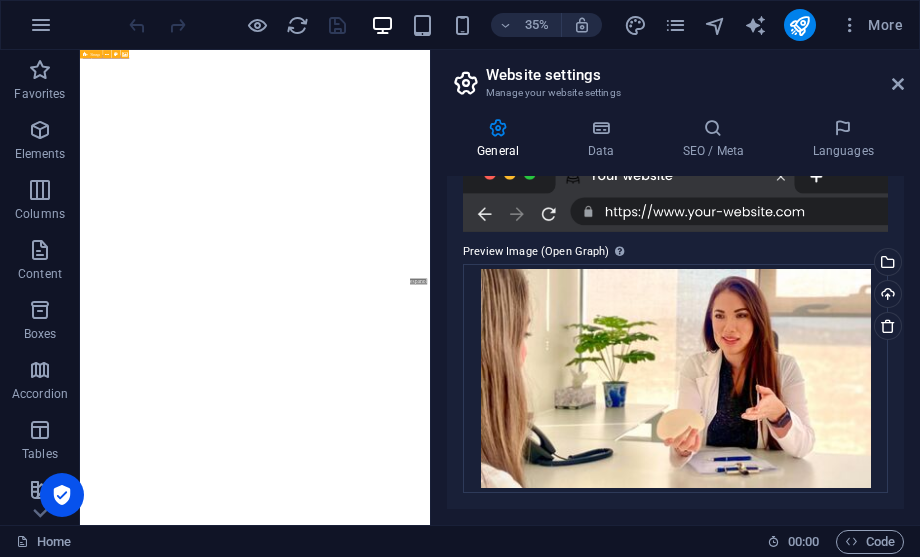 scroll, scrollTop: 0, scrollLeft: 0, axis: both 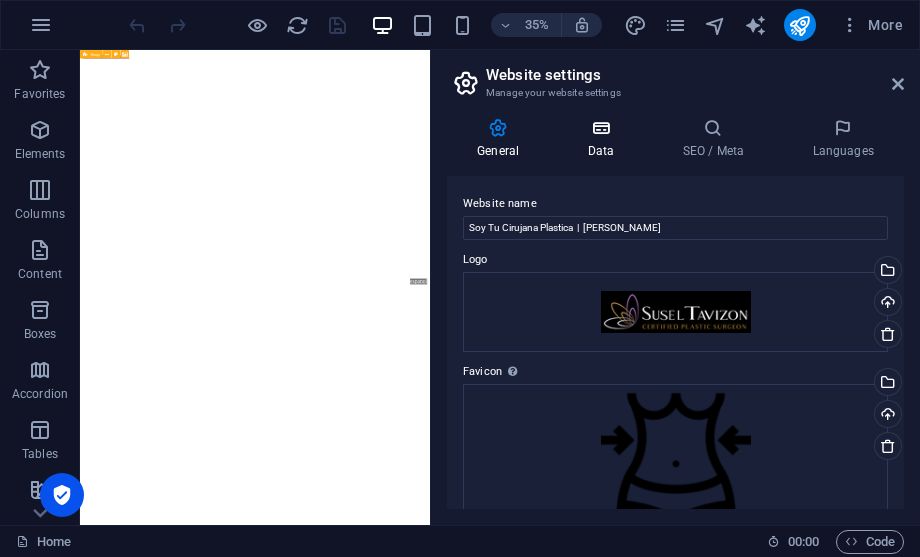 click on "Data" at bounding box center (604, 139) 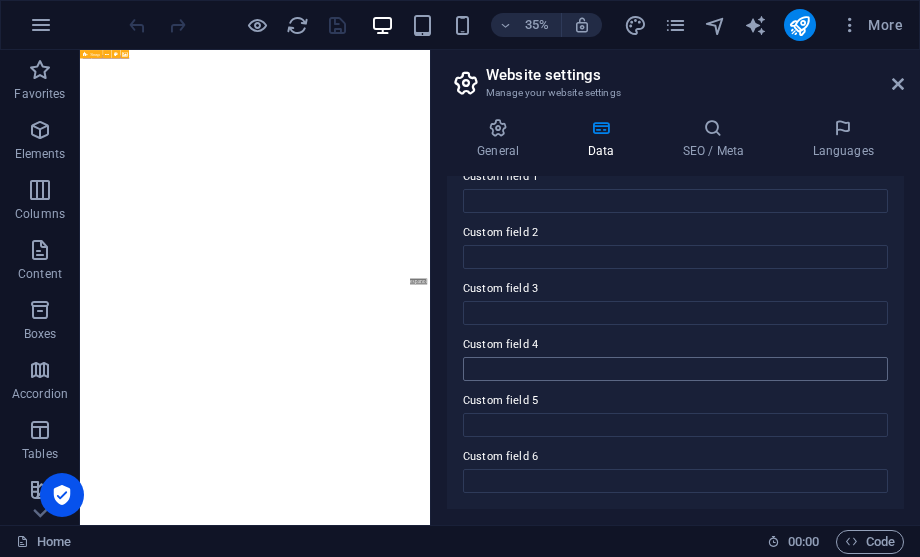 scroll, scrollTop: 0, scrollLeft: 0, axis: both 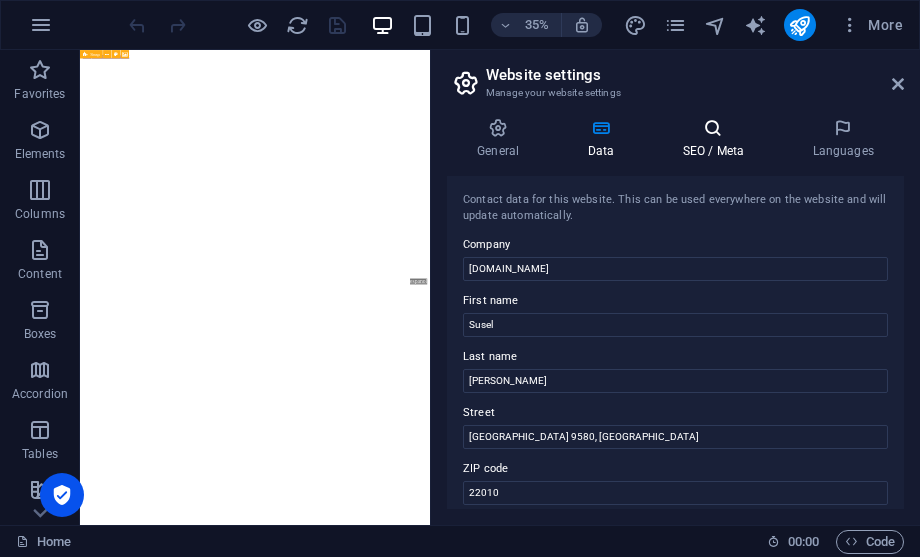 click on "SEO / Meta" at bounding box center [717, 139] 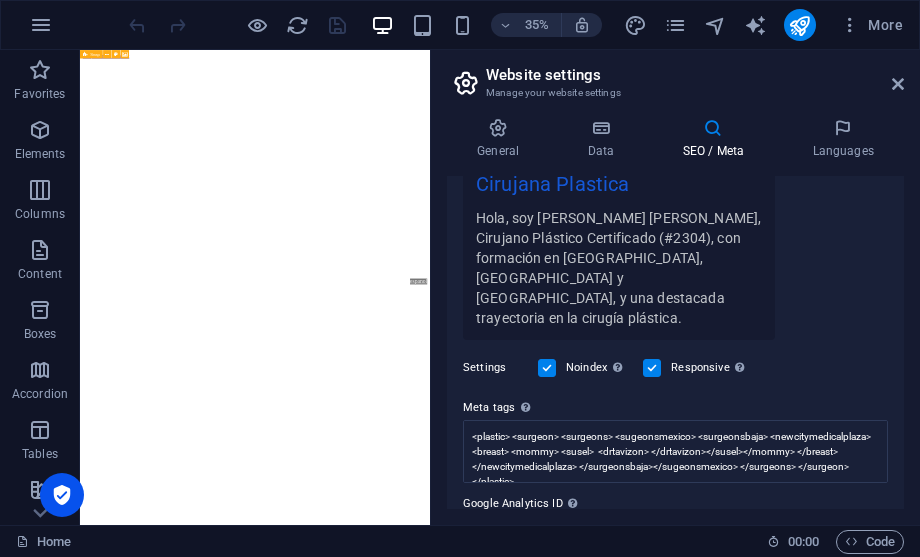 scroll, scrollTop: 480, scrollLeft: 0, axis: vertical 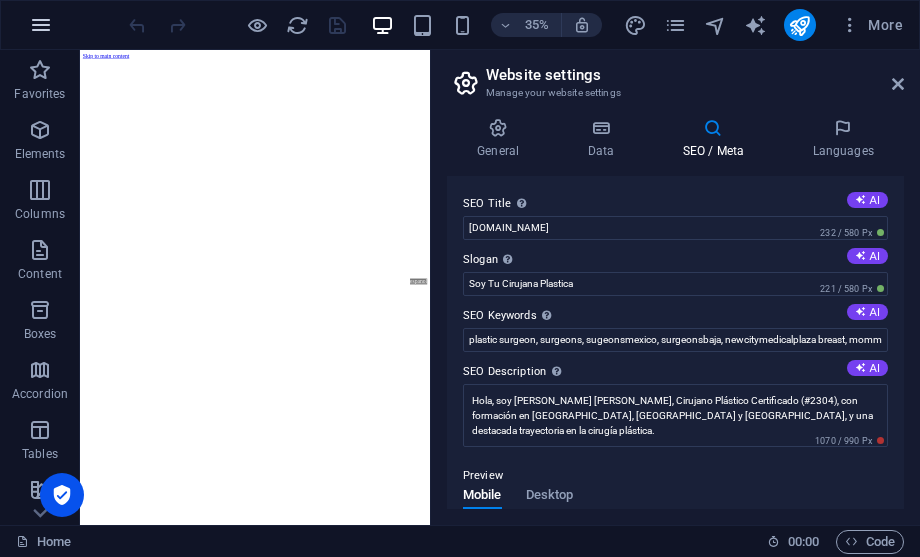 click at bounding box center [41, 25] 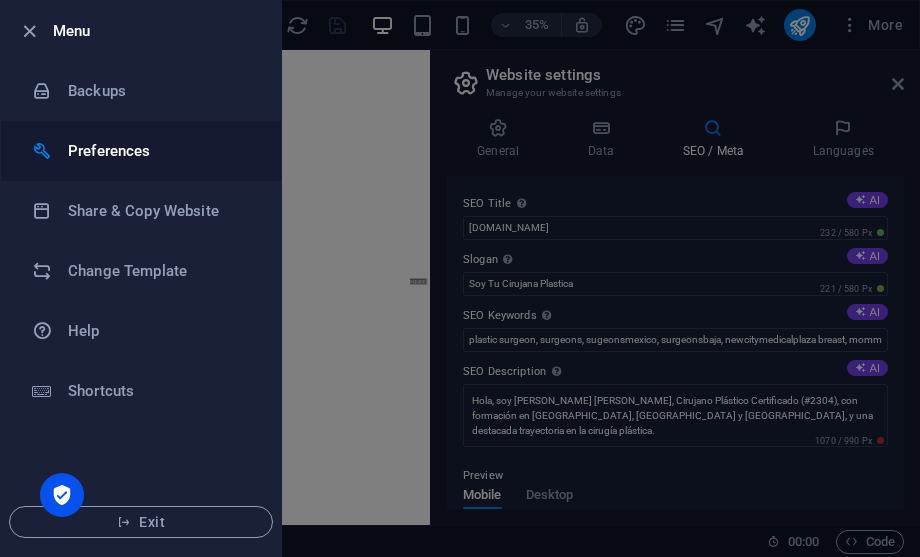 click on "Preferences" at bounding box center [141, 151] 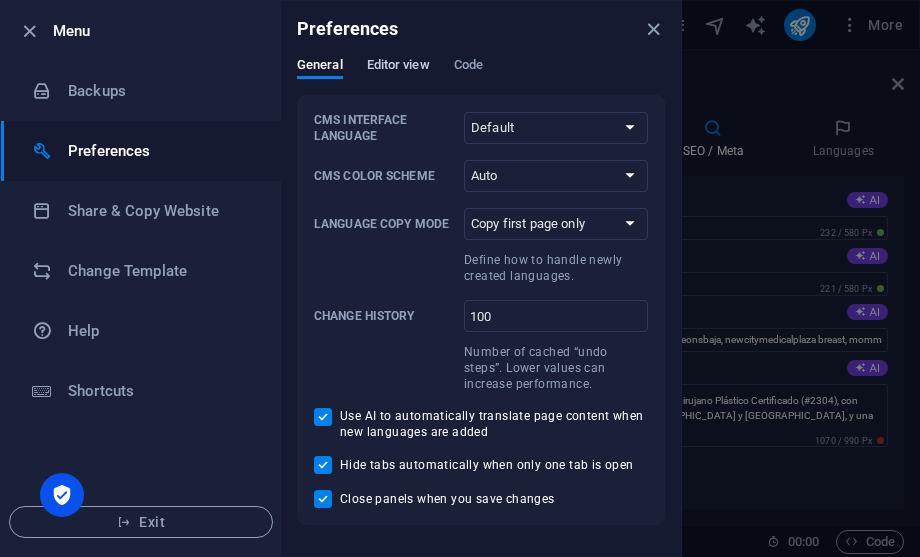 click on "Editor view" at bounding box center (398, 67) 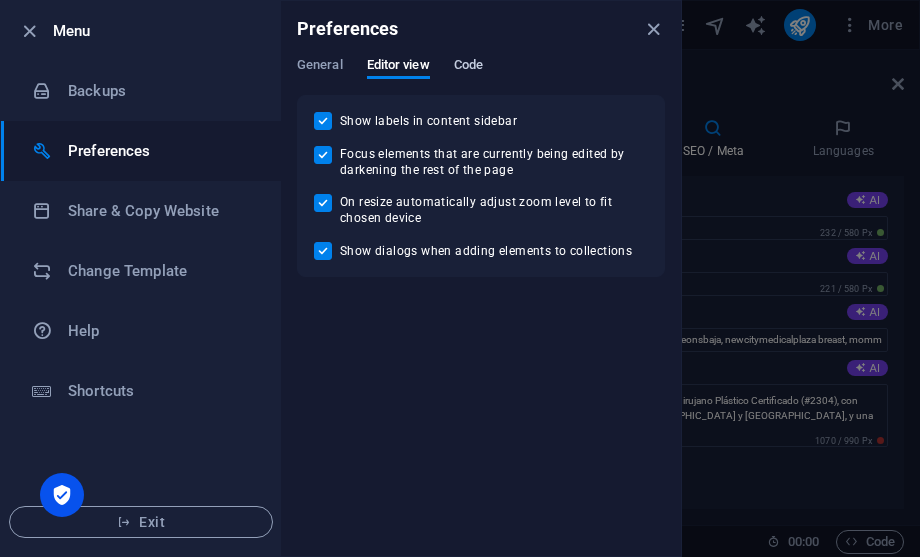 click on "Code" at bounding box center (468, 67) 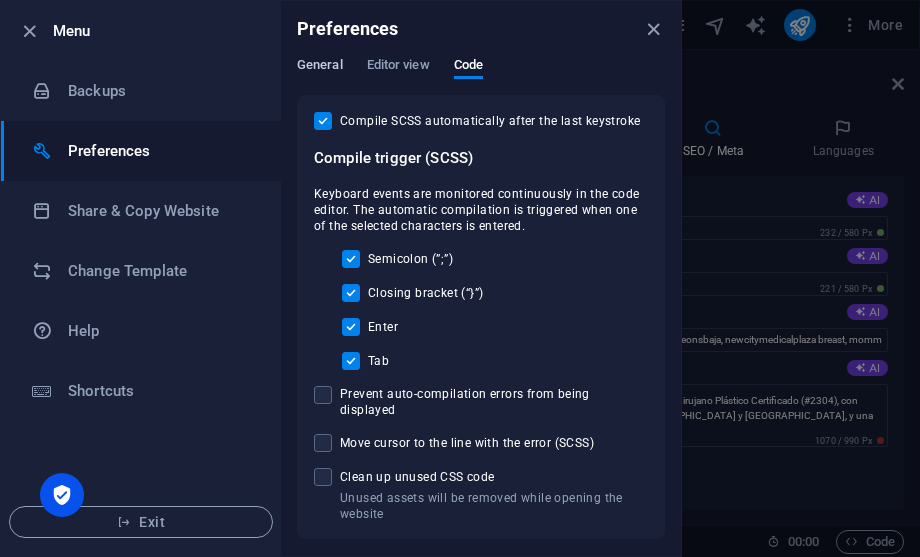 click on "General" at bounding box center (320, 67) 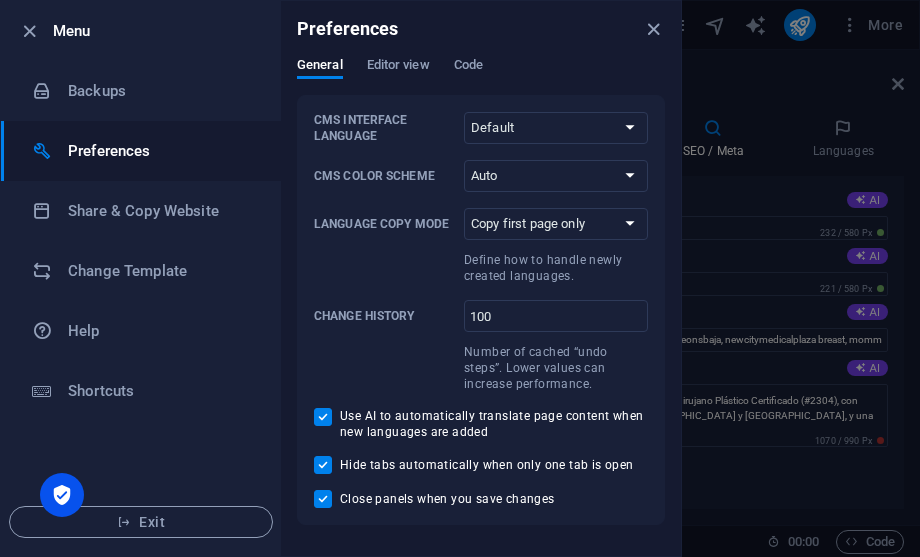 drag, startPoint x: 650, startPoint y: 37, endPoint x: 438, endPoint y: 45, distance: 212.1509 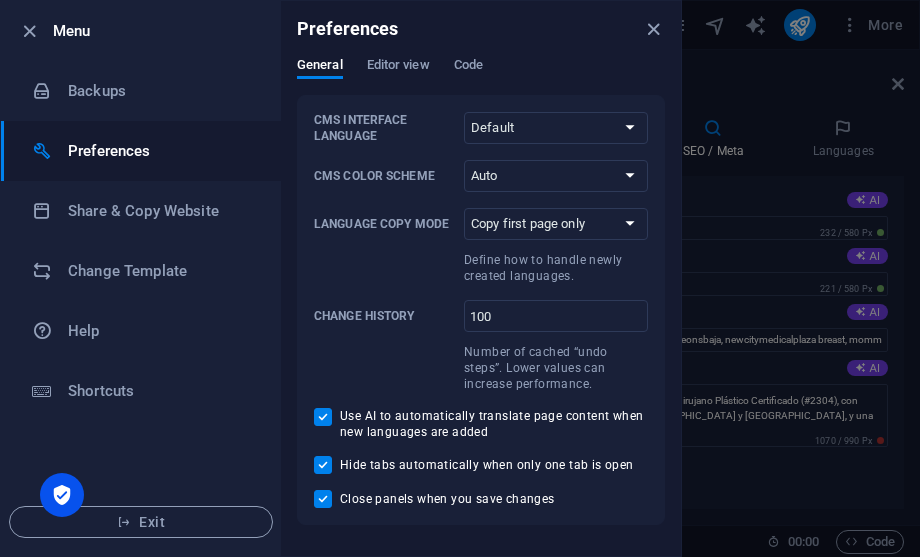 click on "Preferences" at bounding box center [481, 29] 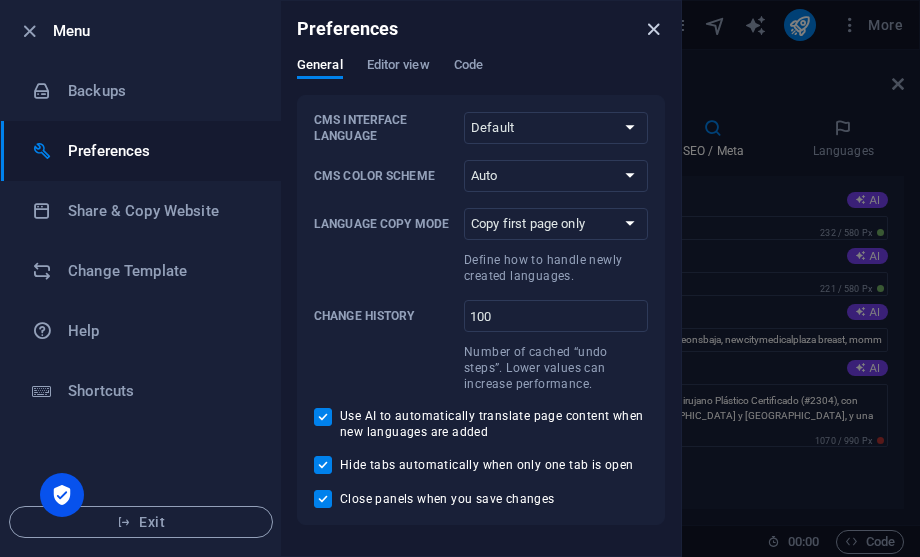 click at bounding box center (653, 29) 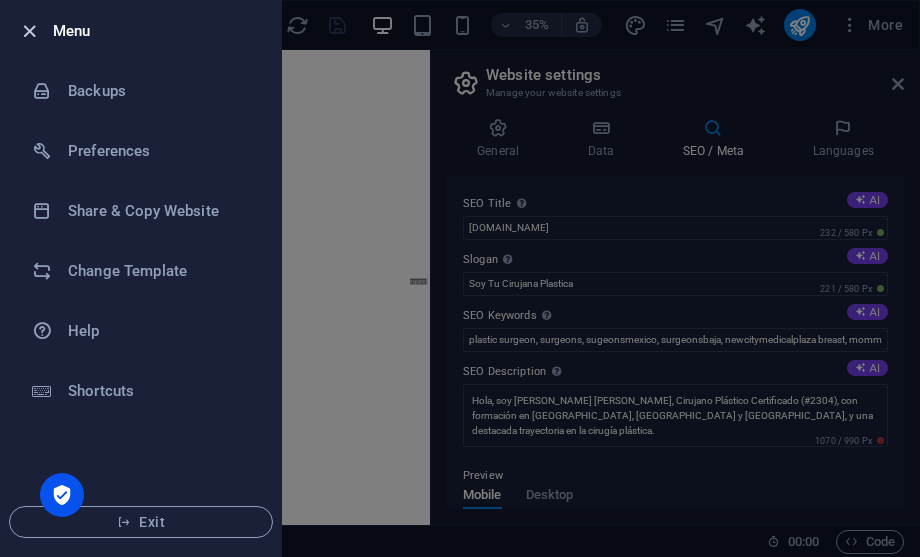 click at bounding box center [29, 31] 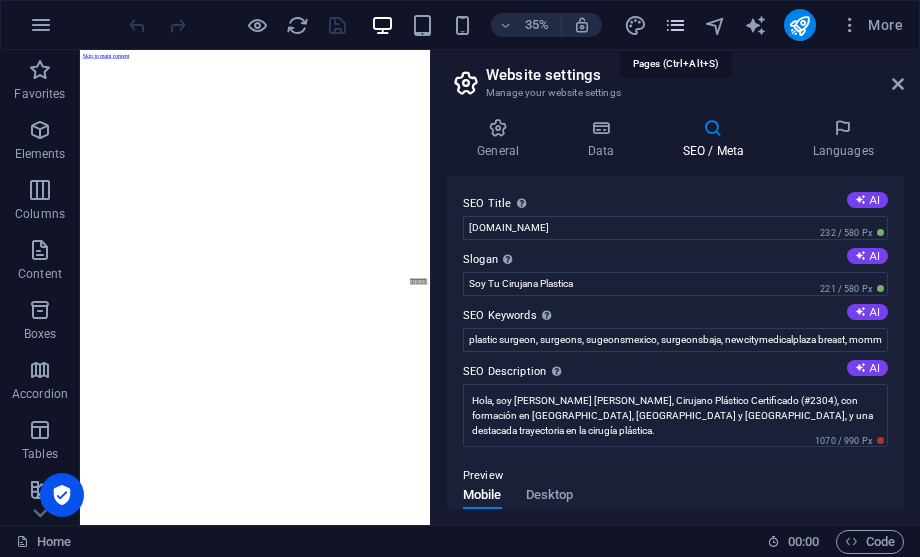 click at bounding box center (675, 25) 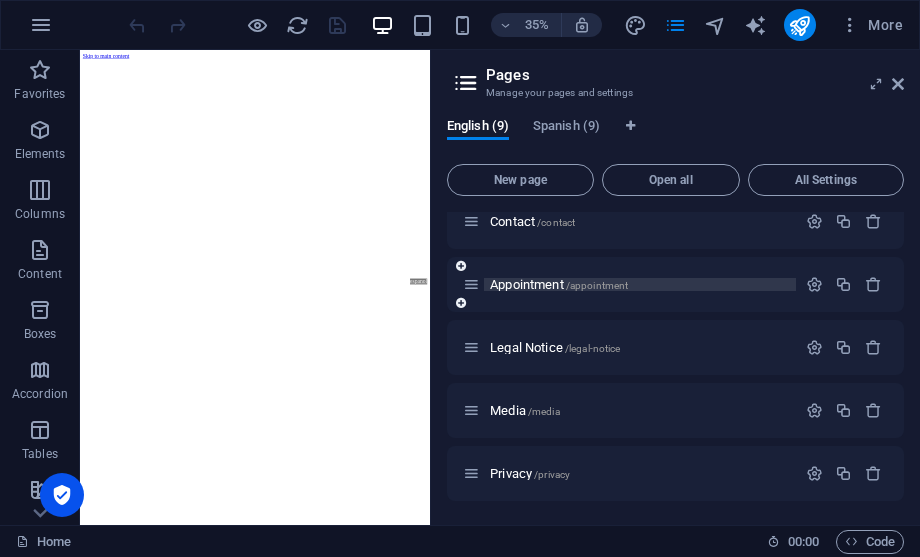 scroll, scrollTop: 0, scrollLeft: 0, axis: both 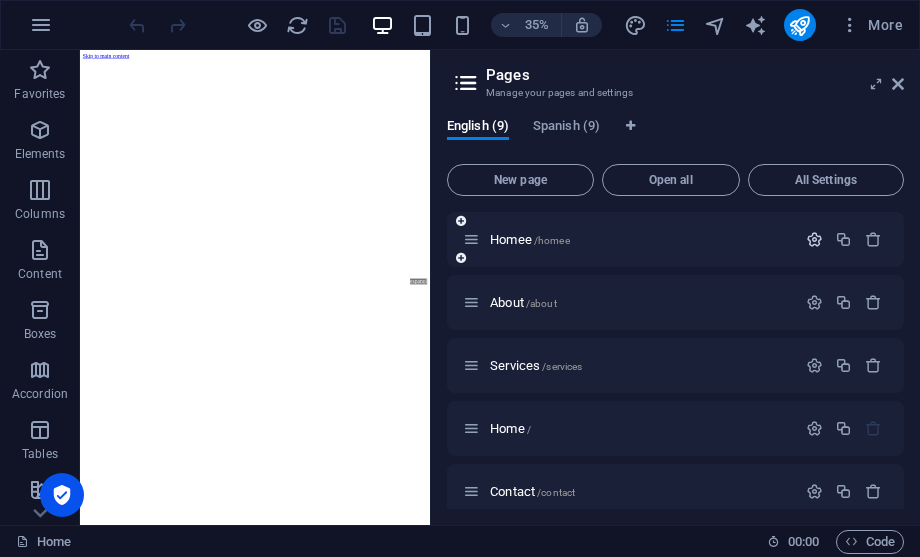 click at bounding box center [814, 239] 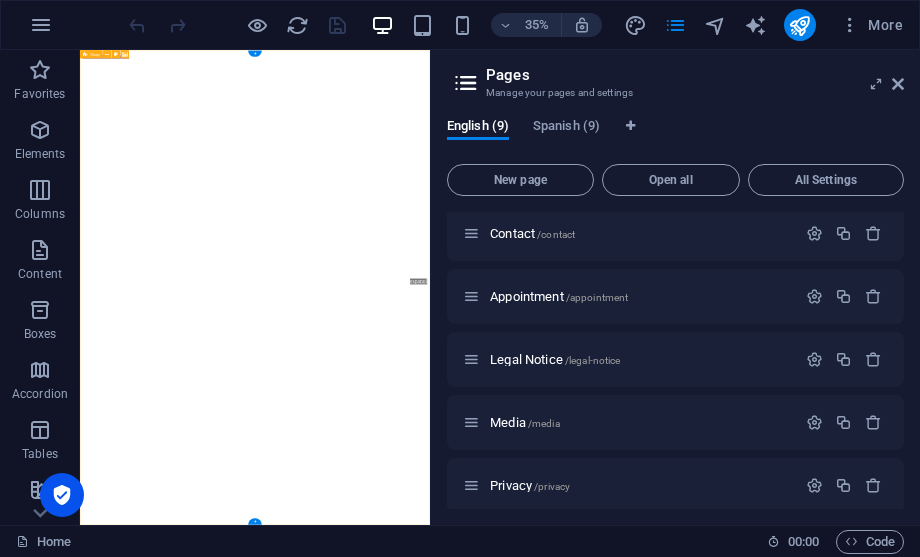 scroll, scrollTop: 743, scrollLeft: 0, axis: vertical 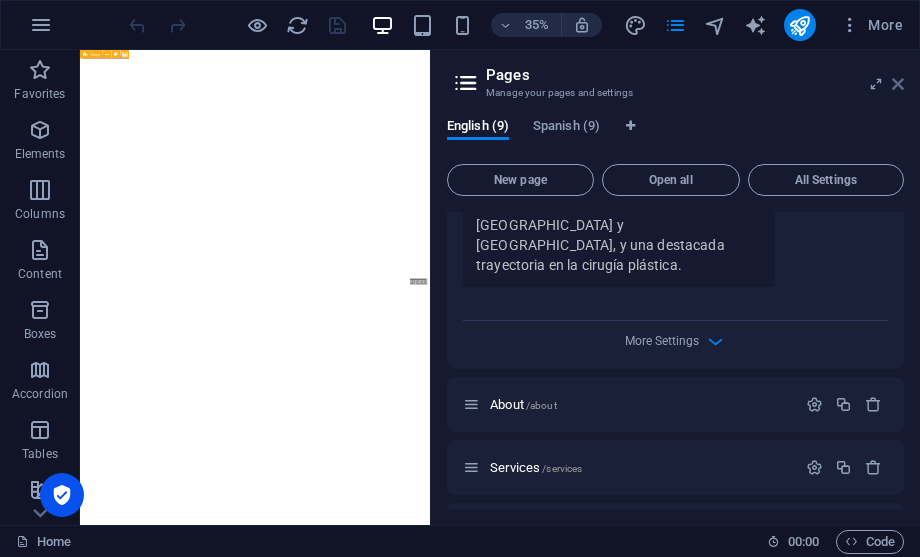 click at bounding box center (898, 84) 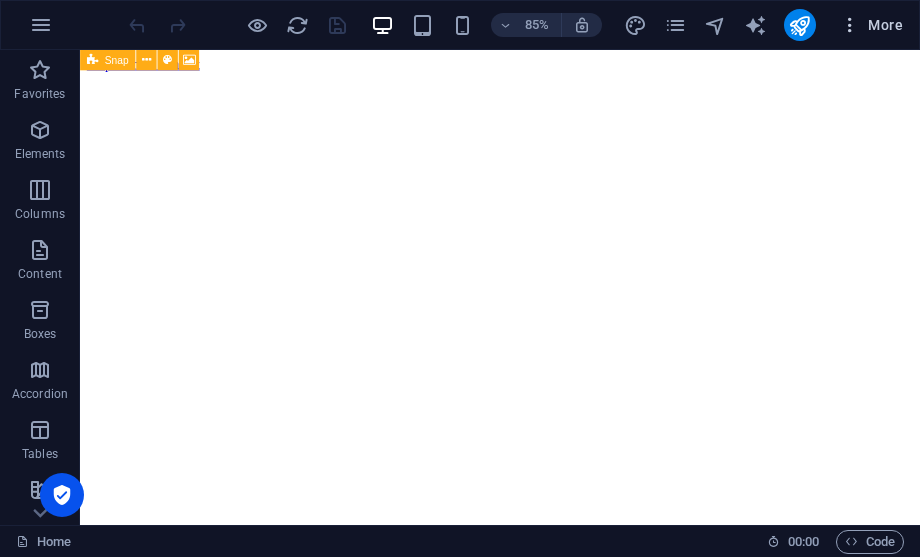 click at bounding box center [850, 25] 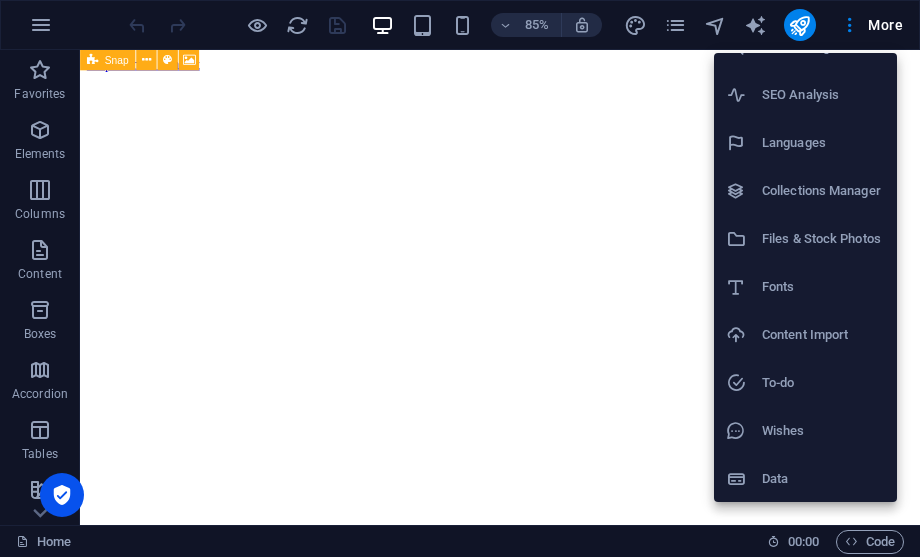scroll, scrollTop: 79, scrollLeft: 0, axis: vertical 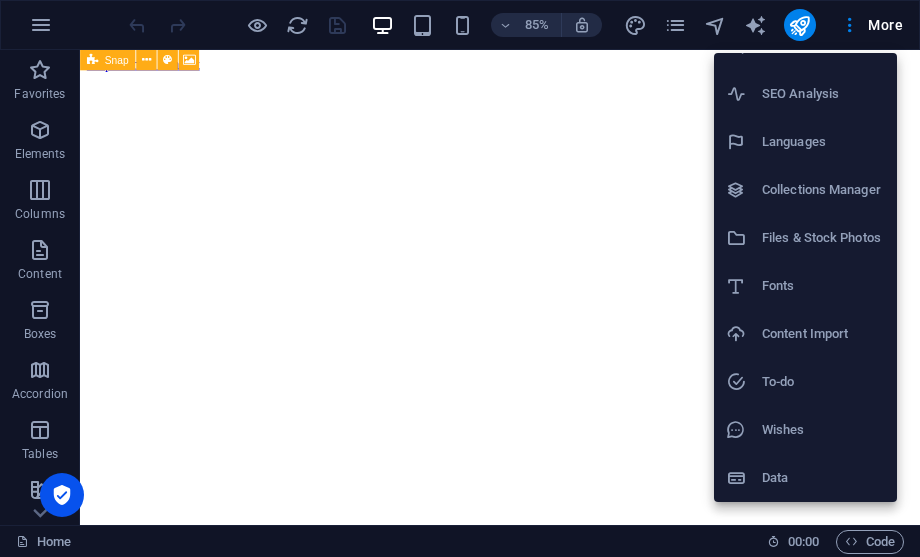 click on "Data" at bounding box center (823, 478) 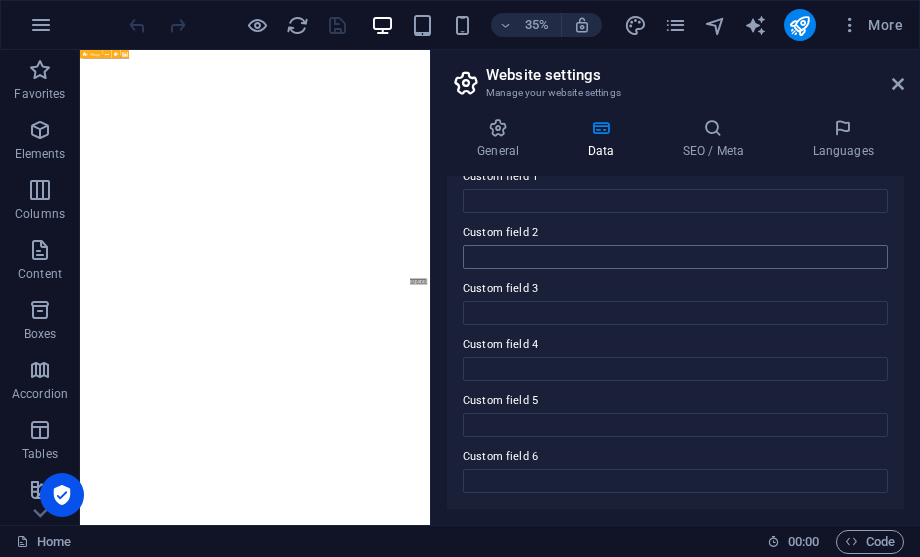 scroll, scrollTop: 0, scrollLeft: 0, axis: both 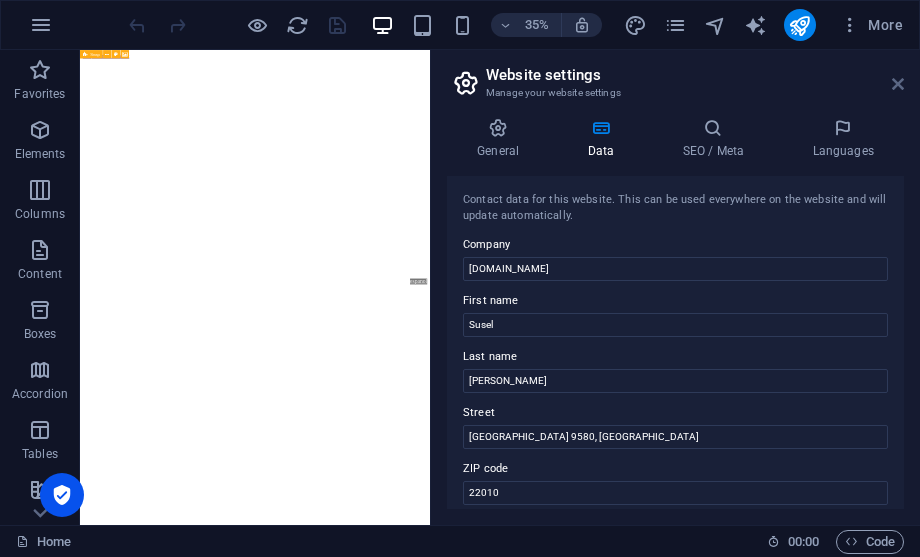 drag, startPoint x: 896, startPoint y: 89, endPoint x: 961, endPoint y: 45, distance: 78.492035 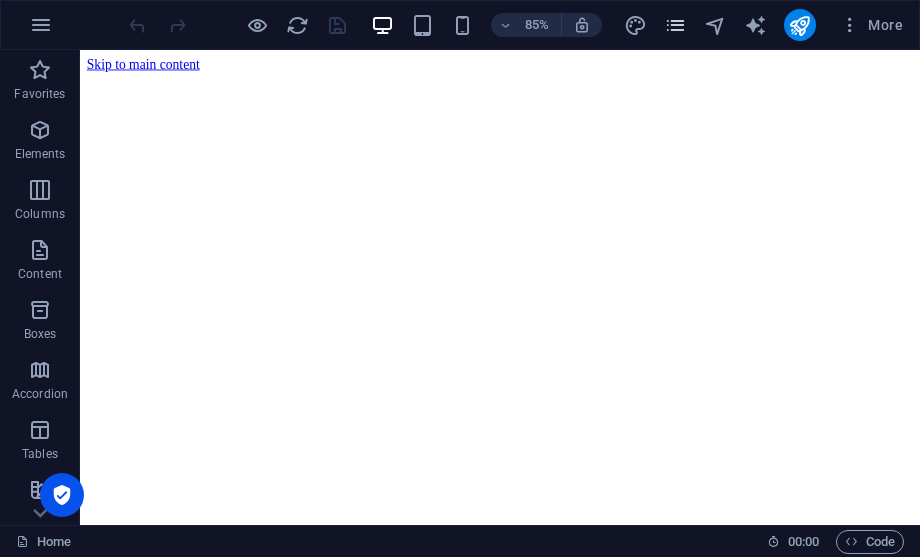 click at bounding box center [675, 25] 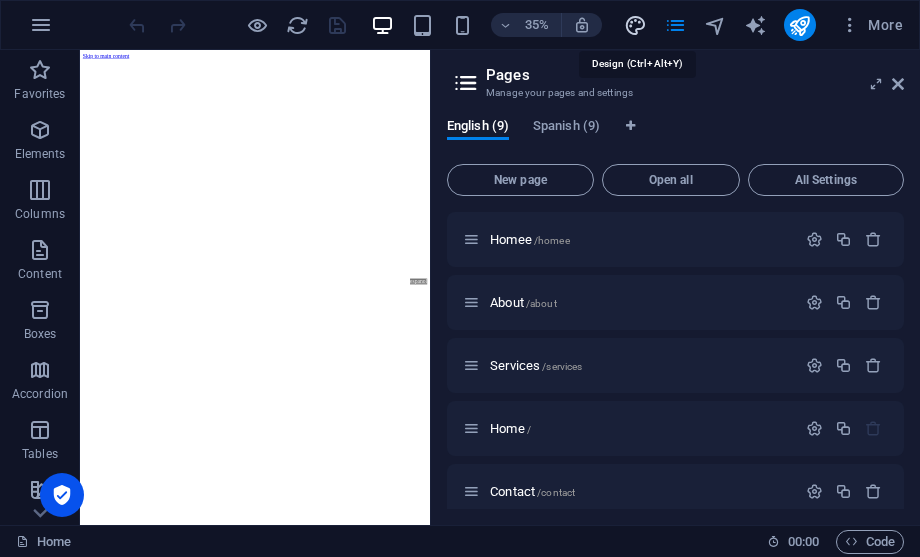 click at bounding box center (635, 25) 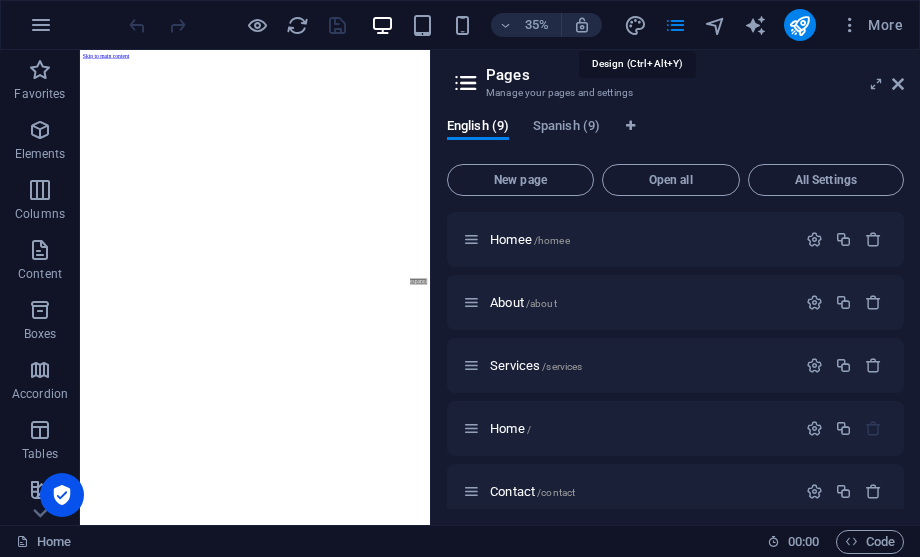 select on "ease-in-out" 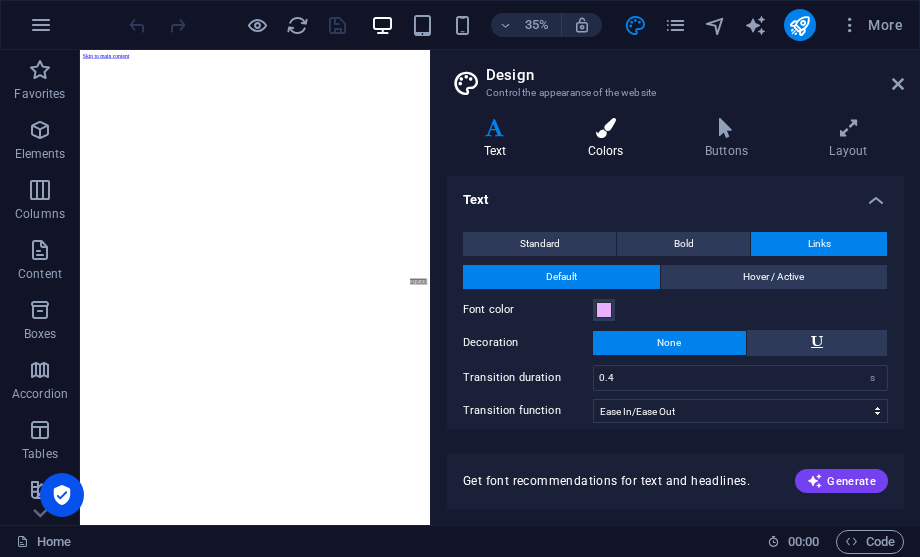 click at bounding box center [605, 128] 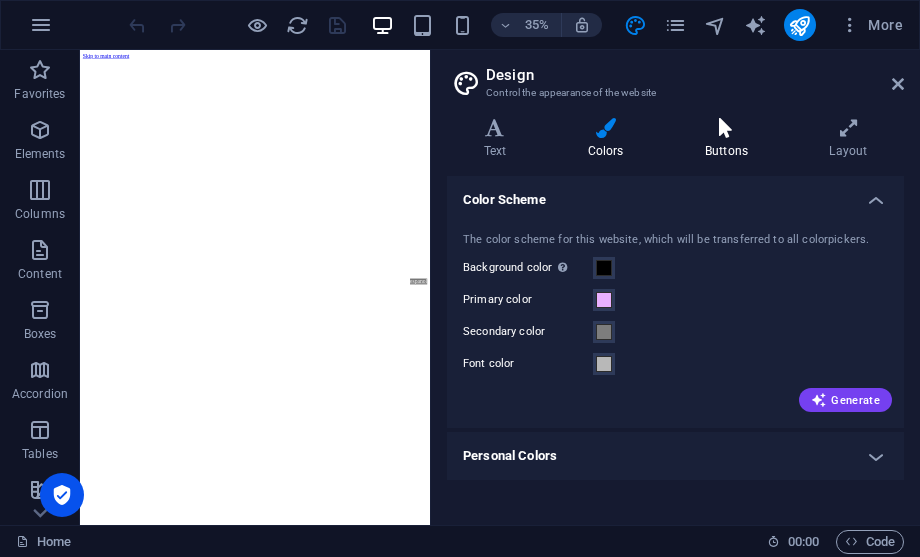 scroll, scrollTop: 0, scrollLeft: 0, axis: both 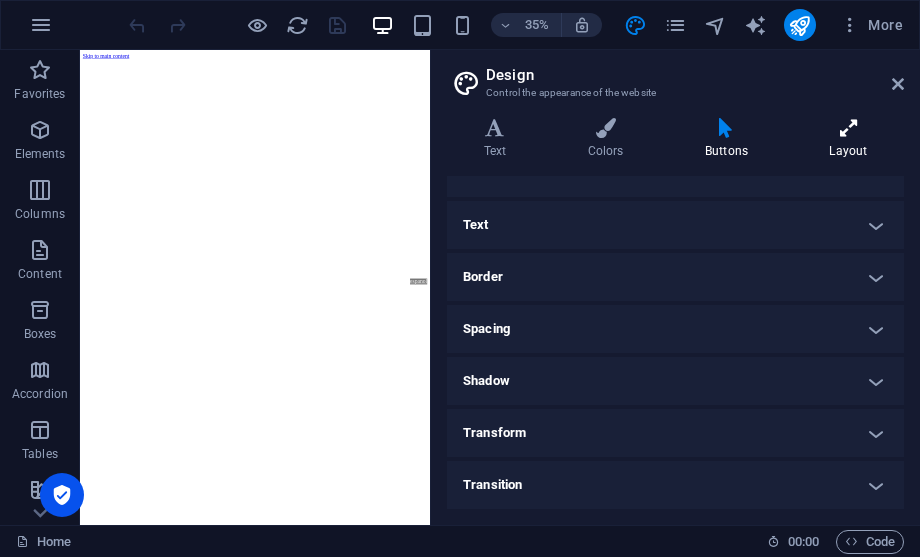 click on "Layout" at bounding box center [848, 139] 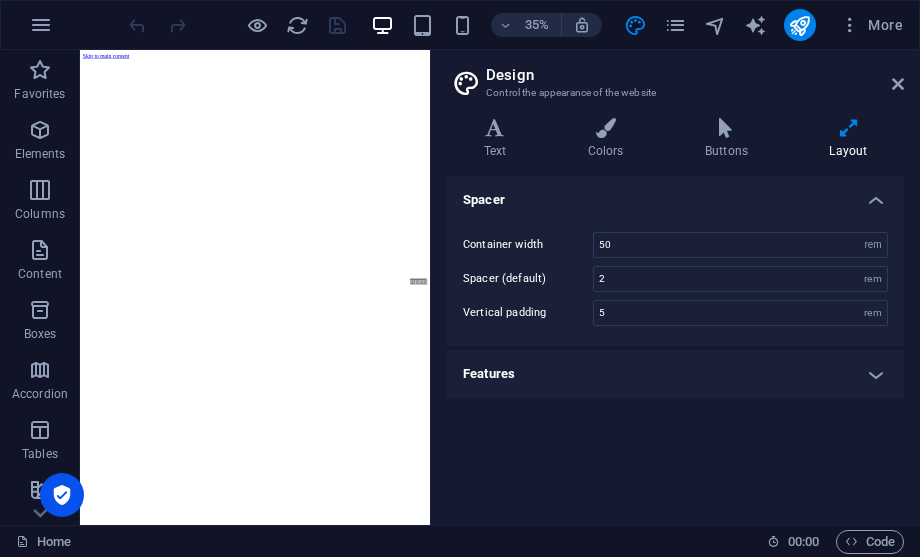 click on "More" at bounding box center (767, 25) 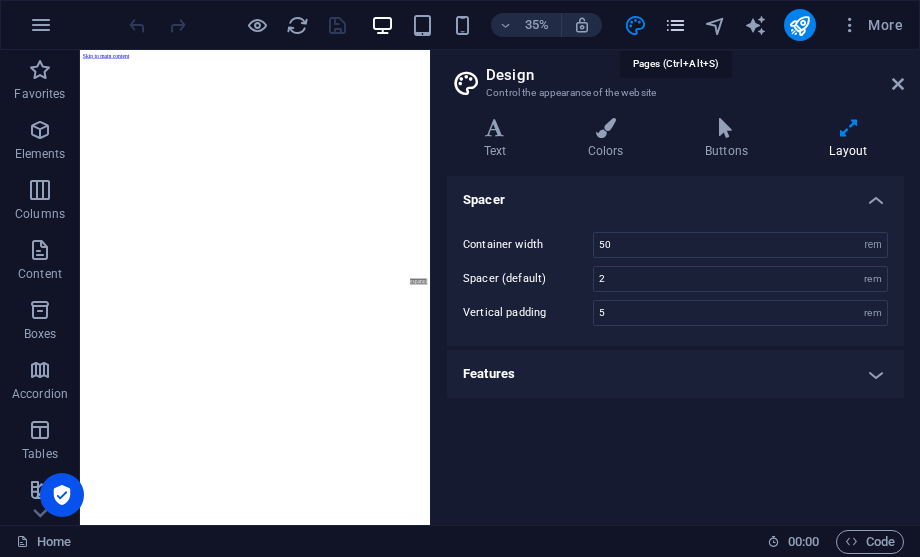 click at bounding box center [675, 25] 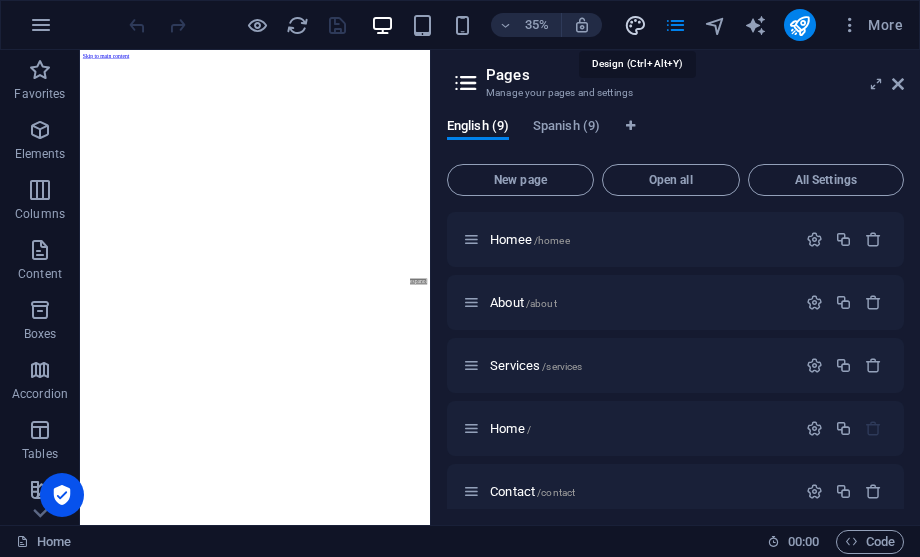 click at bounding box center [635, 25] 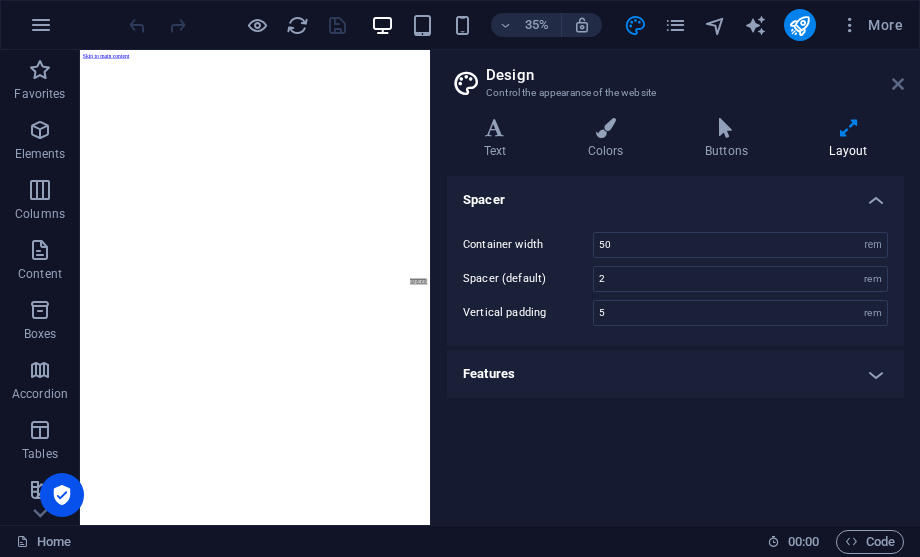 click at bounding box center (898, 84) 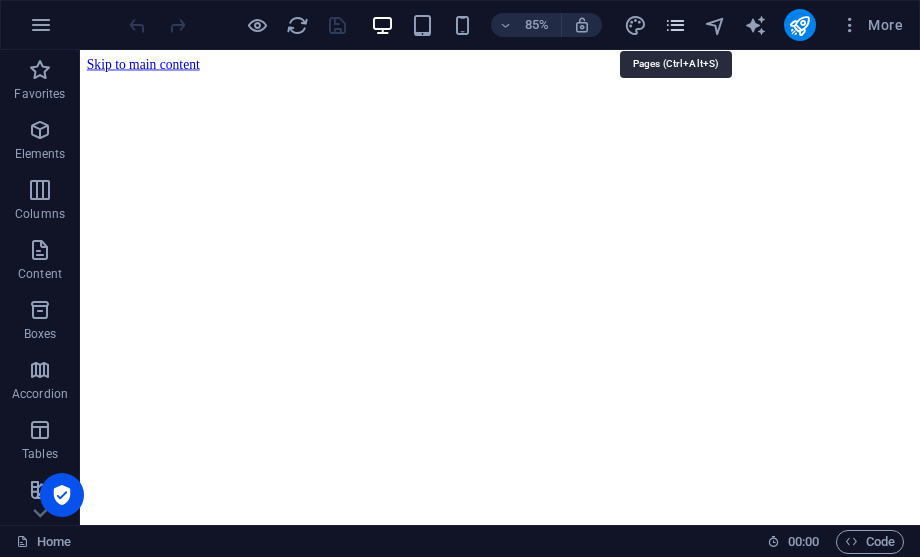 click at bounding box center (675, 25) 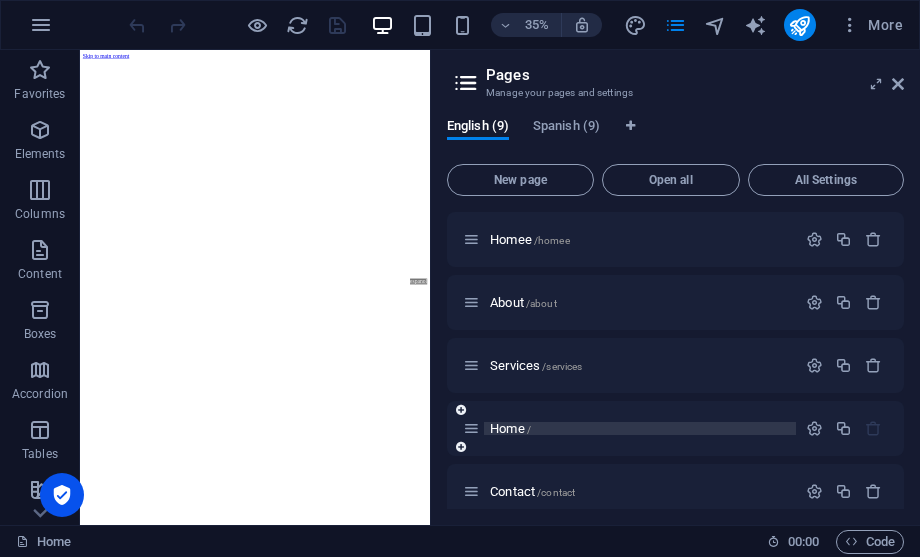 click on "Home /" at bounding box center [510, 428] 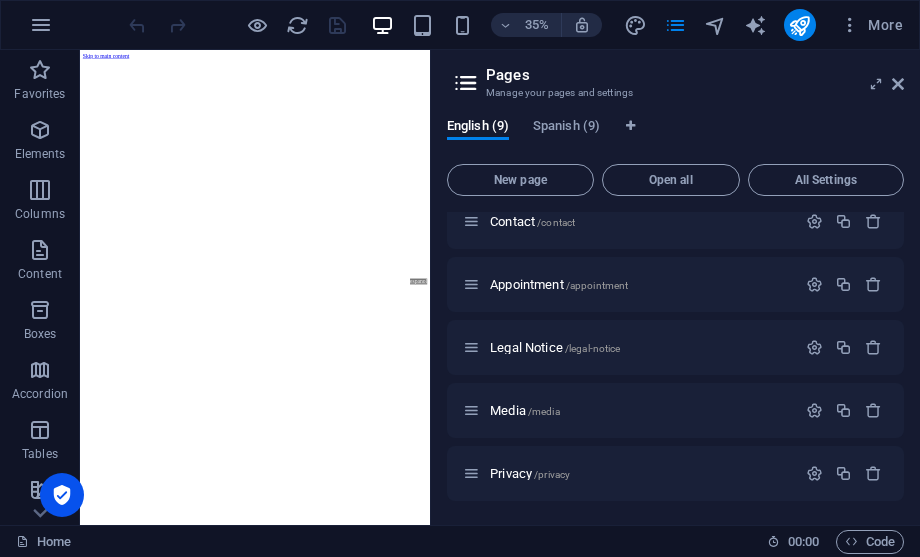 scroll, scrollTop: 0, scrollLeft: 0, axis: both 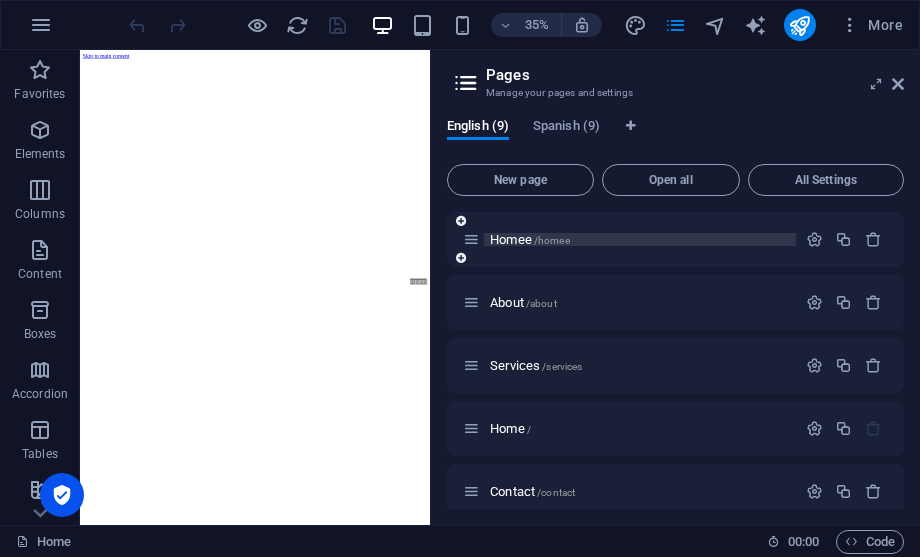 click on "Homee /homee" at bounding box center (530, 239) 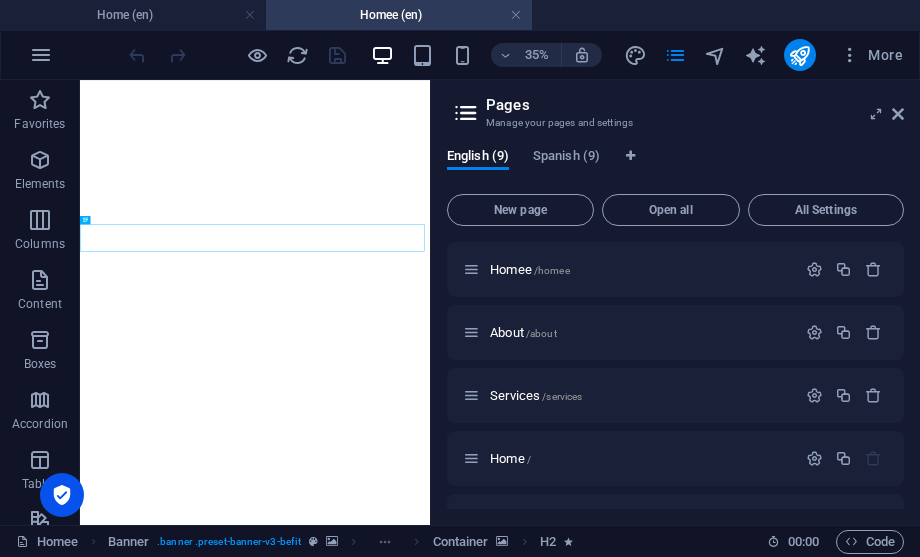 scroll, scrollTop: 300, scrollLeft: 0, axis: vertical 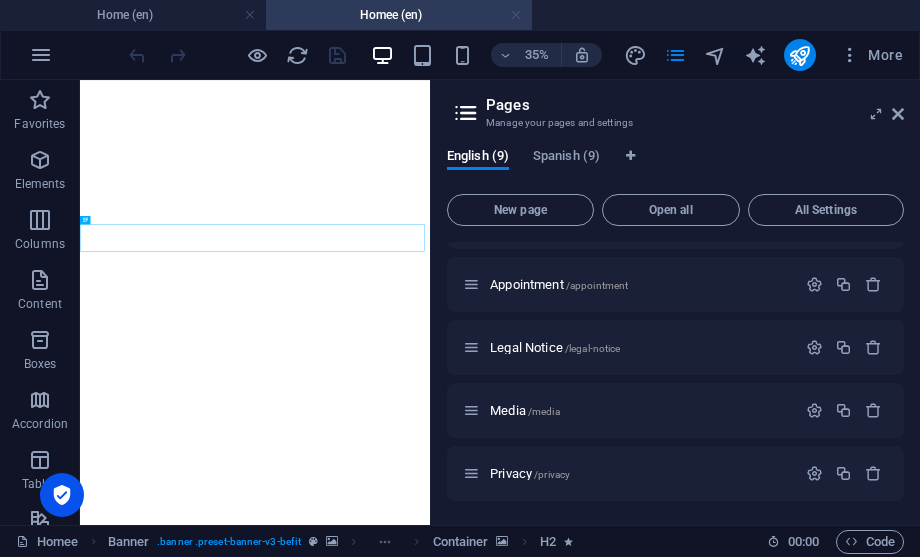 click at bounding box center [516, 15] 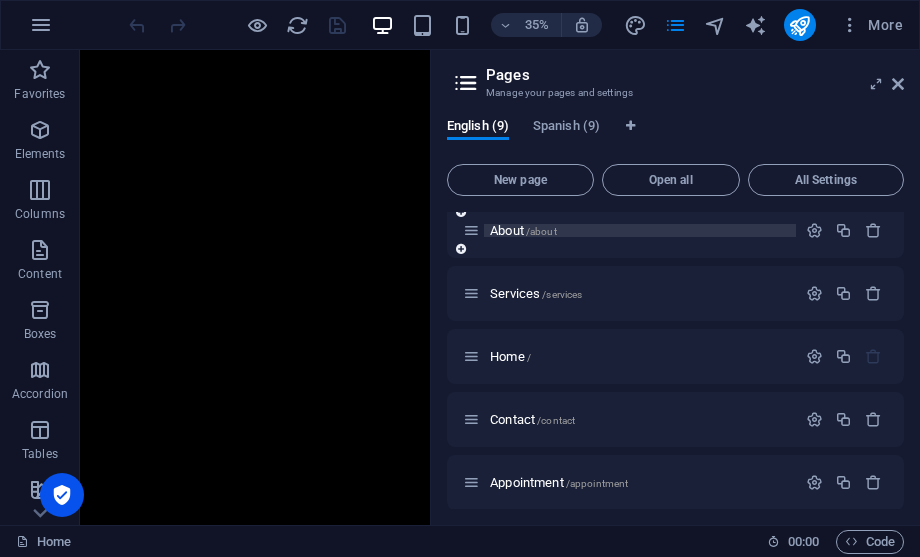 scroll, scrollTop: 0, scrollLeft: 0, axis: both 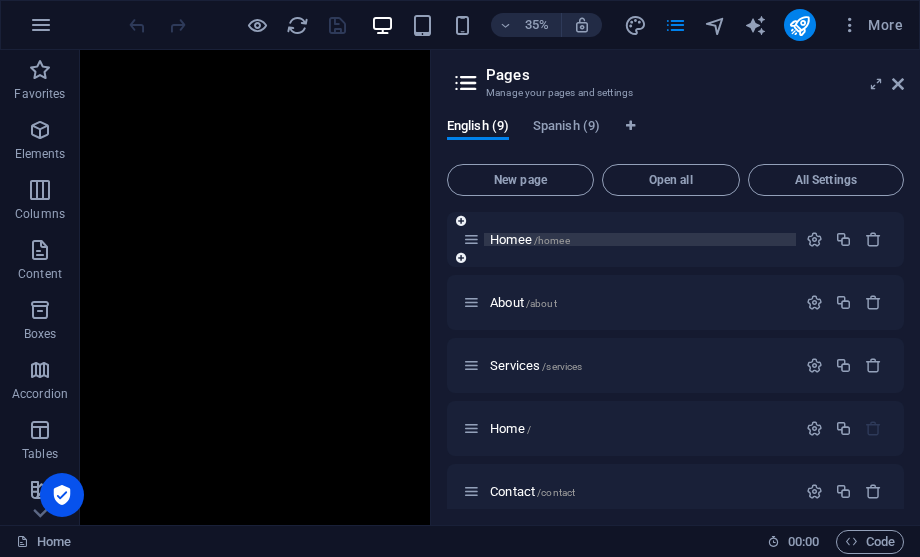 click on "Homee /homee" at bounding box center (530, 239) 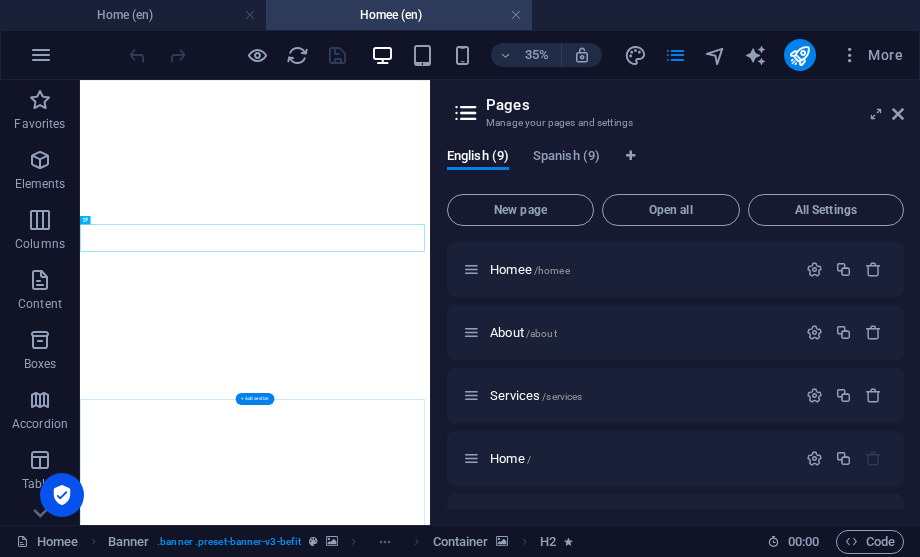 click on "+ Add section" at bounding box center [255, 399] 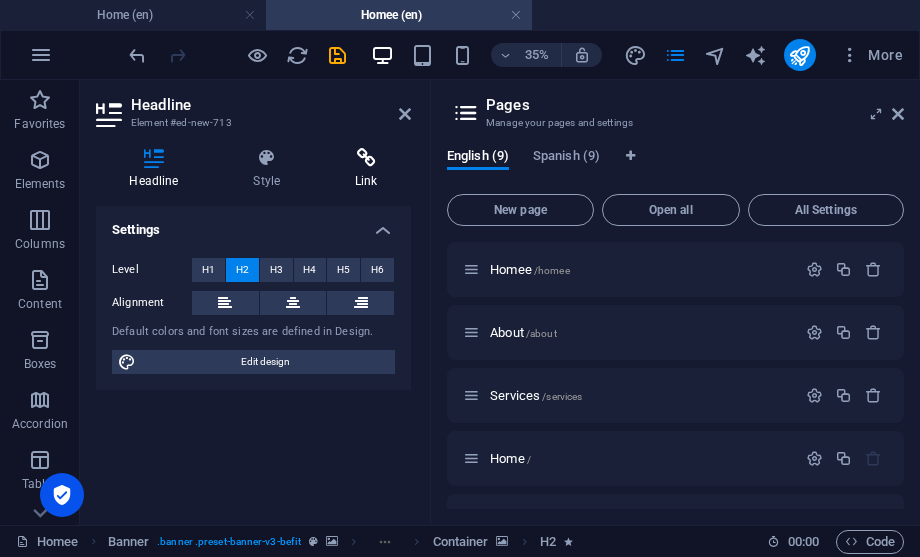 scroll, scrollTop: 0, scrollLeft: 2, axis: horizontal 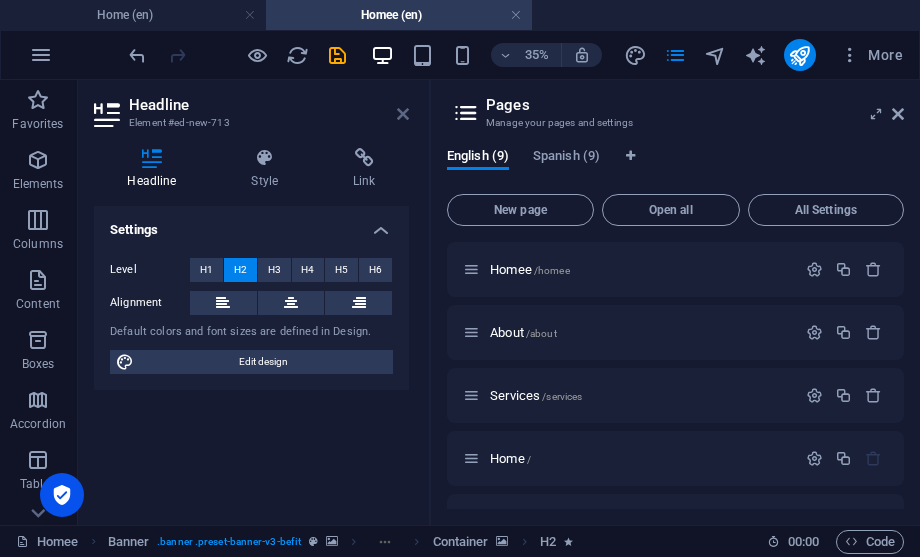 click at bounding box center [403, 114] 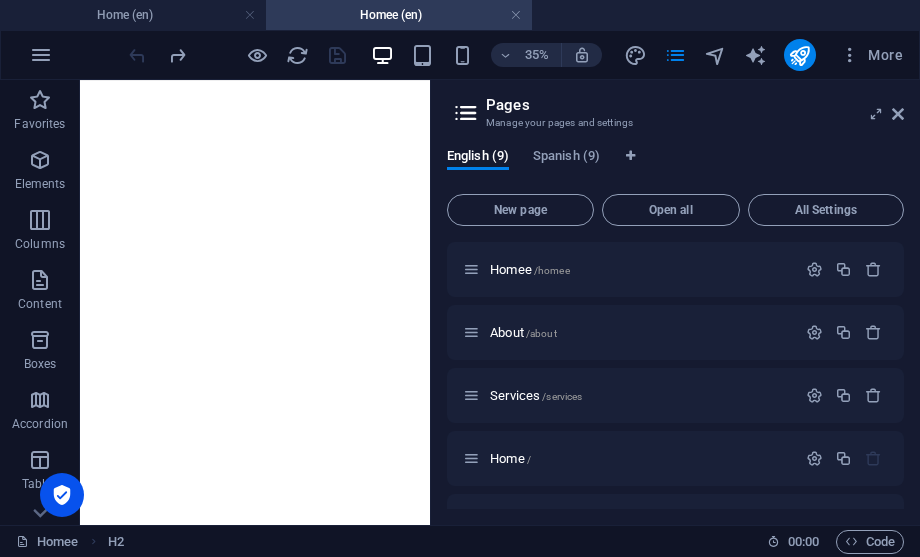 scroll, scrollTop: 0, scrollLeft: 0, axis: both 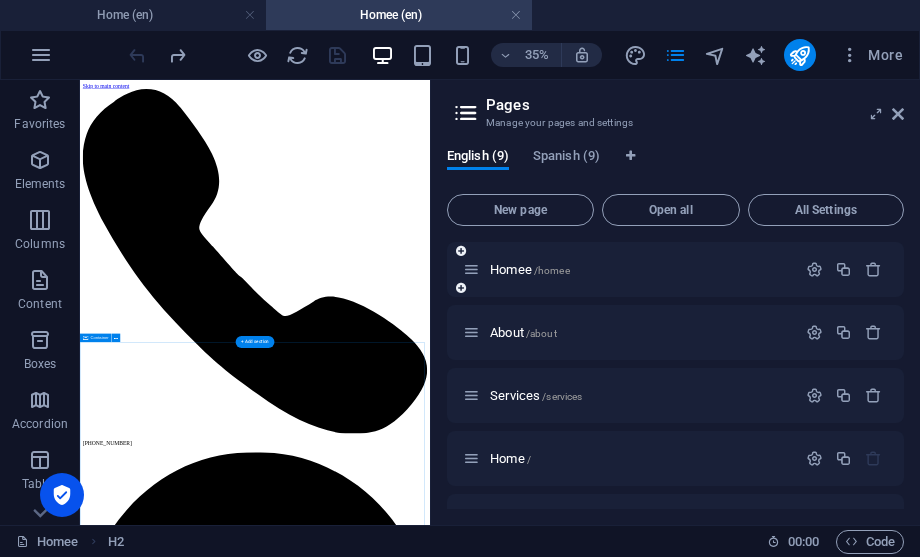 click at bounding box center [580, 6163] 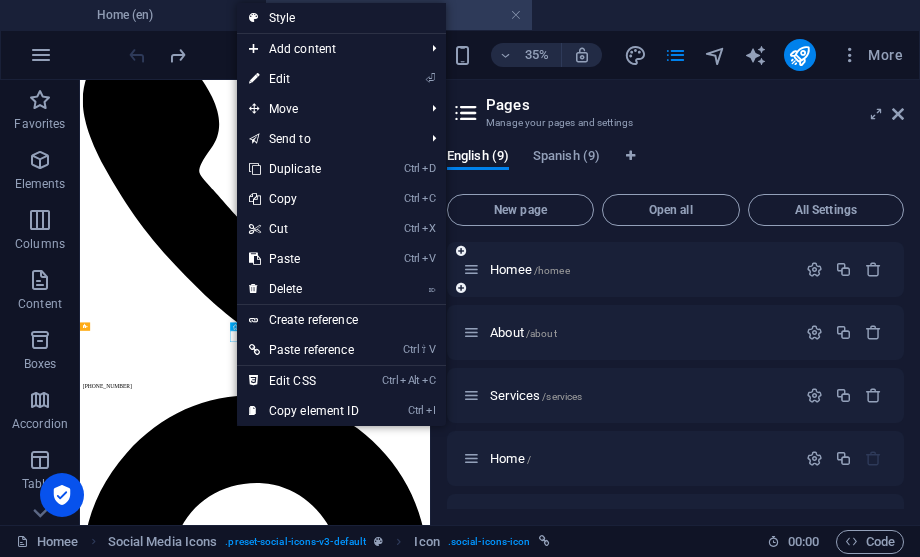 scroll, scrollTop: 163, scrollLeft: 0, axis: vertical 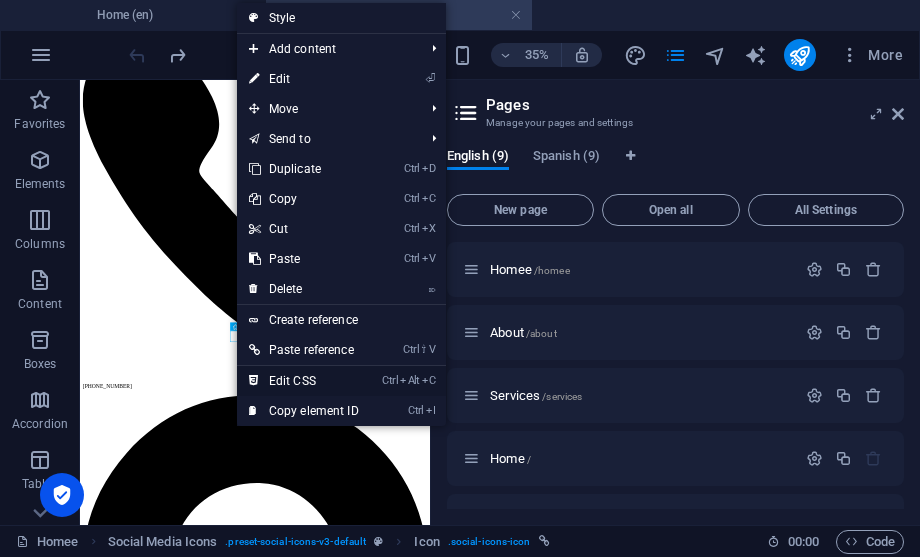click on "Ctrl Alt C  Edit CSS" at bounding box center [304, 381] 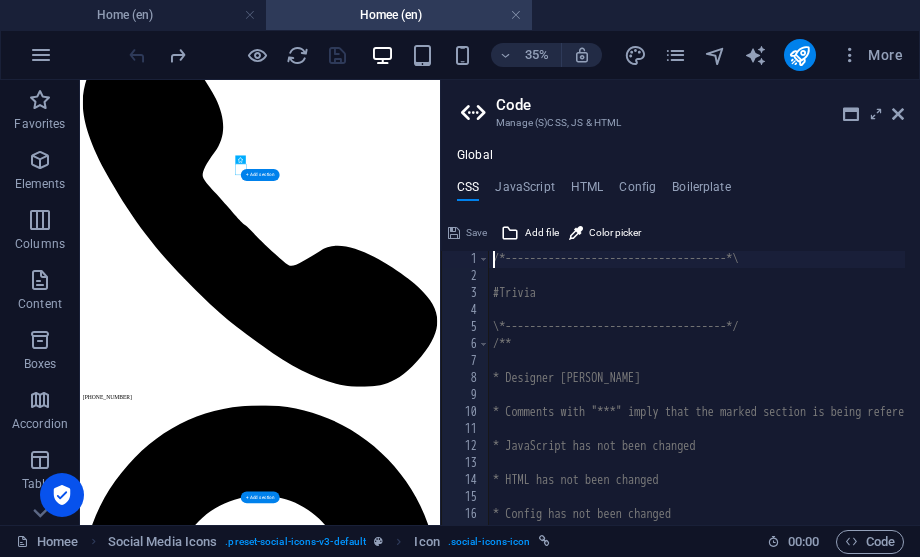 scroll, scrollTop: 640, scrollLeft: 0, axis: vertical 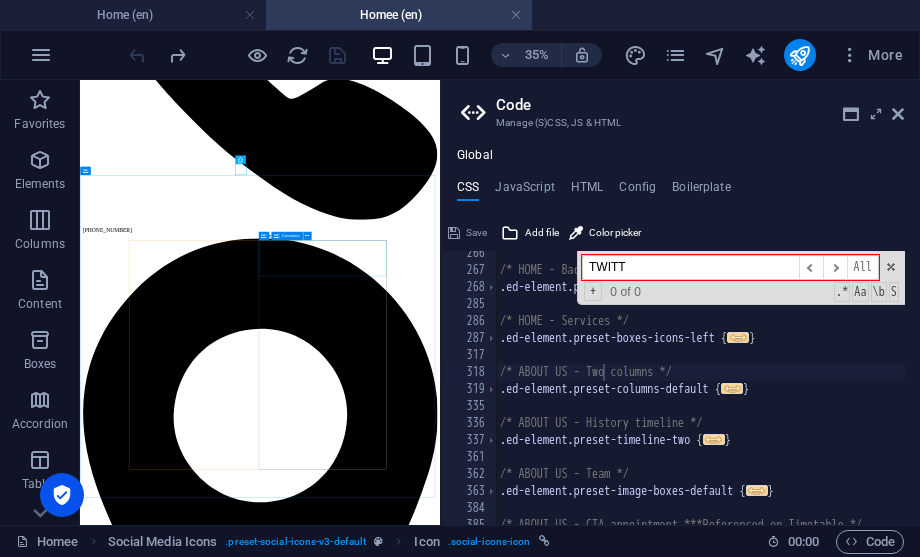 drag, startPoint x: 656, startPoint y: 261, endPoint x: 519, endPoint y: 276, distance: 137.81873 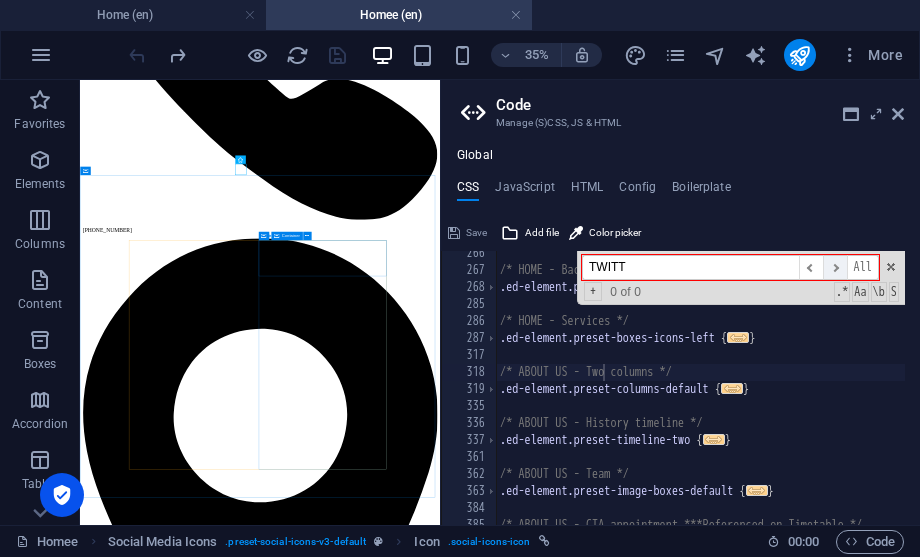 type on "TWITT" 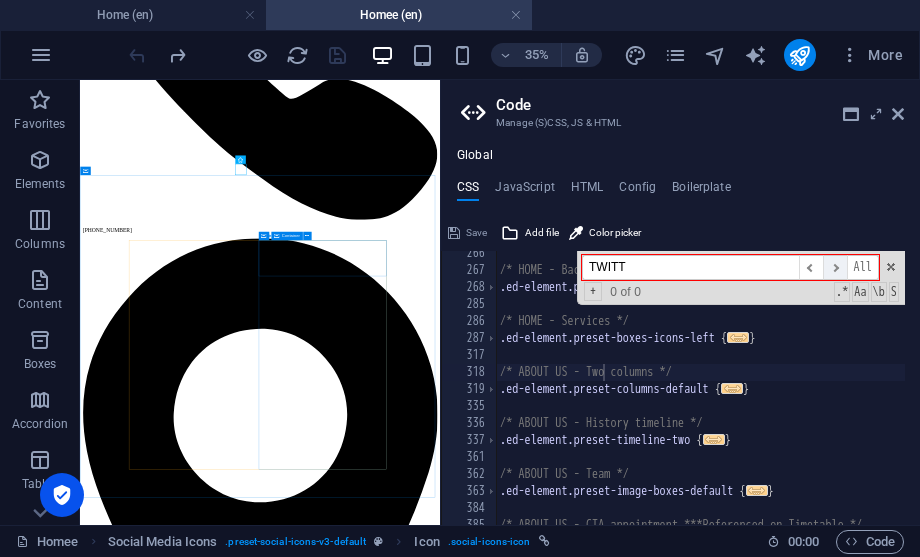 click on "​" at bounding box center [835, 267] 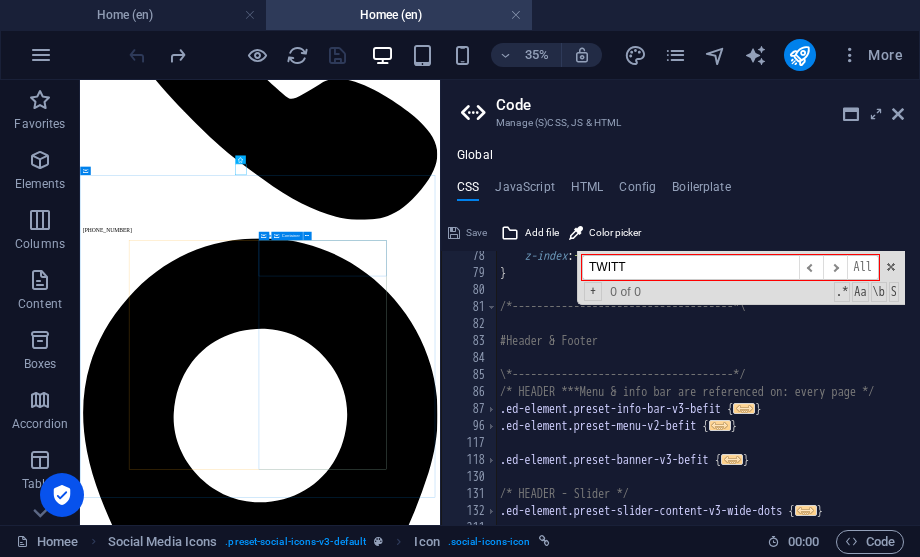 scroll, scrollTop: 1312, scrollLeft: 0, axis: vertical 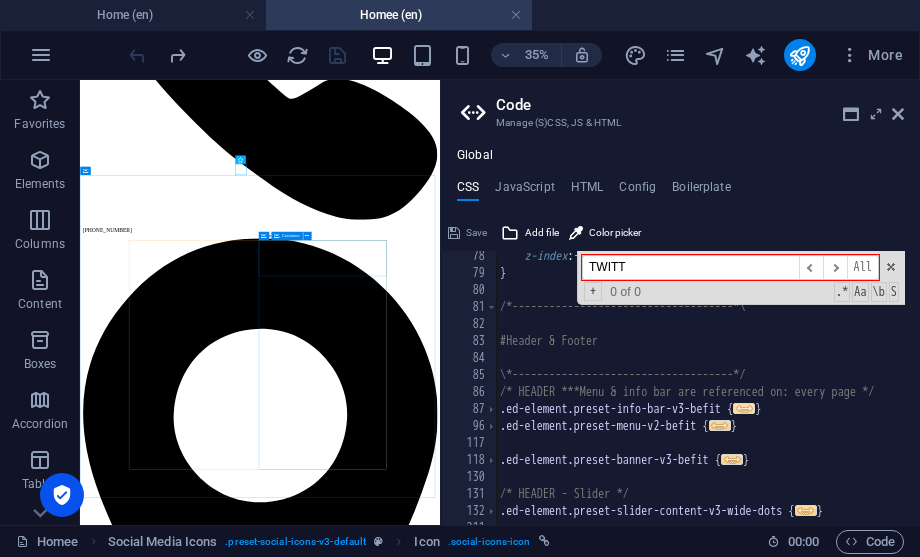 click on "z-index :  -100 ; } /*------------------------------------*\     #Header & Footer \*------------------------------------*/ /* HEADER ***Menu & info bar are referenced on: every page */ .ed-element.preset-info-bar-v3-befit   { ... } .ed-element.preset-menu-v2-befit   { ... } .ed-element.preset-banner-v3-befit   { ... } /* HEADER - Slider */ .ed-element.preset-slider-content-v3-wide-dots   { ... }" at bounding box center (856, 394) 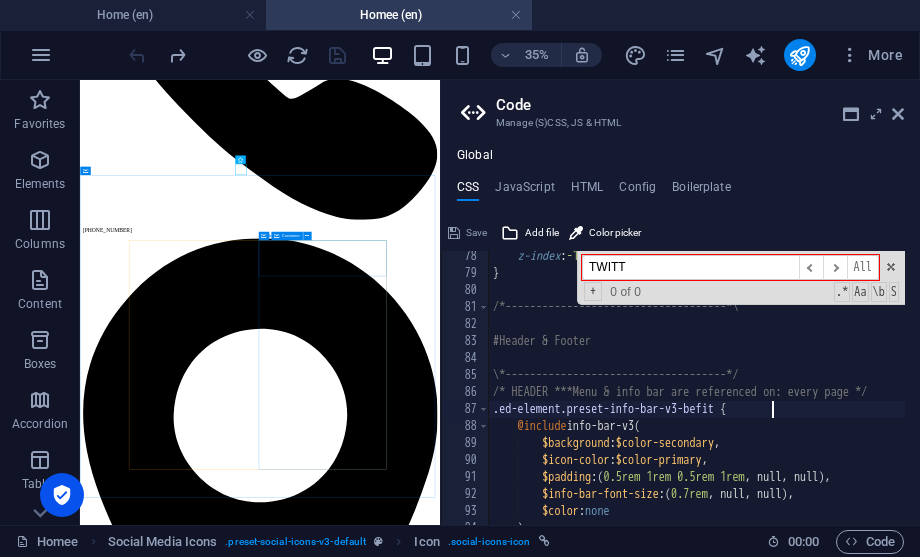 type on ".ed-element.preset-info-bar-v3-befit {" 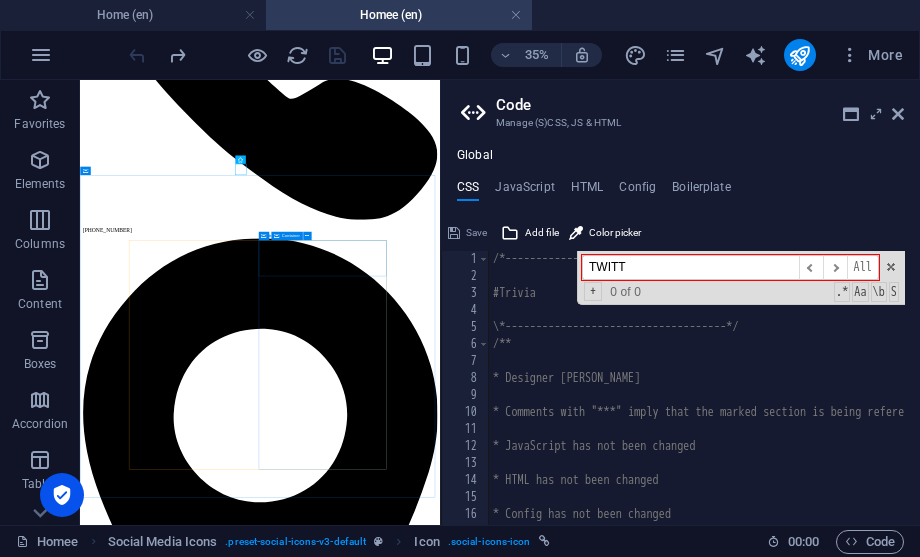 scroll, scrollTop: 0, scrollLeft: 0, axis: both 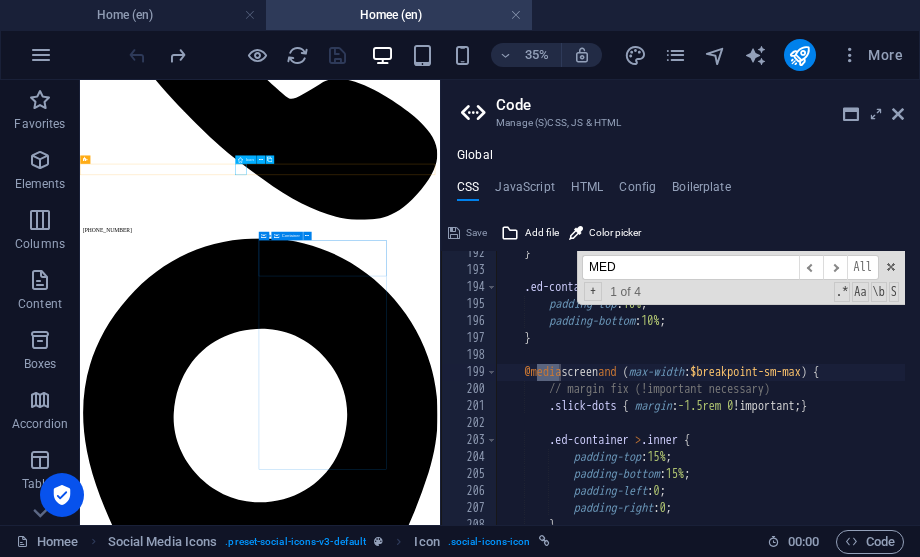 type on "MED" 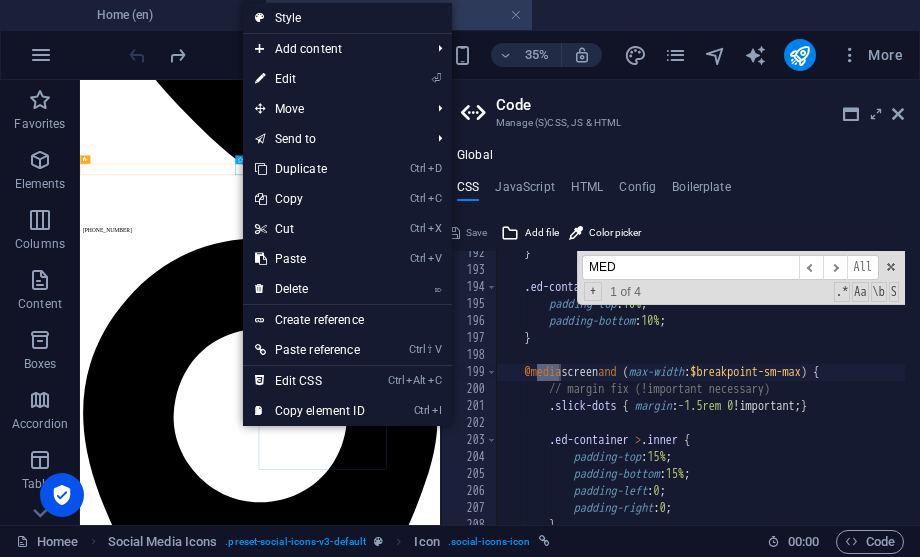 click on "Icon" at bounding box center (245, 159) 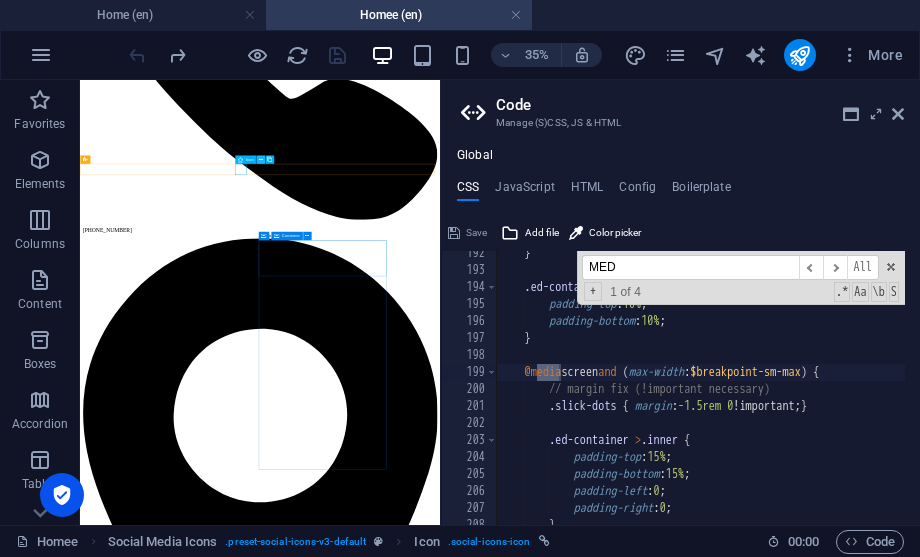 click at bounding box center [261, 159] 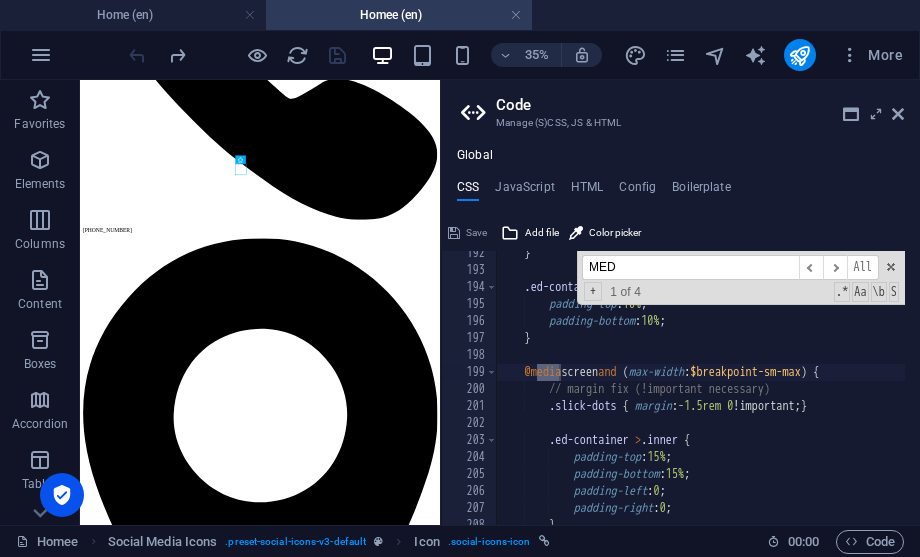 click on "}      .ed-container   > .inner   {           padding-top :  10% ;           padding-bottom :  10% ;      }      @media  screen  and   ( max-width :  $breakpoint-sm-max )   {           // margin fix (!important necessary)           .slick-dots   {   margin :  -1.5rem   0  !important;  }                .ed-container   > .inner   {                padding-top :  15% ;                padding-bottom :  15% ;                padding-left :  0 ;                padding-right :  0 ;           }" at bounding box center [856, 391] 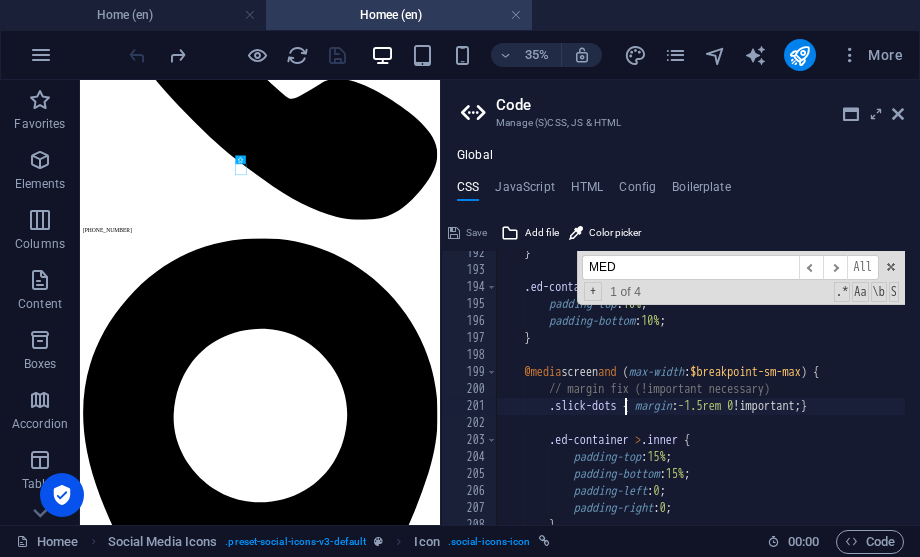click on "Dr. Susel Tavizon  TRUST SECURITY BEAUTY The Right Choice in Plastic Surgery Discover world-class plastic surgery that combines artistry, advanced techniques, and a personal touch delivering natural, harmonious results in the safest environment.  Why Choose Dr. Tavizon?  •      Certified plastic surgeon with innovative, minimally invasive techniques  •      Personalized treatment plans to enhance your unique beauty  •      Natural-looking, youthful results with safety as the top priority  •      Warm, welcoming care that inspires confidence at every step Our Expertise We offer the most advanced facial and body rejuvenation techniques, restoring a fresh, youthful appearance while preserving your natural harmony.  Every treatment is customized to help you look and feel your best — at every age." at bounding box center (594, 9304) 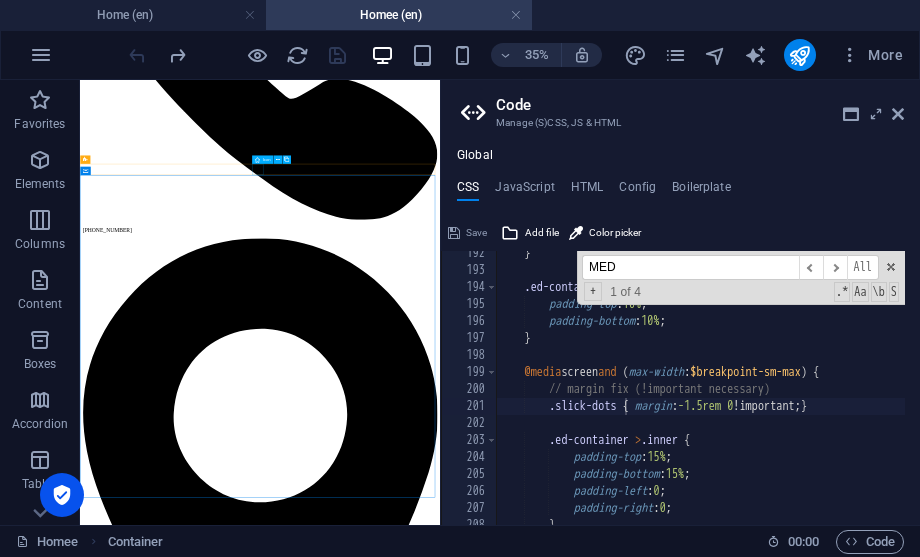 click at bounding box center [594, 7134] 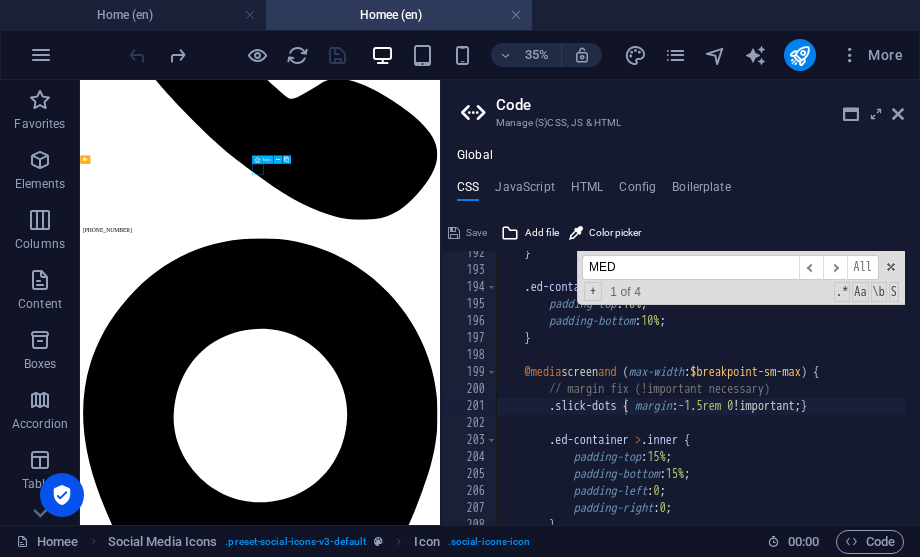 click at bounding box center [594, 7134] 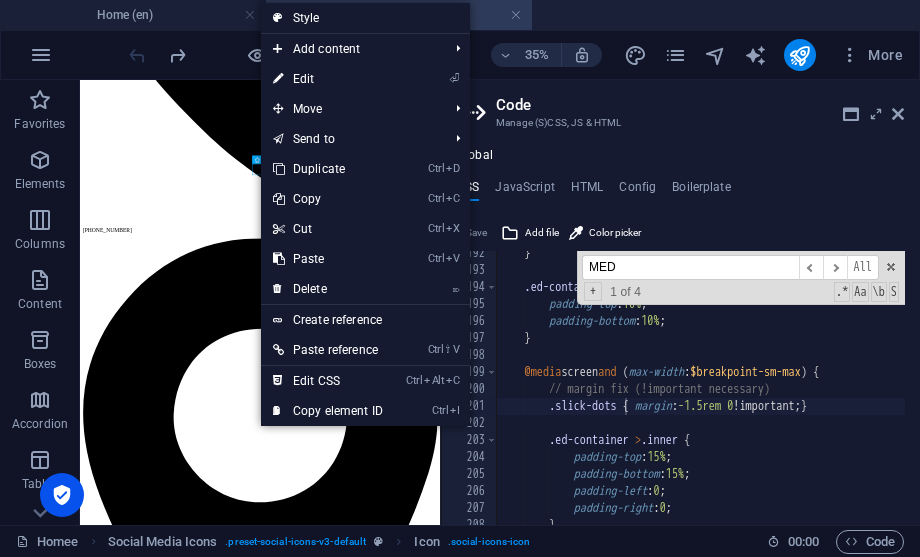 click on "Ctrl Alt C  Edit CSS" at bounding box center (328, 381) 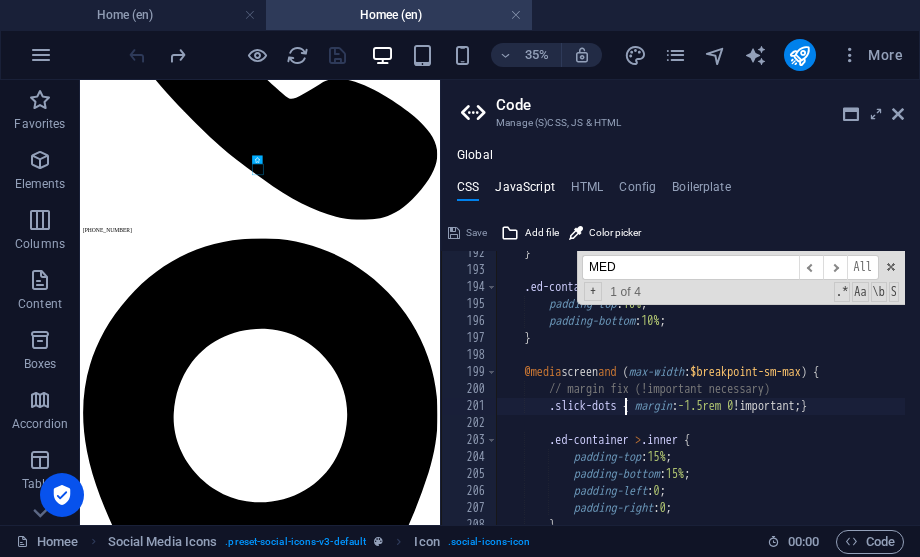 click on "JavaScript" at bounding box center [524, 191] 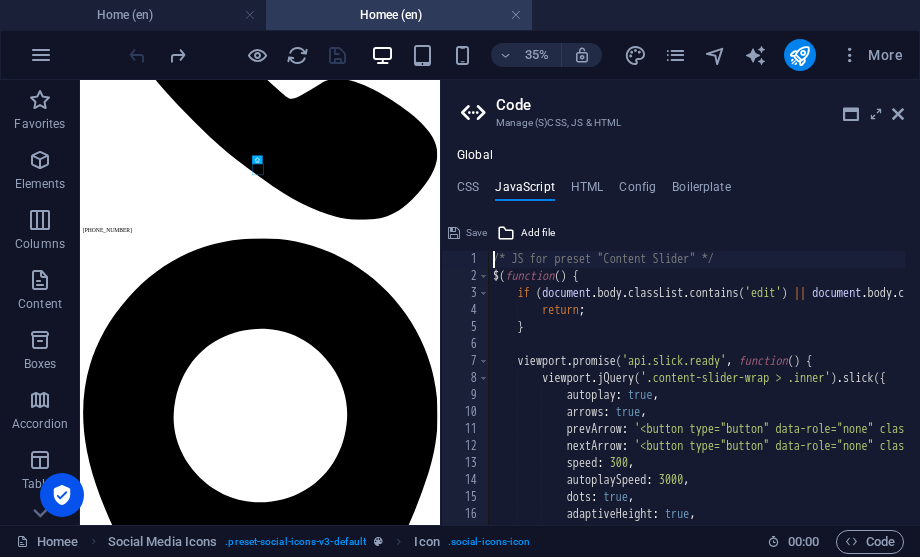 type on "/* JS for preset "Content Slider" */" 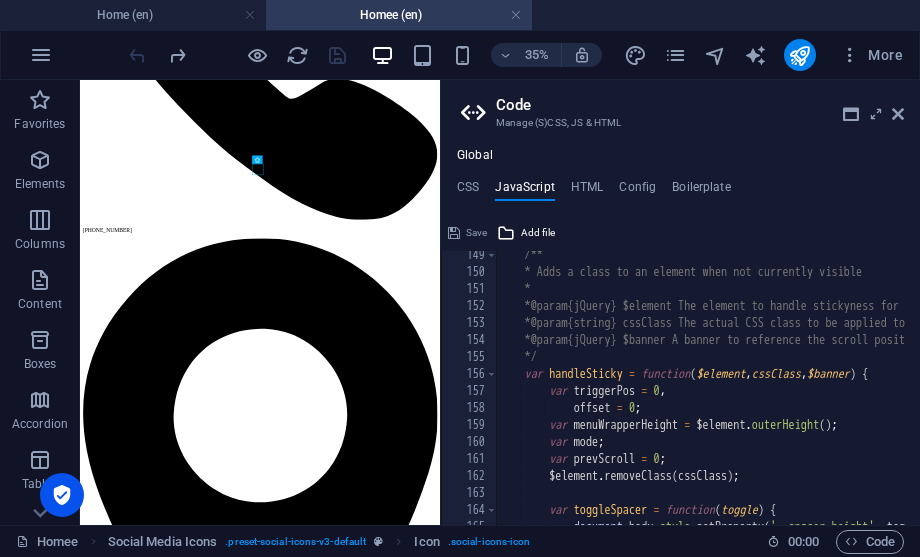 scroll, scrollTop: 2520, scrollLeft: 0, axis: vertical 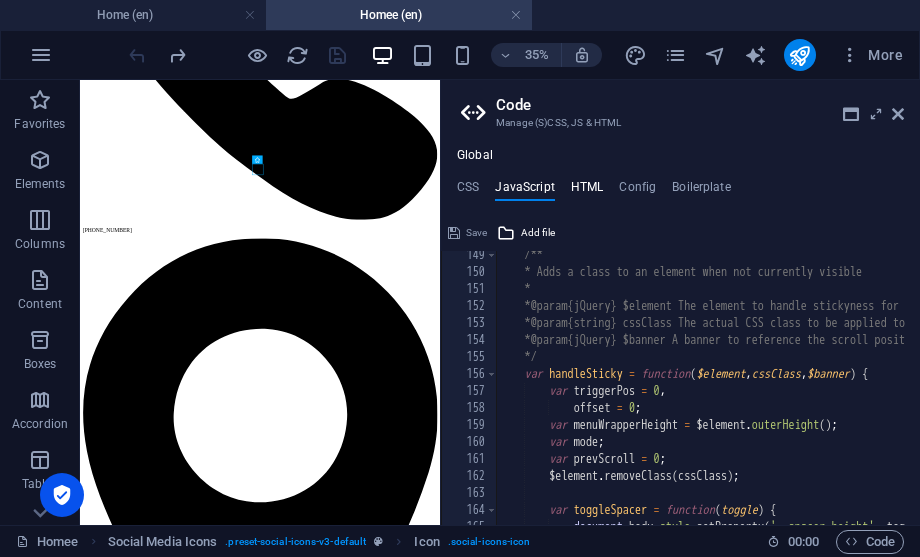 click on "HTML" at bounding box center (587, 191) 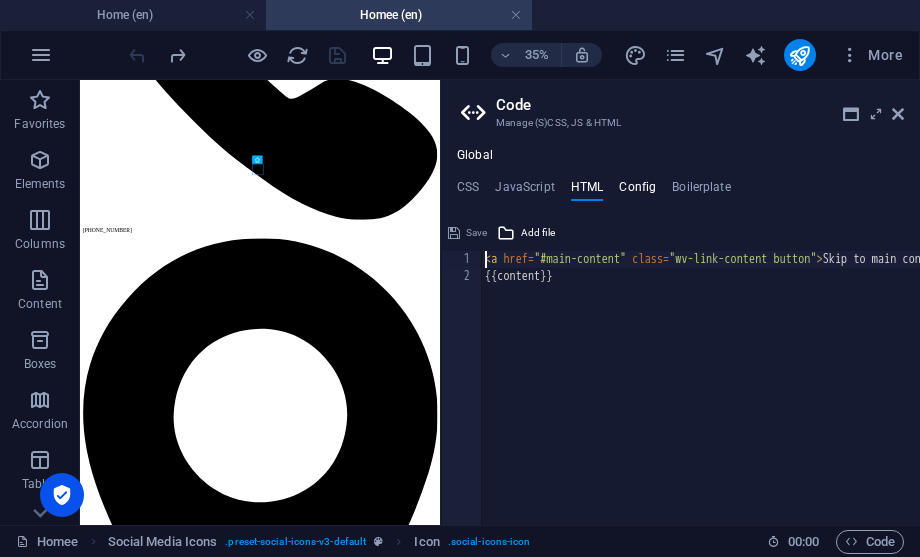 click on "Config" at bounding box center (637, 191) 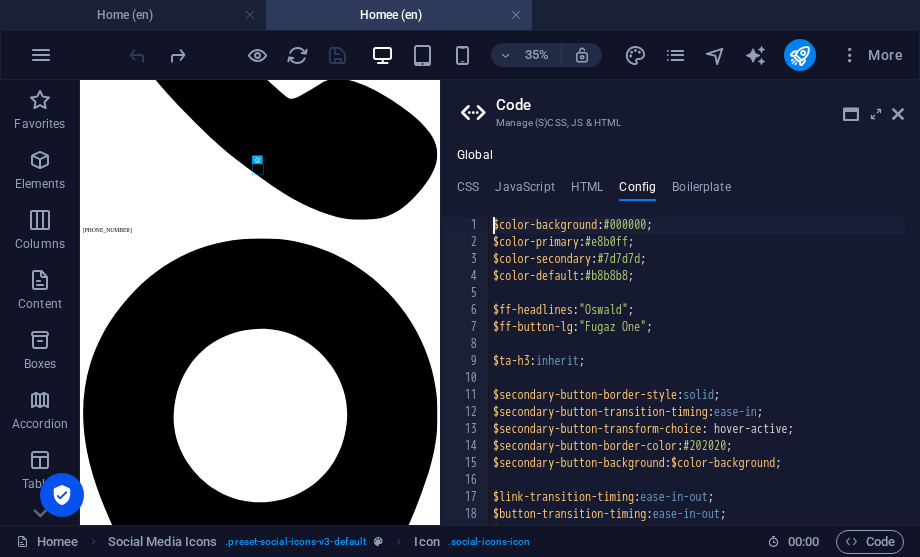 type on "$color-background: #000000;" 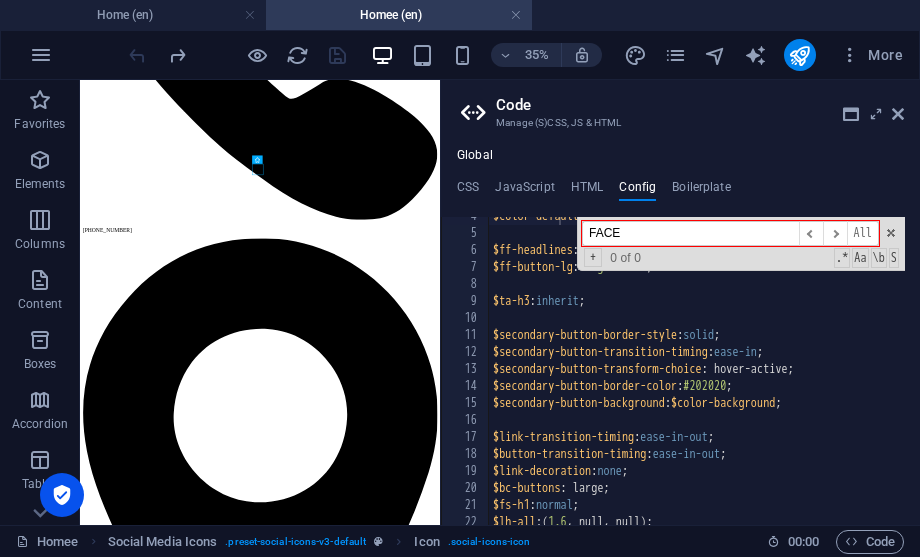 scroll, scrollTop: 120, scrollLeft: 0, axis: vertical 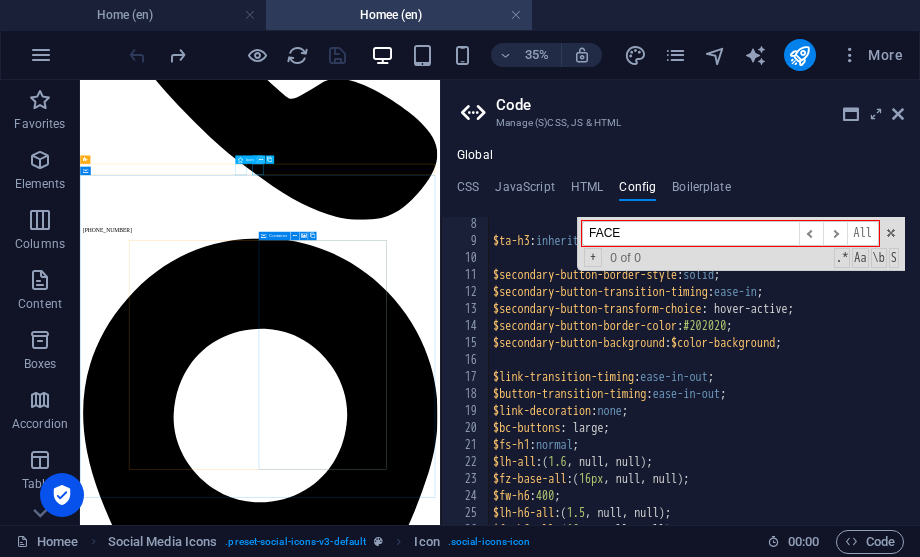 click at bounding box center (261, 159) 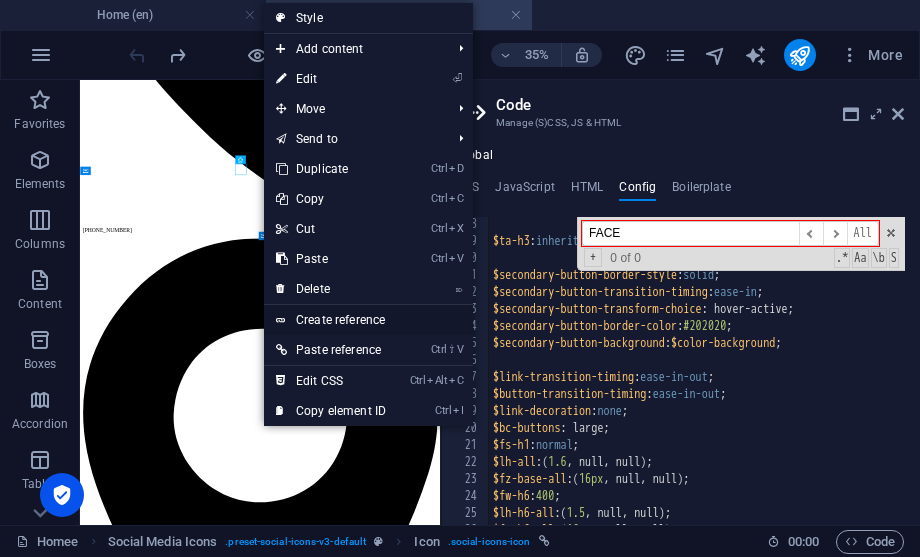click on "Create reference" at bounding box center (368, 320) 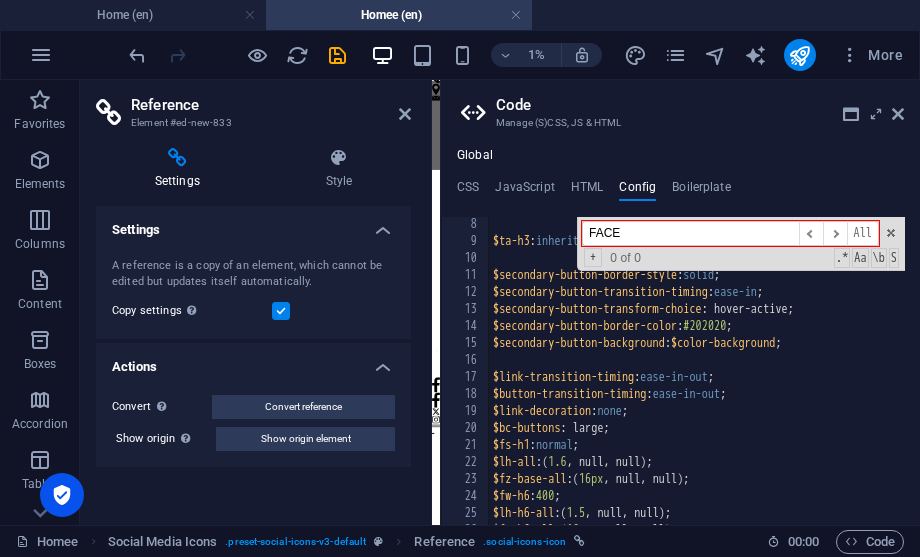 scroll, scrollTop: 0, scrollLeft: 0, axis: both 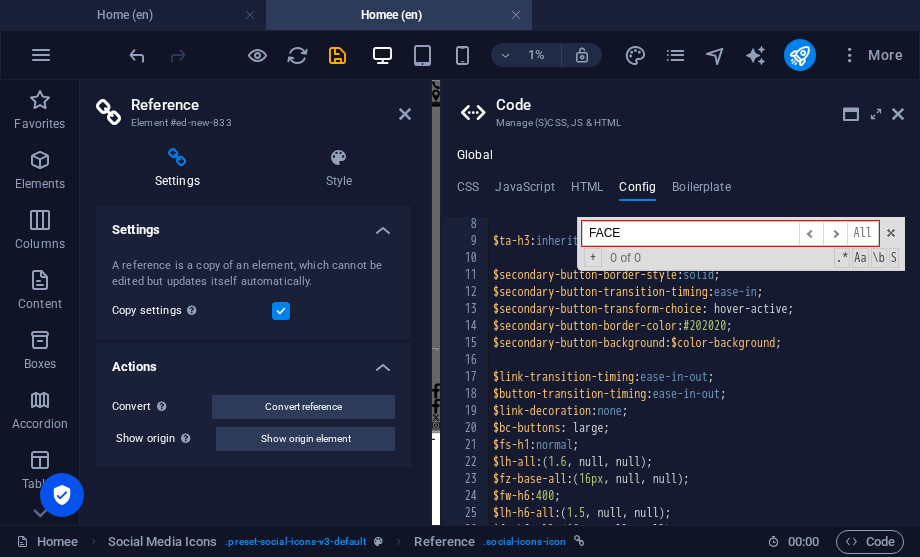click on "Reference Element #ed-new-833 Settings Style Settings A reference is a copy of an element, which cannot be edited but updates itself automatically.  Copy settings Use the same settings (flex, animation, position, style) as for the reference target element Actions Convert Convert the reference into a separate element. All subsequent changes made won't affect the initially referenced element. Convert reference Show origin Jump to the referenced element. If the referenced element is on another page, it will be opened in a new tab. Show origin element Social Media Icons Element Layout How this element expands within the layout (Flexbox). Size Default auto px % 1/1 1/2 1/3 1/4 1/5 1/6 1/7 1/8 1/9 1/10 Grow Shrink Order Container layout Visible Visible Opacity 100 % Overflow Spacing Margin Default auto px % rem vw vh Custom Custom auto px % rem vw vh auto px % rem vw vh auto px % rem vw vh auto px % rem vw vh Padding Default px rem % vh vw Custom Custom px rem % vh vw px rem % vh vw px rem % vh vw px rem % vh vw 1" at bounding box center (256, 302) 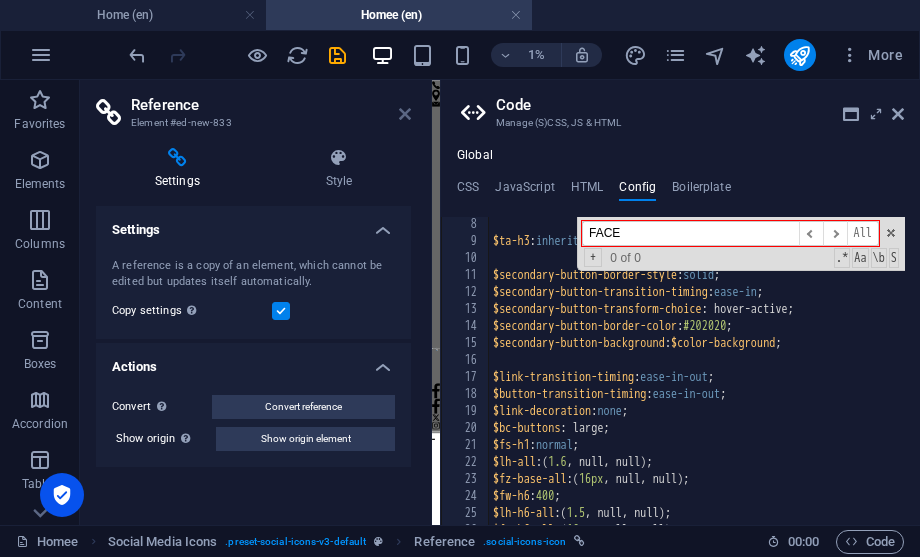 click at bounding box center [405, 114] 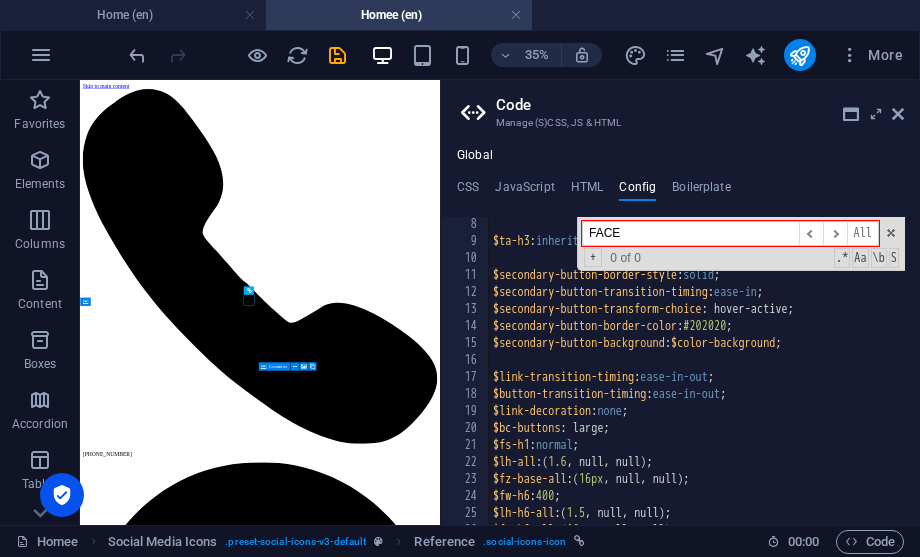 scroll, scrollTop: 2272, scrollLeft: 0, axis: vertical 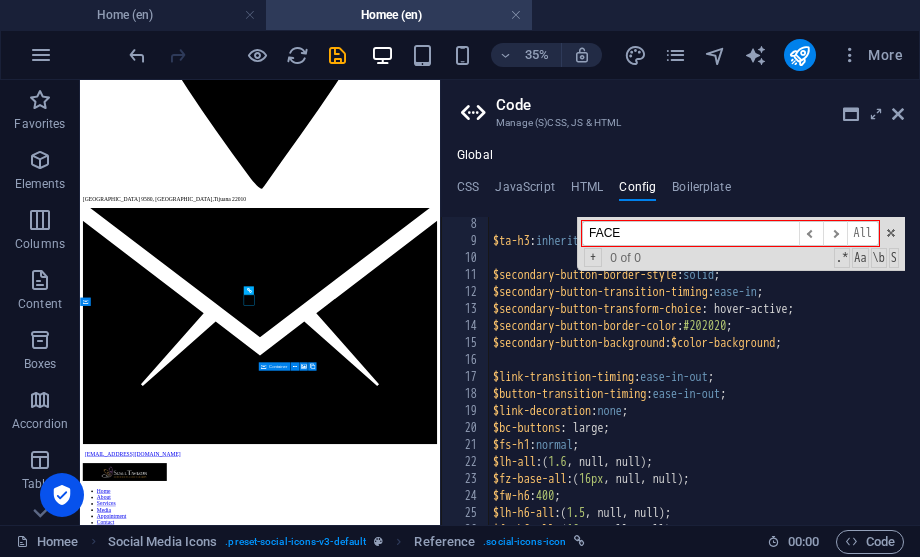 drag, startPoint x: 931, startPoint y: 108, endPoint x: 571, endPoint y: 230, distance: 380.1105 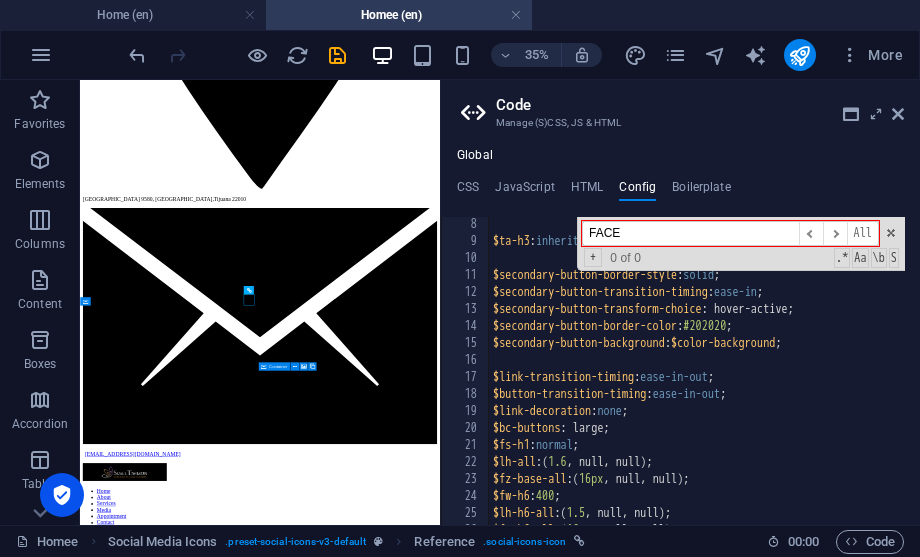 scroll, scrollTop: 267, scrollLeft: 0, axis: vertical 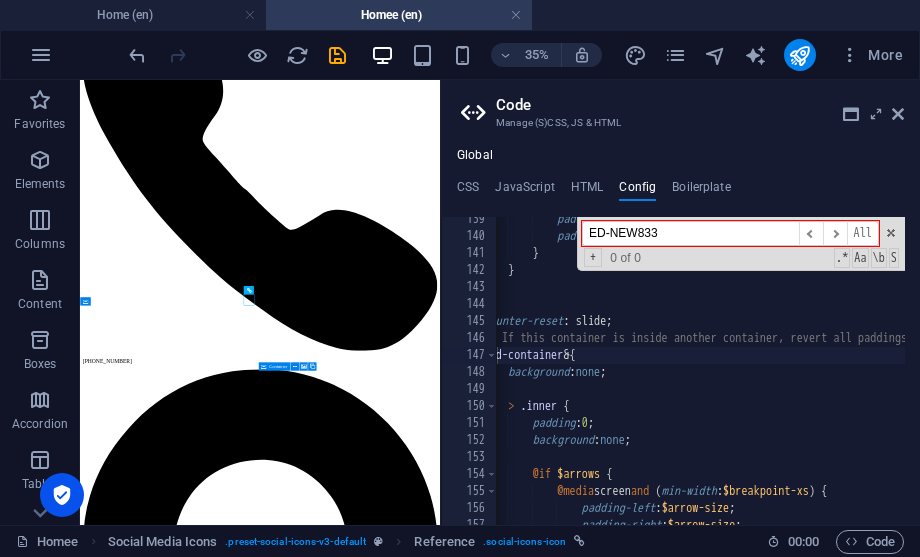 click on "ED-NEW833" at bounding box center [690, 233] 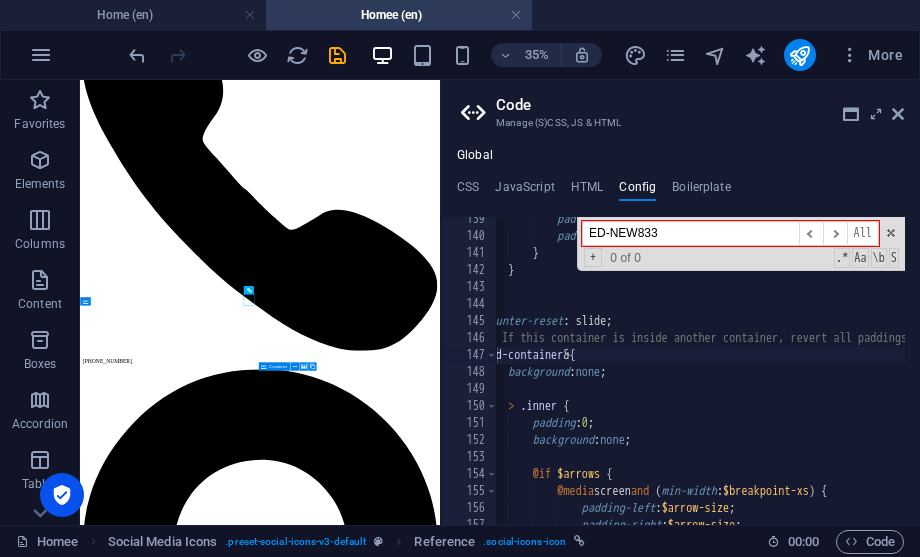 click on "padding-left : calc ( # { $arrow-size }   +   # { $spacer }) ;                     padding-right : calc ( # { $arrow-size }   +   # { $spacer }) ;                }           }      }      counter-reset : slide;      // If this container is inside another container, revert all paddings      .ed-container  &  {           background :  none ;                >   .inner   {                padding :  0 ;                background :  none ;                          @if   $arrows   {                     @media  screen  and   ( min-width :  $breakpoint-xs )   {                          padding-left :  $arrow-size ;                          padding-right :  $arrow-size ;" at bounding box center [1314, 374] 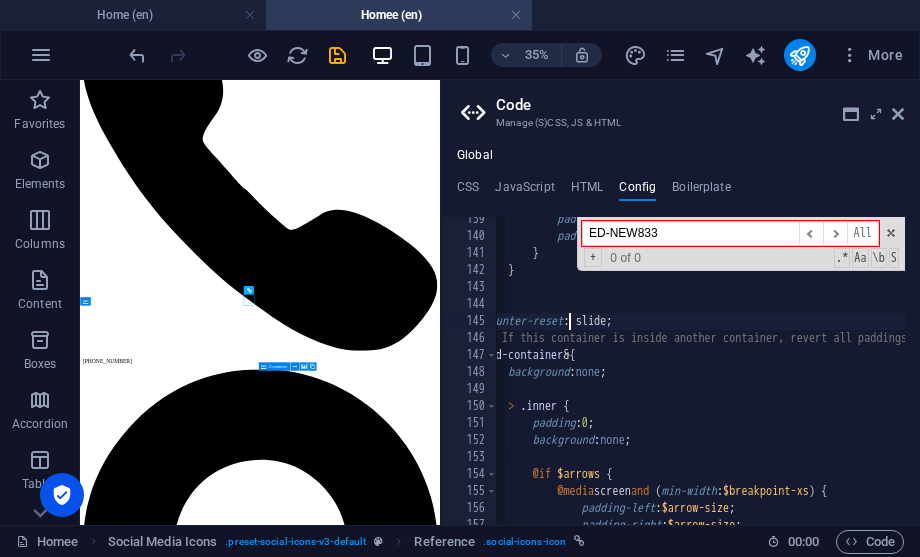 drag, startPoint x: 566, startPoint y: 321, endPoint x: 616, endPoint y: 387, distance: 82.800964 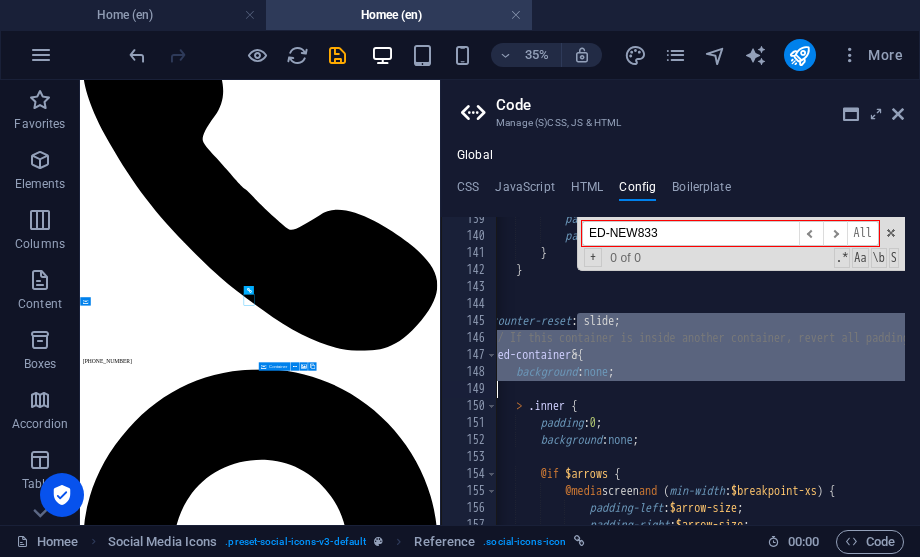 type on "background: none;" 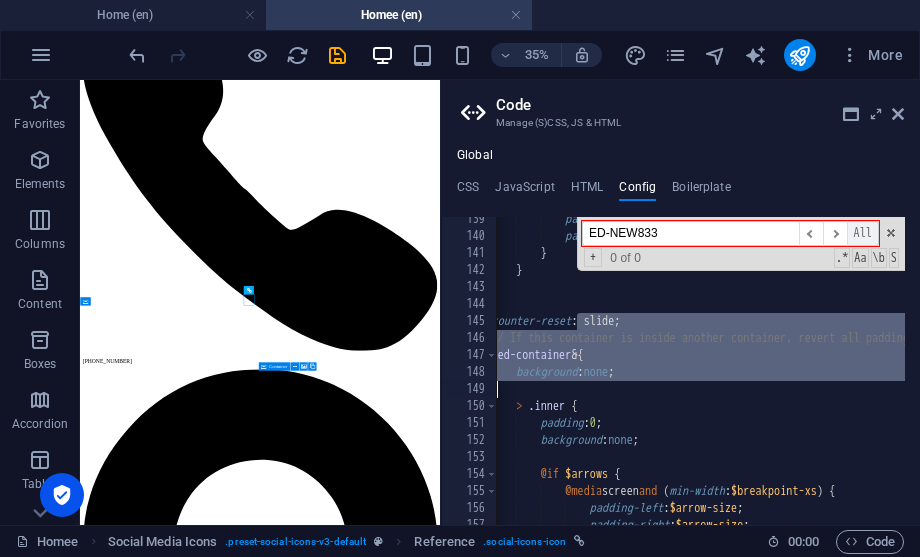 scroll, scrollTop: 0, scrollLeft: 33, axis: horizontal 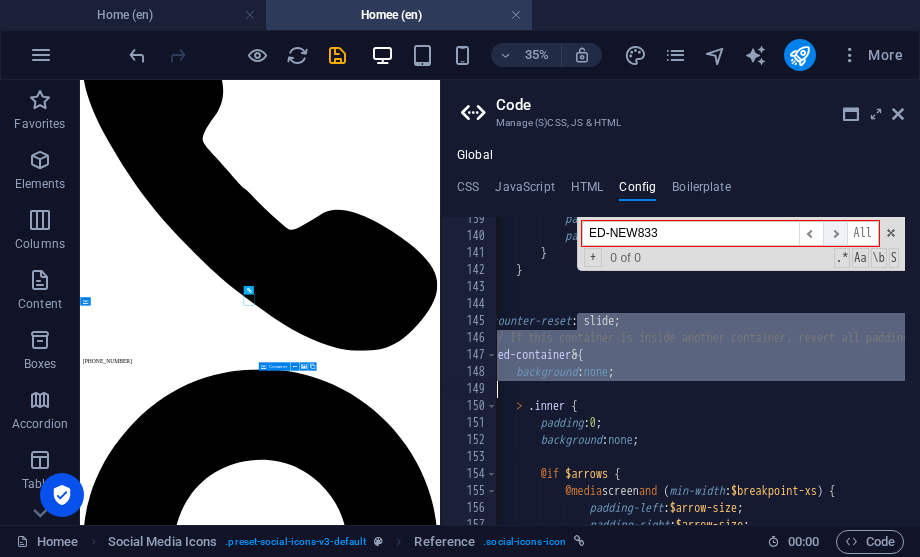 click on "​" at bounding box center [835, 233] 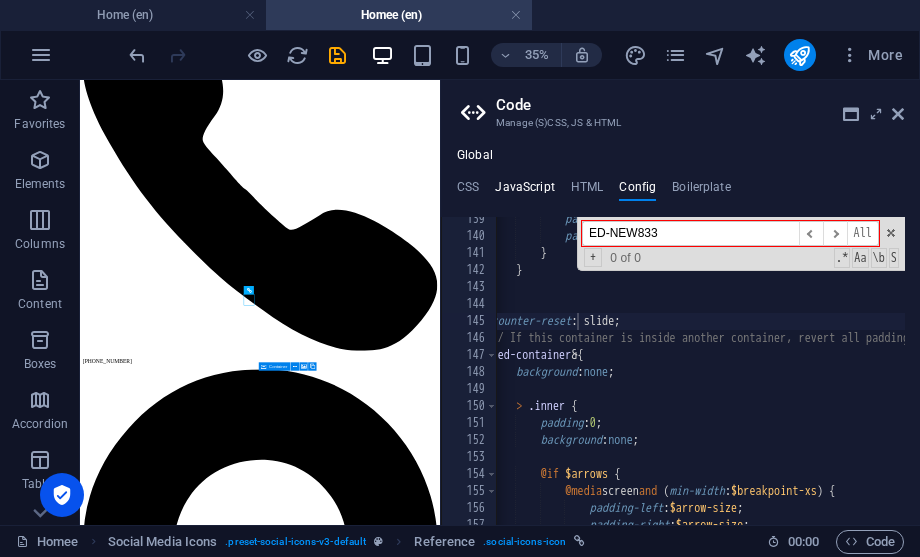 click on "CSS" at bounding box center (468, 191) 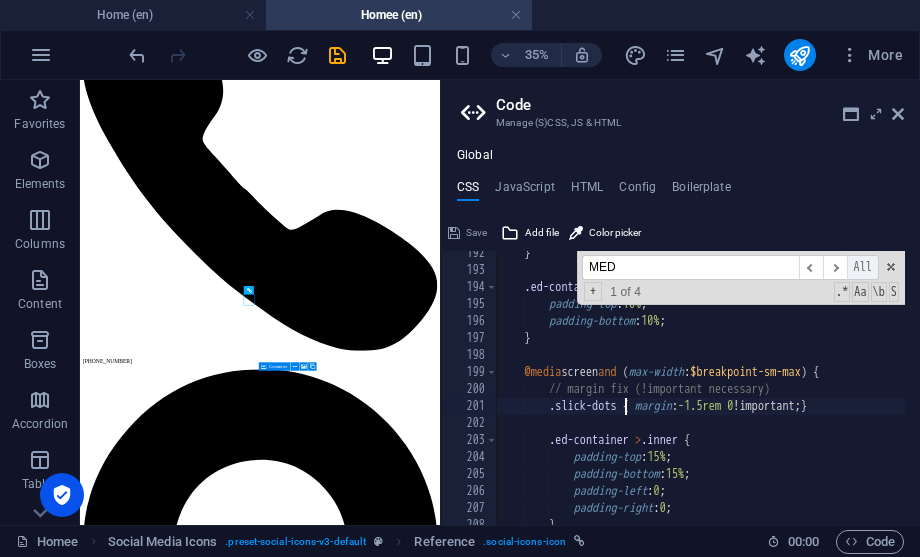 click on "All" at bounding box center [863, 267] 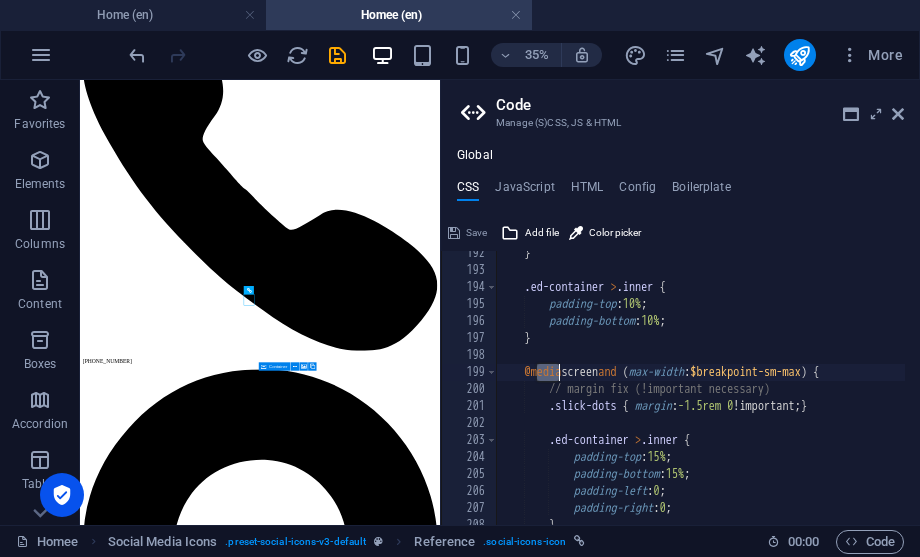 click on "}      .ed-container   > .inner   {           padding-top :  10% ;           padding-bottom :  10% ;      }      @media  screen  and   ( max-width :  $breakpoint-sm-max )   {           // margin fix (!important necessary)           .slick-dots   {   margin :  -1.5rem   0  !important;  }                .ed-container   > .inner   {                padding-top :  15% ;                padding-bottom :  15% ;                padding-left :  0 ;                padding-right :  0 ;           }" at bounding box center [856, 391] 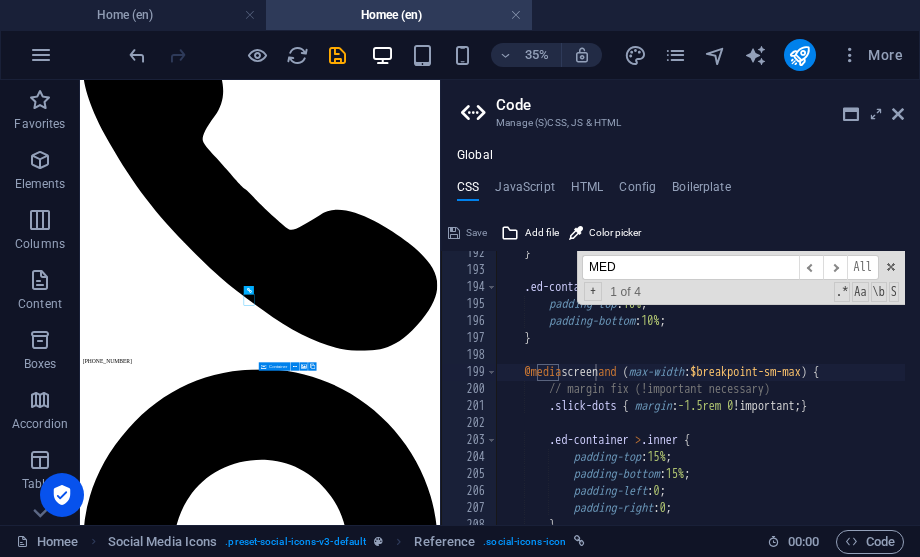 click on "MED" at bounding box center (690, 267) 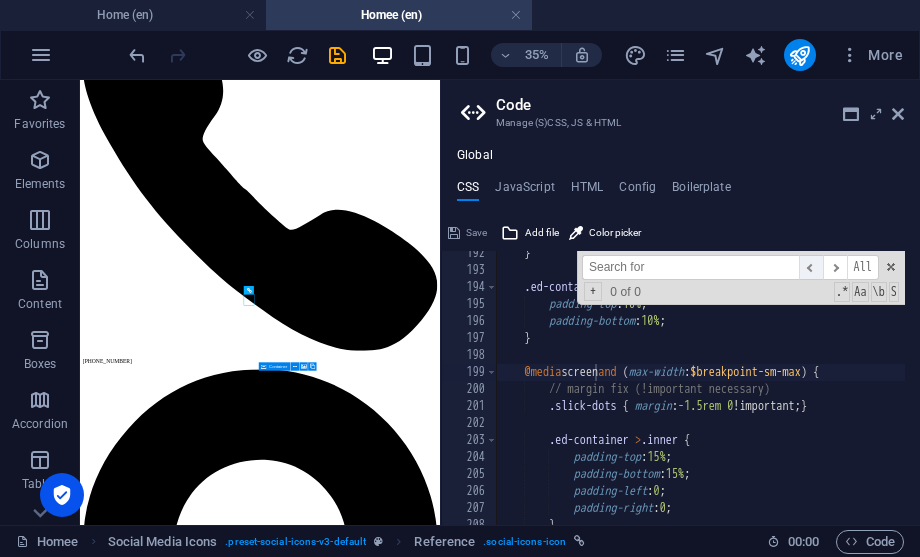 type 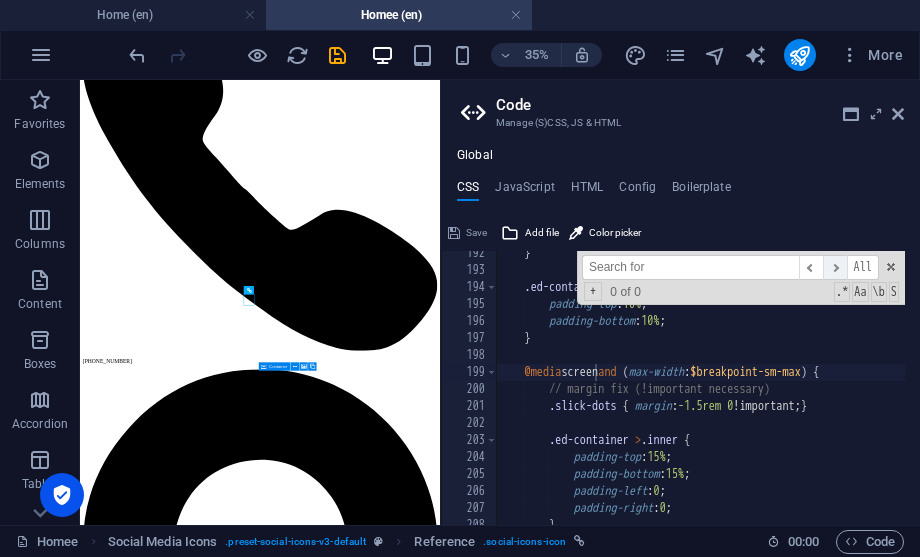click on "​" at bounding box center [835, 267] 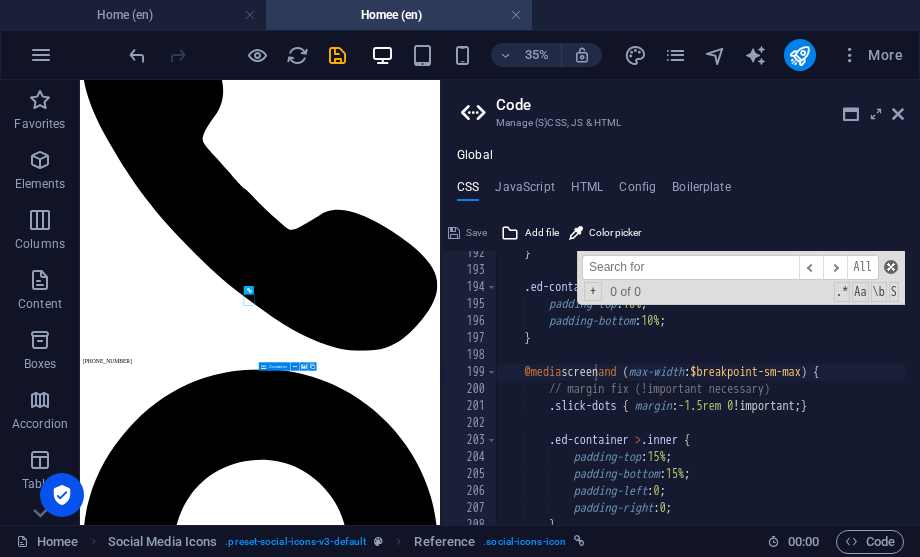 click at bounding box center (891, 267) 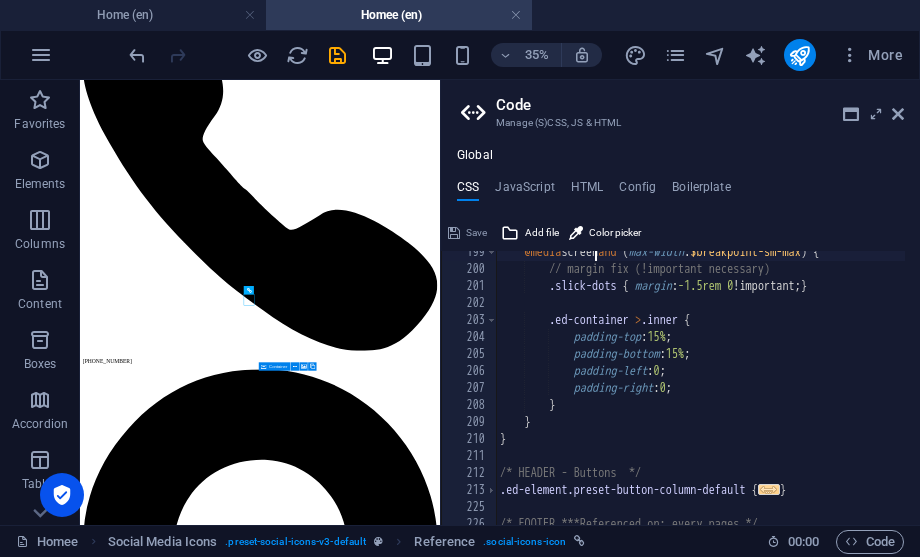 scroll, scrollTop: 2847, scrollLeft: 0, axis: vertical 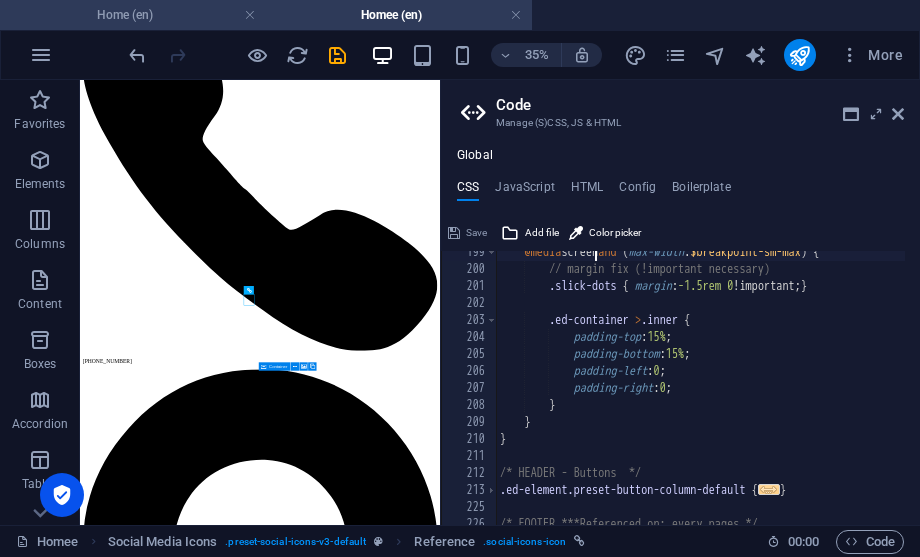 click on "Home (en)" at bounding box center [133, 15] 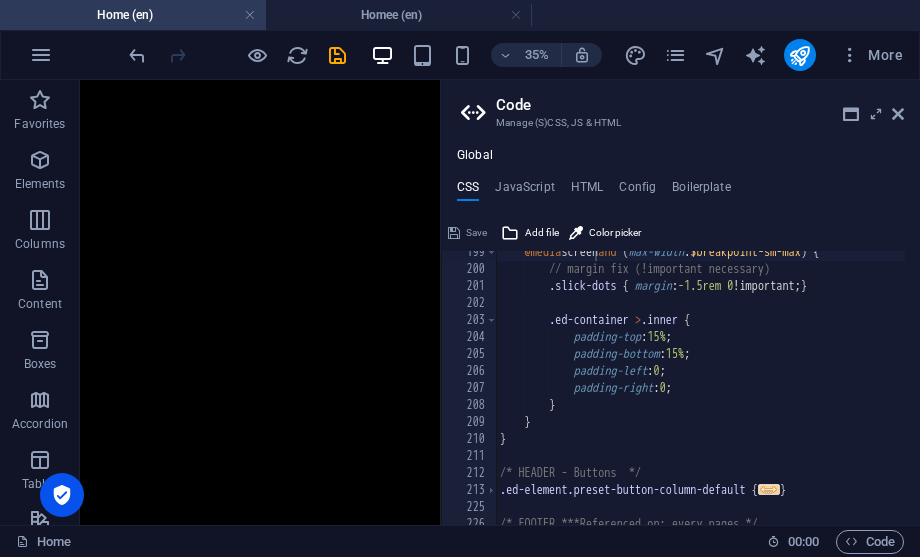 scroll, scrollTop: 0, scrollLeft: 0, axis: both 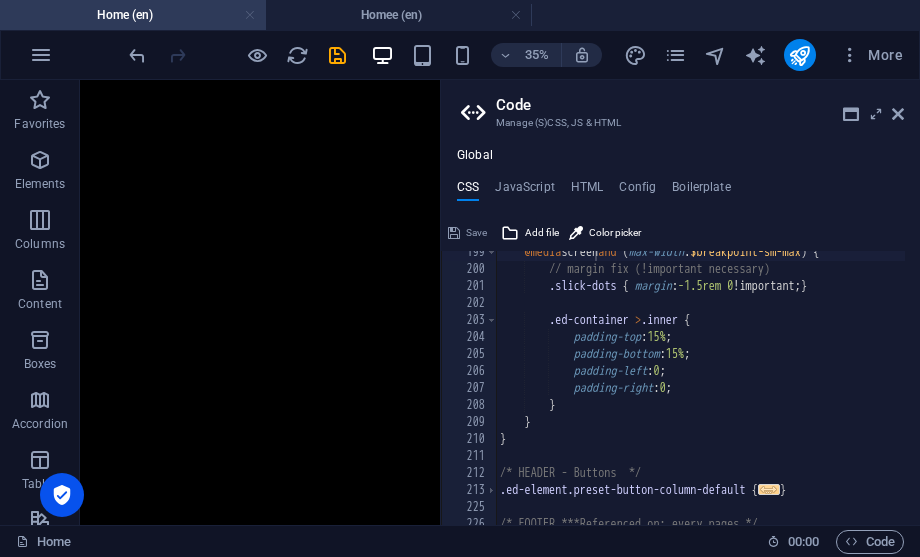 click at bounding box center [250, 15] 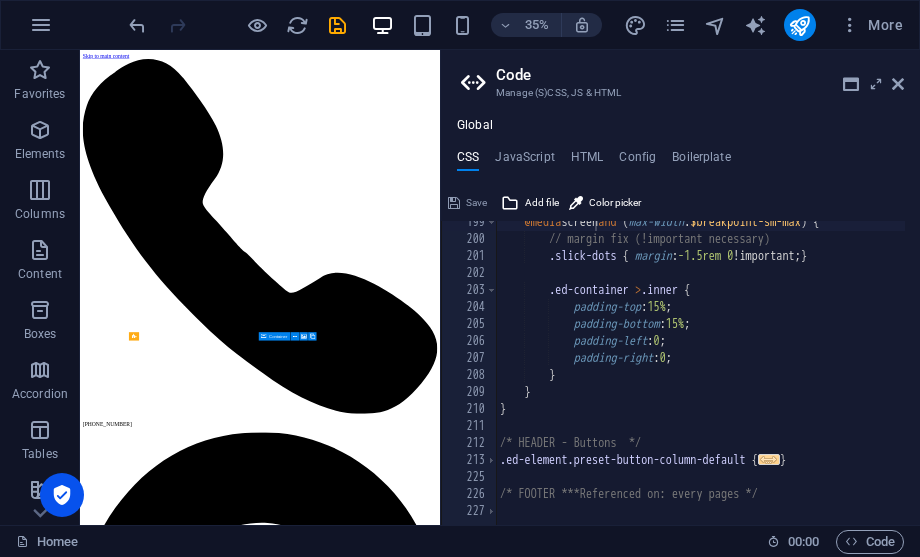 scroll, scrollTop: 267, scrollLeft: 0, axis: vertical 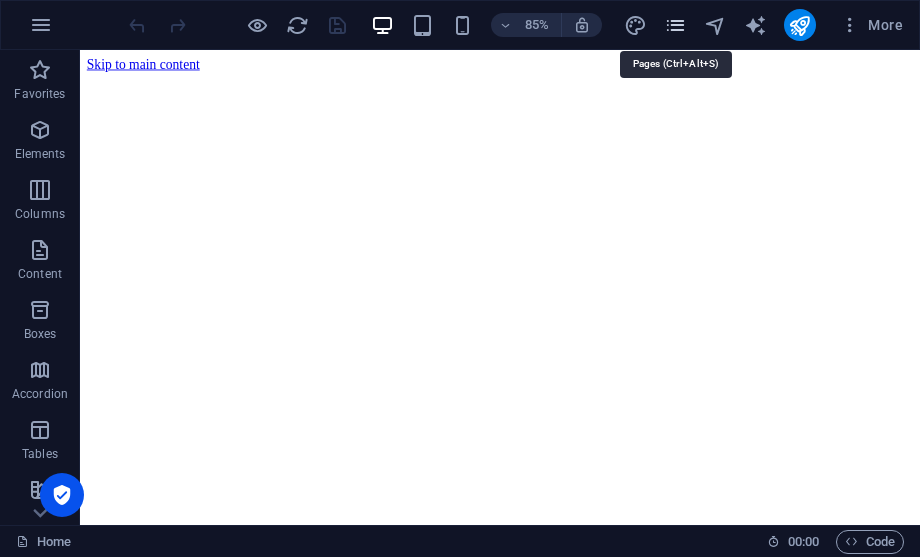click at bounding box center [675, 25] 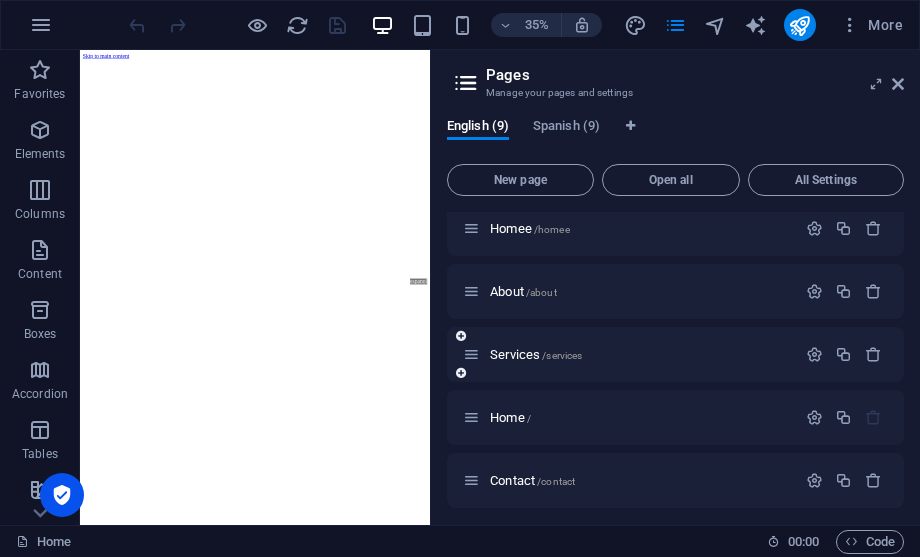 scroll, scrollTop: 0, scrollLeft: 0, axis: both 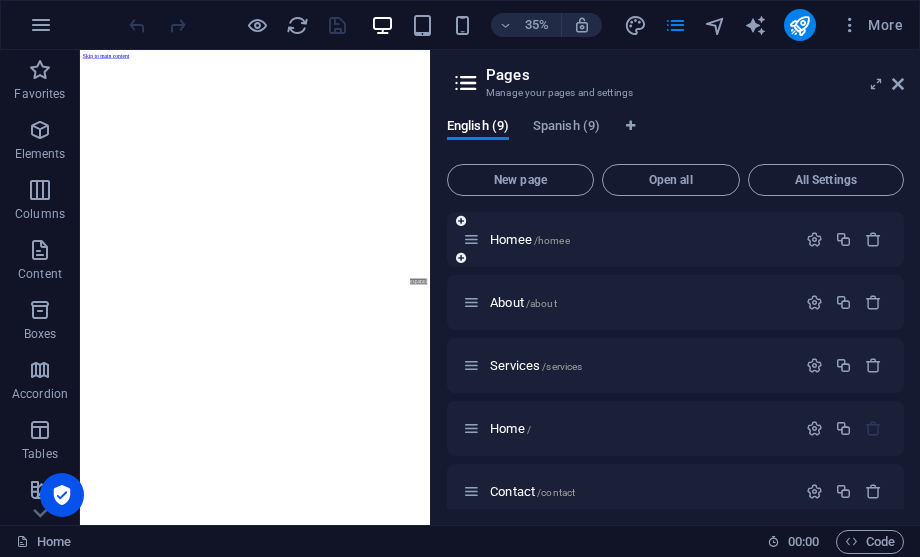click on "Homee /homee" at bounding box center (640, 239) 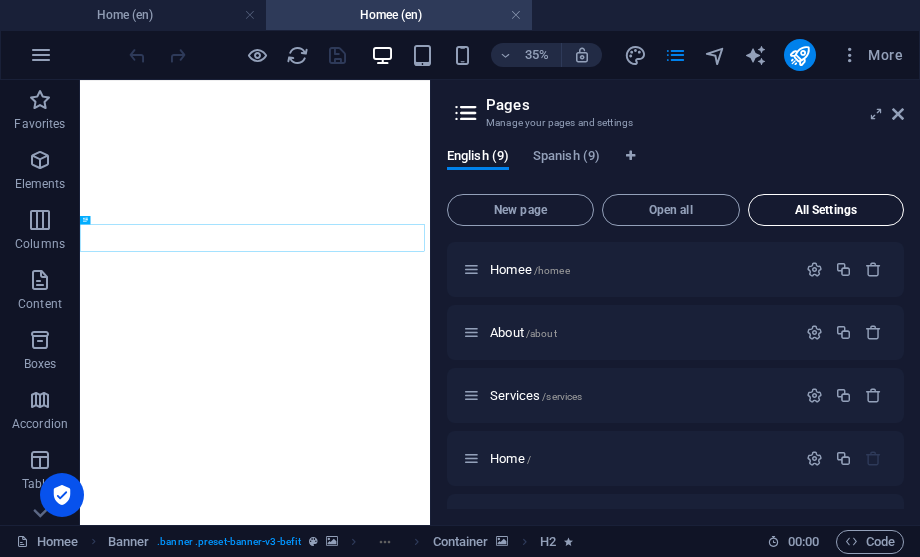 click on "All Settings" at bounding box center (826, 210) 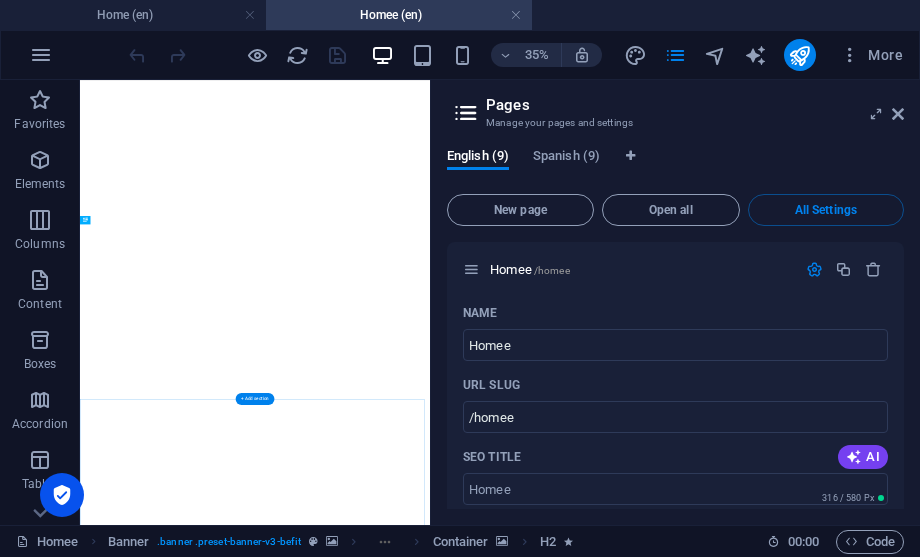 scroll, scrollTop: 7133, scrollLeft: 0, axis: vertical 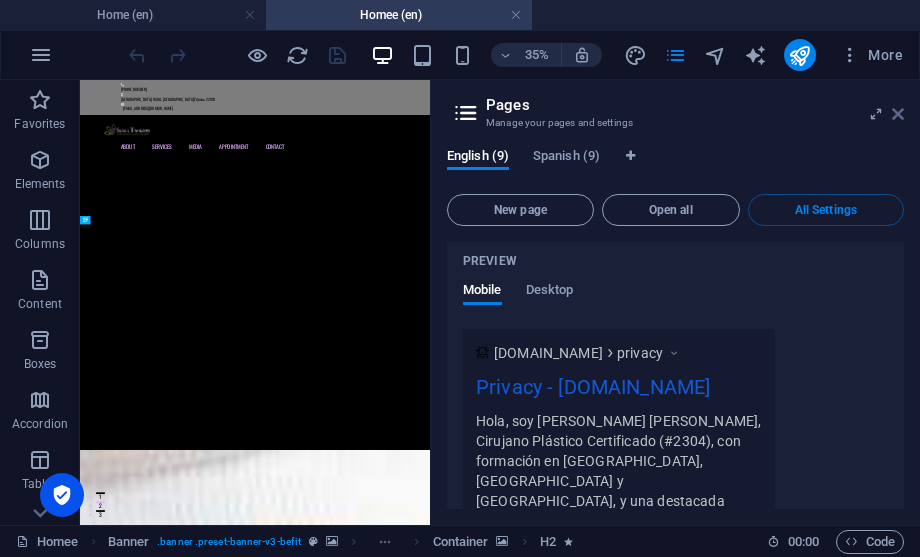 click at bounding box center (898, 114) 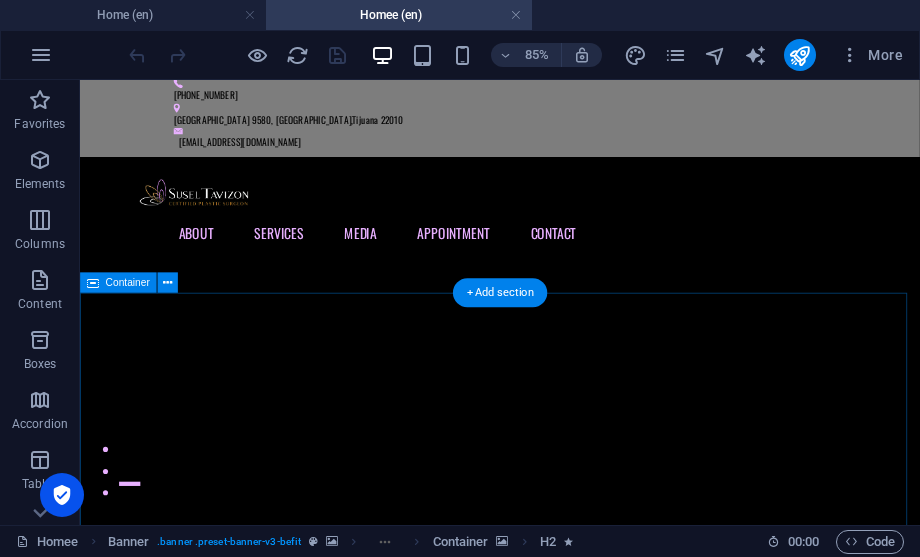 scroll, scrollTop: 360, scrollLeft: 0, axis: vertical 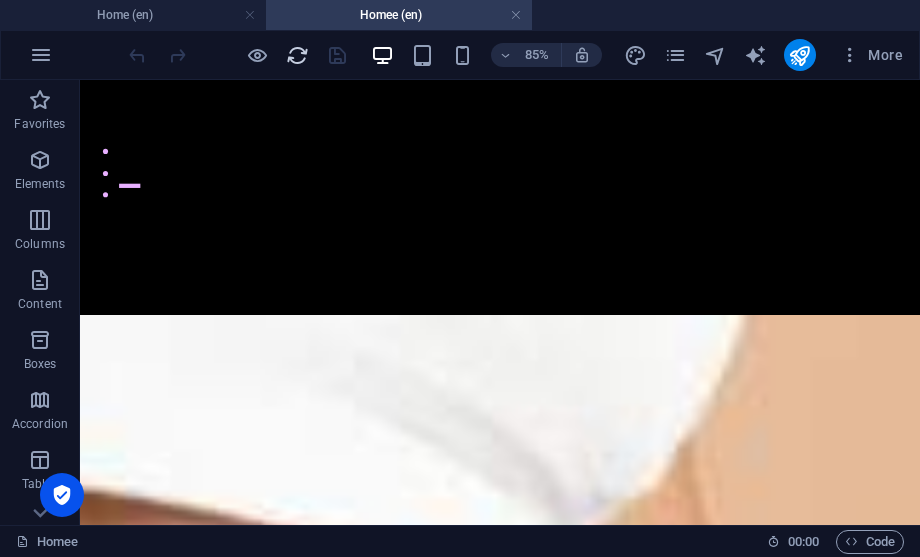 click at bounding box center (297, 55) 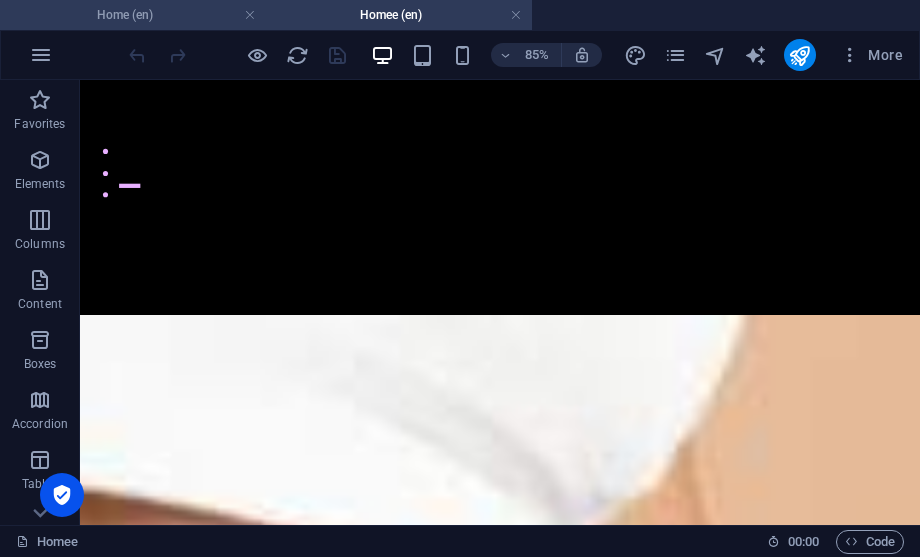 click on "Home (en)" at bounding box center (133, 15) 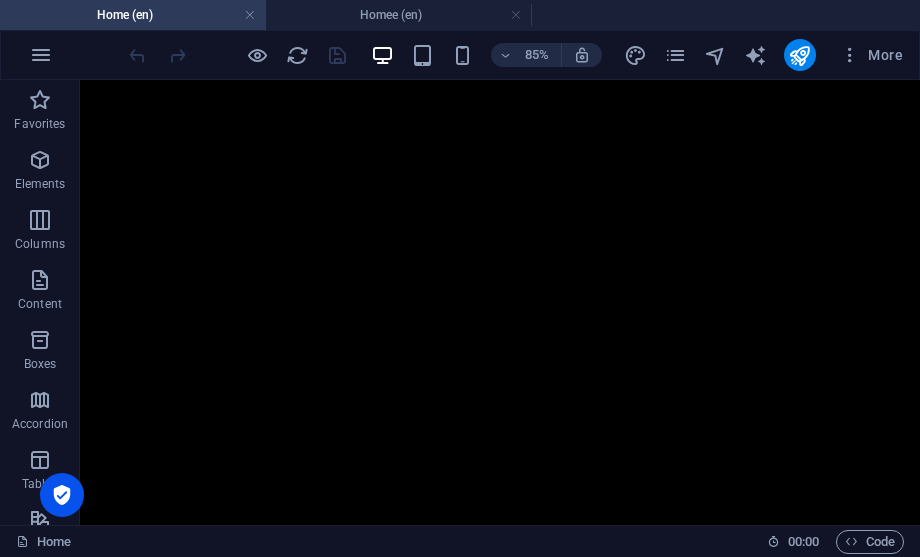 click at bounding box center (250, 15) 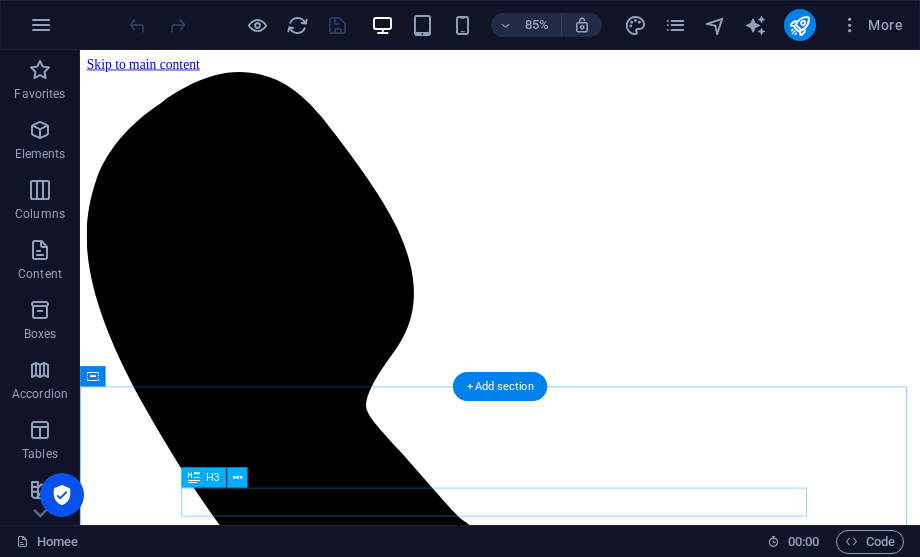 scroll, scrollTop: 120, scrollLeft: 0, axis: vertical 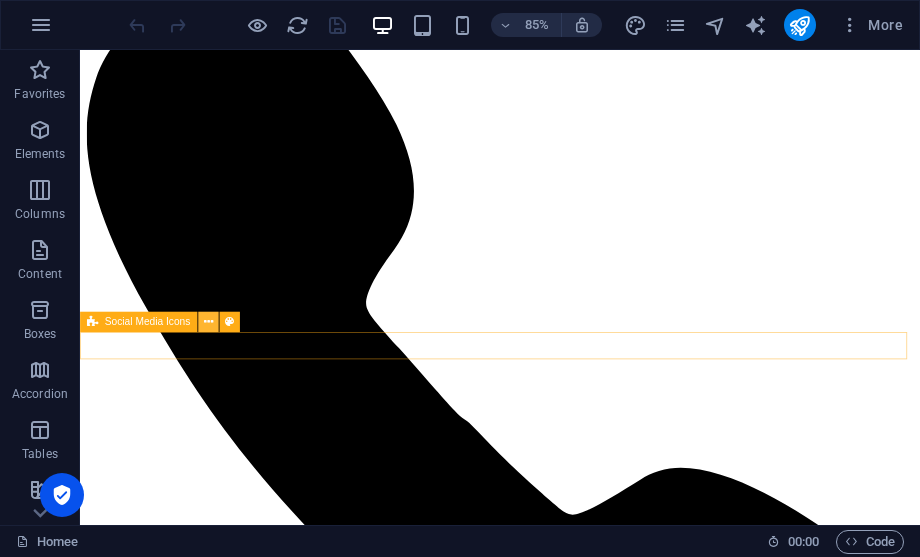 click at bounding box center (208, 322) 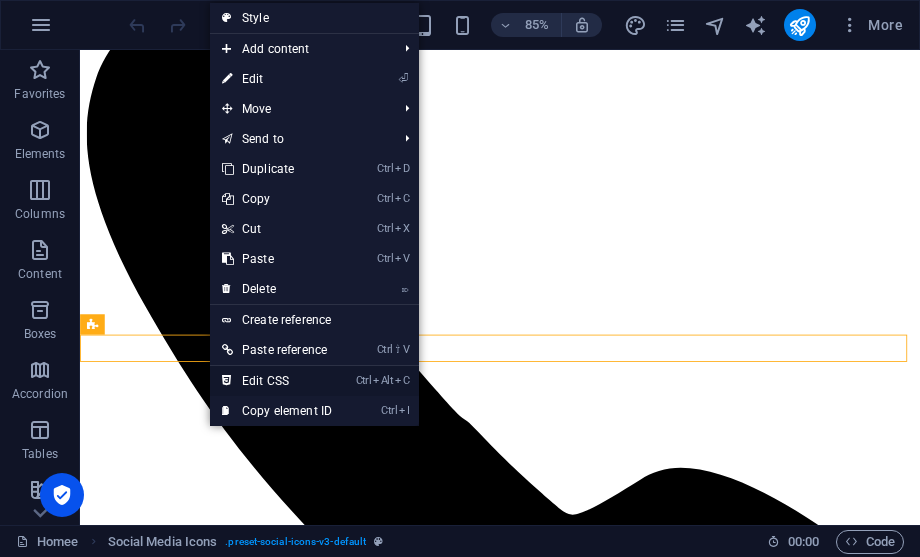 drag, startPoint x: 814, startPoint y: 979, endPoint x: 274, endPoint y: 386, distance: 802.0281 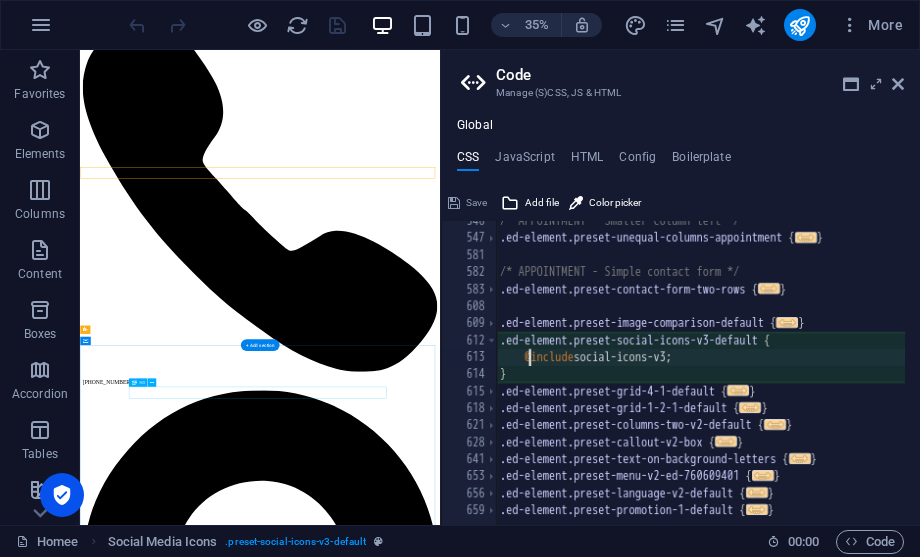 type on "@include social-icons-v3;" 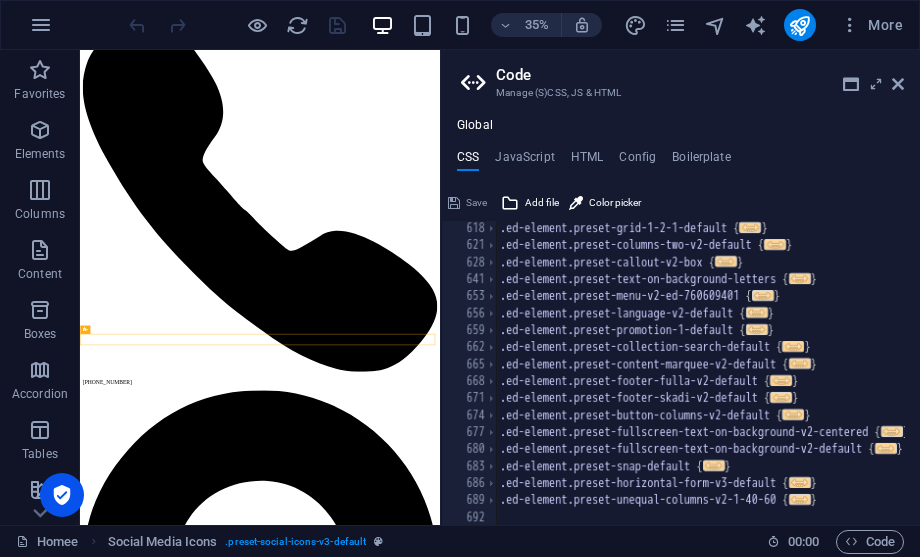 scroll, scrollTop: 2484, scrollLeft: 0, axis: vertical 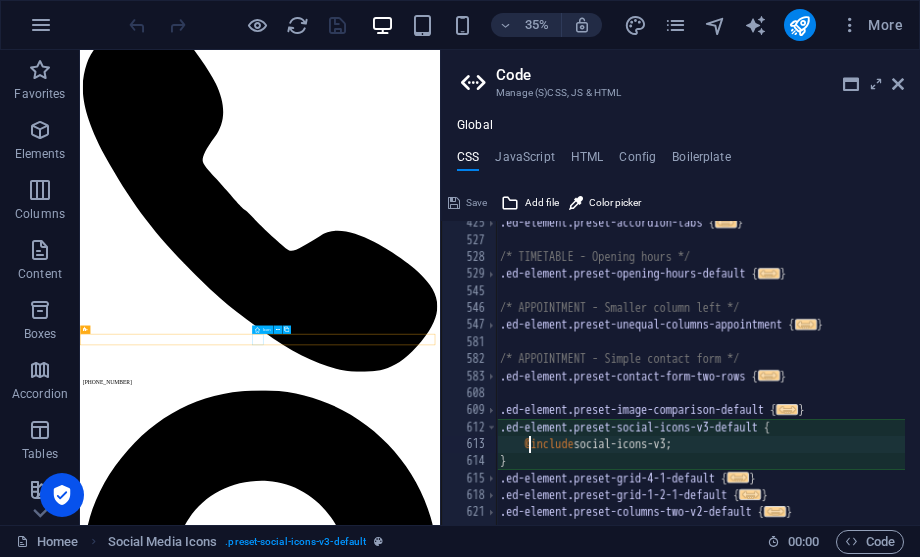 click at bounding box center [594, 7281] 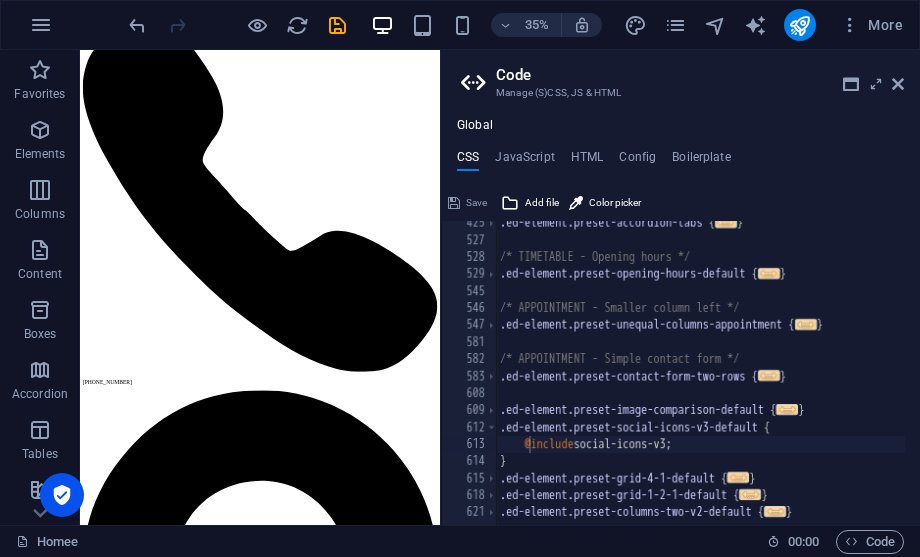 click at bounding box center [337, 25] 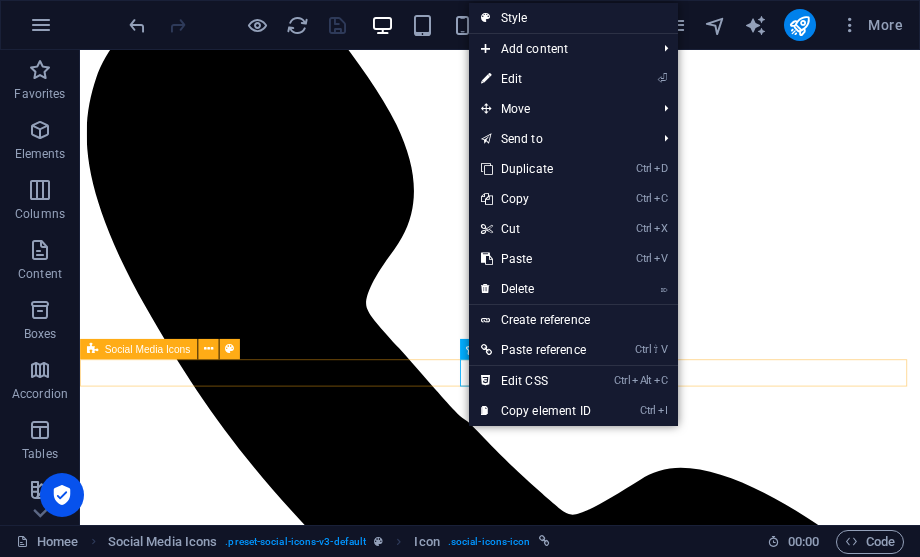 click on "Social Media Icons" at bounding box center [148, 349] 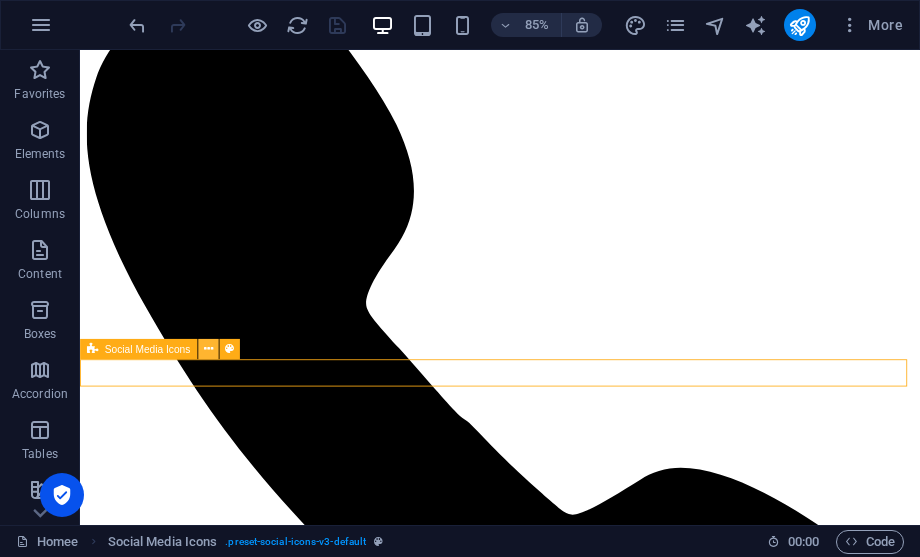 click at bounding box center (207, 350) 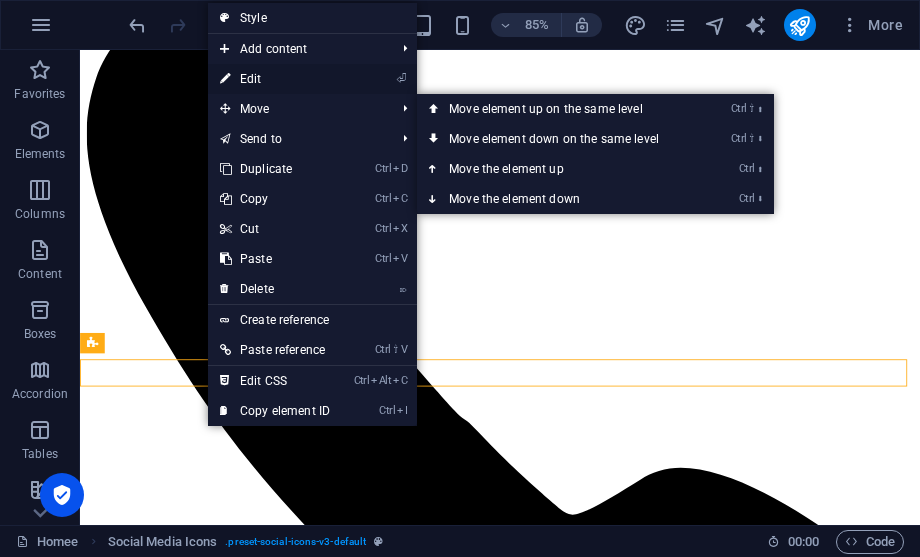 click on "⏎  Edit" at bounding box center (275, 79) 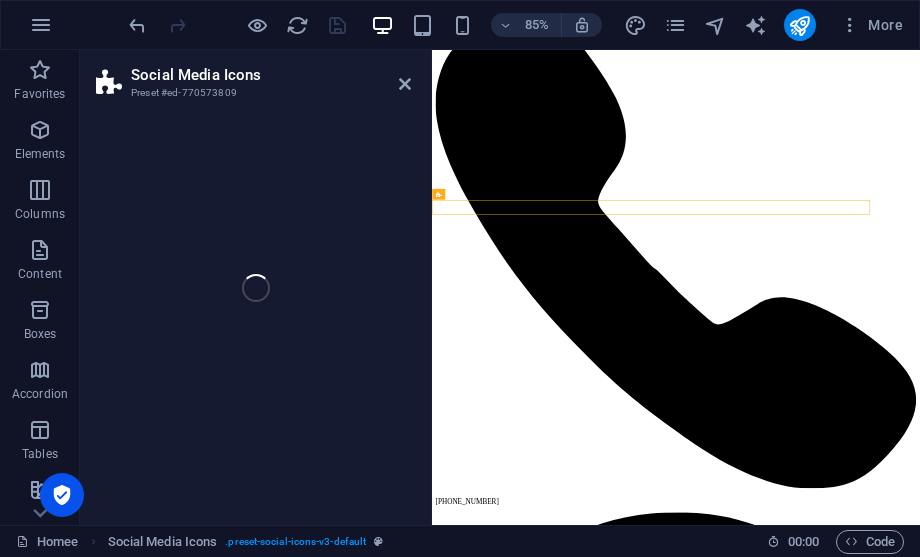 select on "rem" 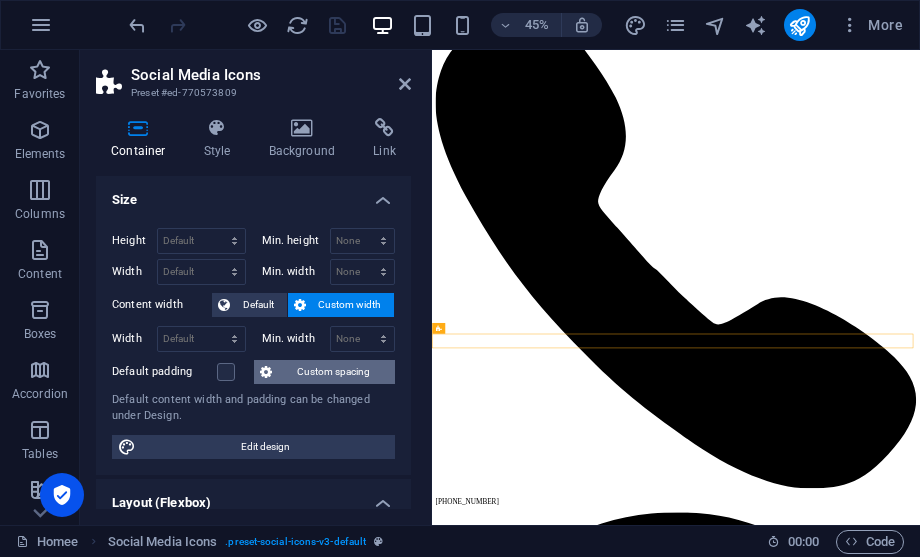 scroll, scrollTop: 0, scrollLeft: 0, axis: both 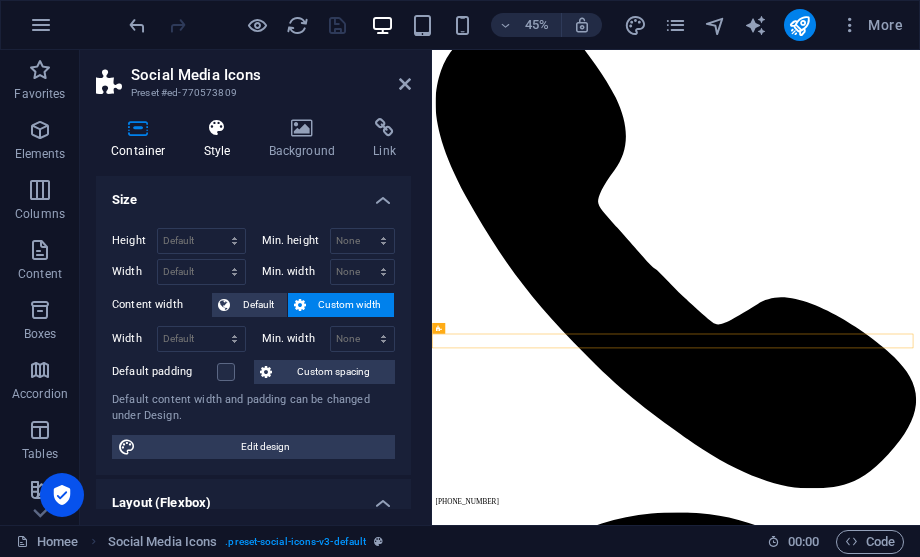 click on "Style" at bounding box center (221, 139) 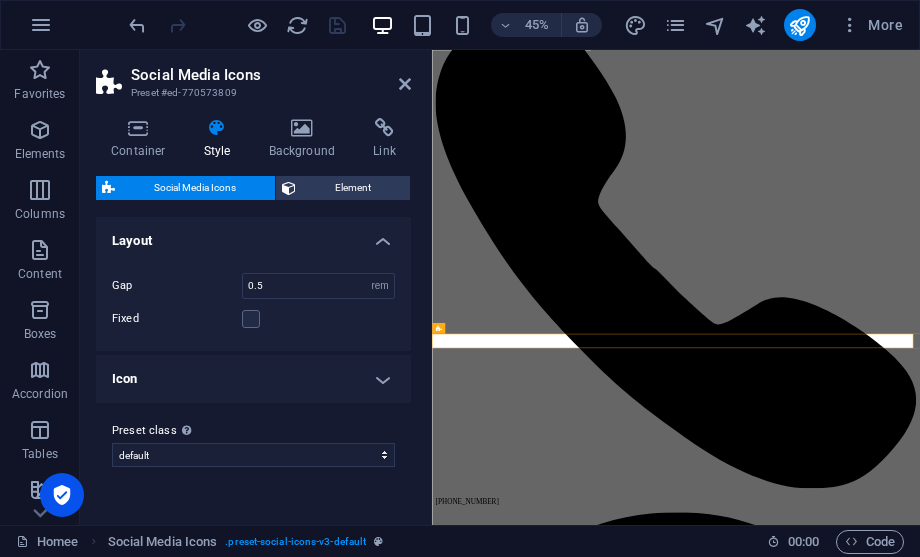 click on "Icon" at bounding box center [253, 379] 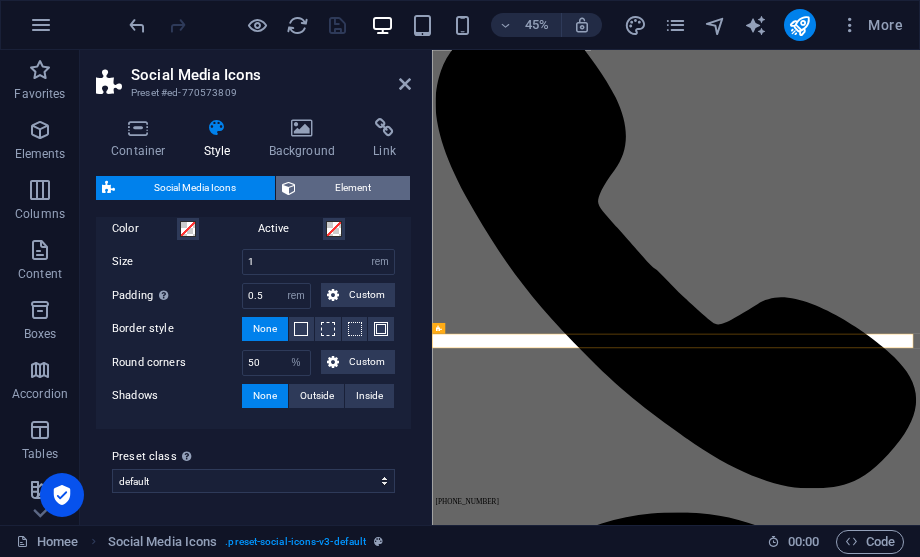 scroll, scrollTop: 0, scrollLeft: 0, axis: both 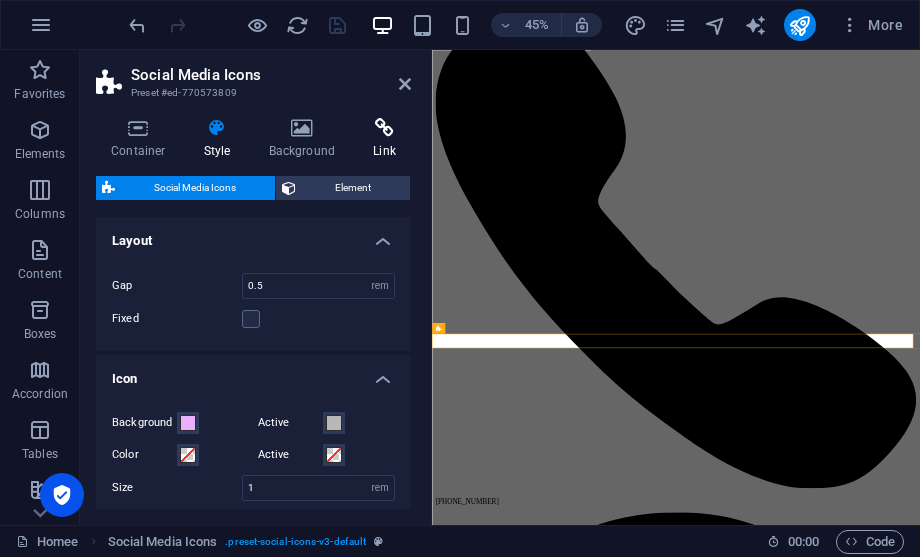 click on "Link" at bounding box center [384, 139] 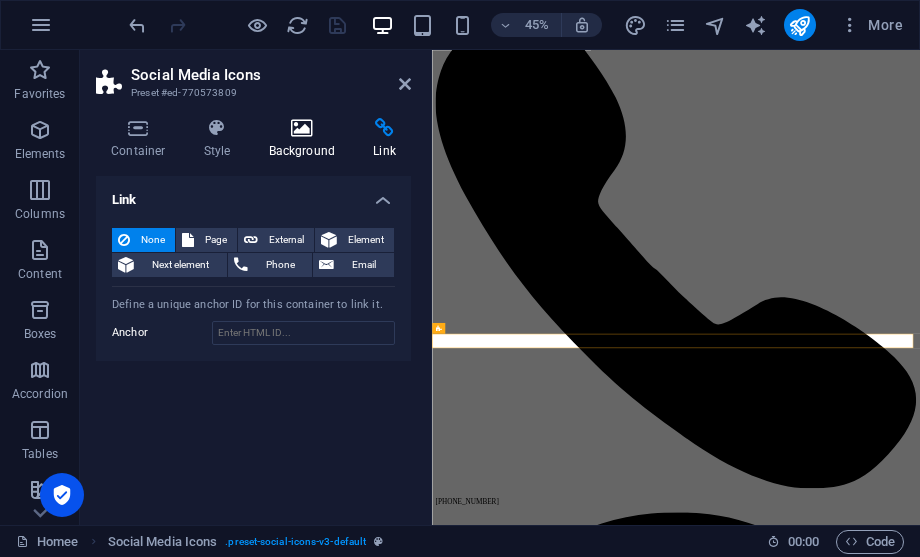 click at bounding box center (302, 128) 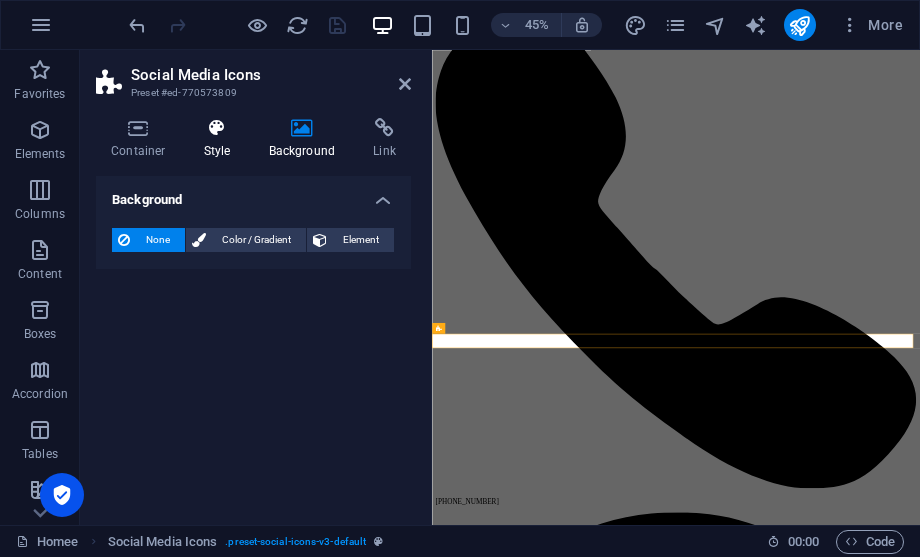click at bounding box center (217, 128) 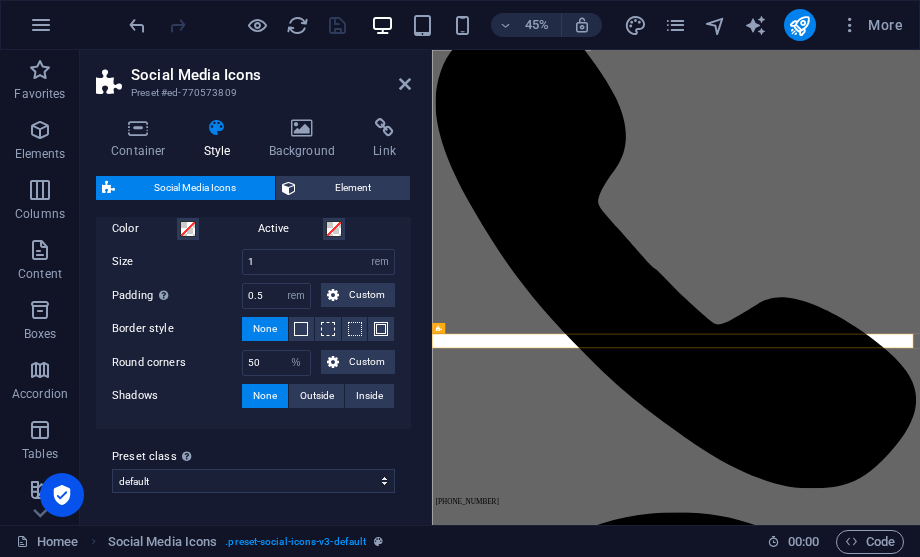 scroll, scrollTop: 0, scrollLeft: 0, axis: both 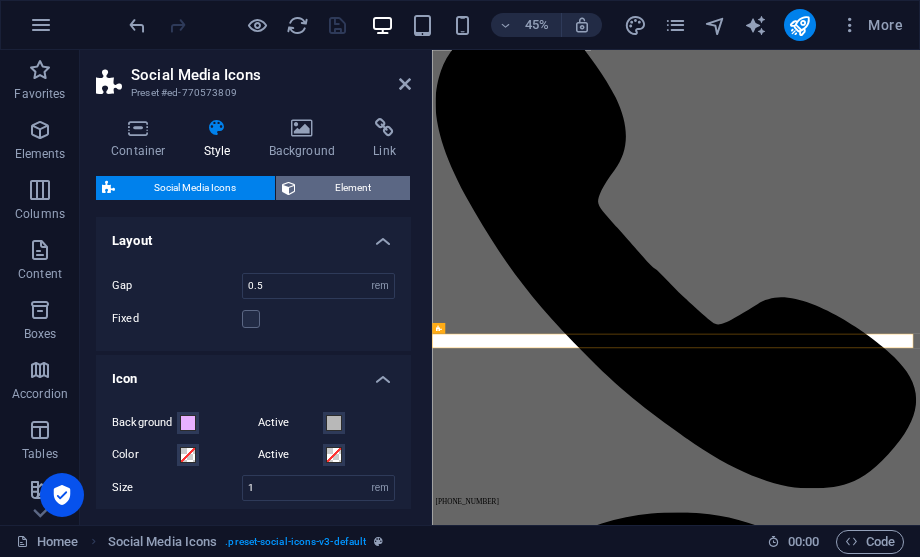 click on "Element" at bounding box center [353, 188] 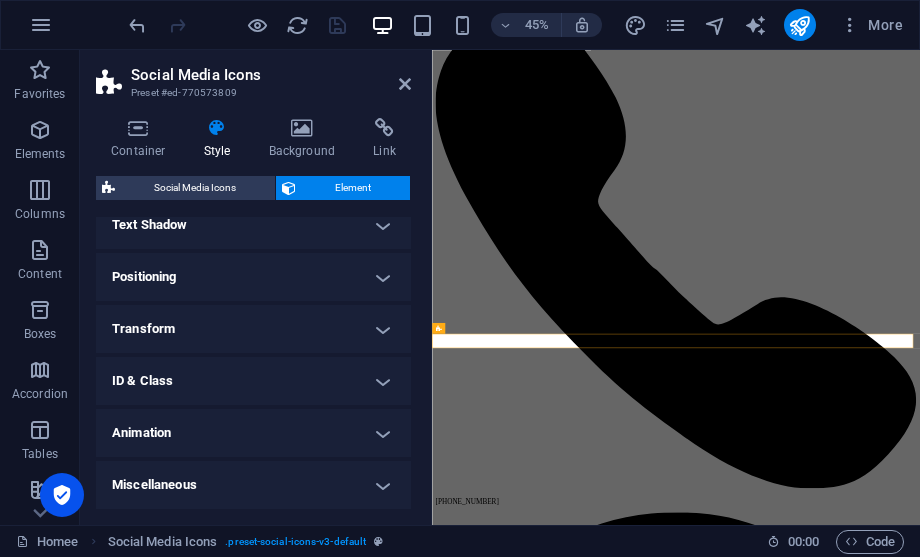 scroll, scrollTop: 0, scrollLeft: 0, axis: both 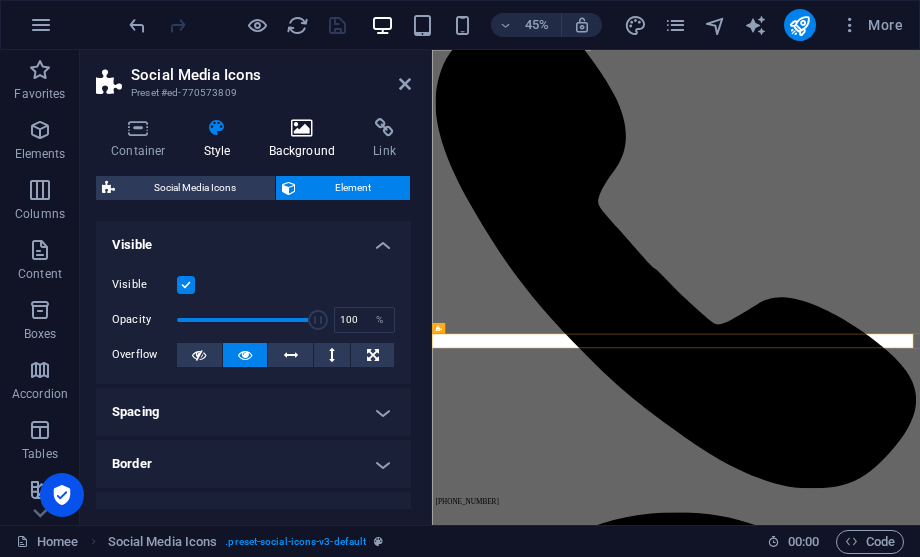 click at bounding box center (302, 128) 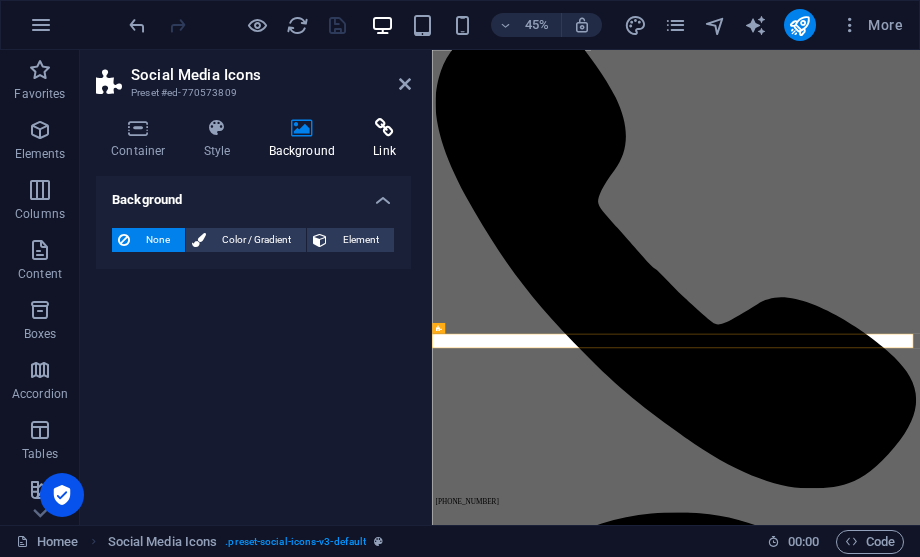 click at bounding box center [384, 128] 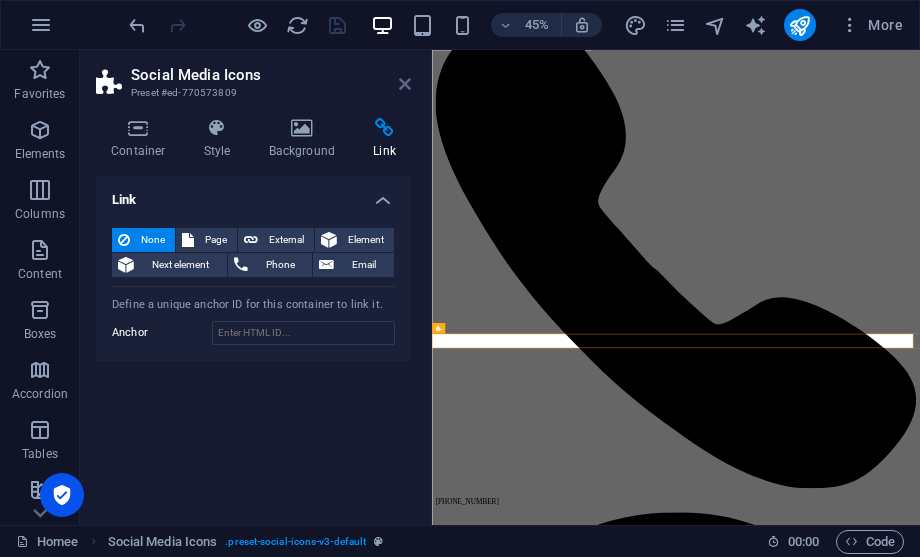 click at bounding box center [405, 84] 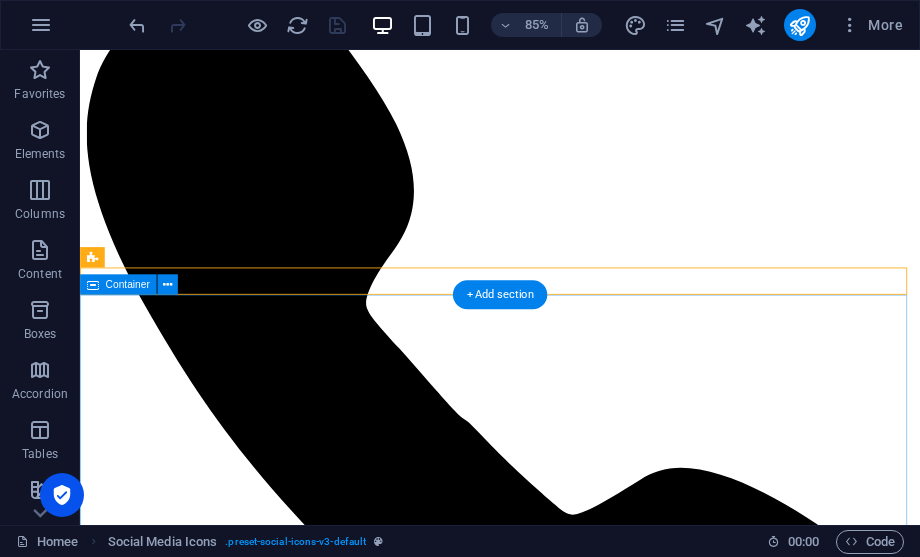 scroll, scrollTop: 196, scrollLeft: 0, axis: vertical 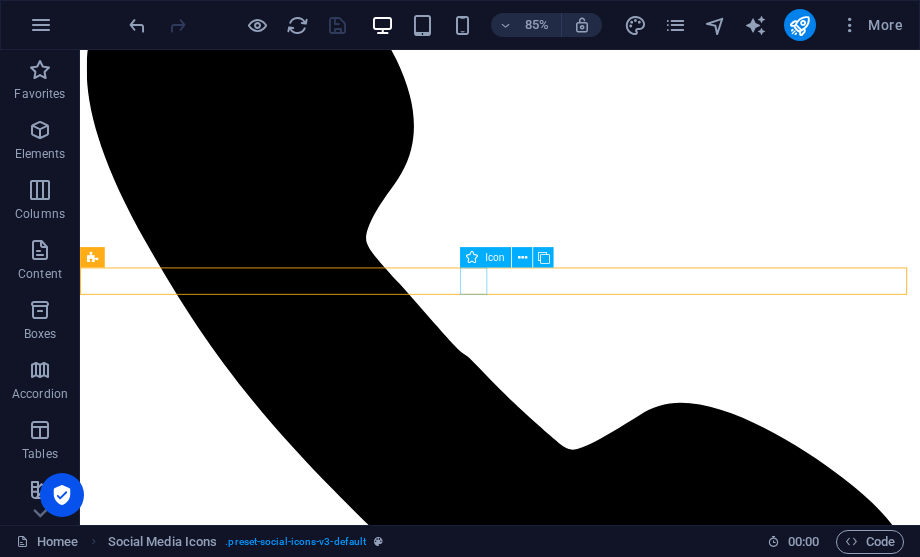 click at bounding box center (574, 5331) 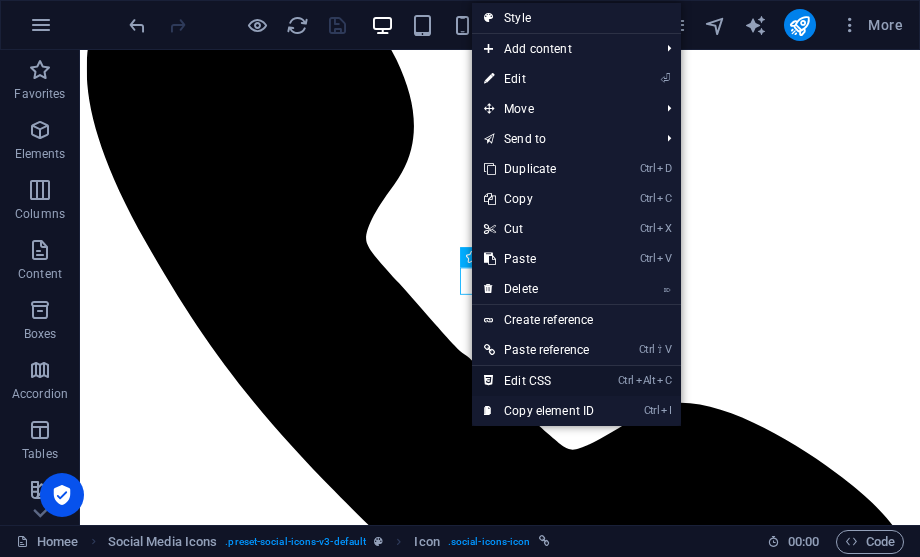 click on "Ctrl Alt C  Edit CSS" at bounding box center [539, 381] 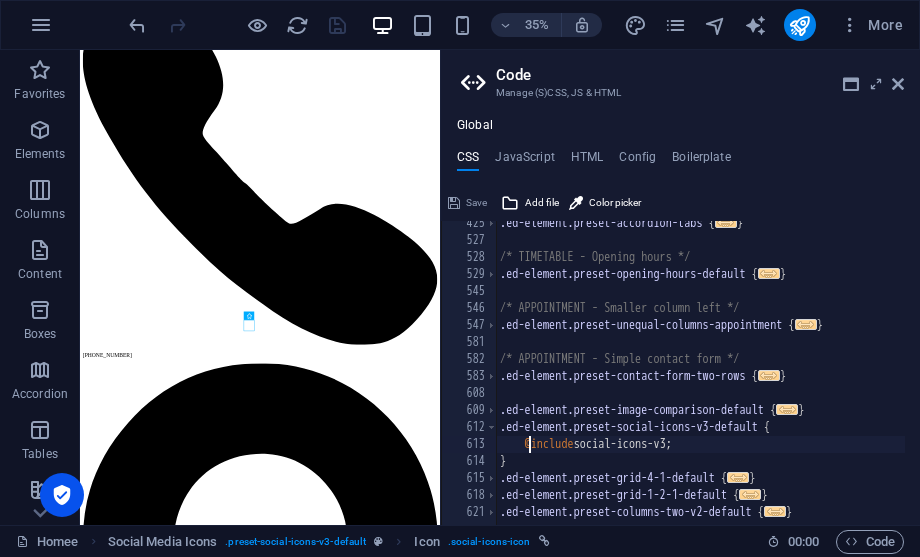 scroll, scrollTop: 160, scrollLeft: 0, axis: vertical 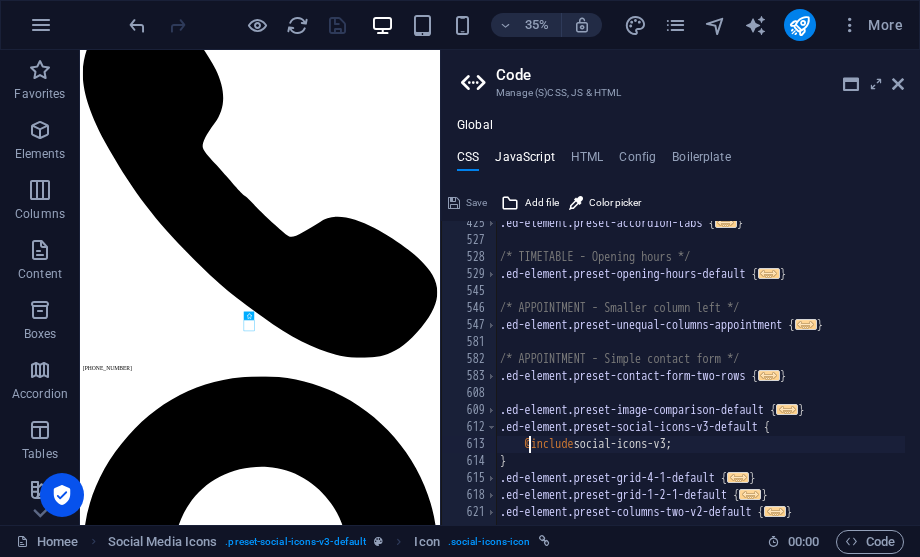 click on "JavaScript" at bounding box center [524, 161] 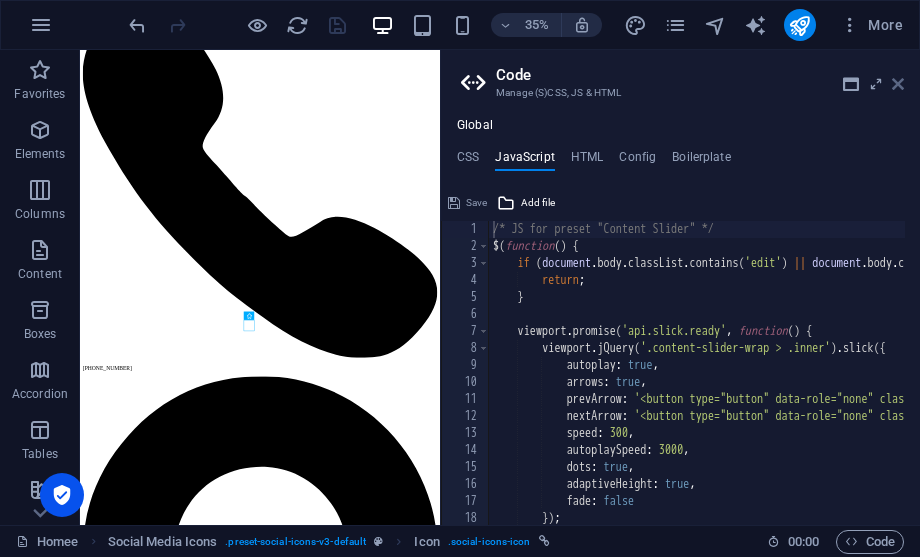 click at bounding box center [898, 84] 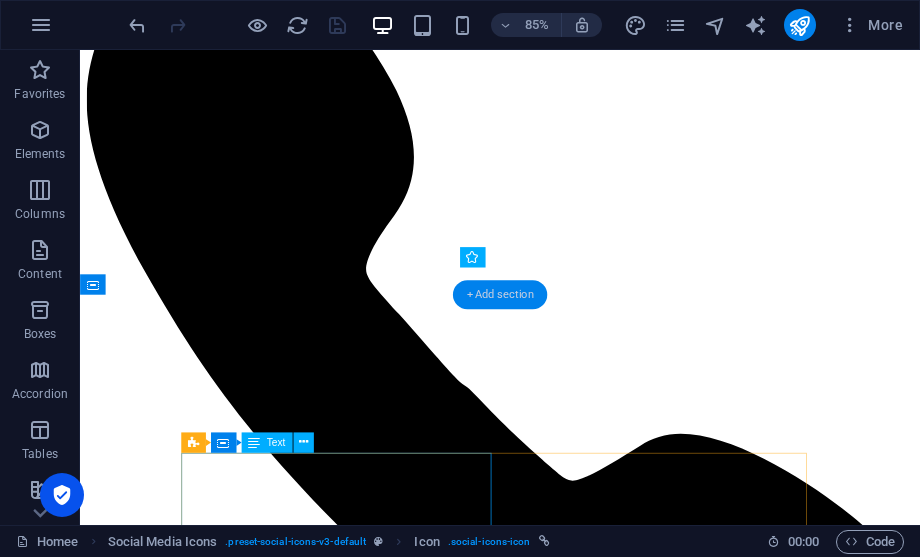 scroll, scrollTop: 228, scrollLeft: 0, axis: vertical 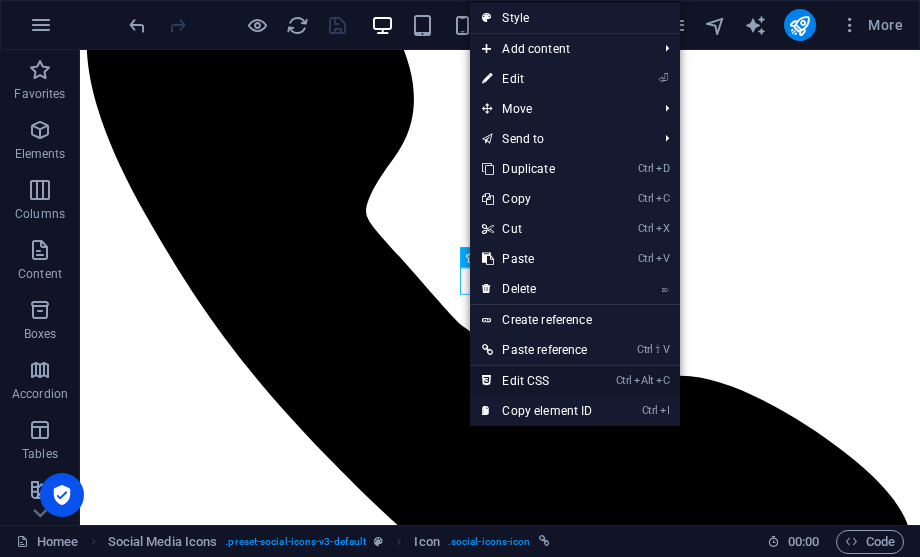 click on "Ctrl Alt C  Edit CSS" at bounding box center [537, 381] 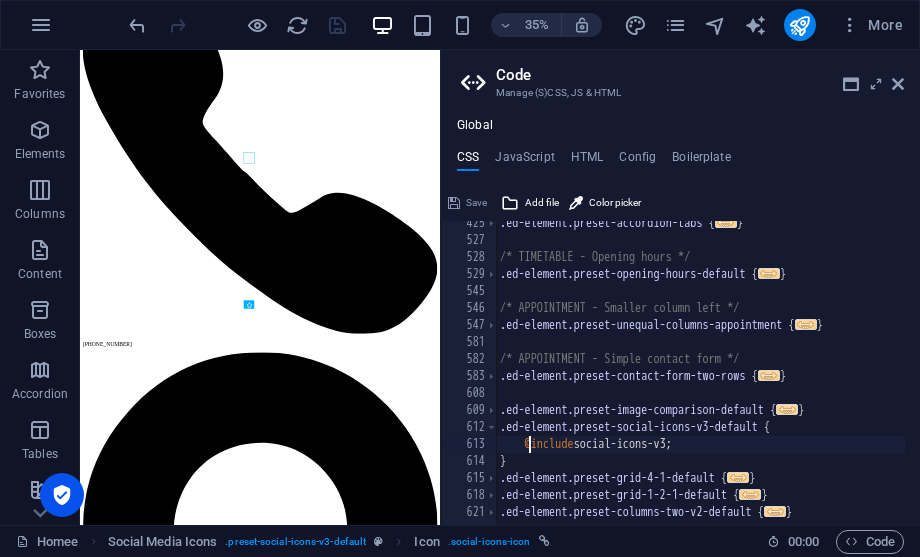 scroll, scrollTop: 192, scrollLeft: 0, axis: vertical 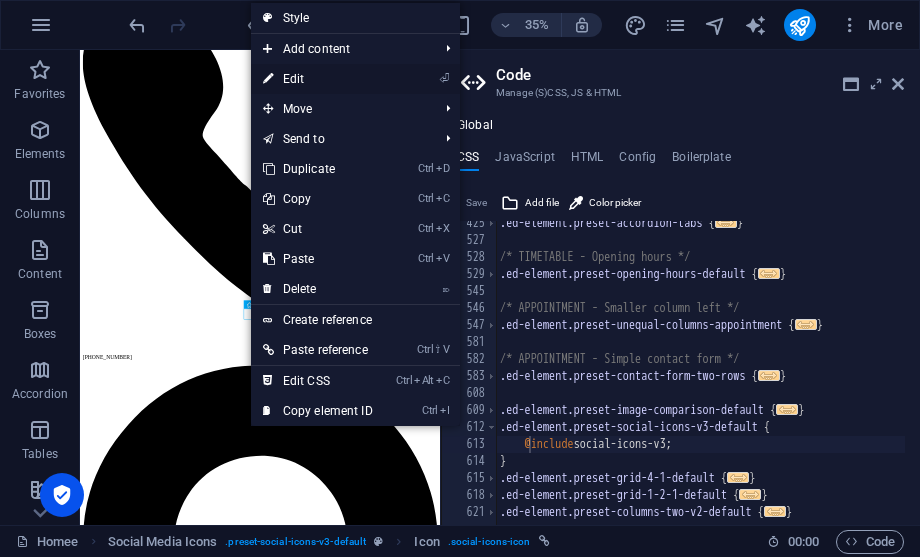 click on "⏎  Edit" at bounding box center (318, 79) 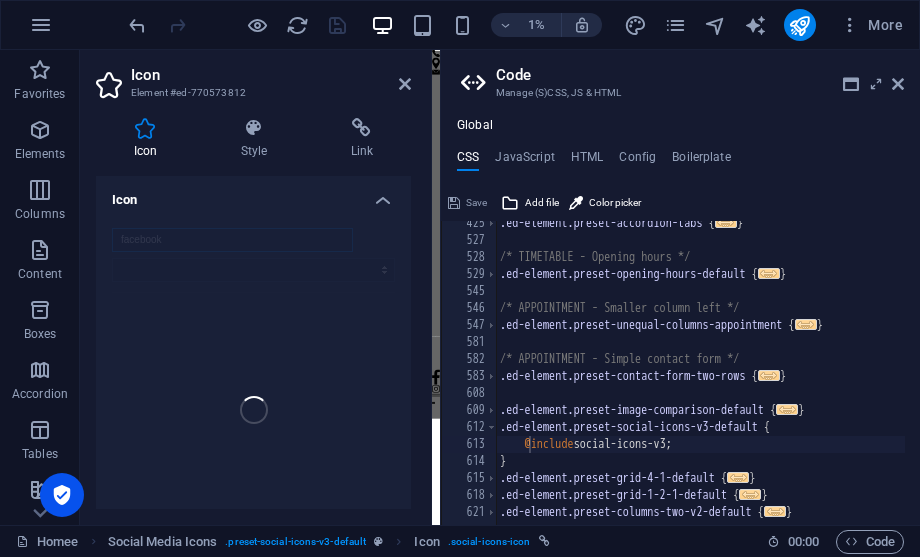 scroll, scrollTop: 0, scrollLeft: 0, axis: both 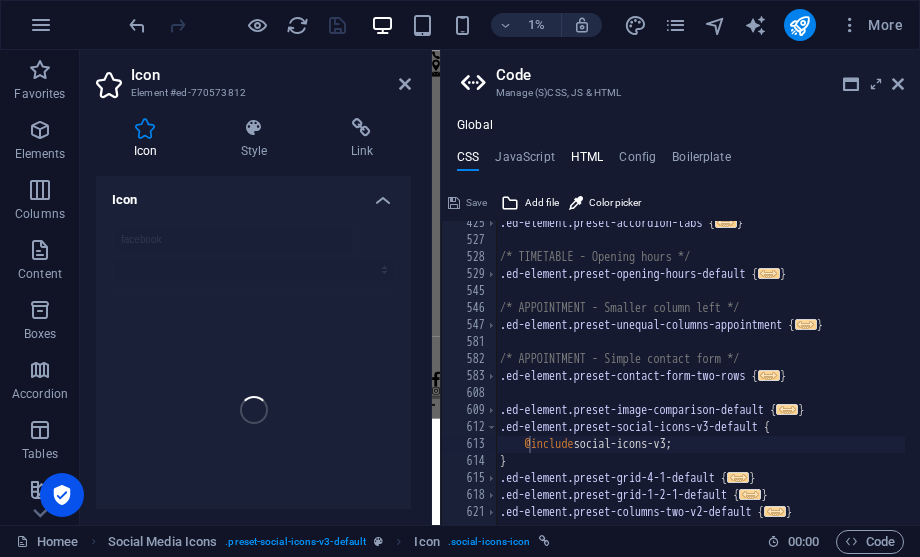 click on "HTML" at bounding box center [587, 161] 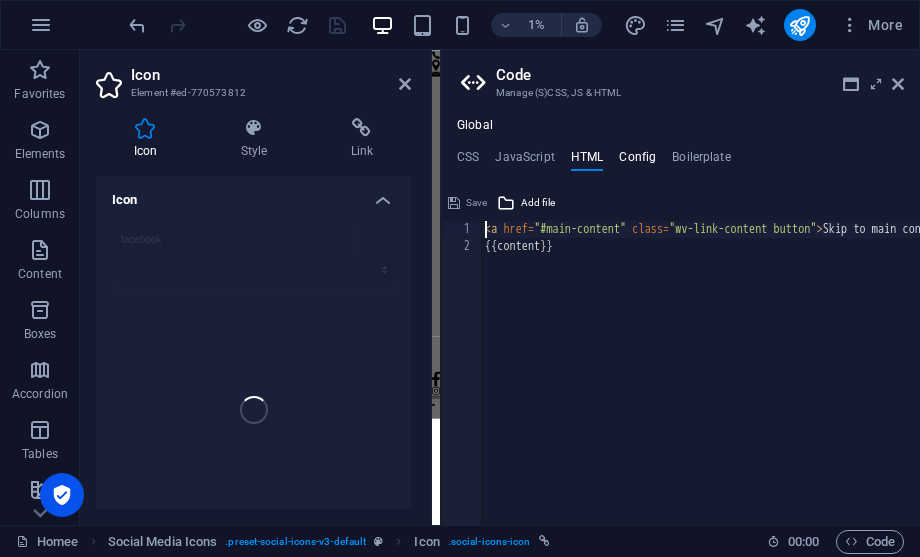 click on "Config" at bounding box center (637, 161) 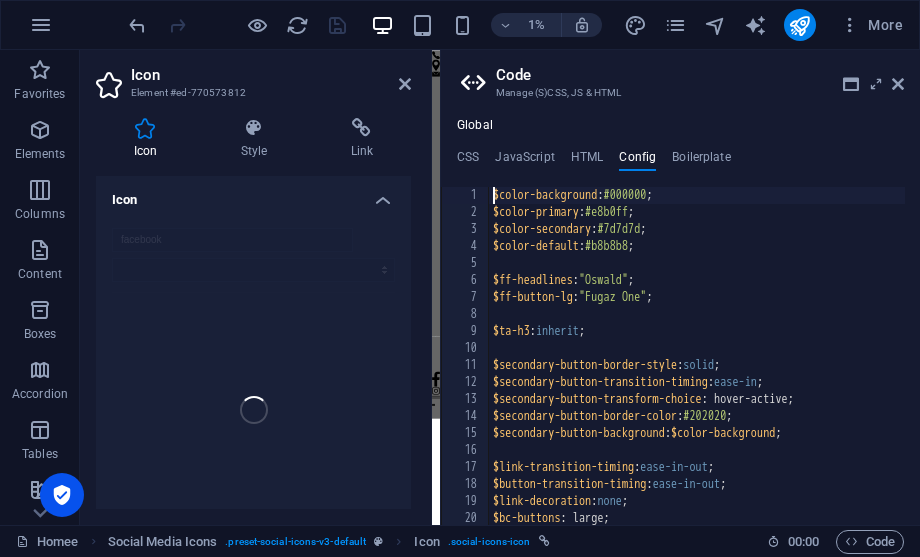 type on "$color-background: #000000;" 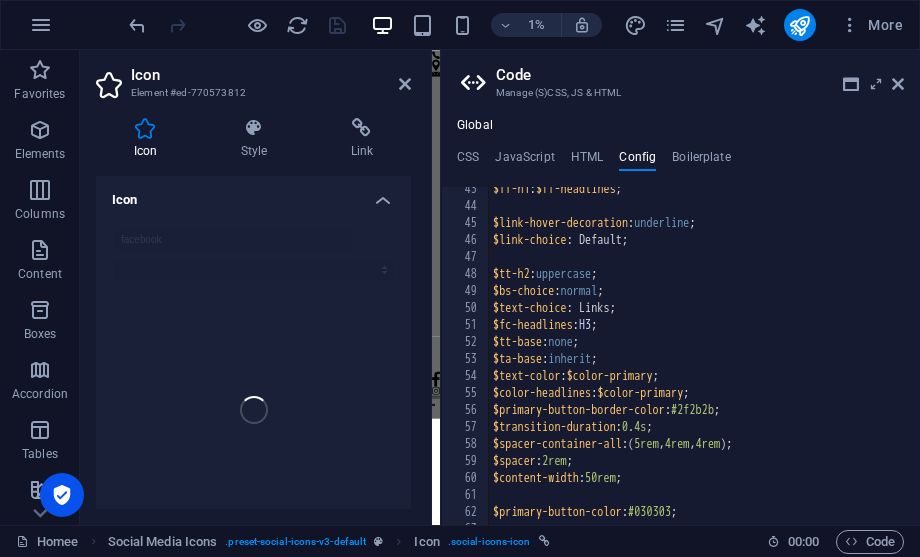 scroll, scrollTop: 780, scrollLeft: 0, axis: vertical 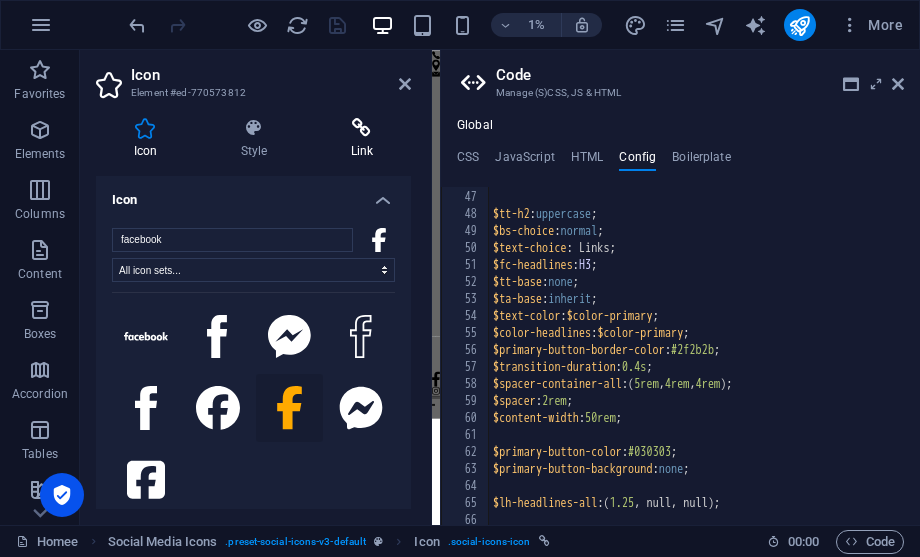 click on "Link" at bounding box center (362, 139) 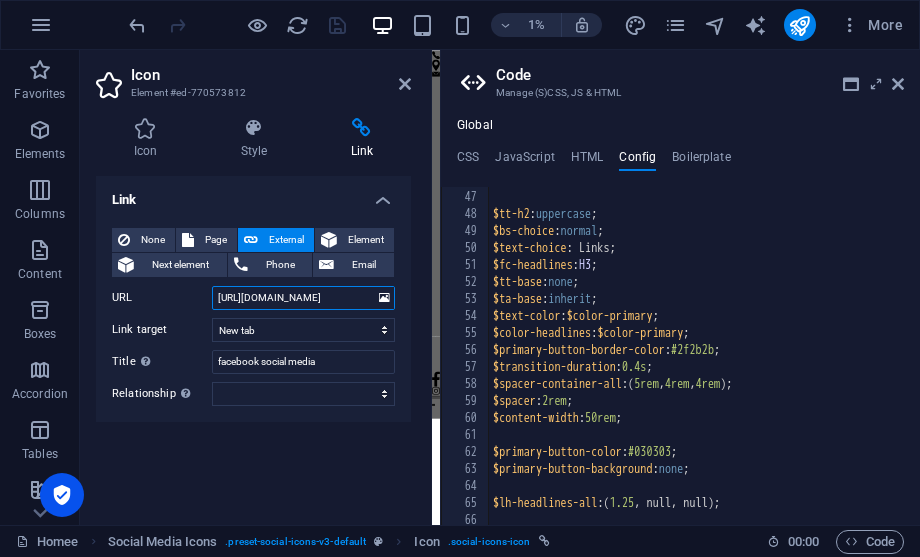 click on "[URL][DOMAIN_NAME]" at bounding box center [303, 298] 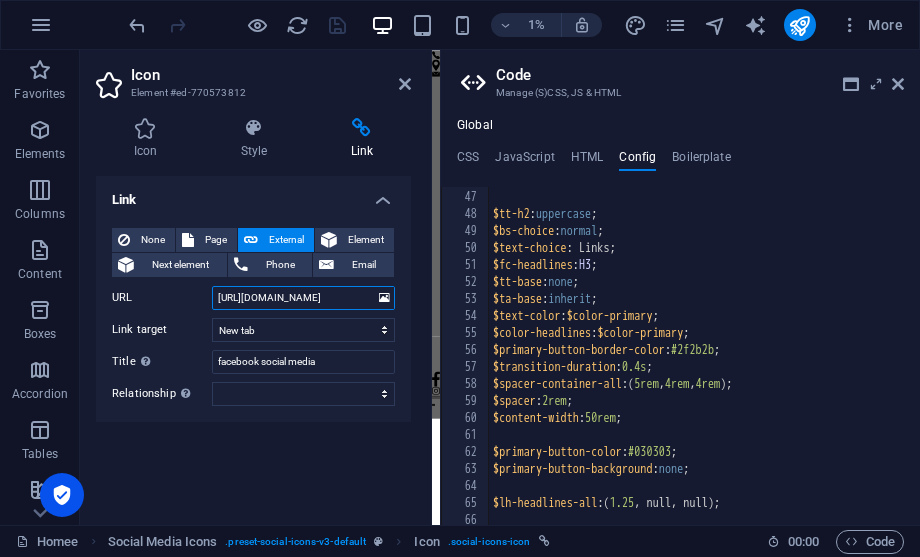 click on "[URL][DOMAIN_NAME]" at bounding box center (303, 298) 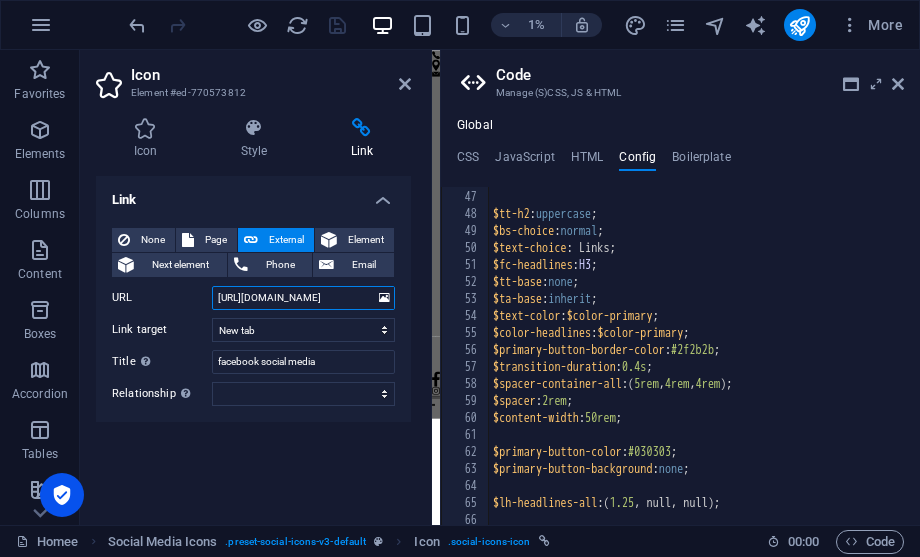 drag, startPoint x: 296, startPoint y: 300, endPoint x: 234, endPoint y: 310, distance: 62.801273 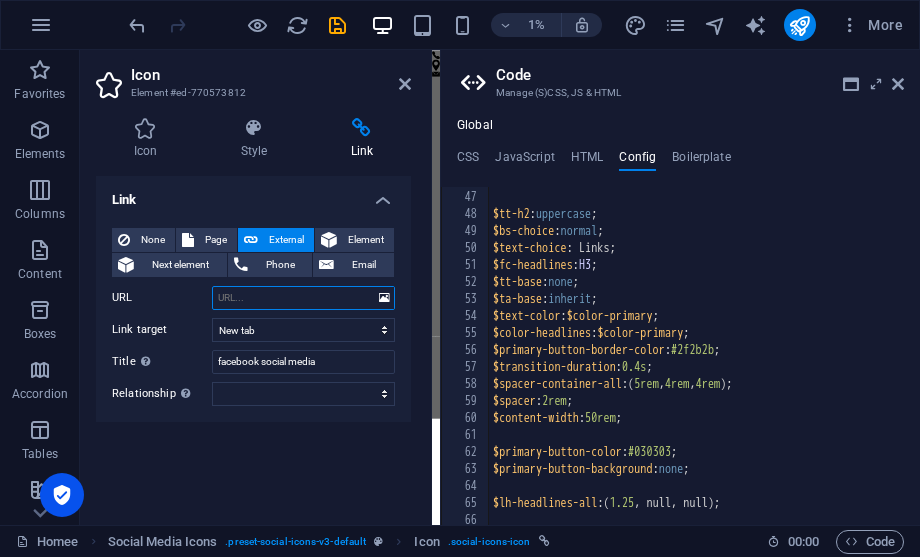 paste on "MED" 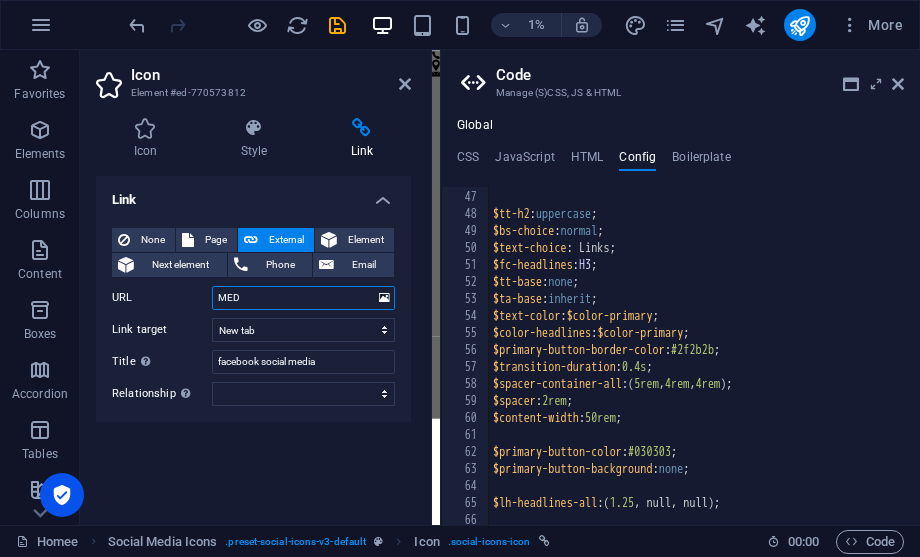 type on "MED" 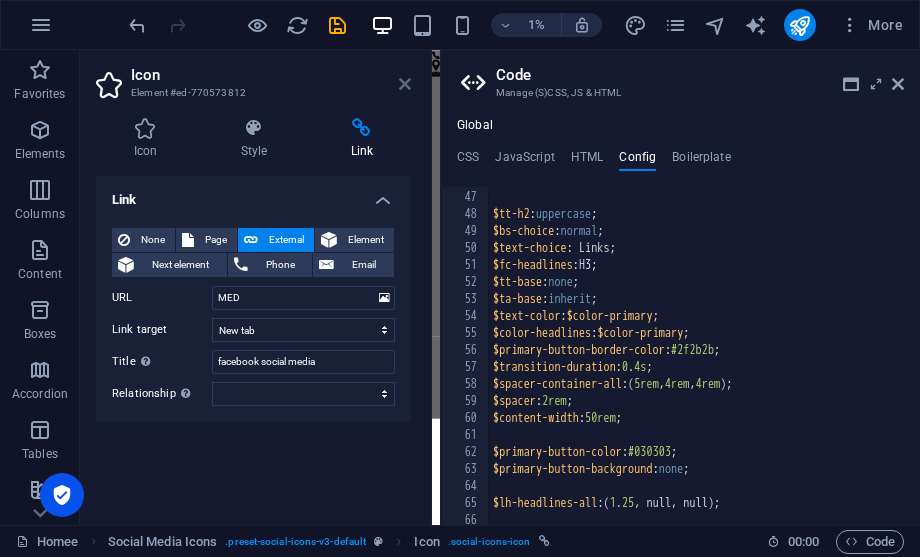 click at bounding box center [405, 84] 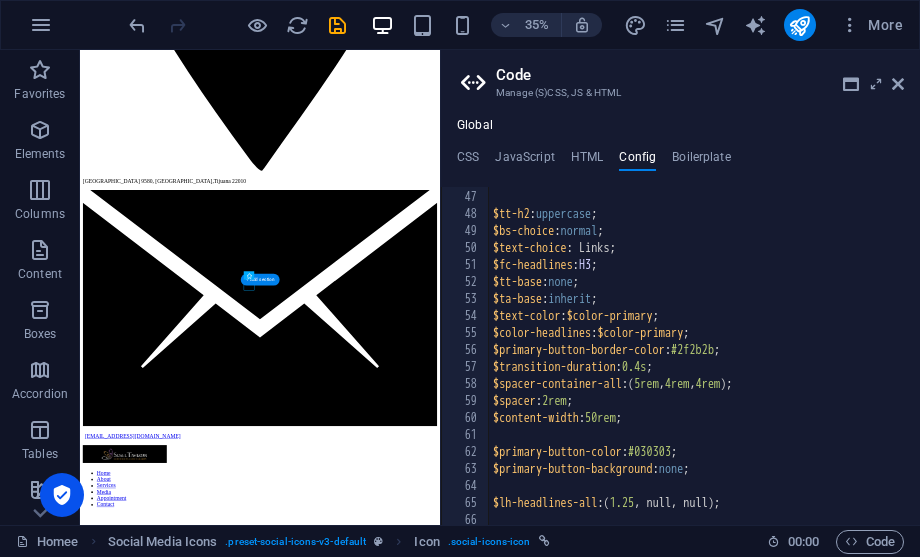 scroll, scrollTop: 275, scrollLeft: 0, axis: vertical 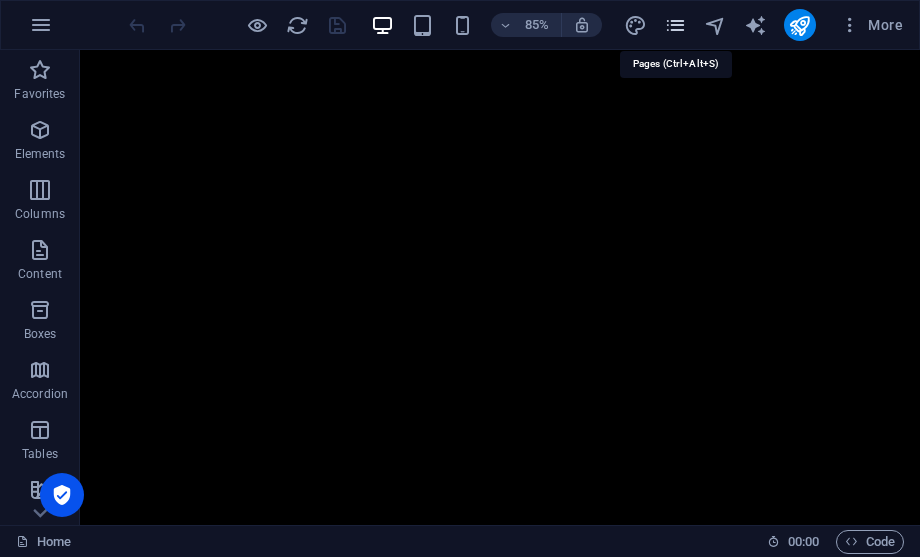 click at bounding box center (675, 25) 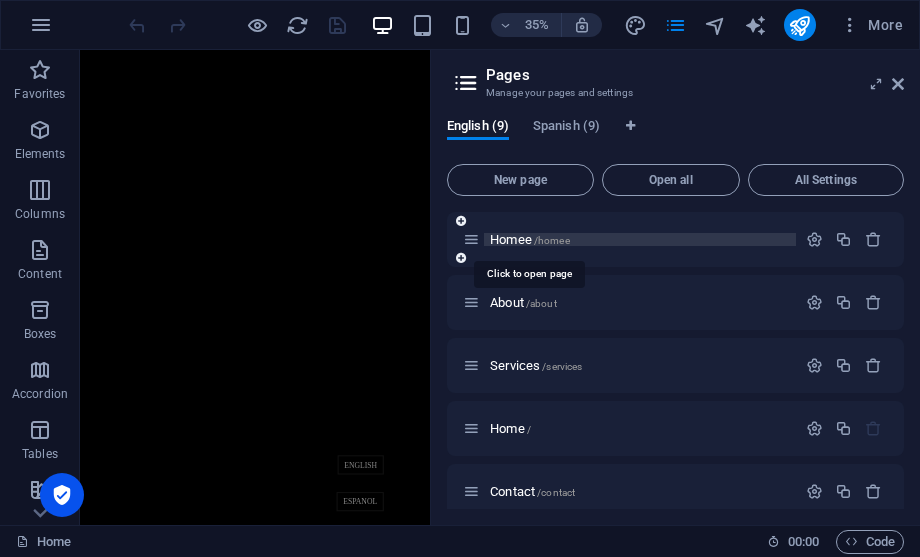 click on "Homee /homee" at bounding box center [530, 239] 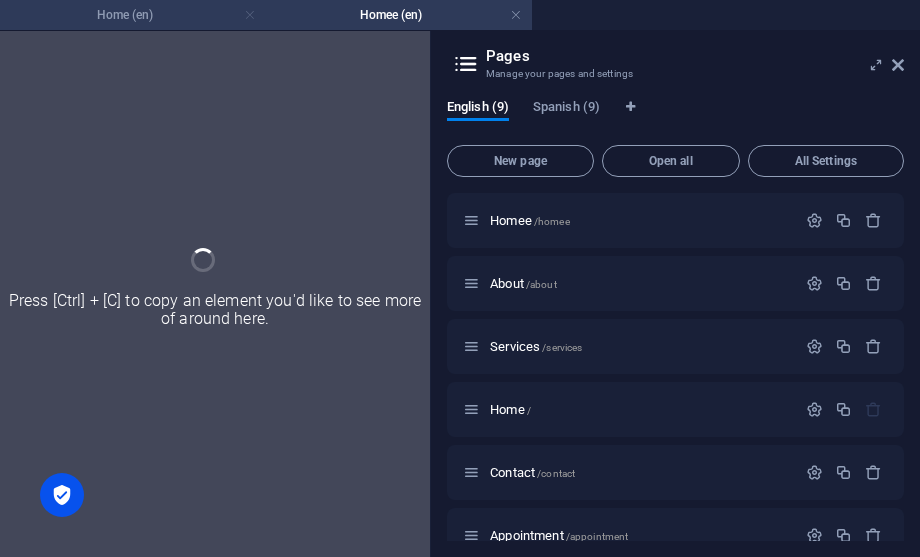 click at bounding box center [250, 15] 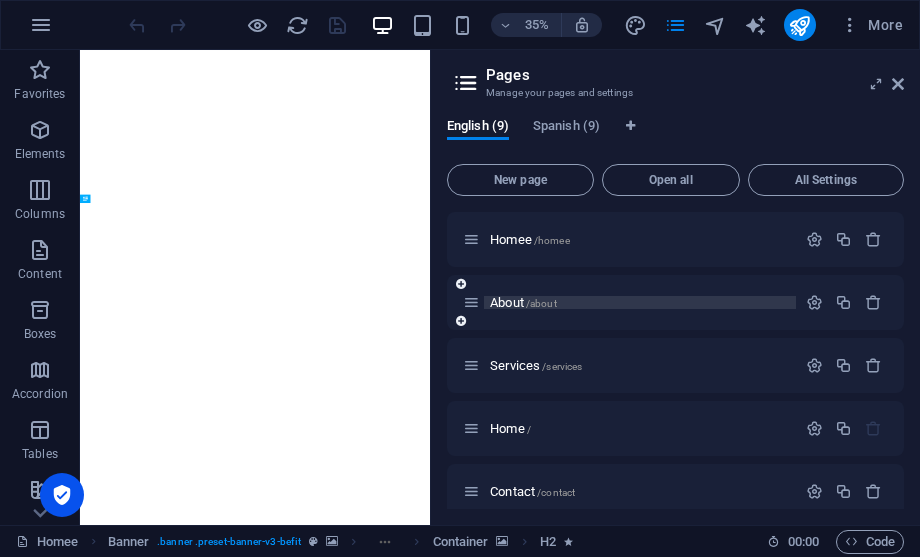 click on "About /about" at bounding box center [523, 302] 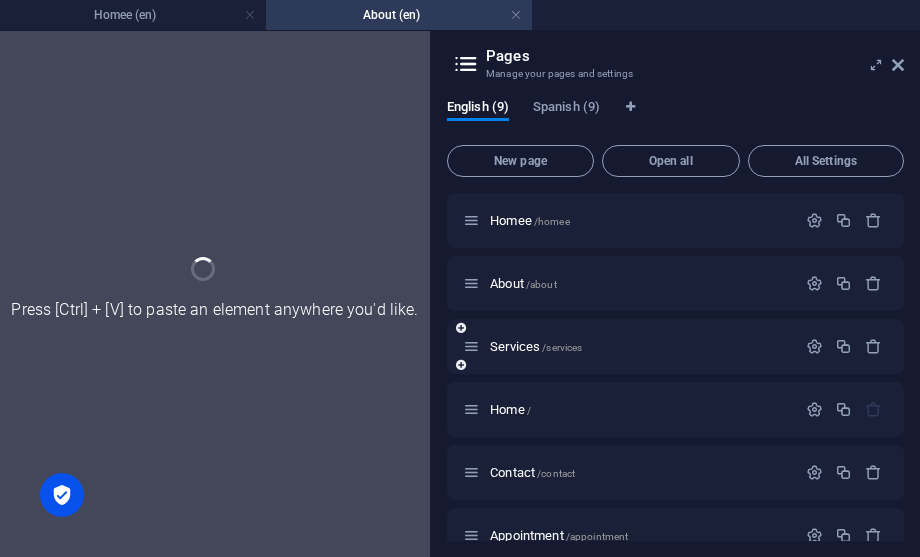 scroll, scrollTop: 0, scrollLeft: 0, axis: both 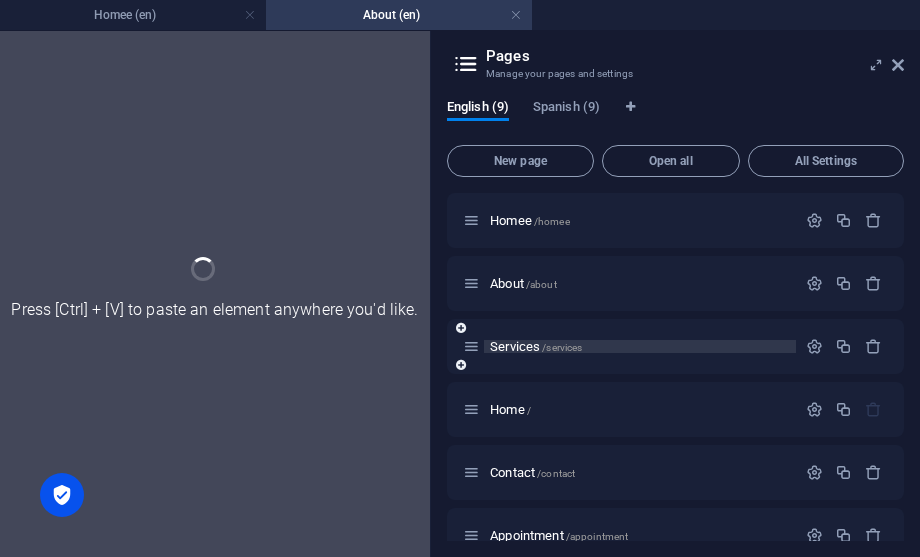 click on "About /about" at bounding box center (675, 283) 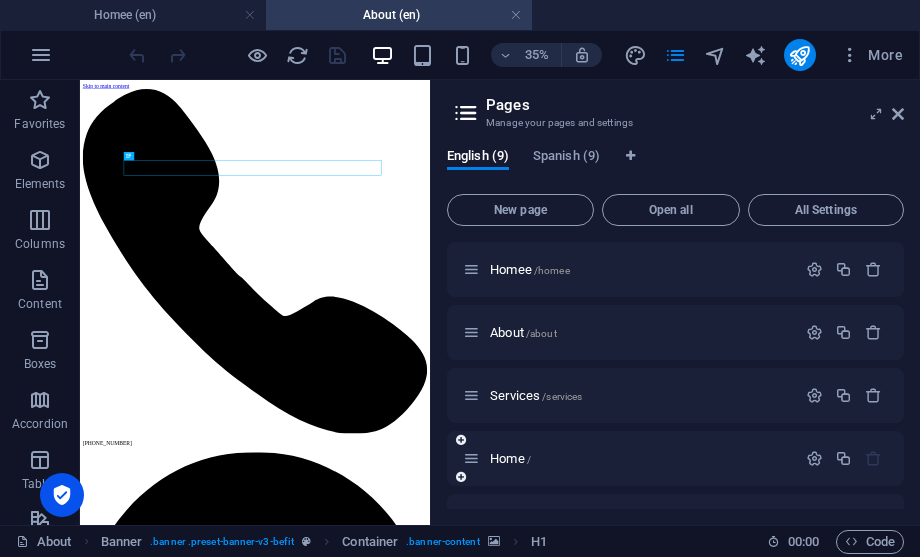 scroll, scrollTop: 0, scrollLeft: 0, axis: both 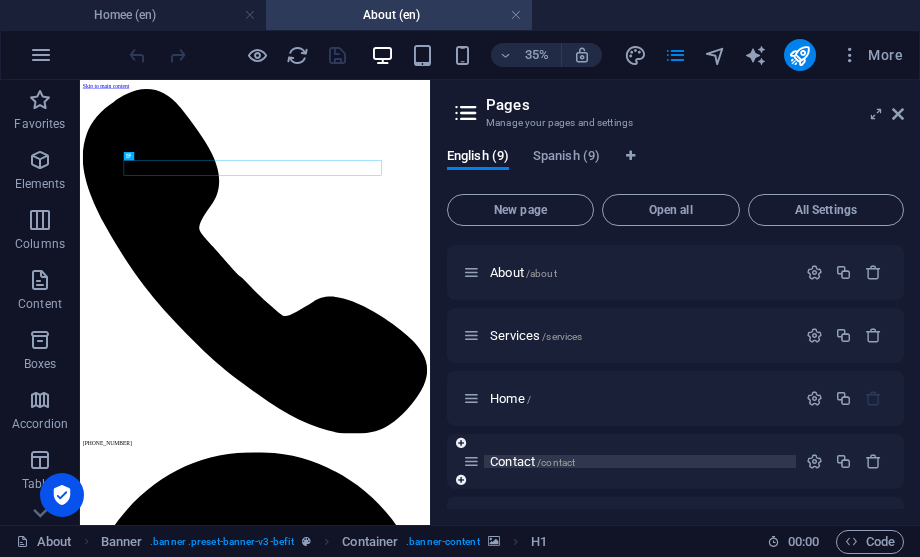 click on "Contact /contact" at bounding box center (532, 461) 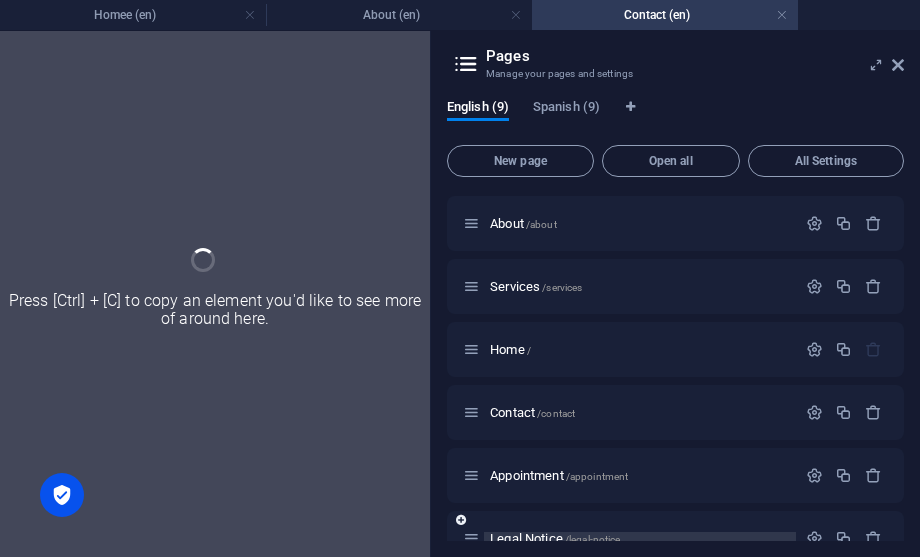 scroll, scrollTop: 219, scrollLeft: 0, axis: vertical 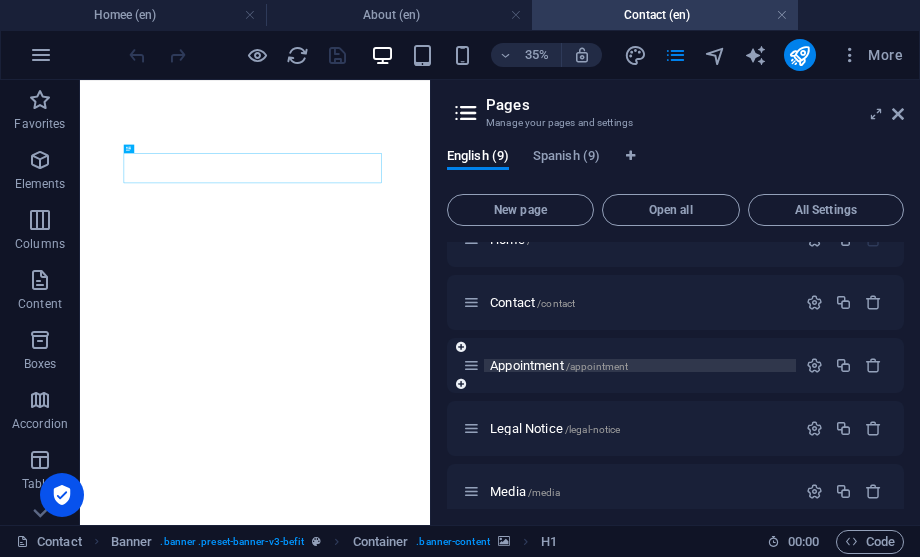 click on "Appointment /appointment" at bounding box center [559, 365] 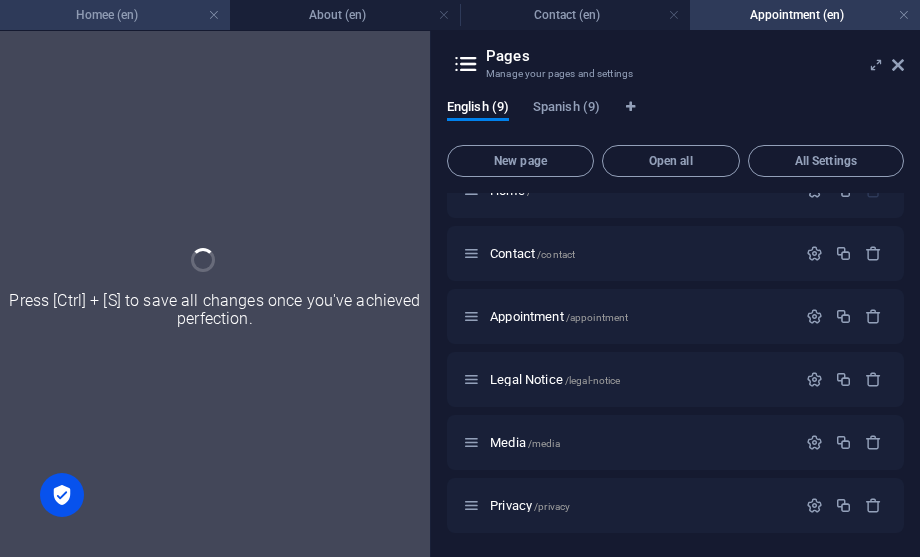 click on "Homee (en)" at bounding box center [115, 15] 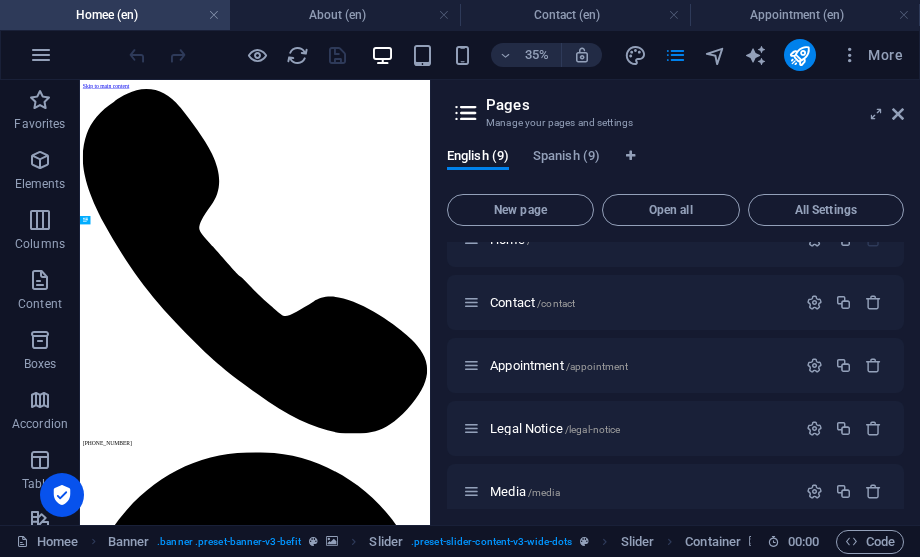 click on "Pages Manage your pages and settings English (9) Spanish (9) New page Open all All Settings Homee /homee About /about Services /services Home / Contact /contact Appointment /appointment Legal Notice /legal-notice Media /media Privacy /privacy" at bounding box center [675, 302] 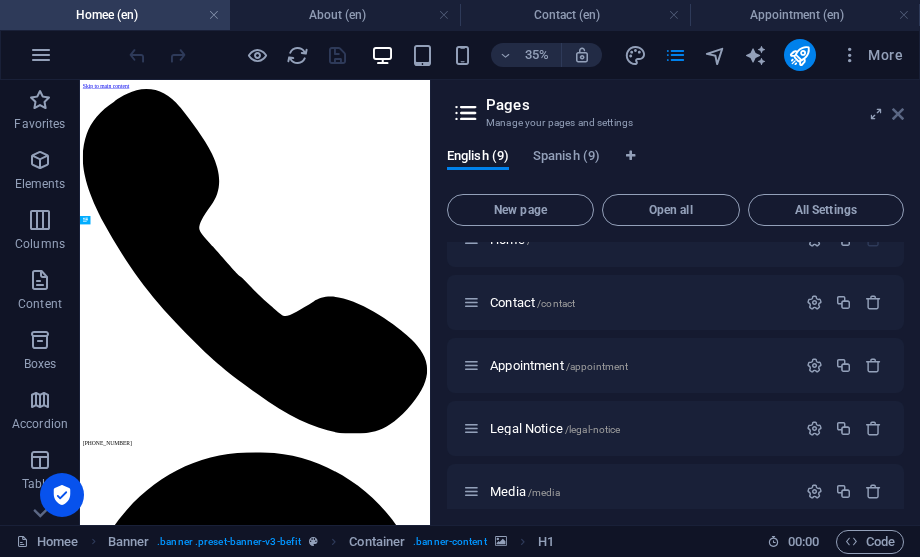 scroll, scrollTop: 0, scrollLeft: 0, axis: both 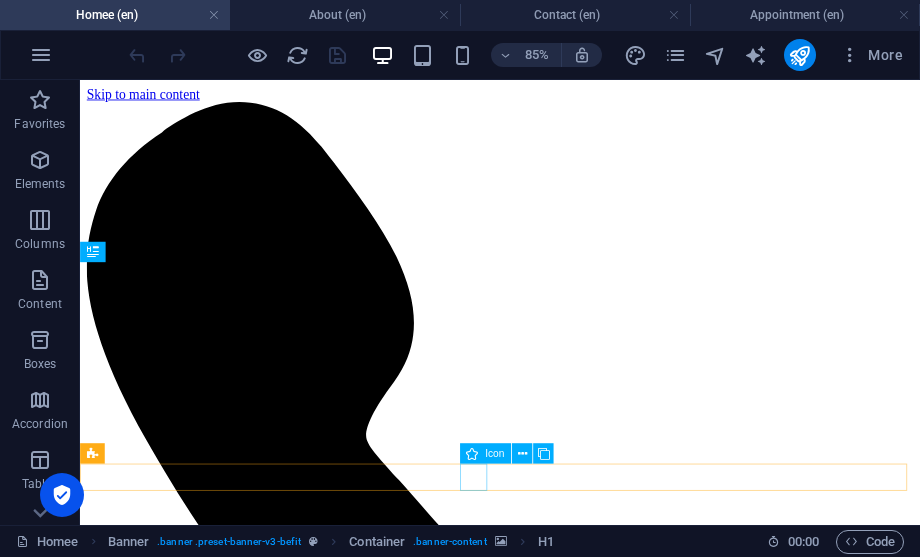click at bounding box center (574, 5736) 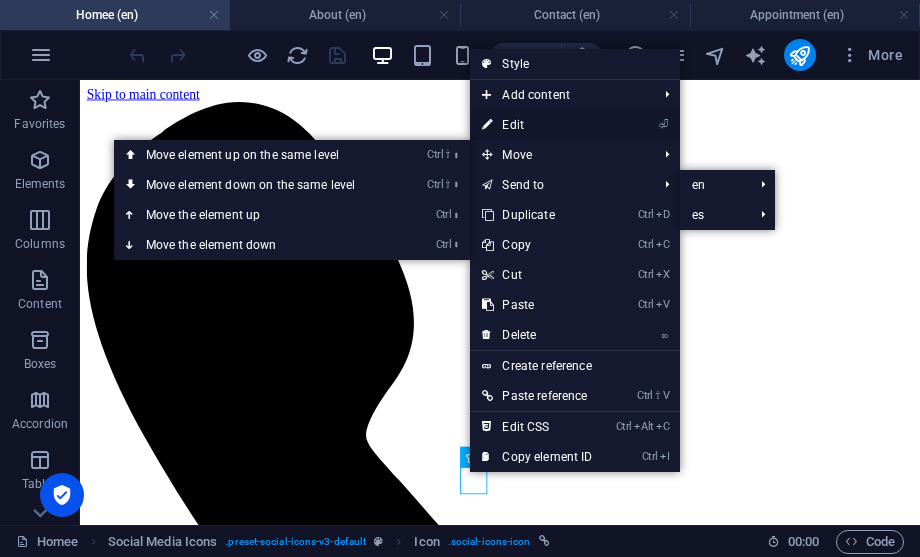 click on "⏎  Edit" at bounding box center (537, 125) 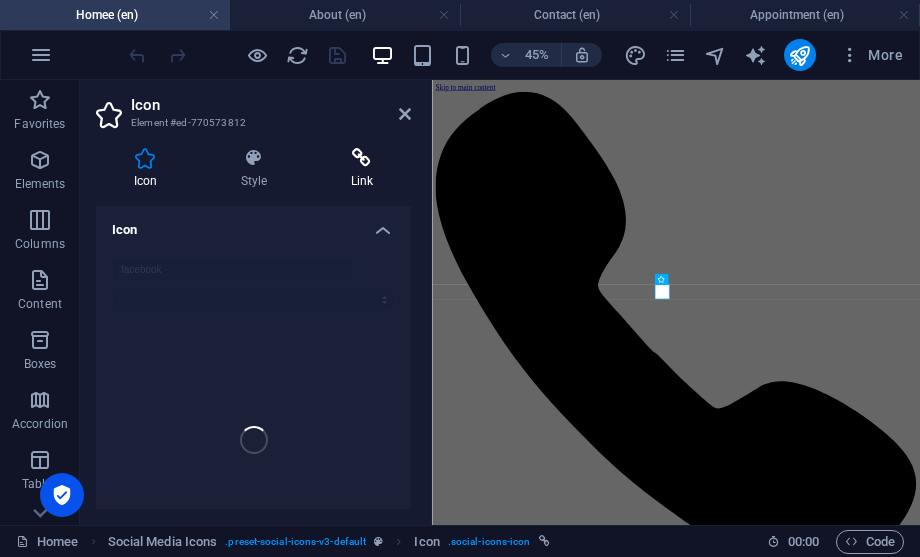 click at bounding box center [362, 158] 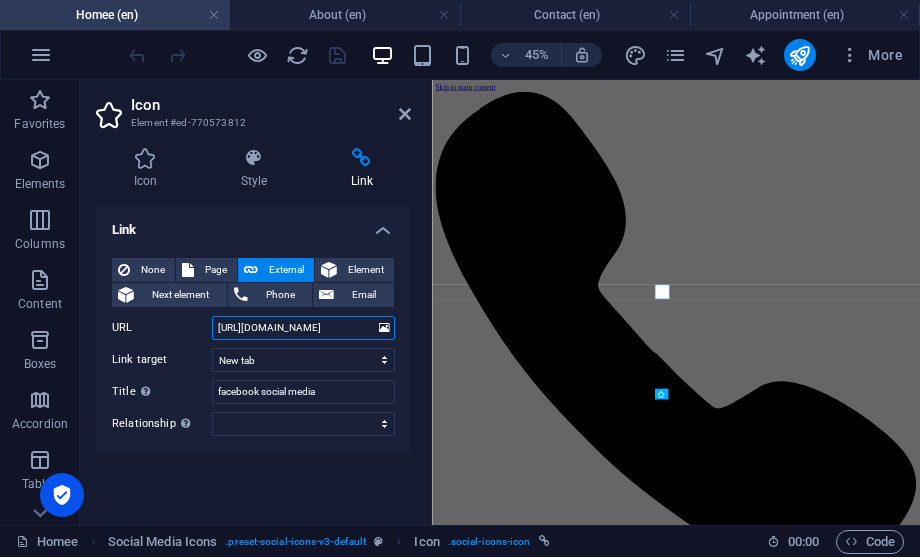 drag, startPoint x: 351, startPoint y: 321, endPoint x: 429, endPoint y: 307, distance: 79.24645 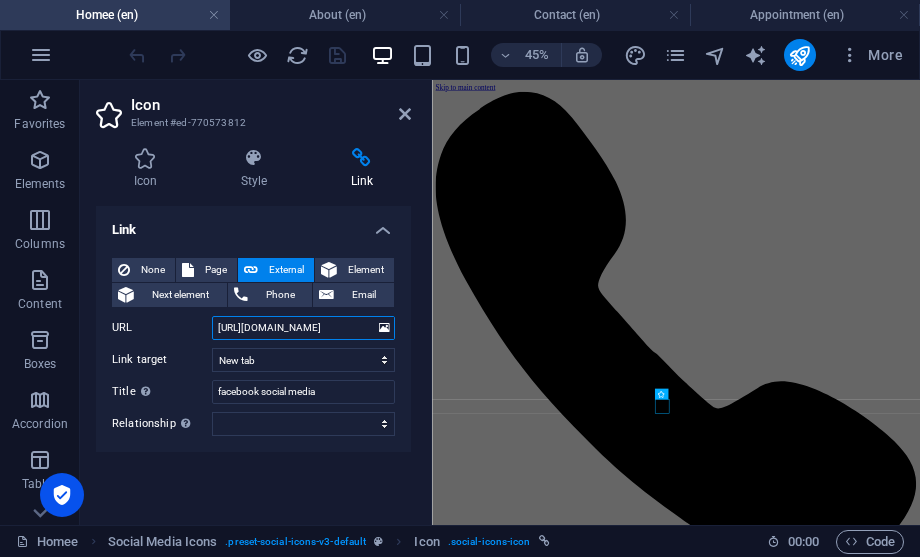 click on "[URL][DOMAIN_NAME]" at bounding box center [303, 328] 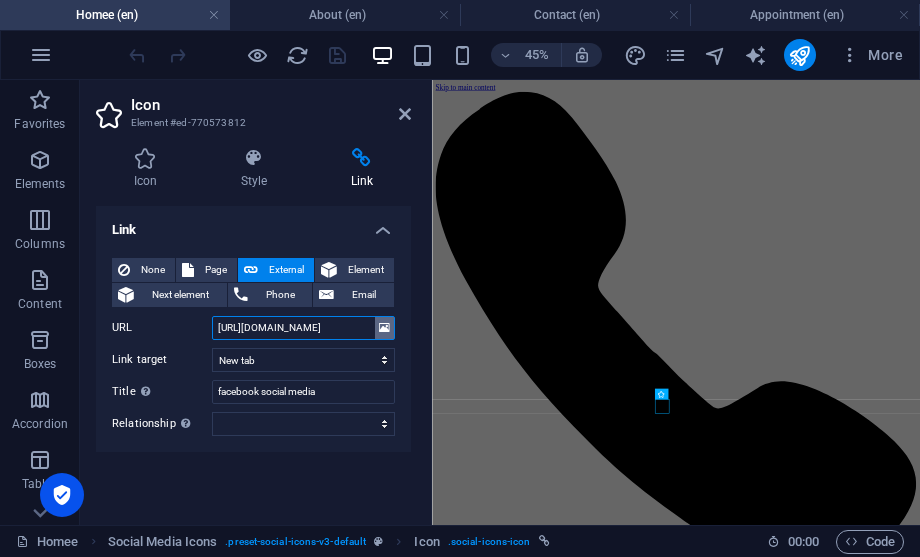 drag, startPoint x: 276, startPoint y: 323, endPoint x: 377, endPoint y: 321, distance: 101.0198 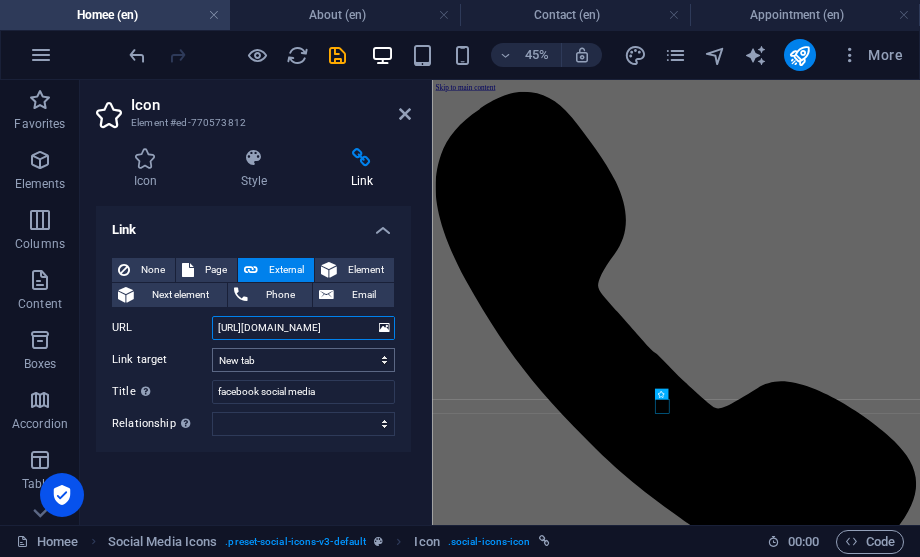 scroll, scrollTop: 0, scrollLeft: 49, axis: horizontal 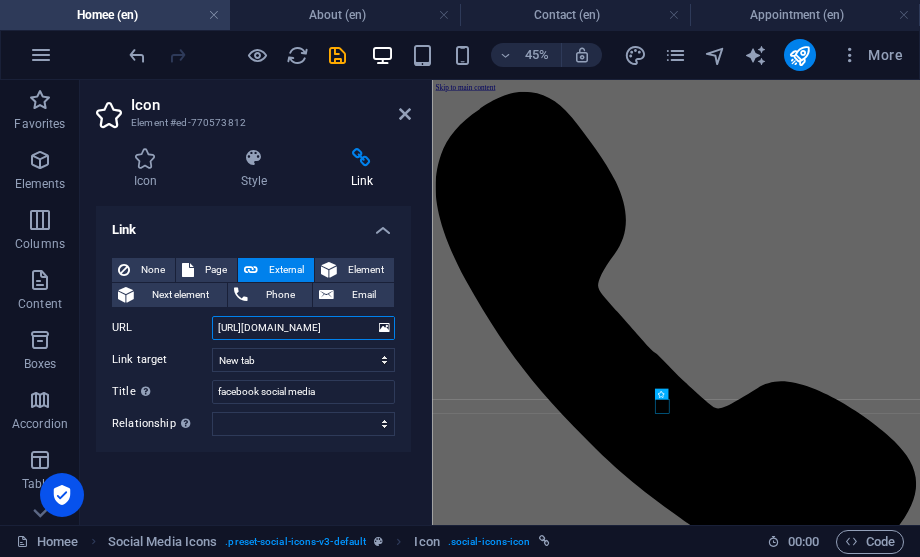 click on "[URL][DOMAIN_NAME]" at bounding box center (303, 328) 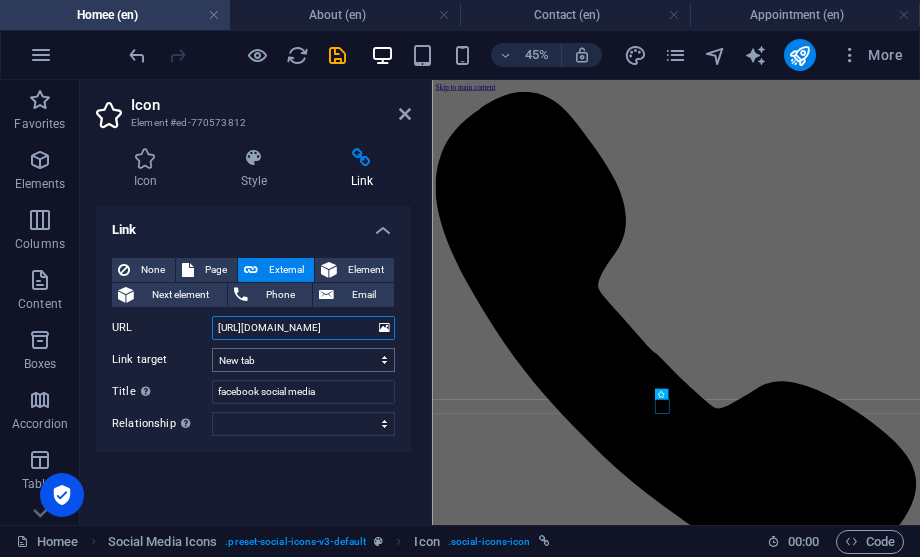 type on "[URL][DOMAIN_NAME]" 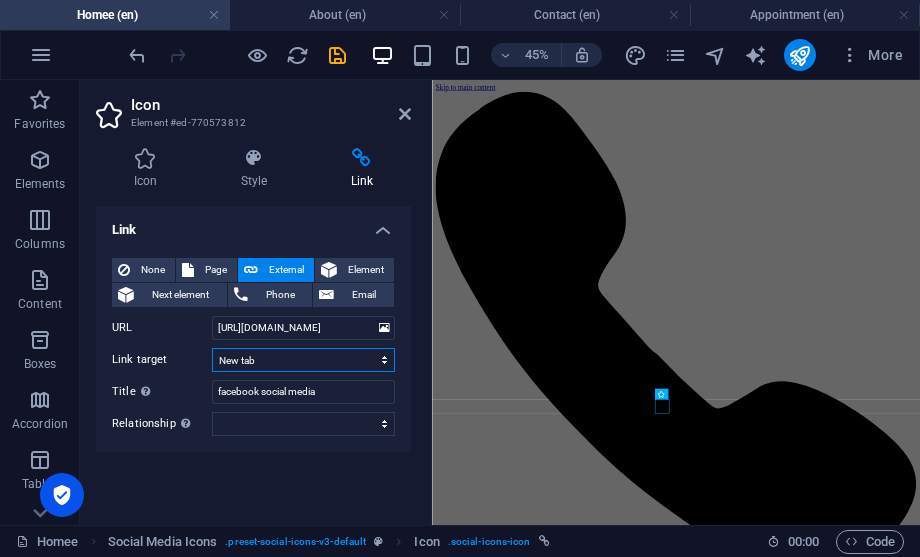 click on "New tab Same tab Overlay" at bounding box center (303, 360) 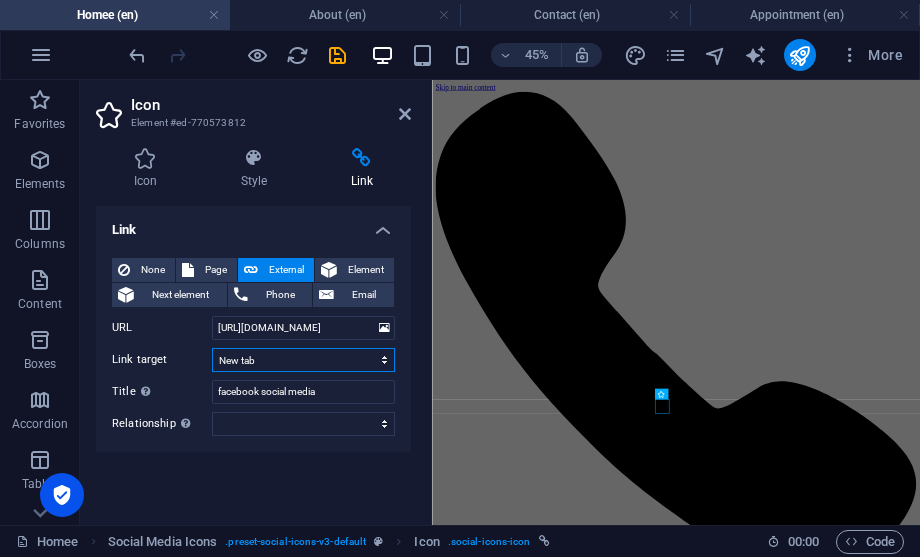 scroll, scrollTop: 0, scrollLeft: 0, axis: both 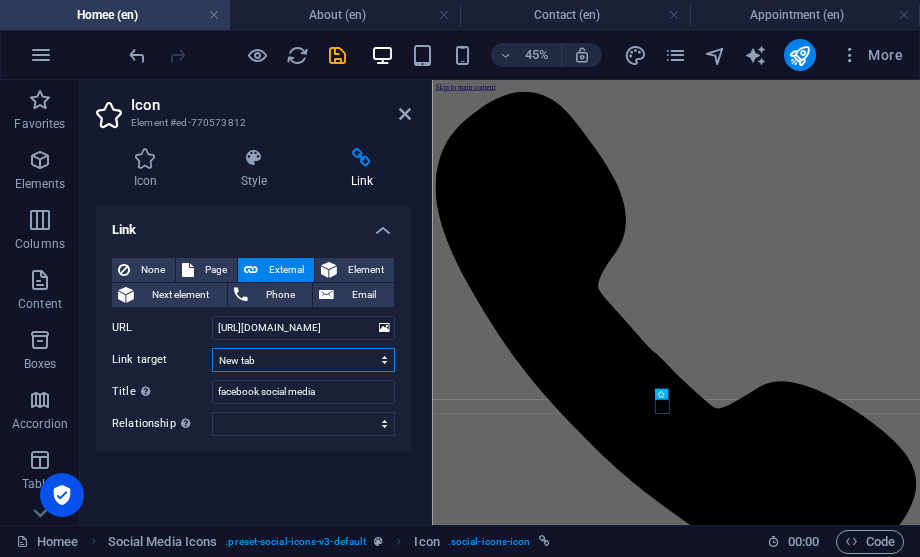 click on "New tab Same tab Overlay" at bounding box center (303, 360) 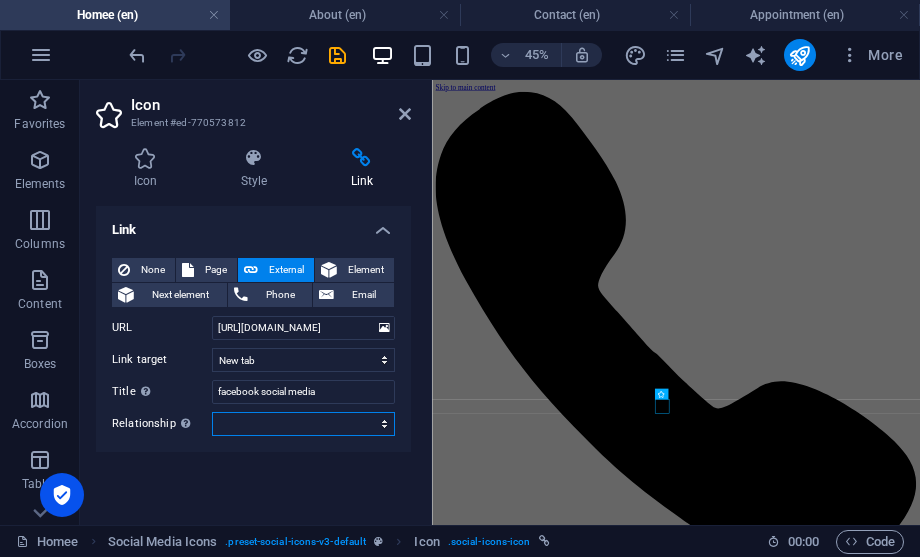 click on "alternate author bookmark external help license next nofollow noreferrer noopener prev search tag" at bounding box center [303, 424] 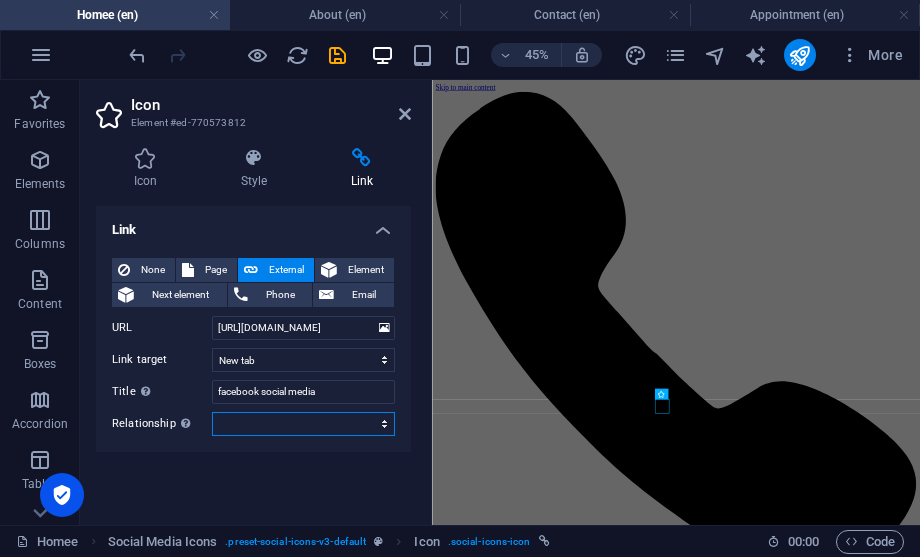 select on "author" 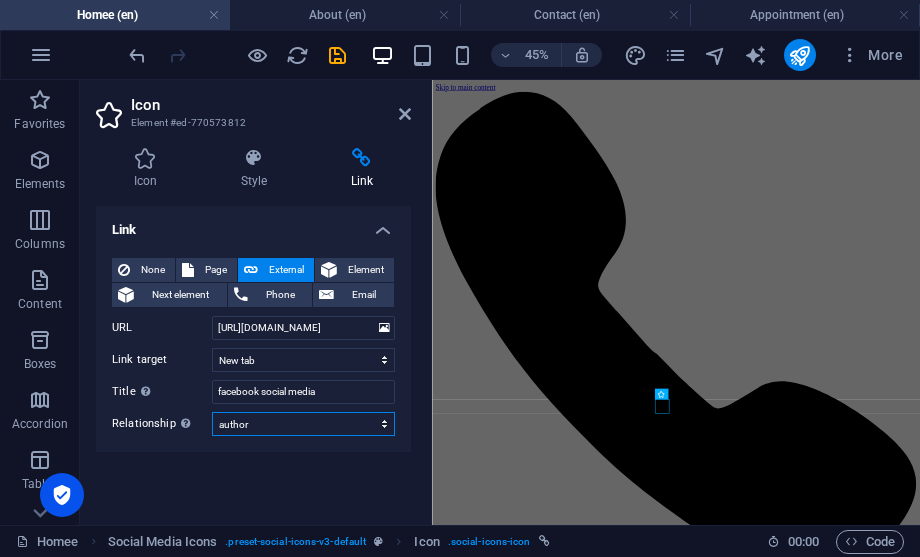 click on "alternate author bookmark external help license next nofollow noreferrer noopener prev search tag" at bounding box center [303, 424] 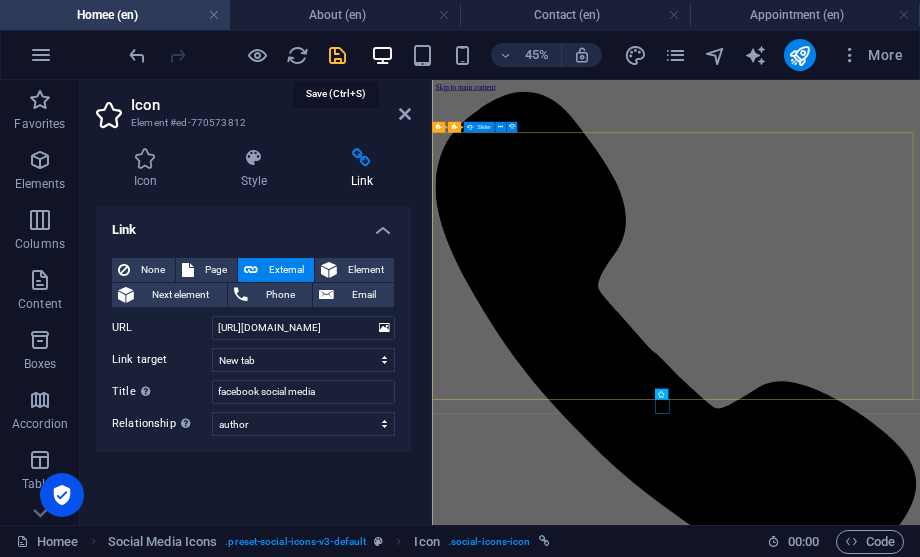 click at bounding box center [337, 55] 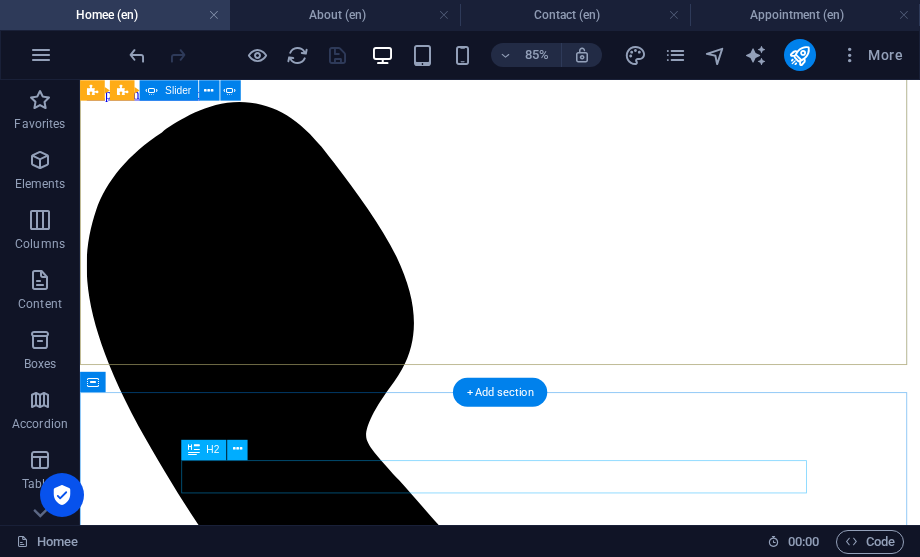 scroll, scrollTop: 120, scrollLeft: 0, axis: vertical 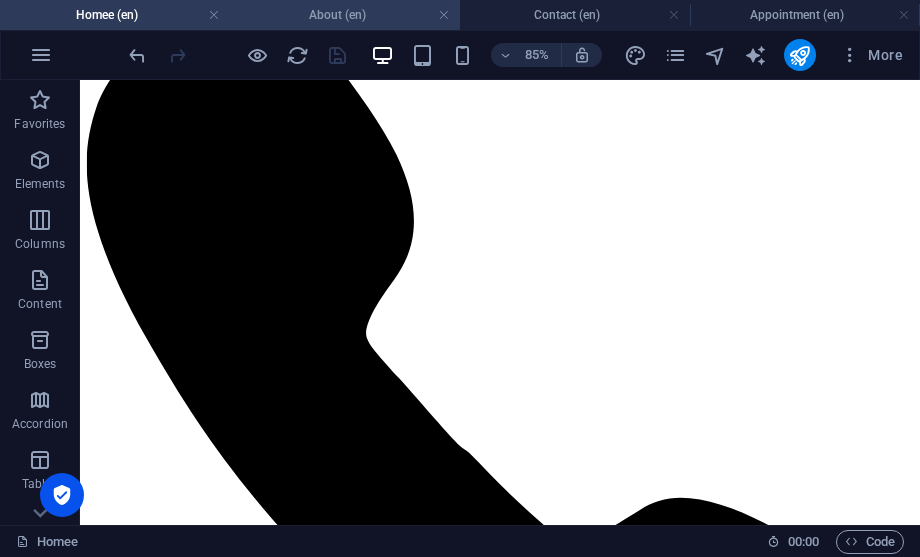 click on "About (en)" at bounding box center (345, 15) 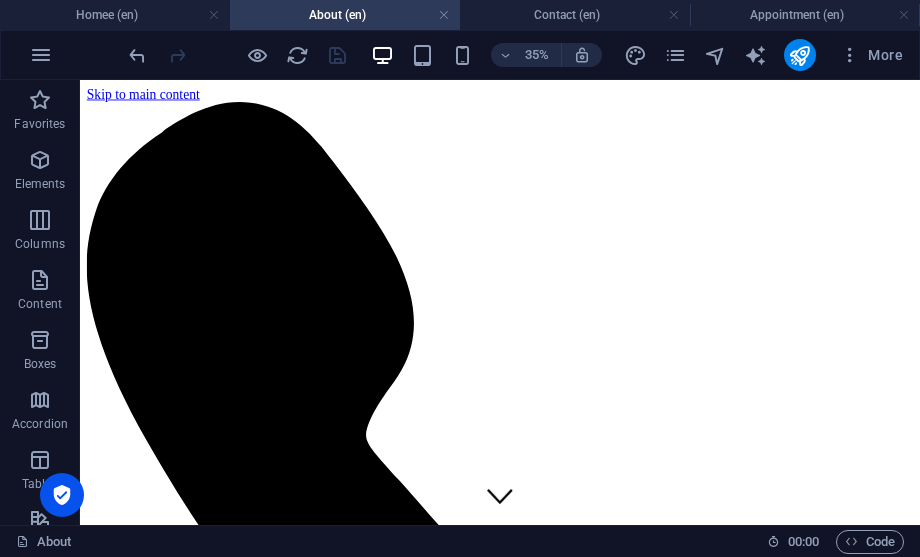scroll, scrollTop: 0, scrollLeft: 0, axis: both 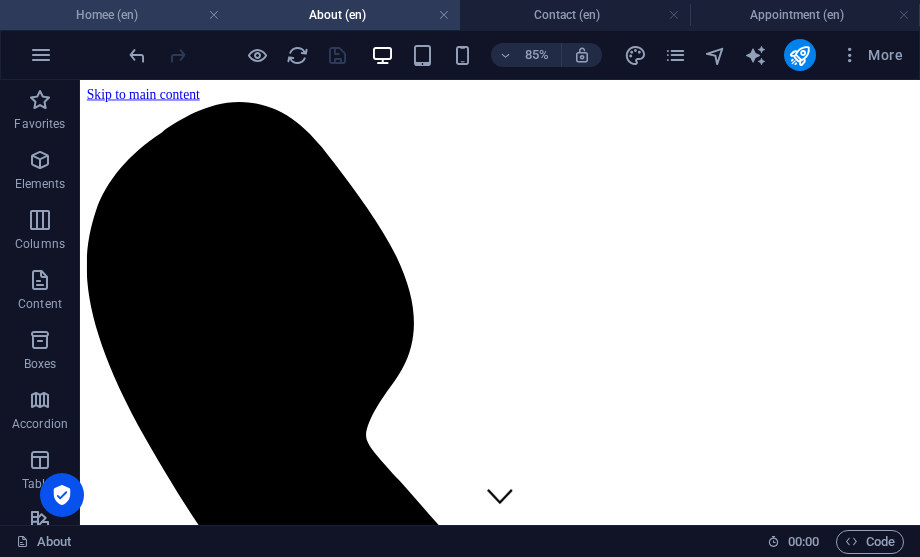 click on "Homee (en)" at bounding box center (115, 15) 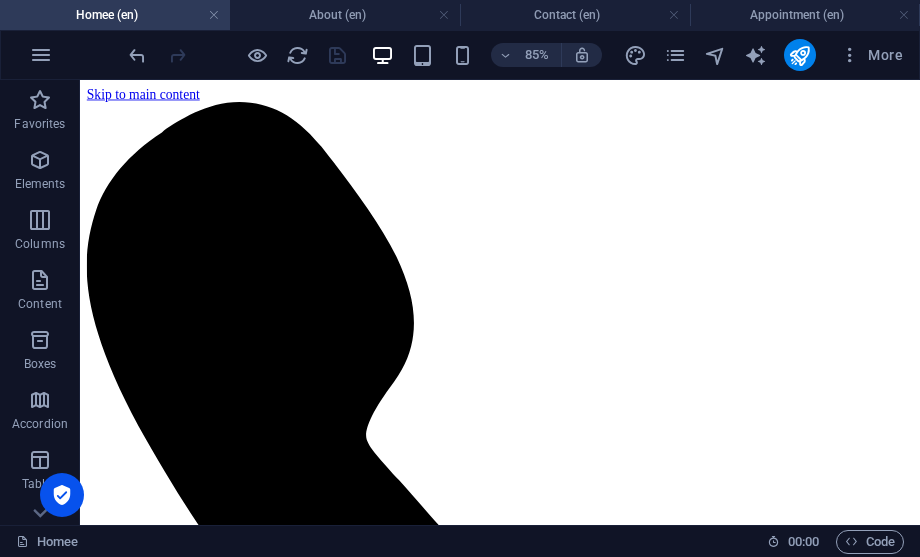 scroll, scrollTop: 120, scrollLeft: 0, axis: vertical 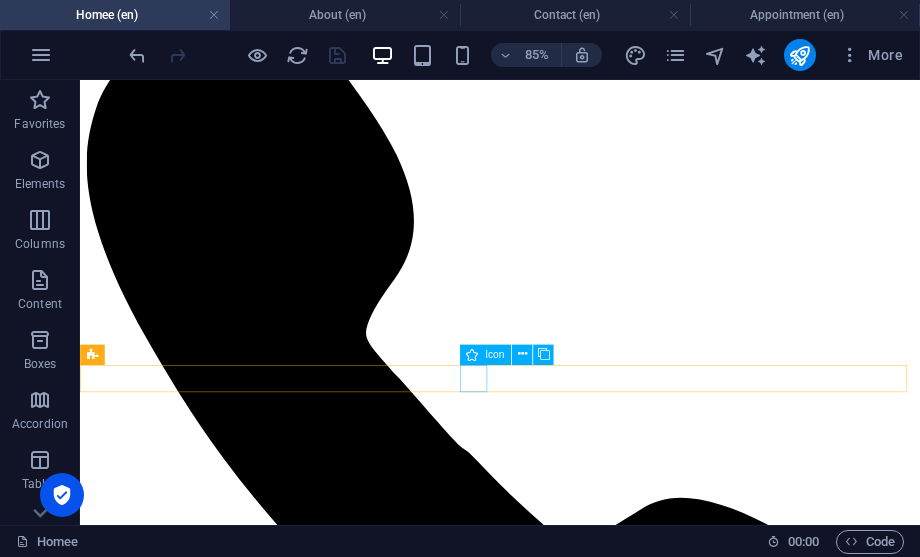 click at bounding box center (574, 5143) 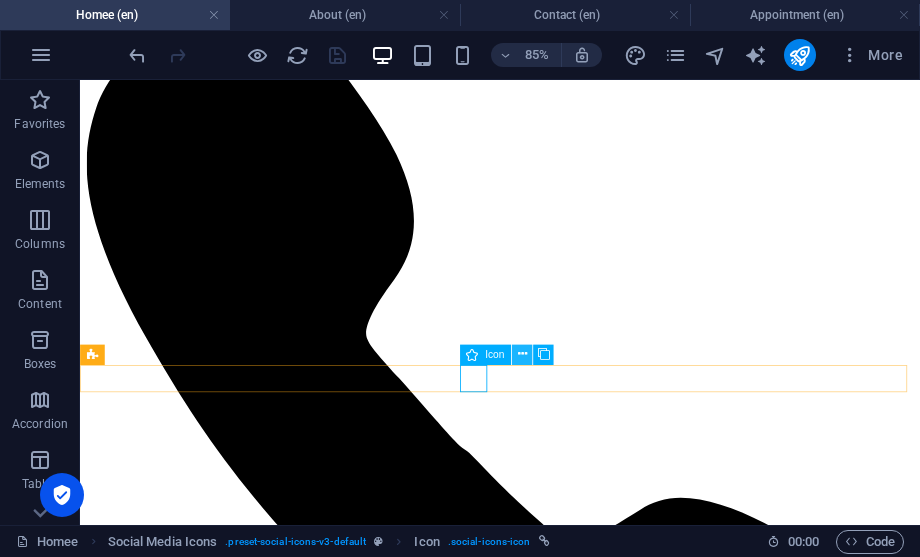 click at bounding box center (521, 355) 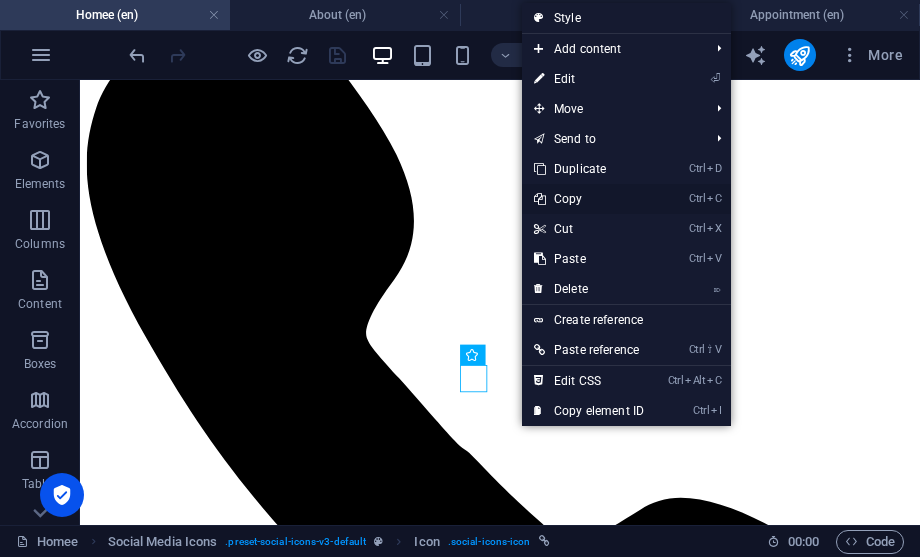 click on "Ctrl C  Copy" at bounding box center [589, 199] 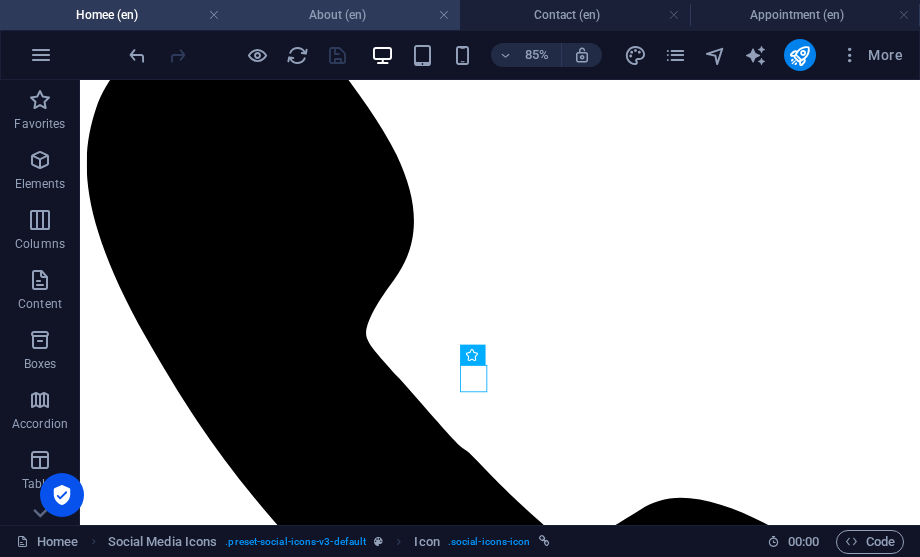 click on "About (en)" at bounding box center [345, 15] 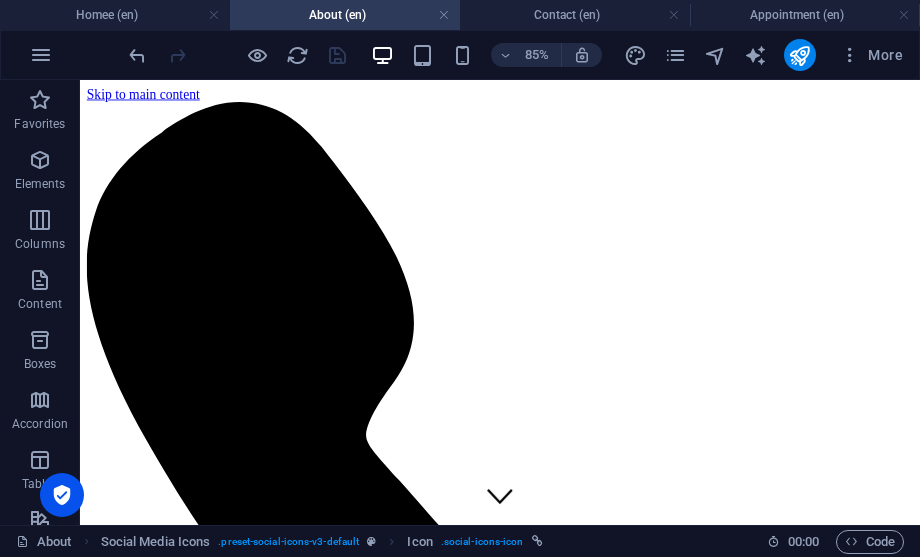 scroll, scrollTop: 0, scrollLeft: 0, axis: both 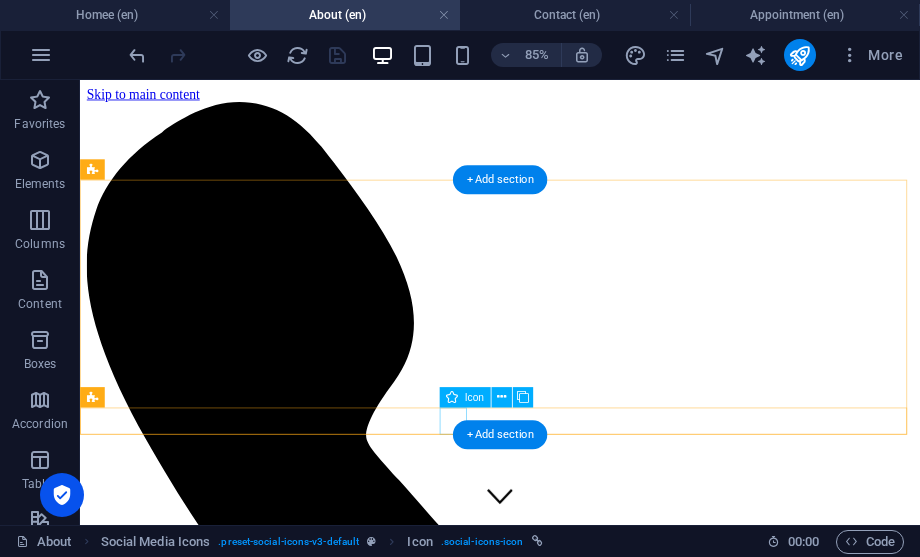 click at bounding box center (574, 4804) 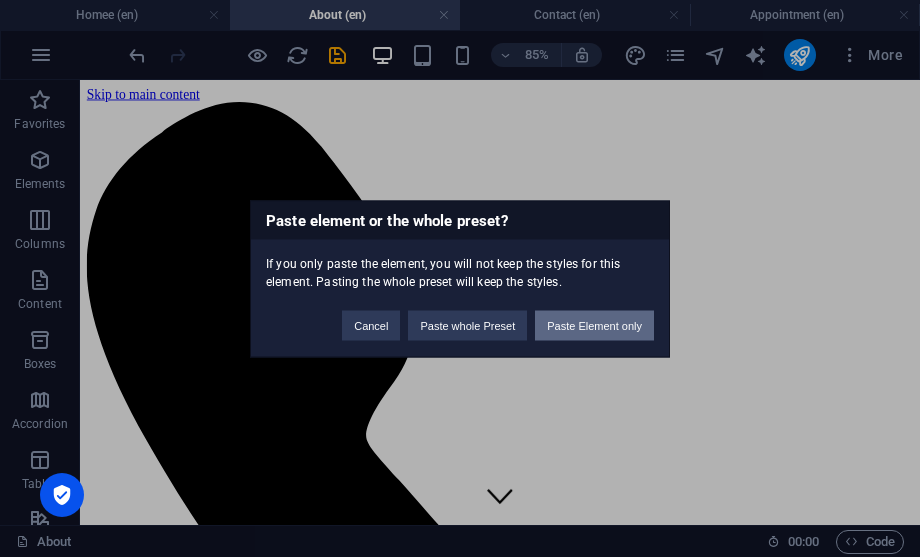 drag, startPoint x: 585, startPoint y: 327, endPoint x: 596, endPoint y: 289, distance: 39.56008 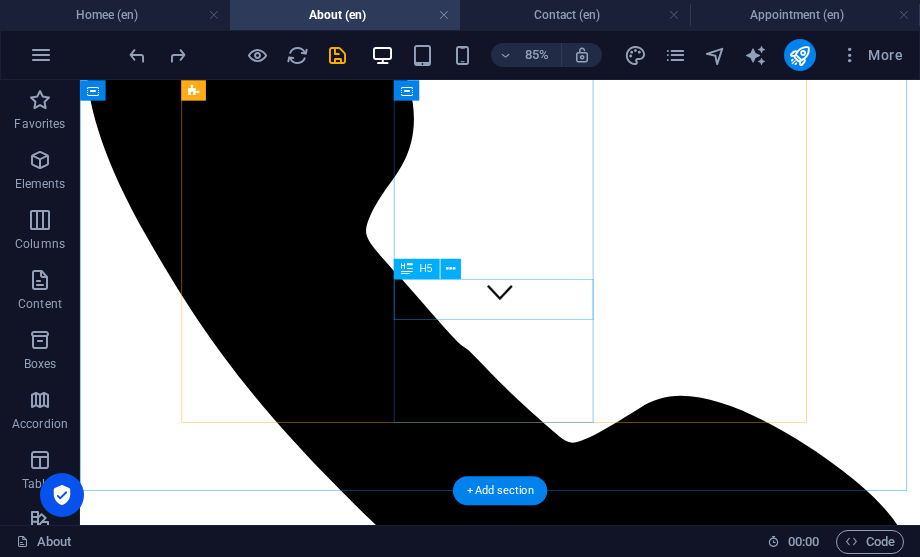 scroll, scrollTop: 4561, scrollLeft: 0, axis: vertical 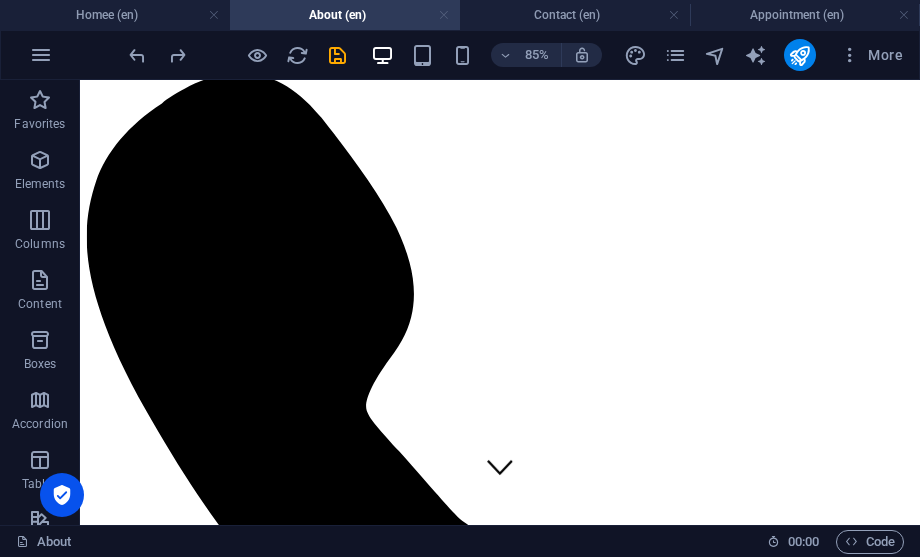 click at bounding box center (444, 15) 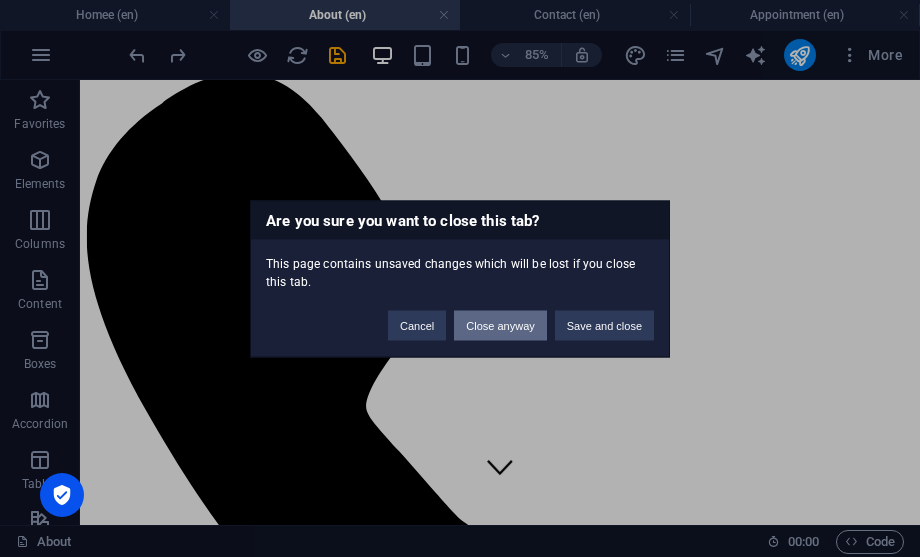 drag, startPoint x: 510, startPoint y: 331, endPoint x: 396, endPoint y: 271, distance: 128.82547 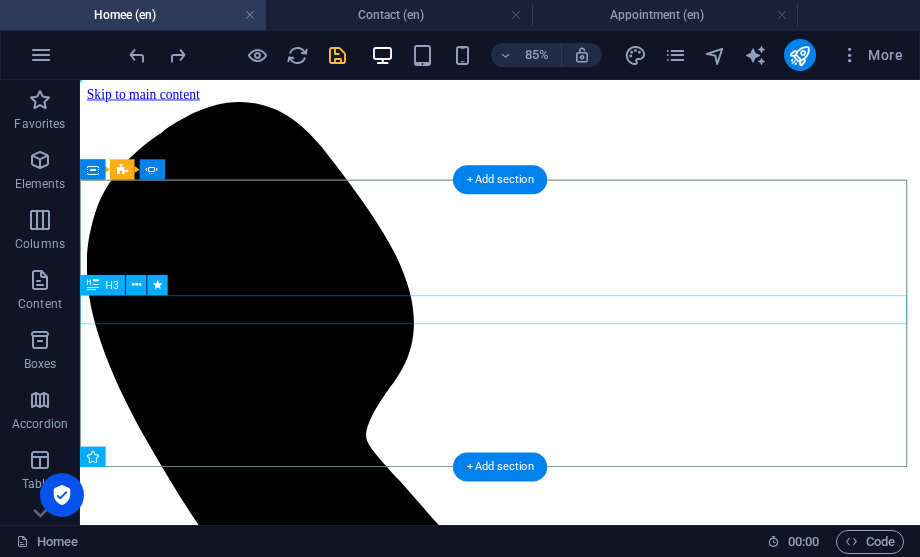 scroll, scrollTop: 120, scrollLeft: 0, axis: vertical 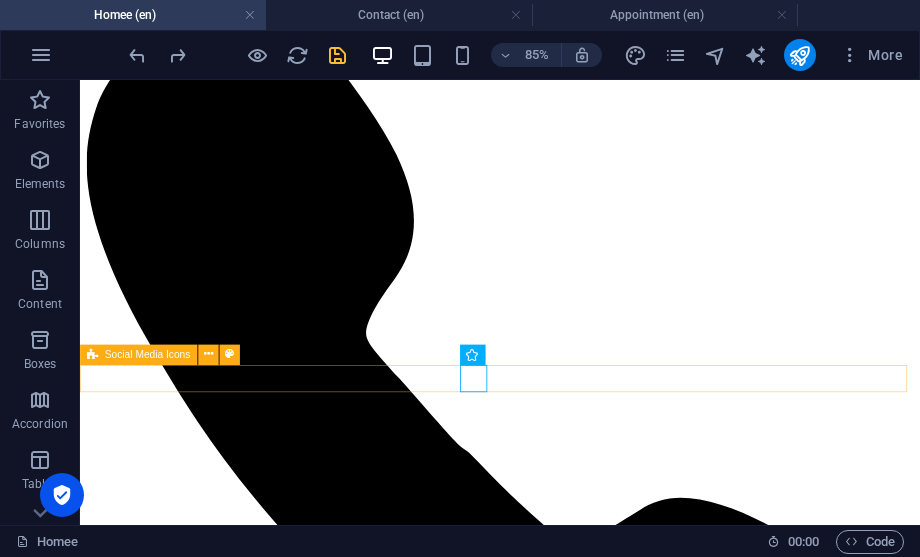 click at bounding box center (574, 5631) 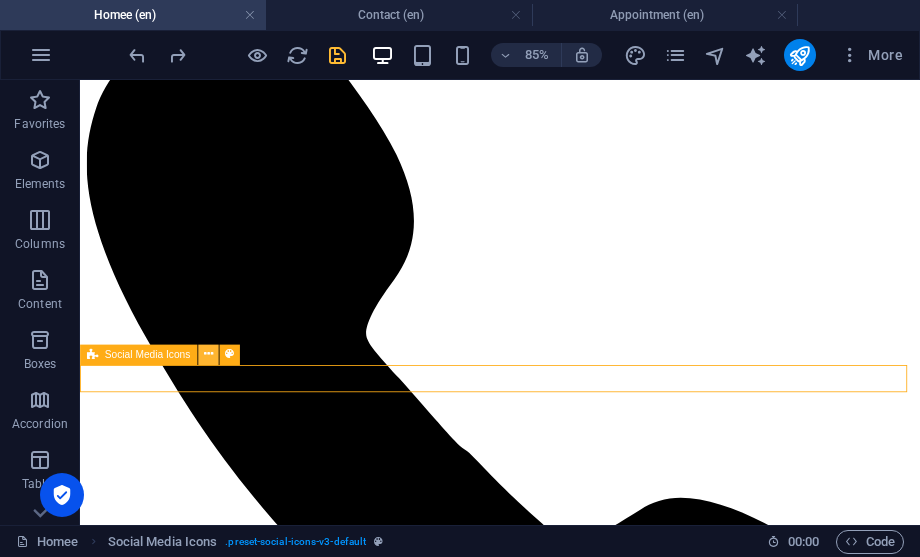 click at bounding box center (208, 354) 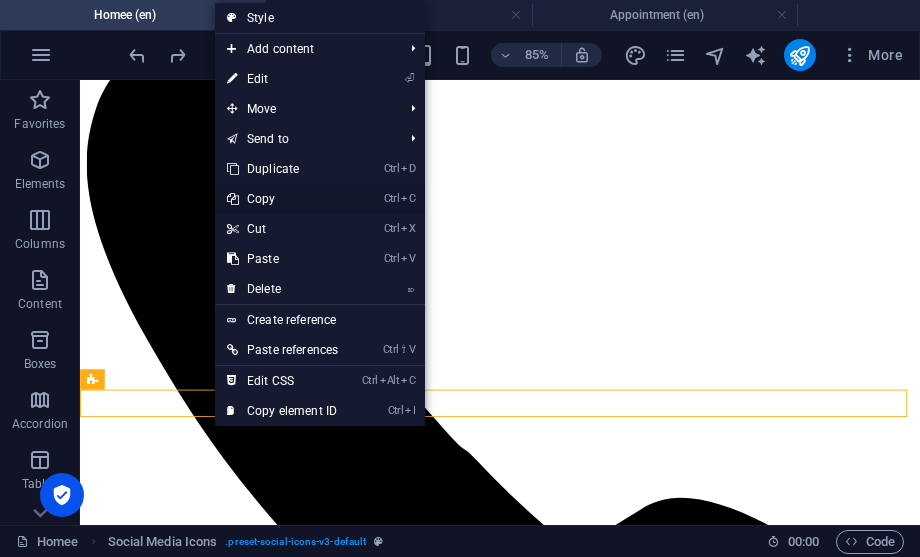 click on "Ctrl C  Copy" at bounding box center [282, 199] 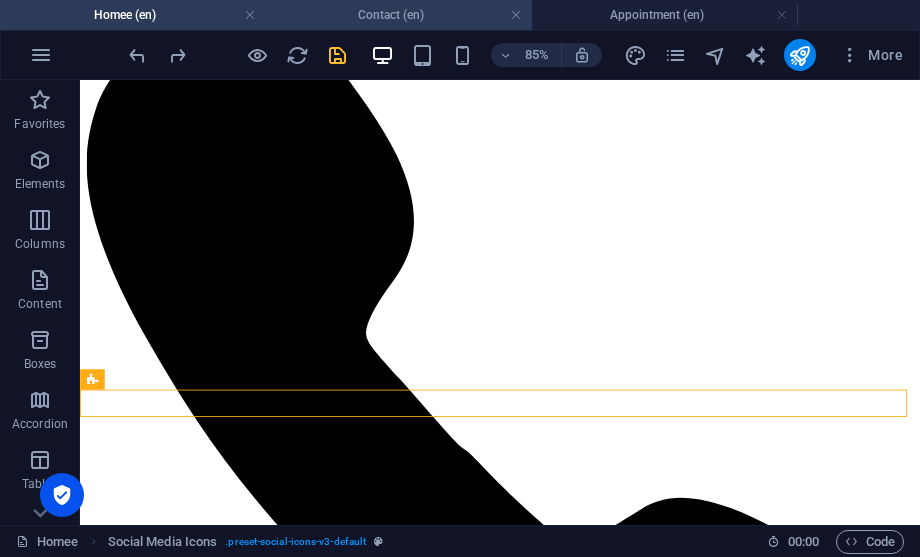 click on "Contact (en)" at bounding box center (399, 15) 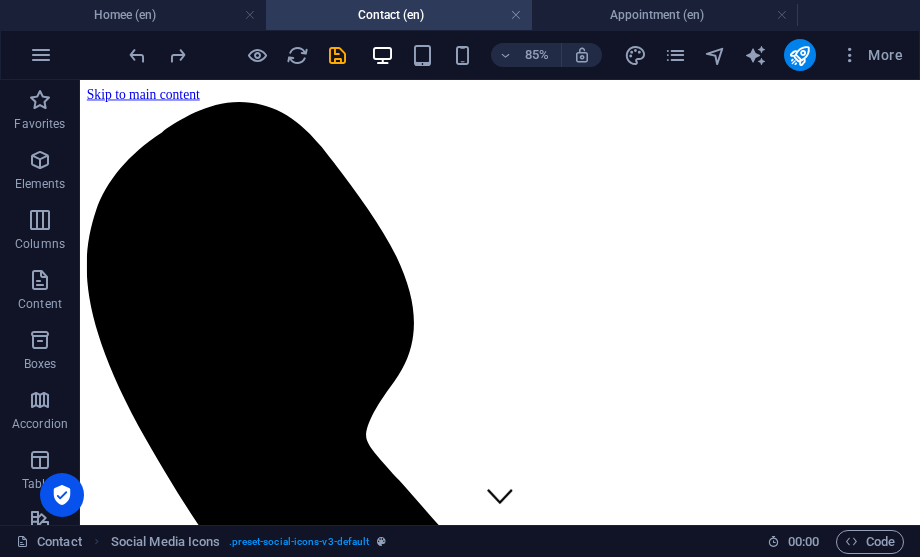 scroll, scrollTop: 0, scrollLeft: 0, axis: both 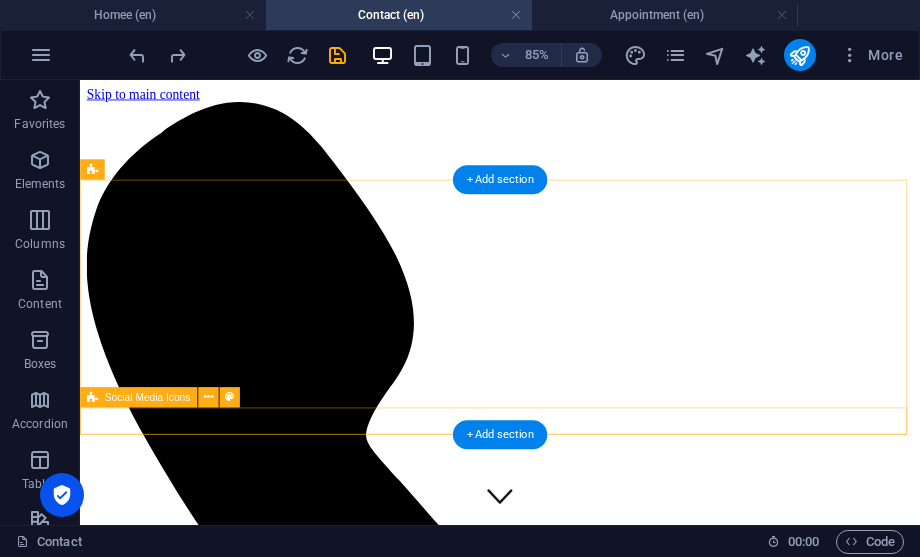 click at bounding box center (574, 5818) 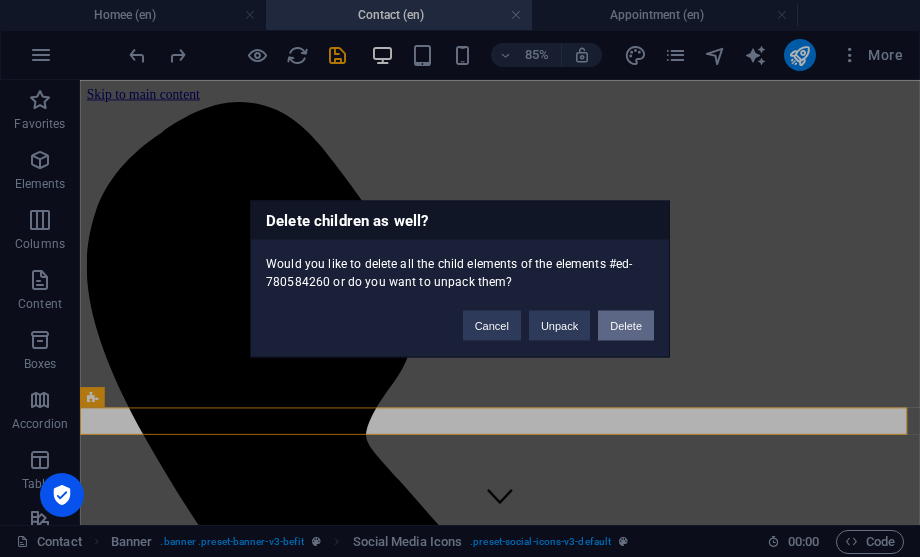 click on "Delete" at bounding box center [626, 325] 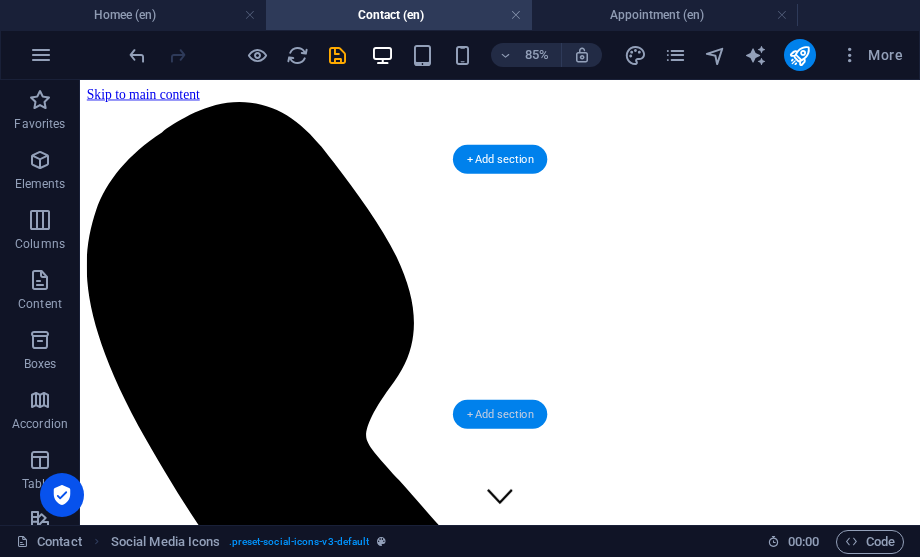 scroll, scrollTop: 1965, scrollLeft: 0, axis: vertical 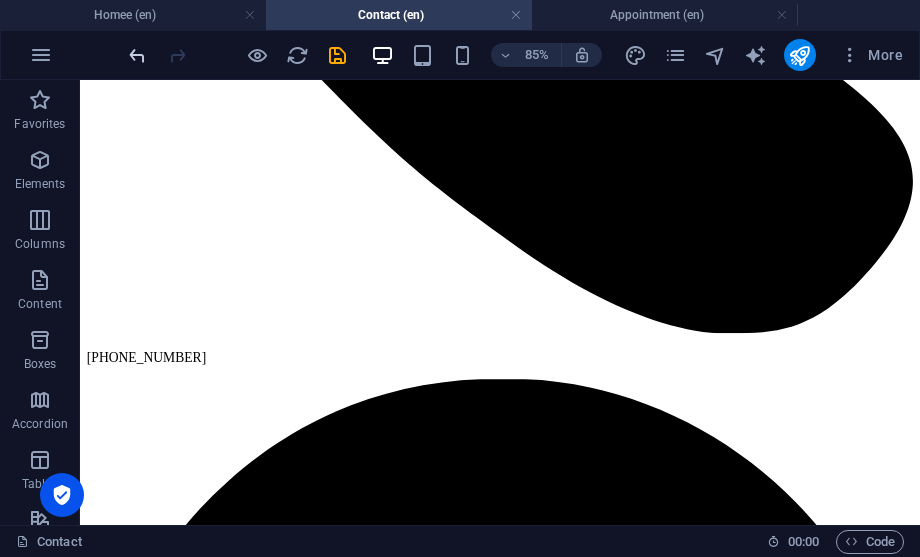 click at bounding box center [137, 55] 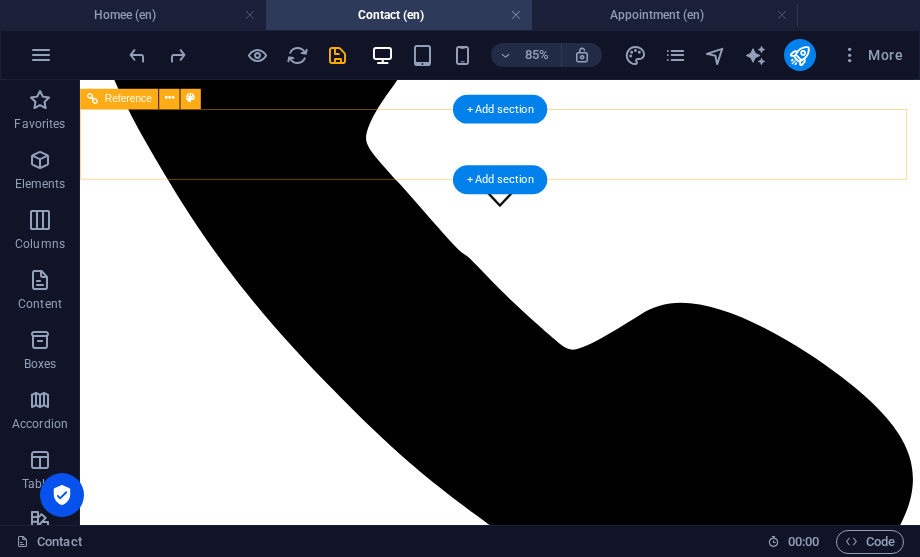 scroll, scrollTop: 0, scrollLeft: 0, axis: both 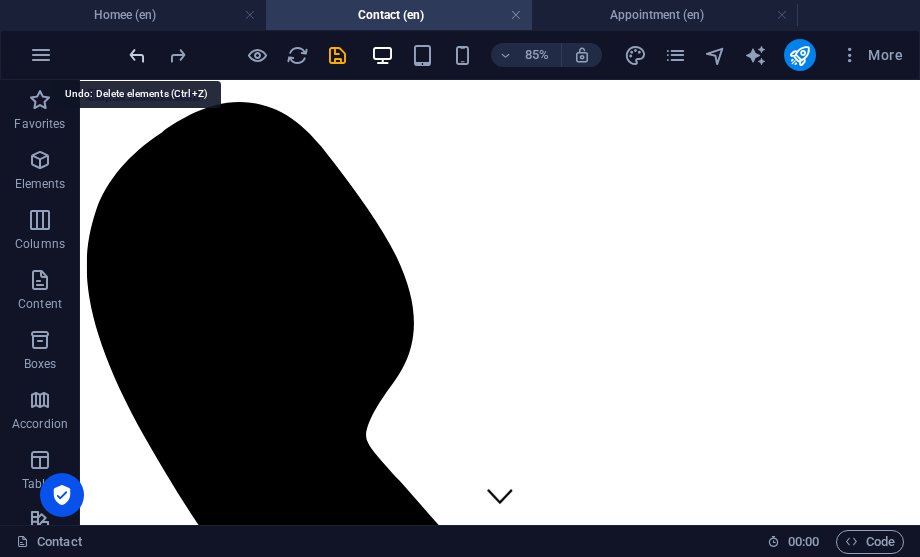 click at bounding box center [137, 55] 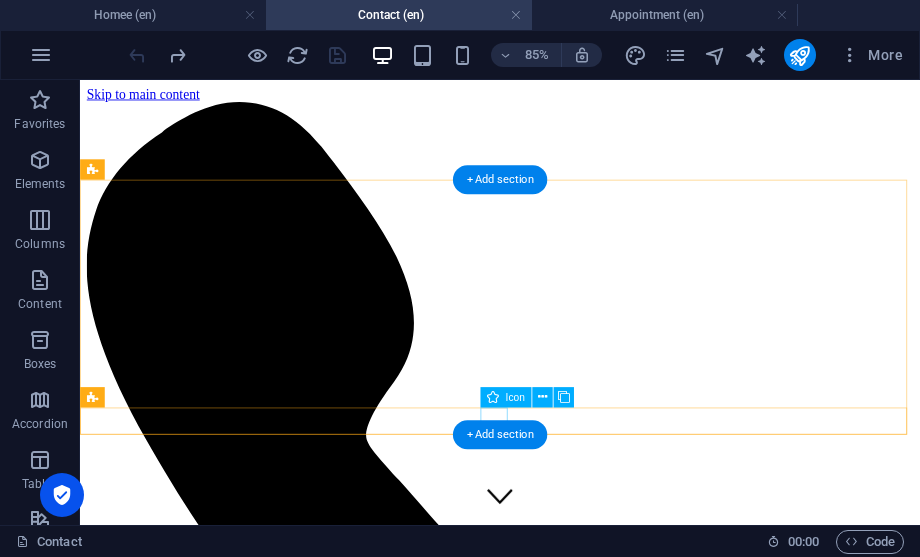 click at bounding box center (574, 4842) 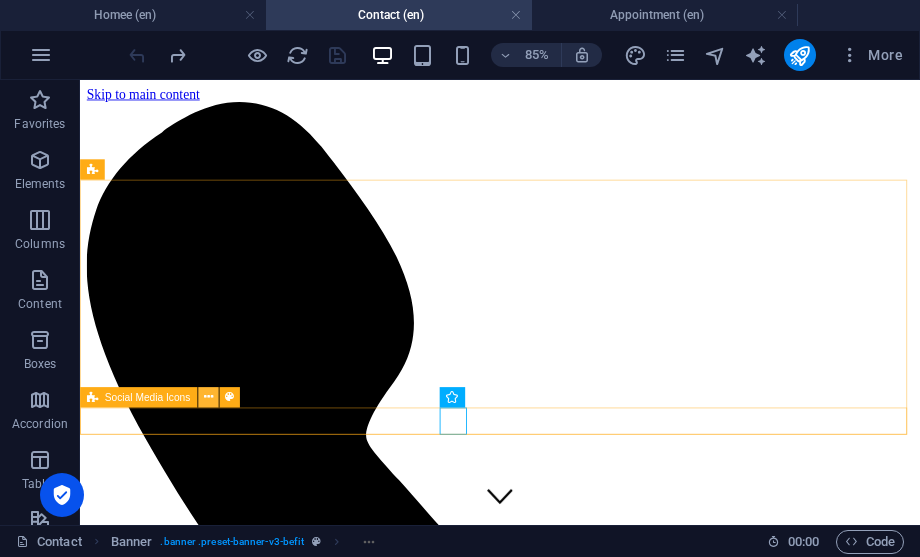 click at bounding box center (207, 397) 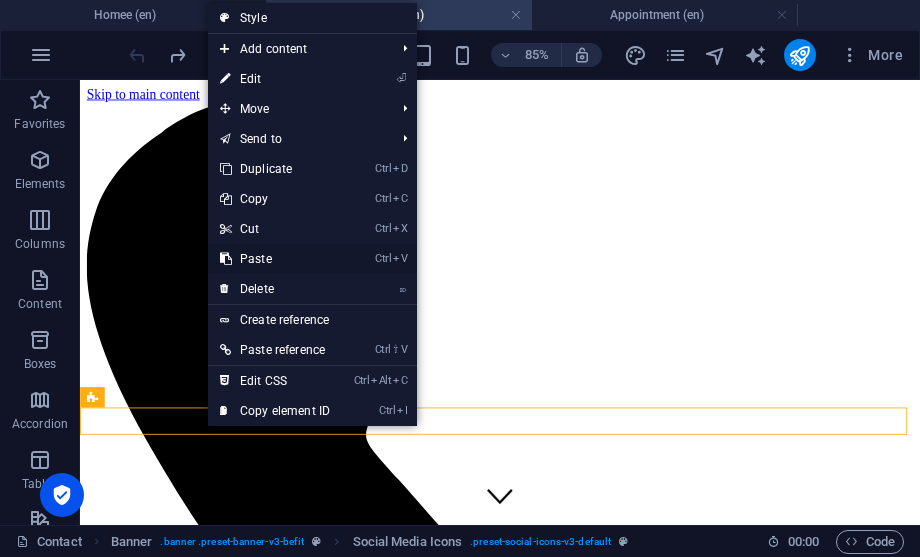 click on "Ctrl V  Paste" at bounding box center [275, 259] 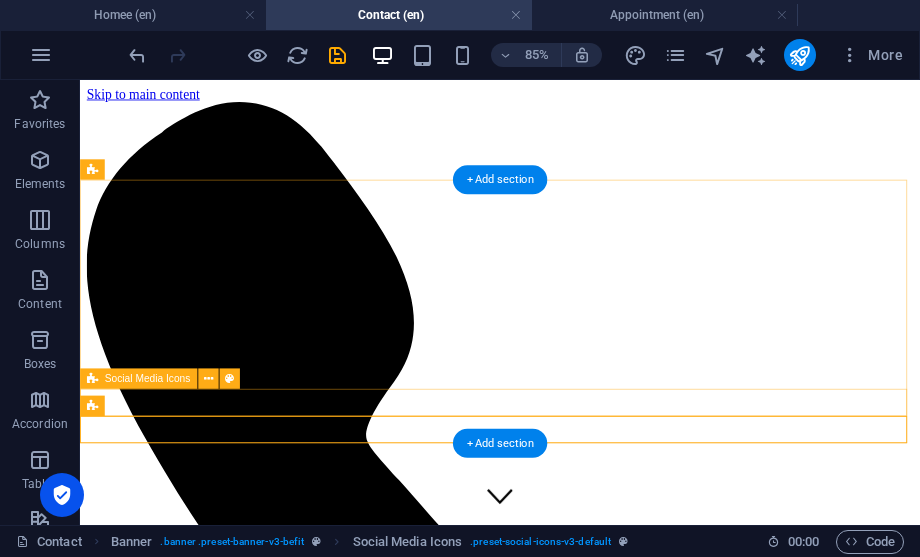 click at bounding box center [574, 5796] 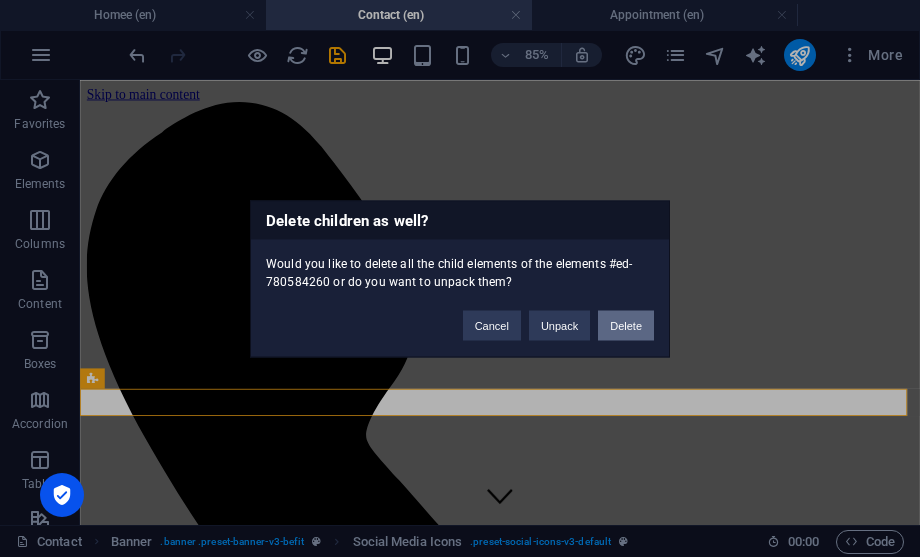 click on "Delete" at bounding box center (626, 325) 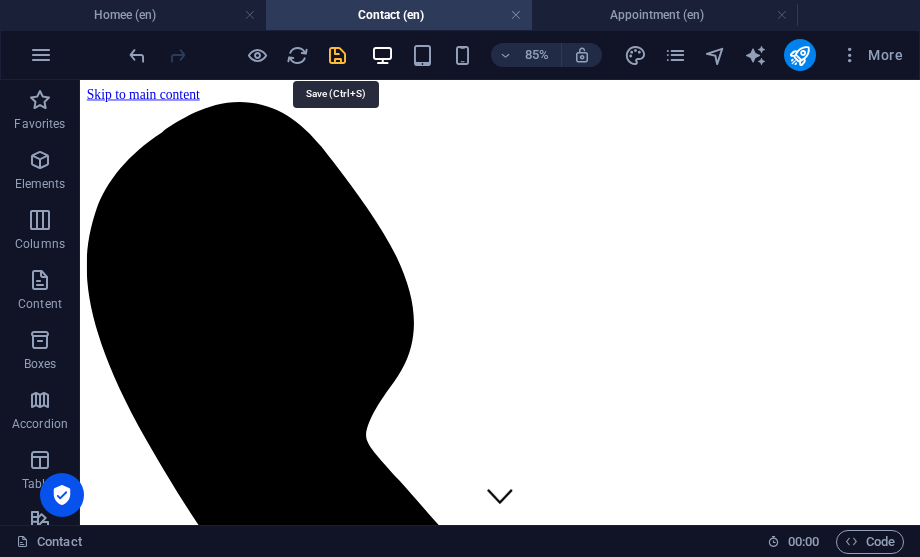 click at bounding box center (337, 55) 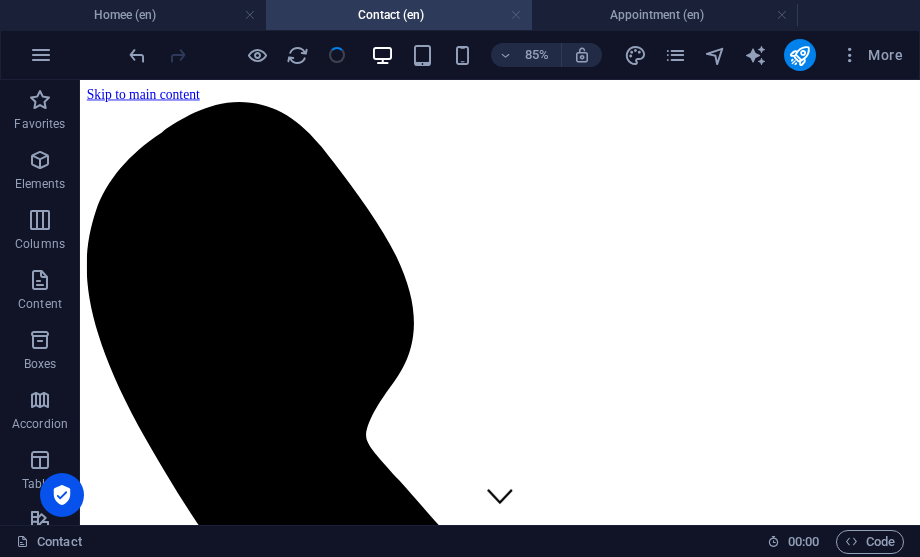 click at bounding box center [516, 15] 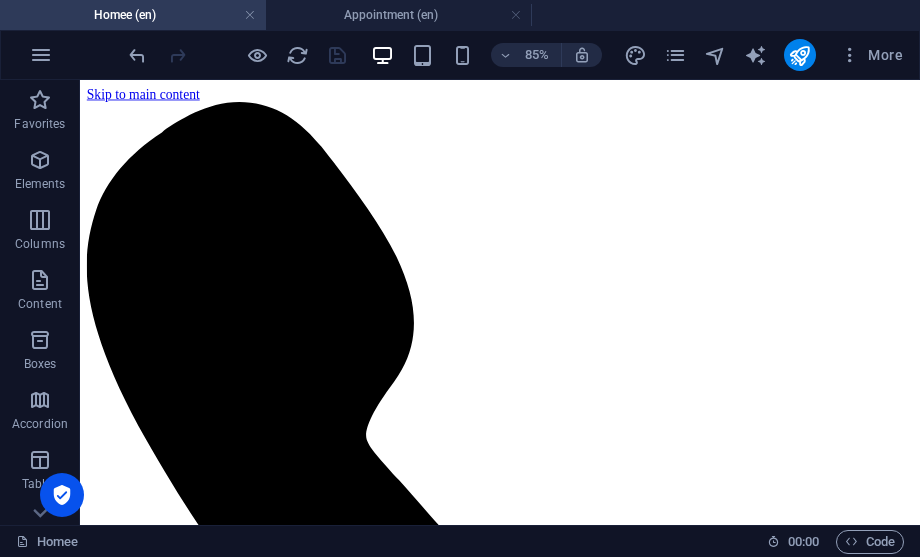 scroll, scrollTop: 120, scrollLeft: 0, axis: vertical 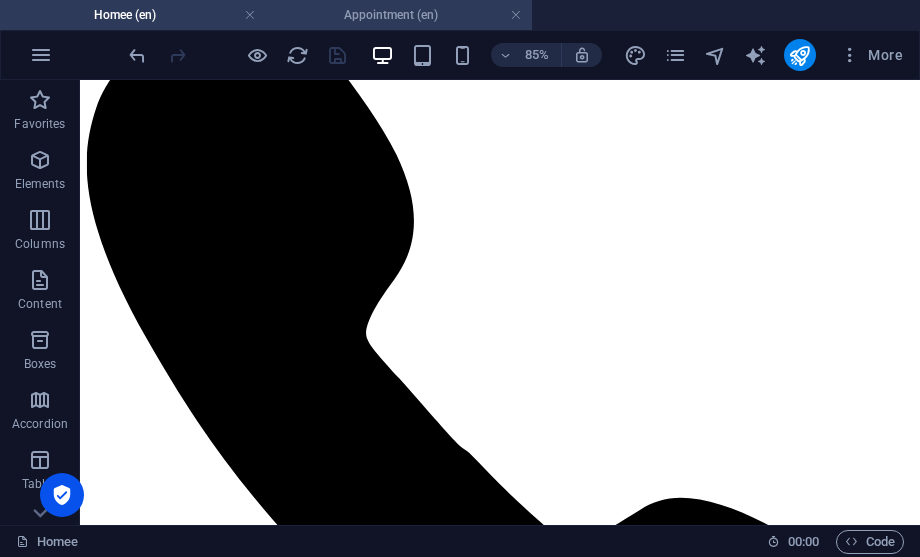 click on "Appointment (en)" at bounding box center (399, 15) 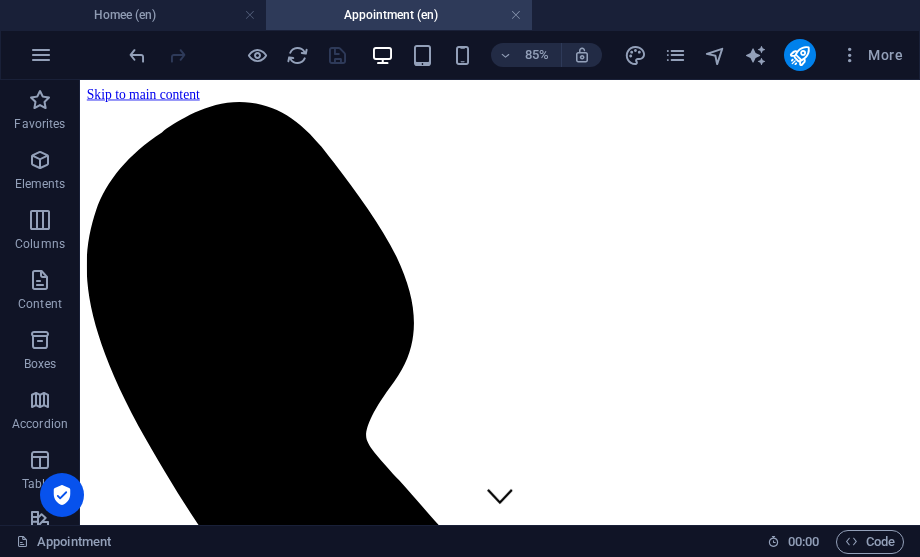 scroll, scrollTop: 0, scrollLeft: 0, axis: both 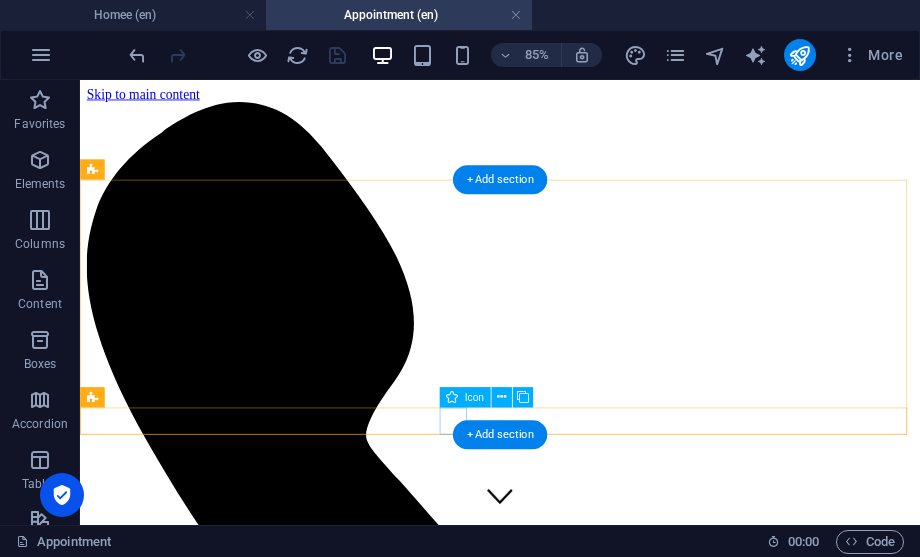 click at bounding box center [574, 4804] 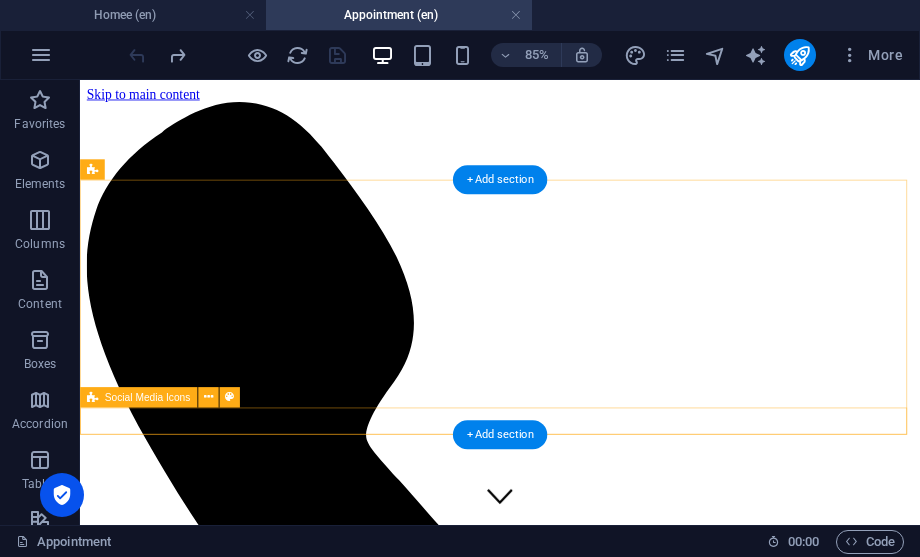 click at bounding box center (574, 5780) 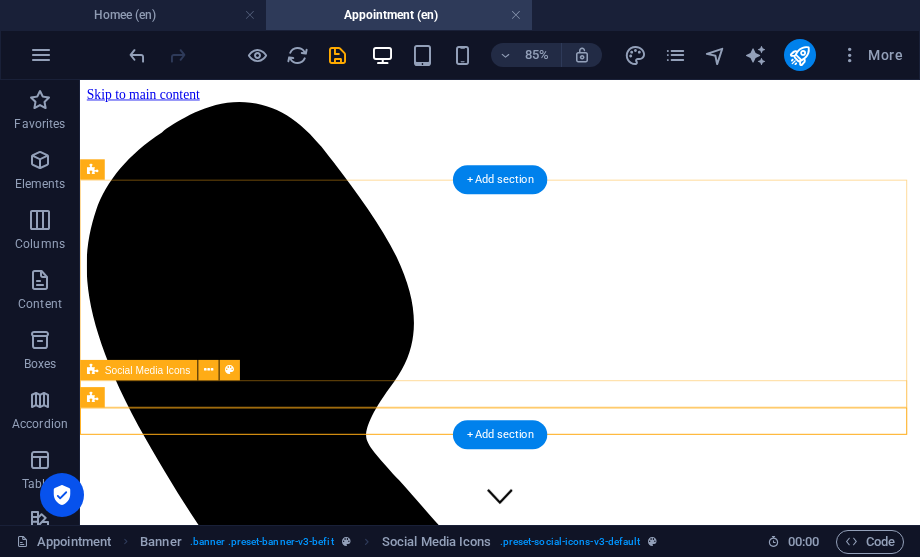 click at bounding box center (574, 5748) 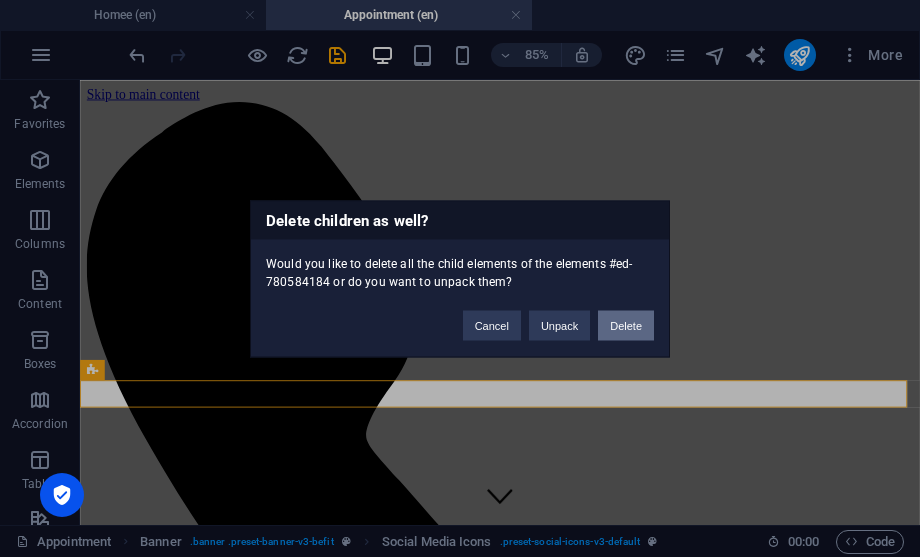 click on "Delete" at bounding box center [626, 325] 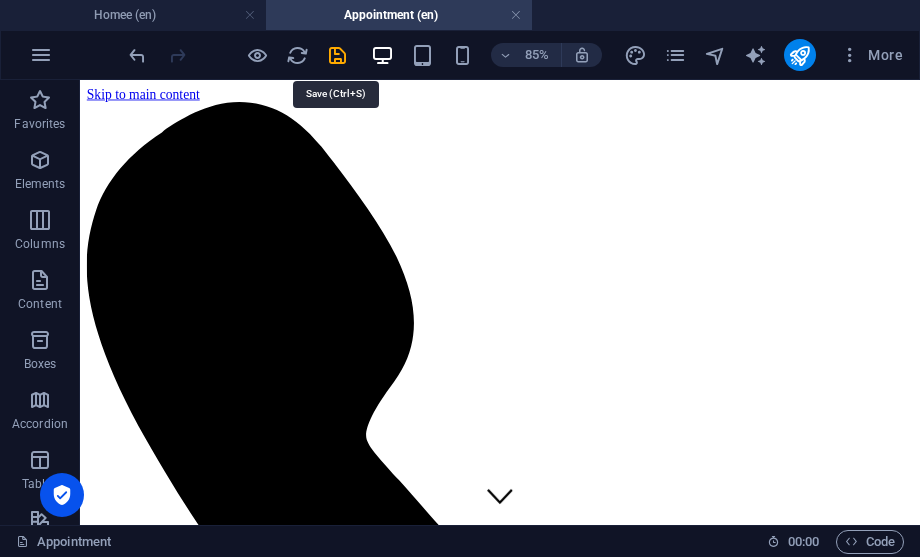 click at bounding box center [337, 55] 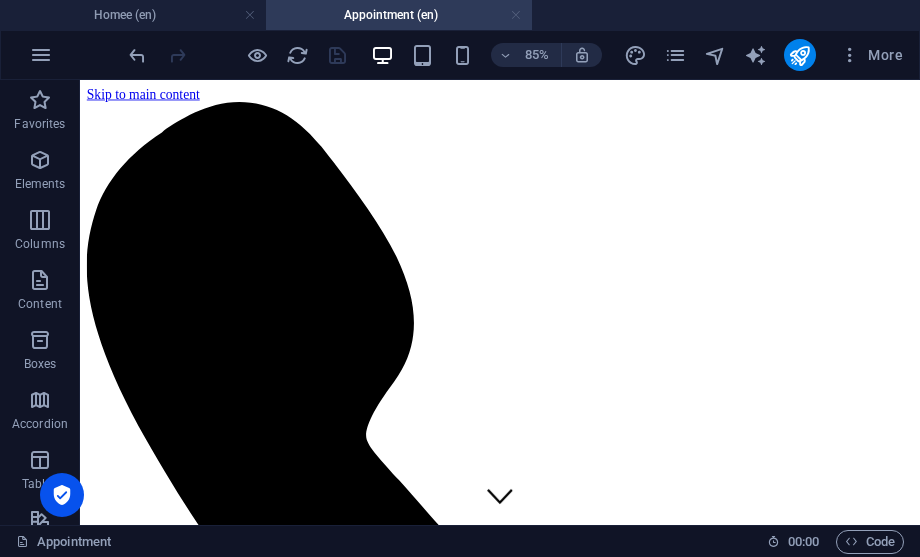 click at bounding box center (516, 15) 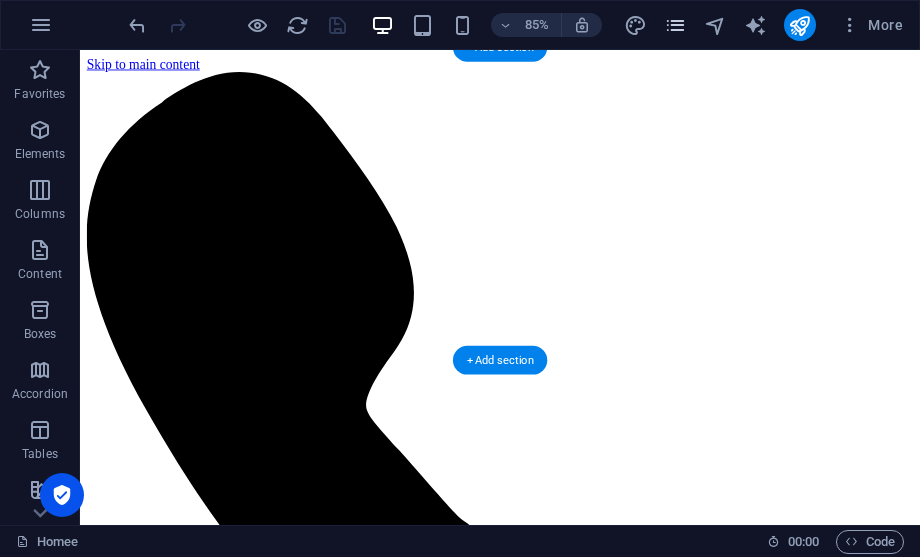scroll, scrollTop: 120, scrollLeft: 0, axis: vertical 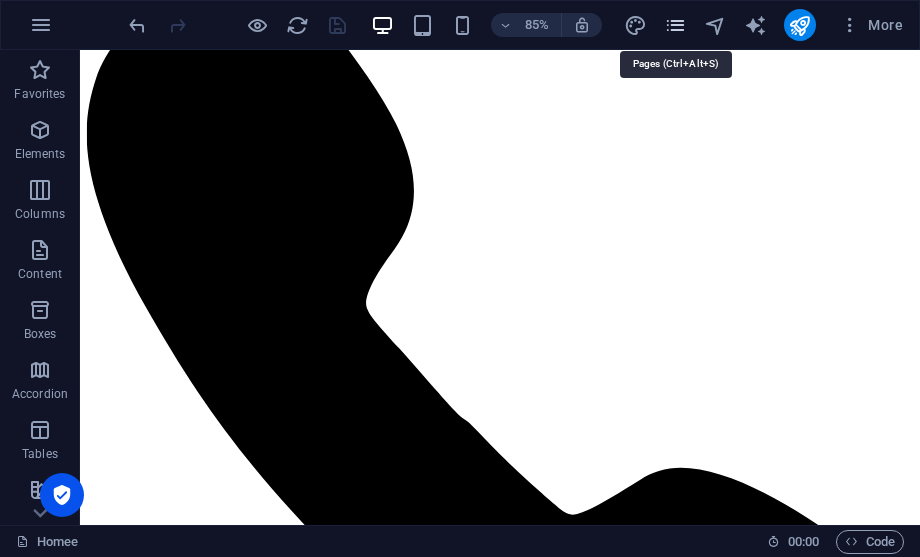 click at bounding box center (675, 25) 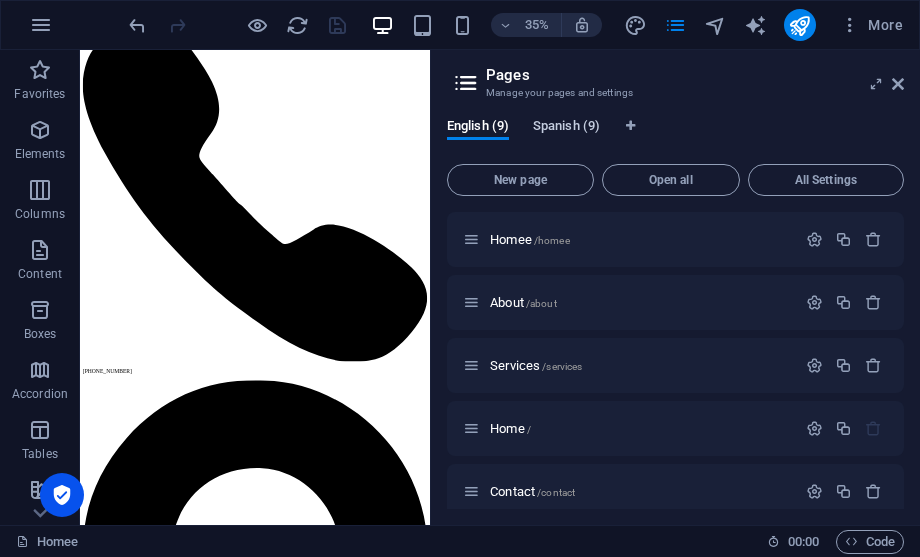 click on "Spanish (9)" at bounding box center (566, 128) 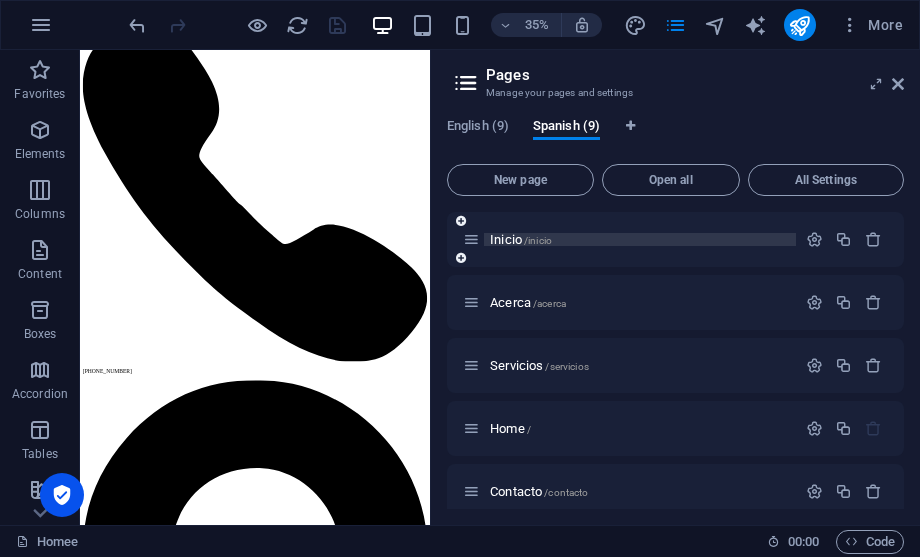 click on "/inicio" at bounding box center (538, 240) 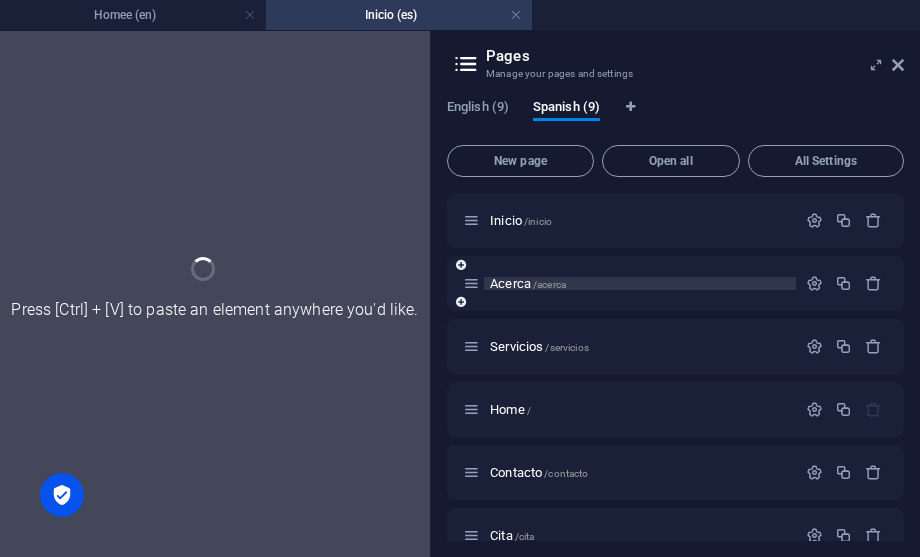 scroll, scrollTop: 0, scrollLeft: 0, axis: both 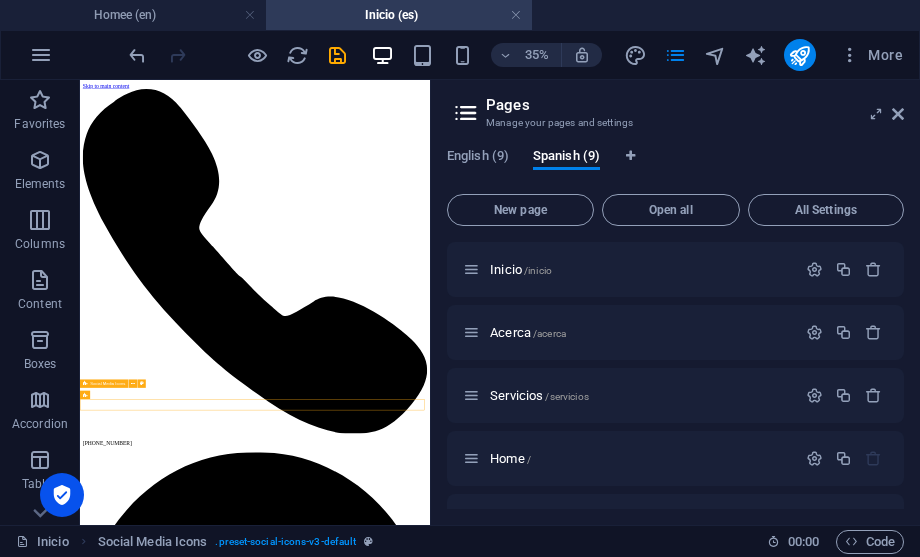 click at bounding box center [580, 7151] 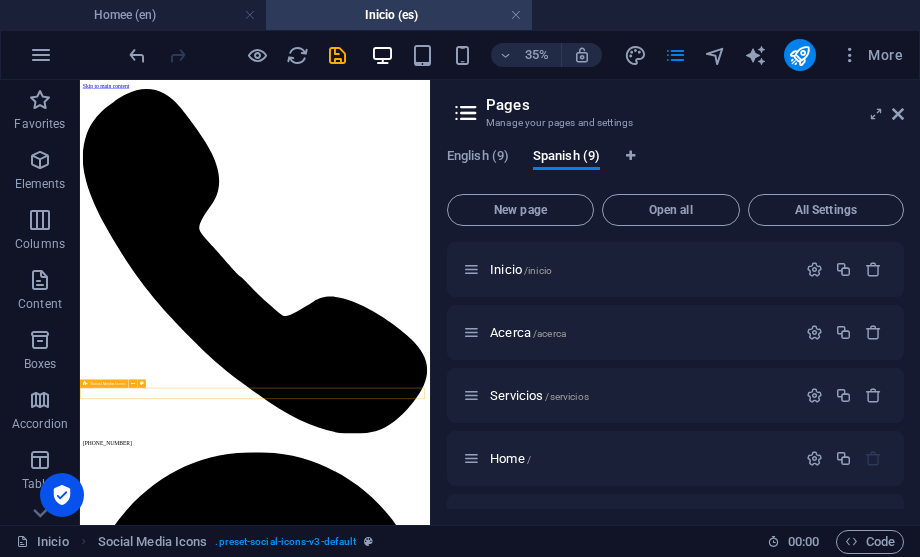scroll, scrollTop: 0, scrollLeft: 0, axis: both 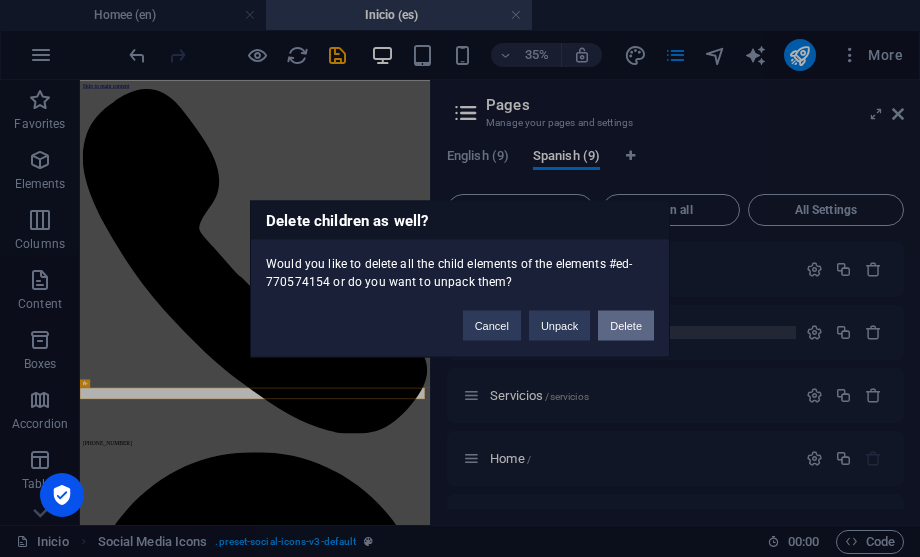 click on "Delete" at bounding box center (626, 325) 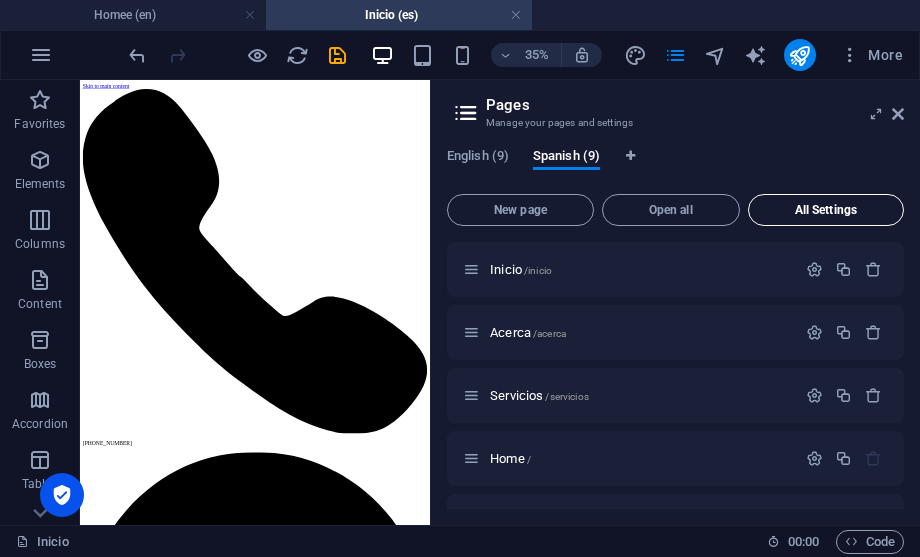 click on "All Settings" at bounding box center (826, 210) 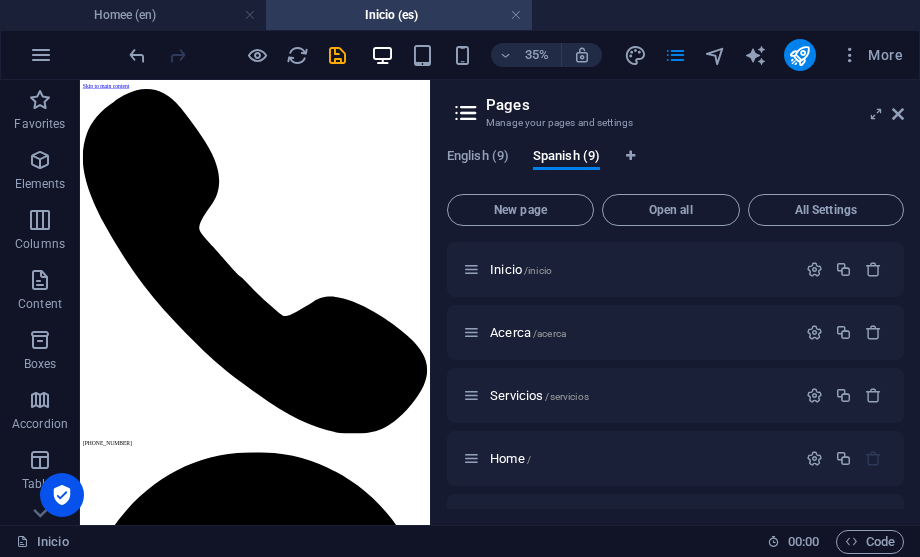 click on "Open all" at bounding box center [671, 210] 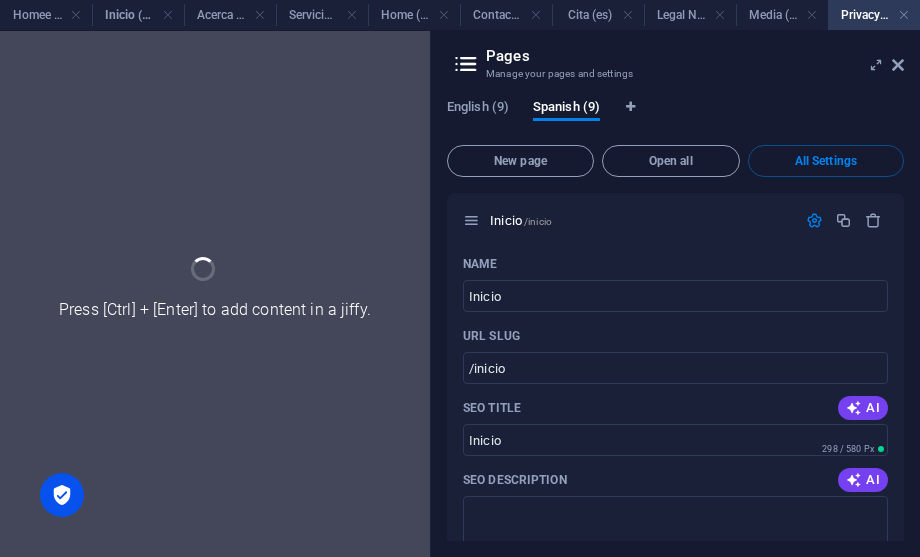 scroll, scrollTop: 7133, scrollLeft: 0, axis: vertical 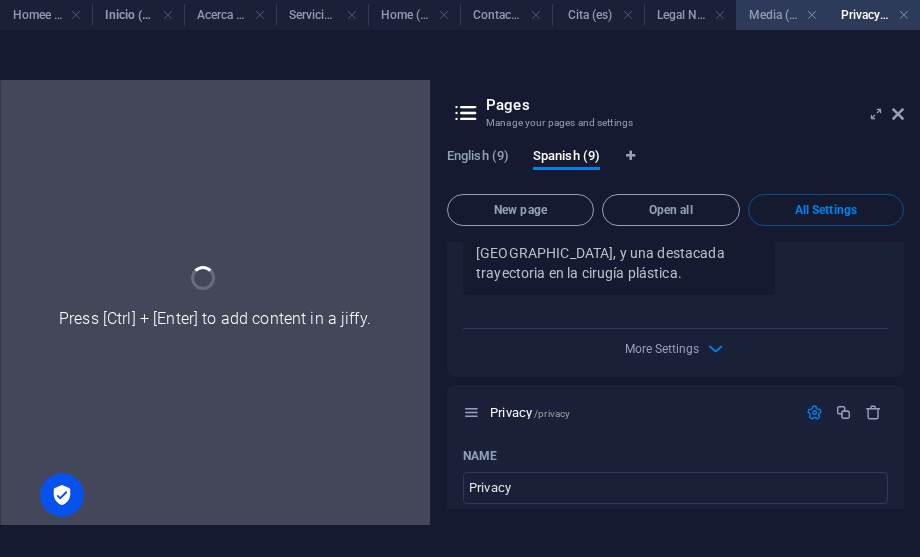 click at bounding box center [904, 15] 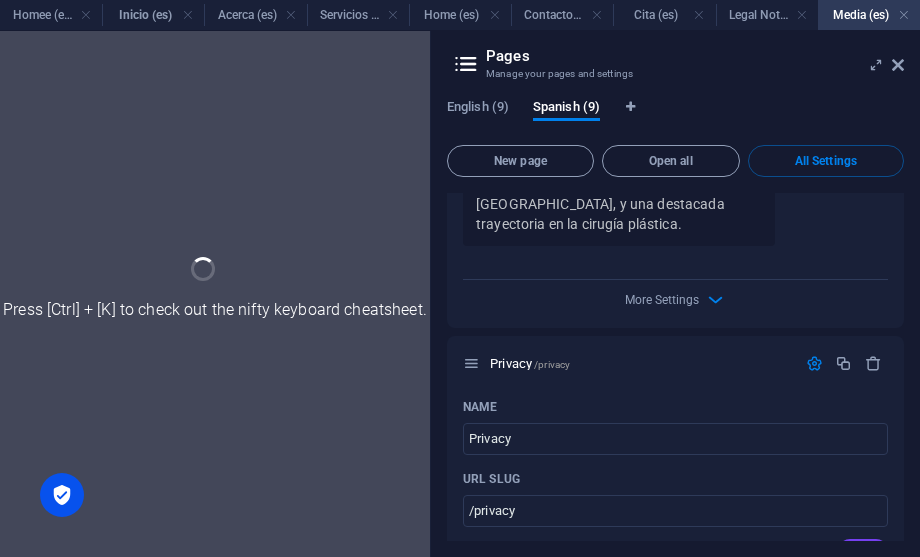 scroll, scrollTop: 7373, scrollLeft: 0, axis: vertical 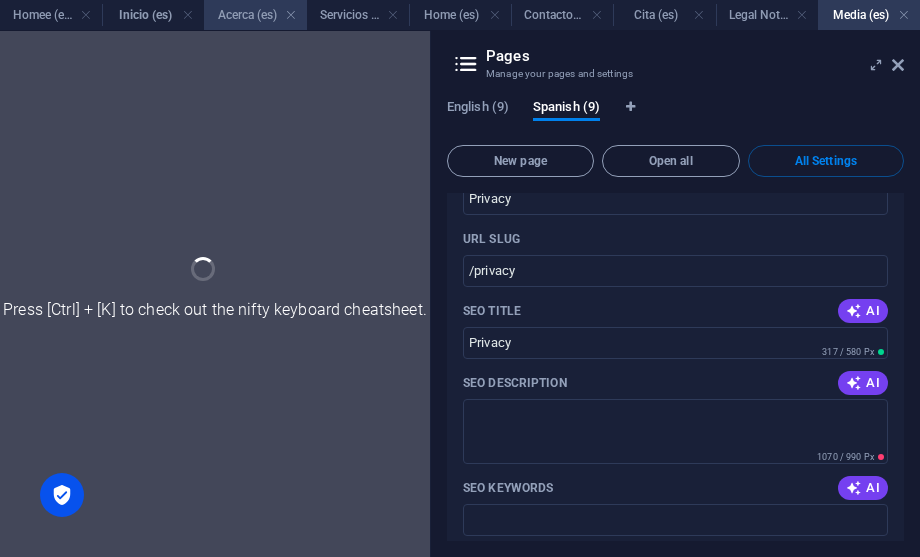 click on "Inicio (es)" at bounding box center [153, 15] 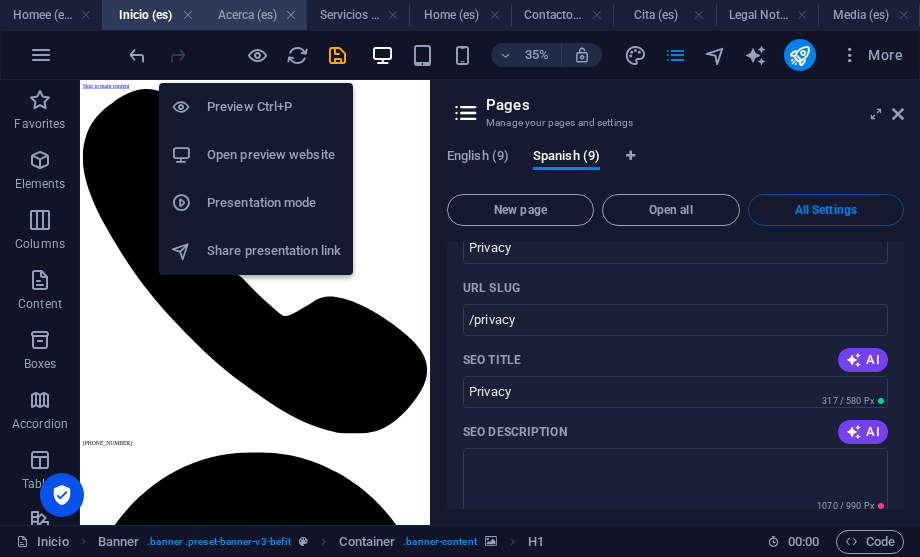 click on "Acerca (es)" at bounding box center (255, 15) 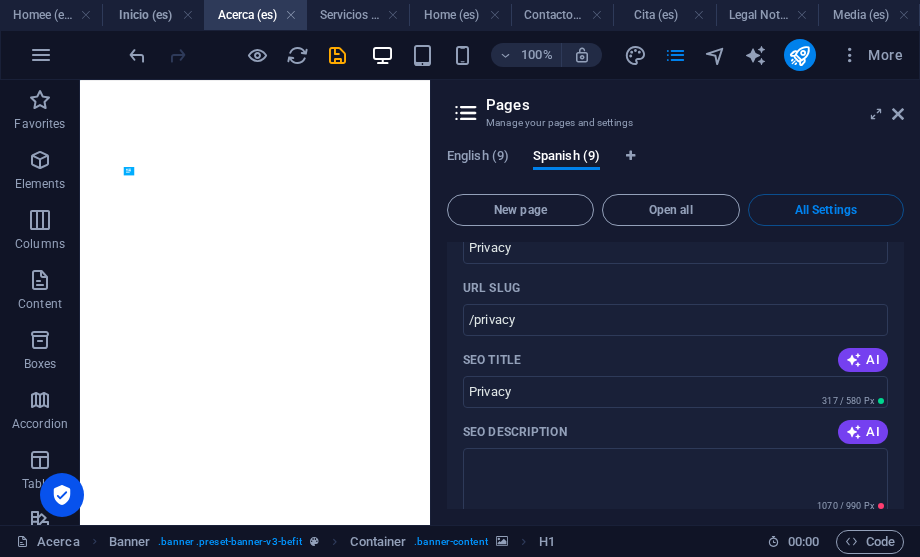 scroll, scrollTop: 7793, scrollLeft: 0, axis: vertical 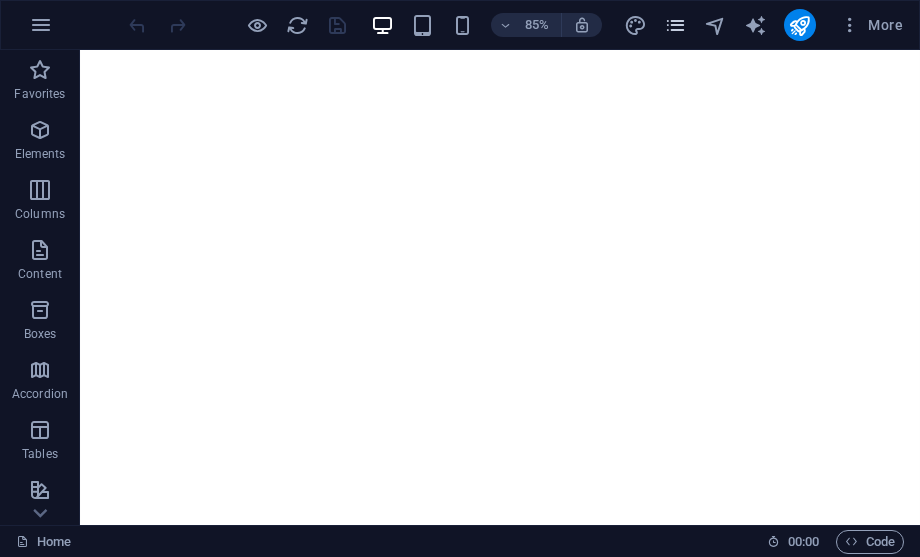 click at bounding box center [675, 25] 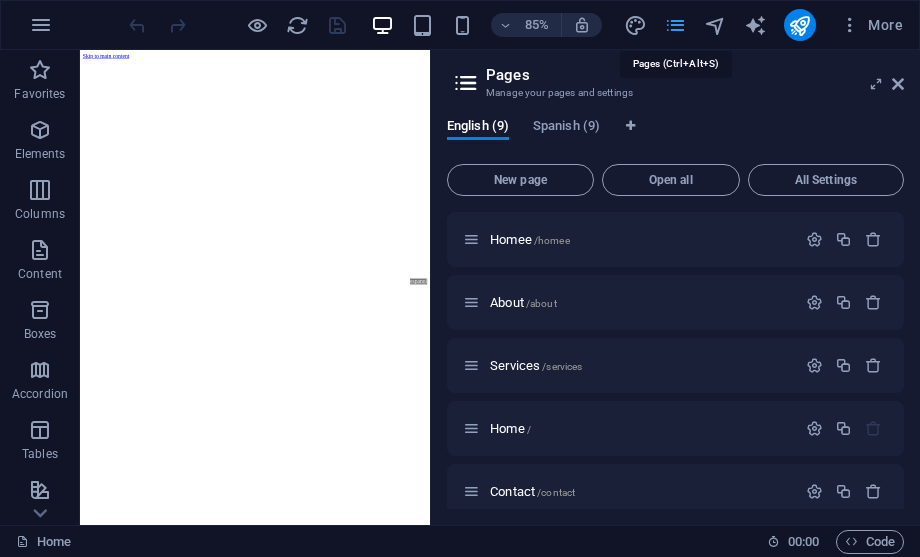 scroll, scrollTop: 0, scrollLeft: 0, axis: both 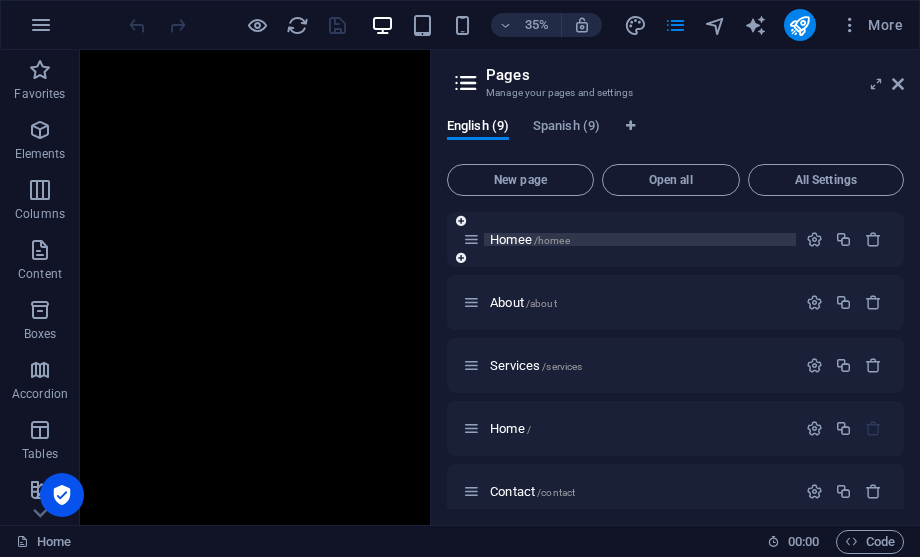 click on "Homee /homee" at bounding box center (530, 239) 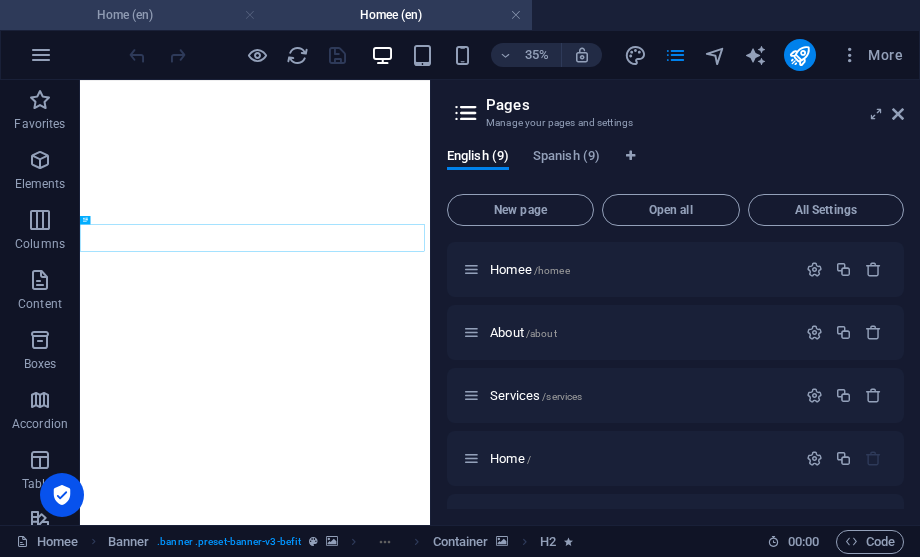 click at bounding box center (250, 15) 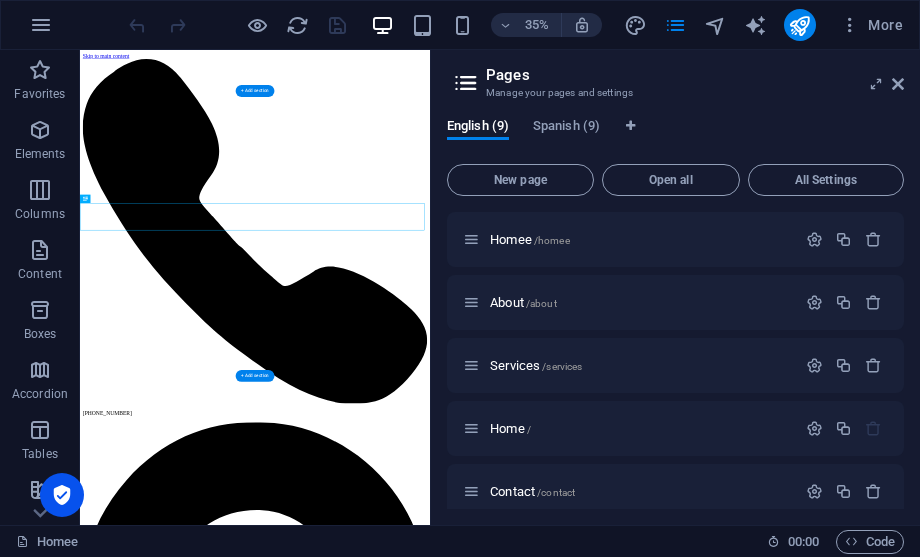 scroll, scrollTop: 0, scrollLeft: 0, axis: both 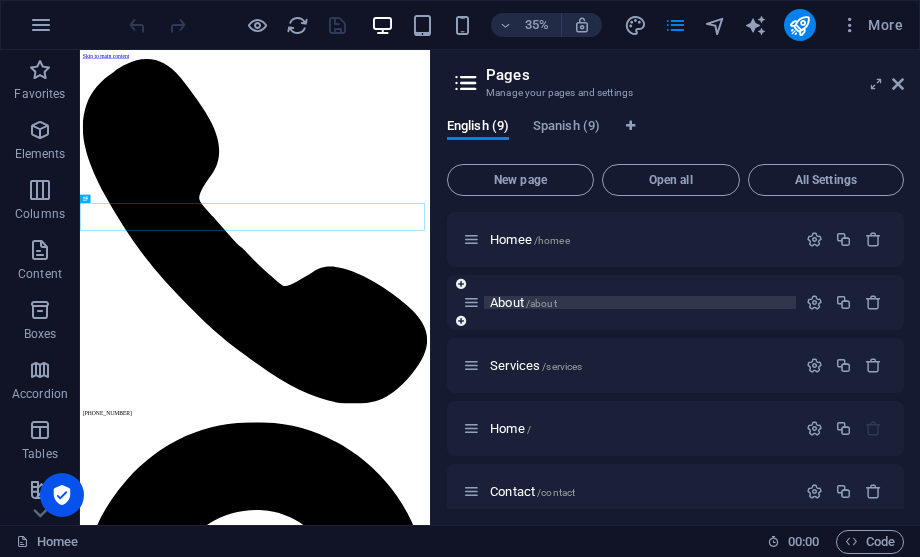 click on "About /about" at bounding box center (523, 302) 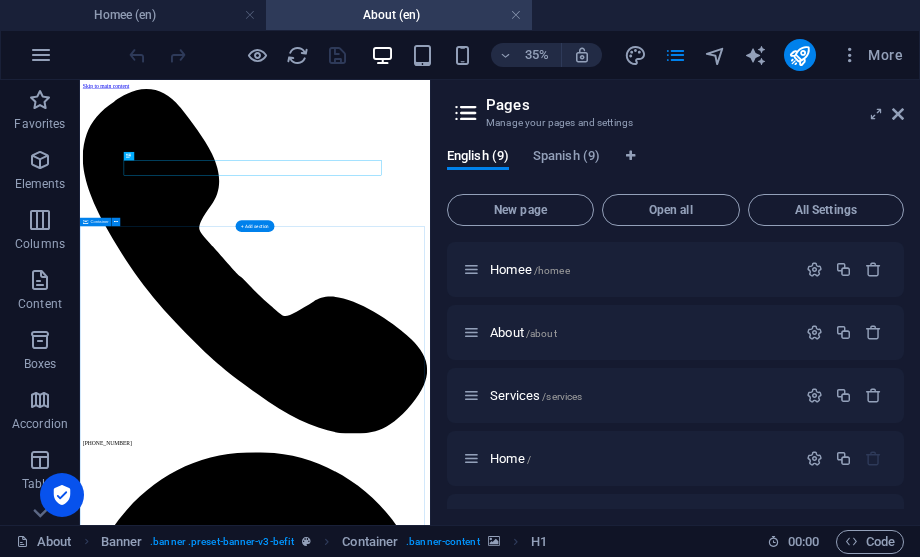 scroll, scrollTop: 0, scrollLeft: 0, axis: both 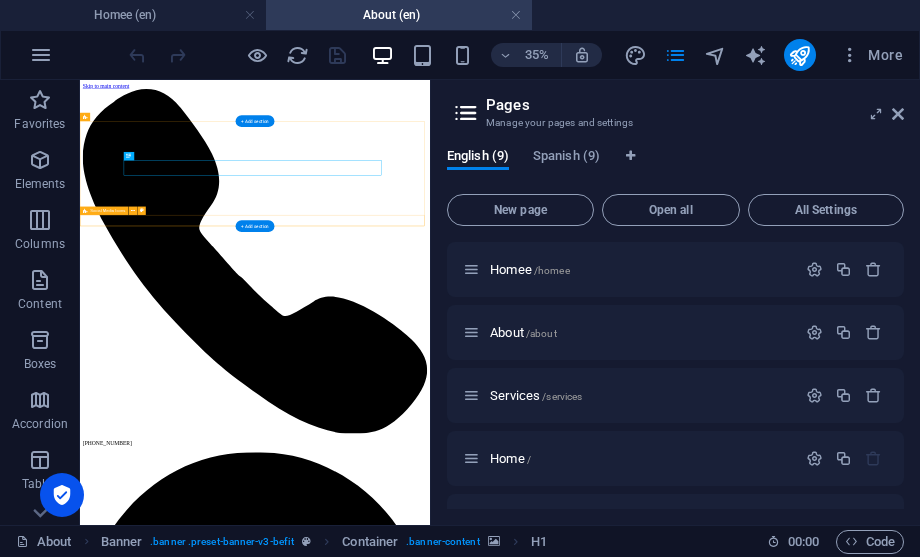 click at bounding box center [580, 5842] 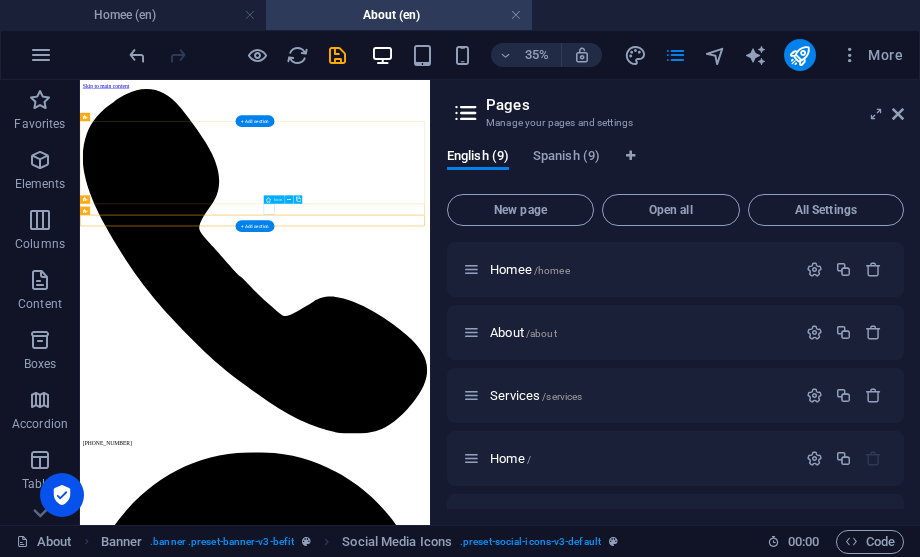 click at bounding box center [580, 7260] 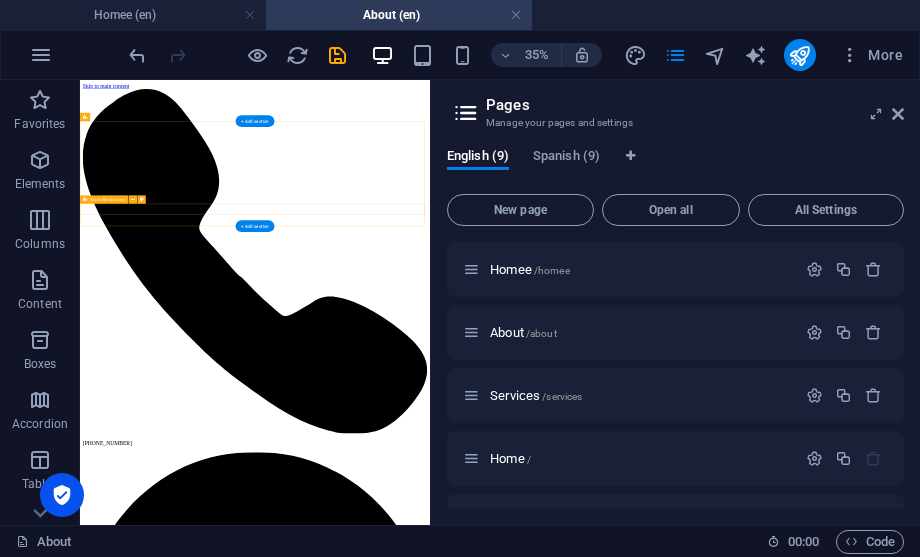 click at bounding box center [580, 5316] 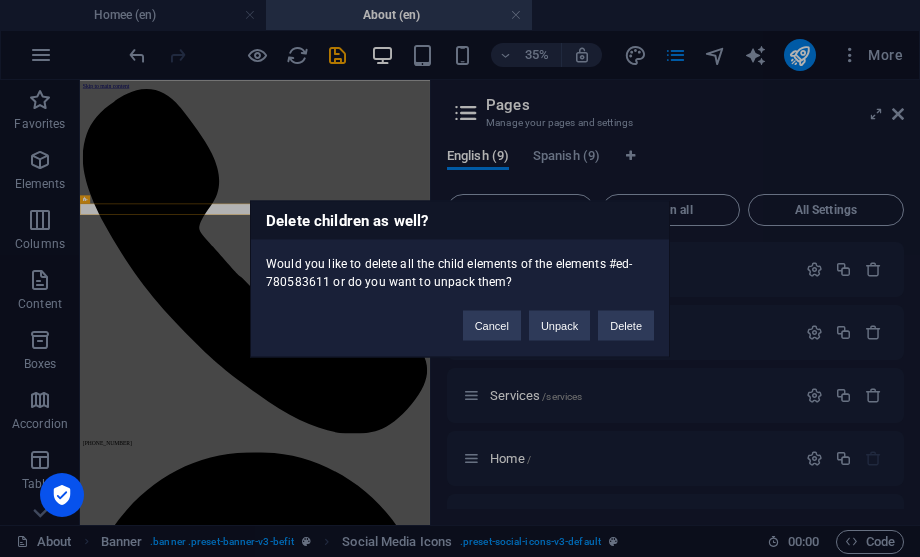 type 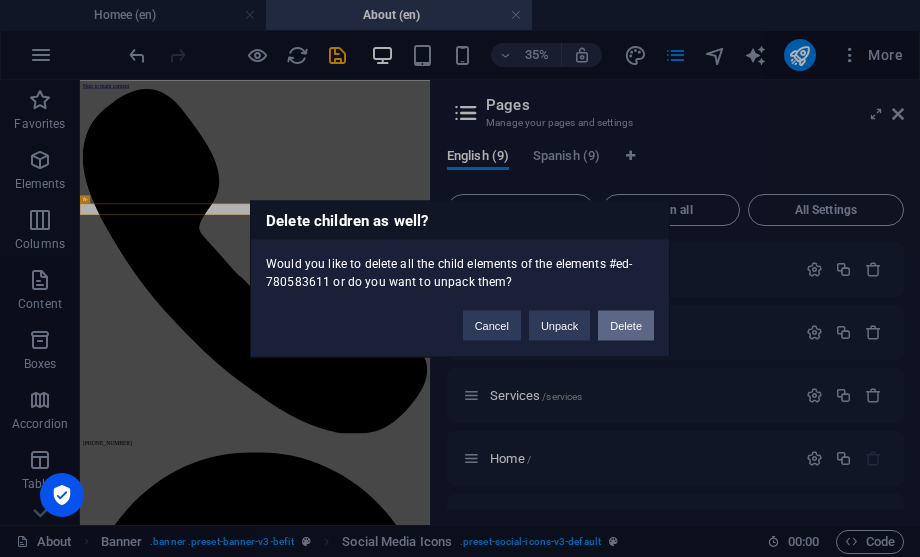 click on "Delete" at bounding box center [626, 325] 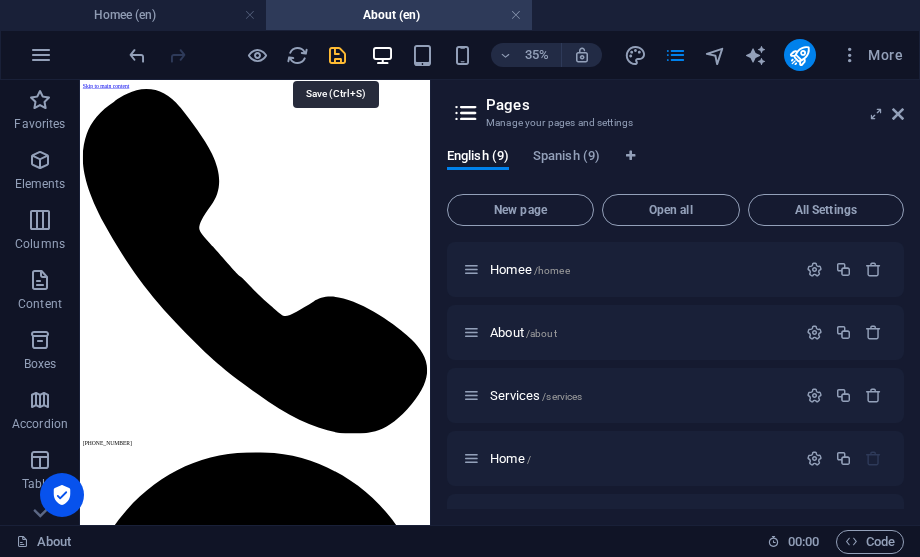 click at bounding box center (337, 55) 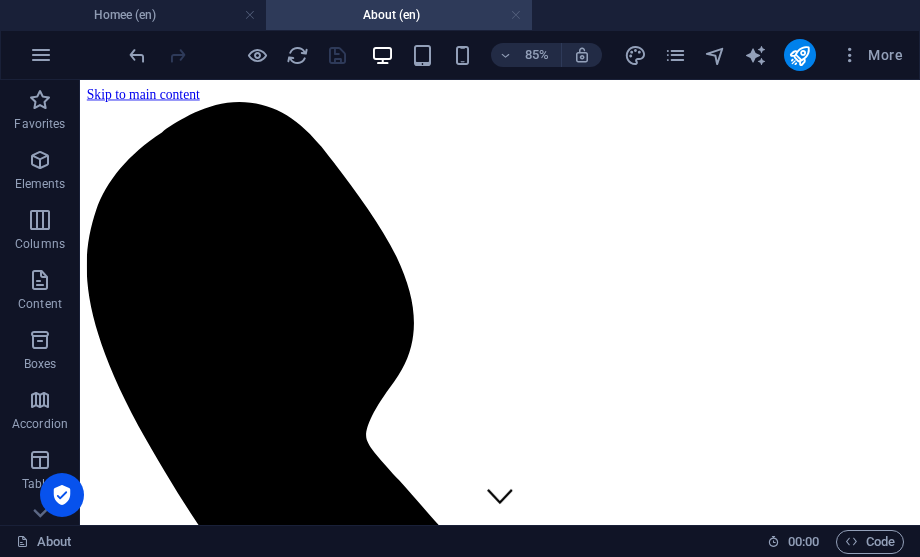 drag, startPoint x: 514, startPoint y: 14, endPoint x: 699, endPoint y: 4, distance: 185.27008 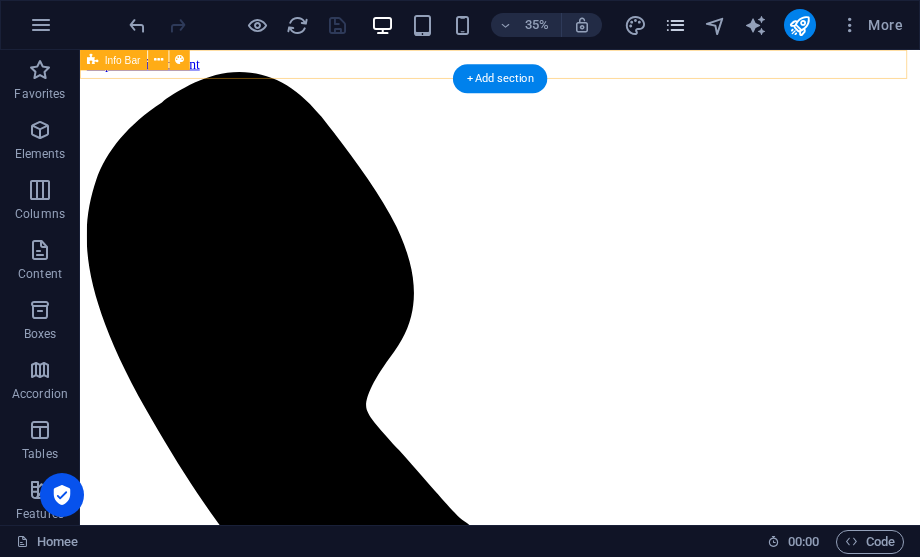 click at bounding box center [675, 25] 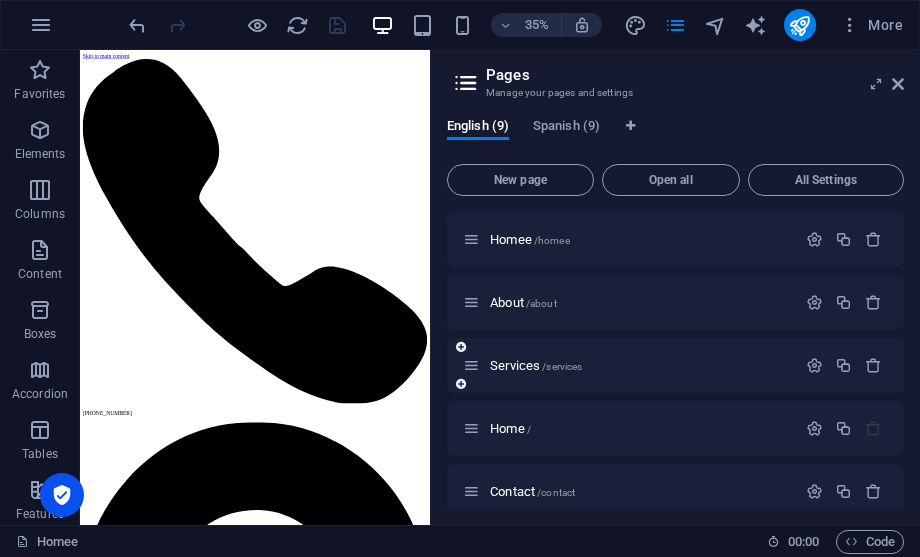 click on "Services /services" at bounding box center (629, 365) 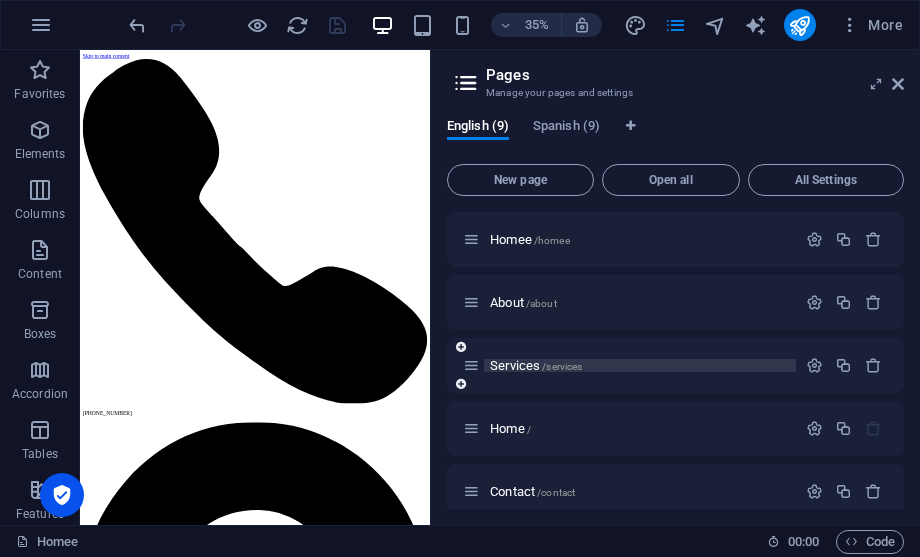 click on "Services /services" at bounding box center (640, 365) 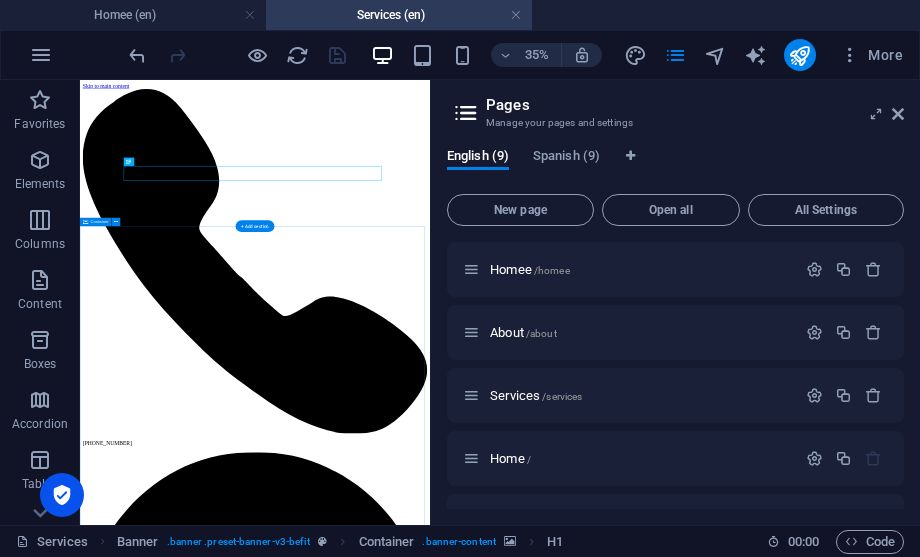 scroll, scrollTop: 0, scrollLeft: 0, axis: both 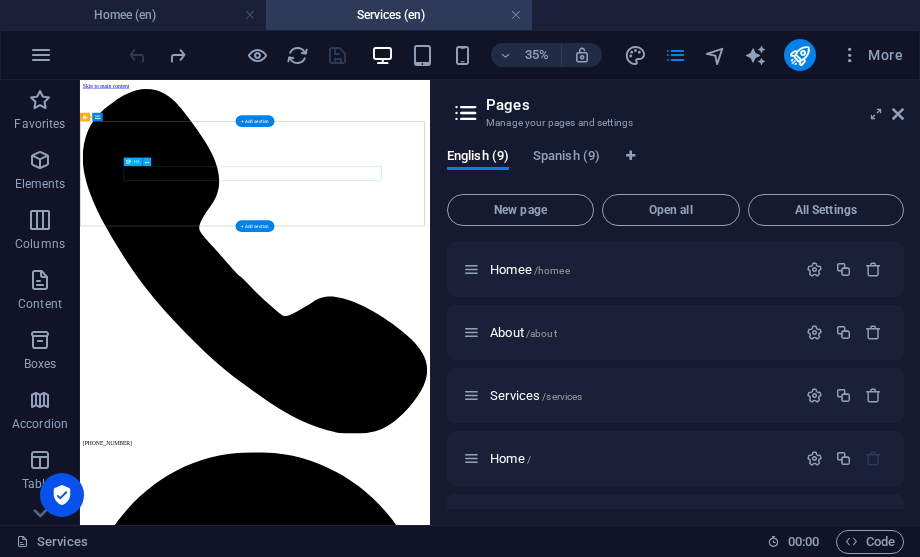 click on "SERVICES" at bounding box center [580, 3806] 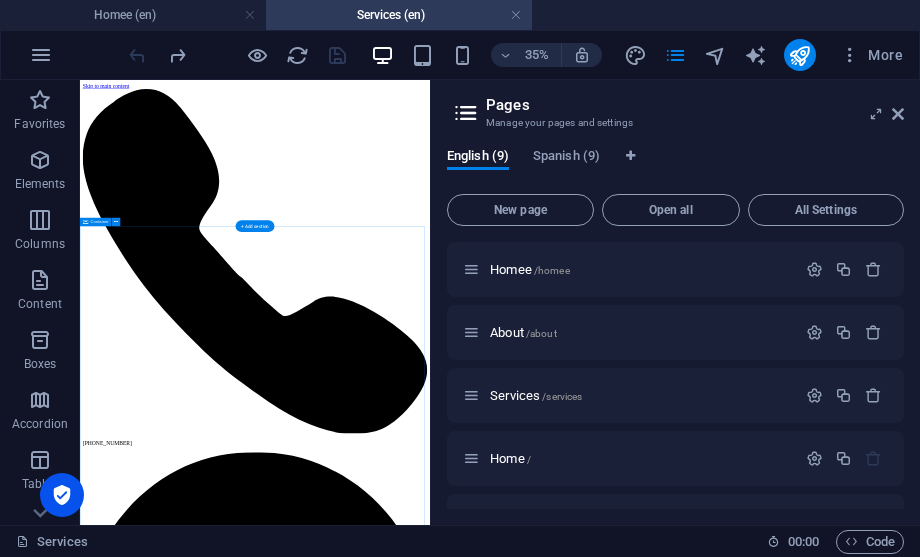 click on "BREAST IMPLANTS BREAST What are breast implants? Breast implants are artificial devices used to change the size, shape, and contour of a person's breasts. They can be used for cosmetic purposes, such as breast augmentation, or for reconstructive purposes after surgeries like mastectomy. Breast implants are one of the most popular types of plastic surgery prostheses. Breast implants increase the size of your breasts. Candidates should be in good physical and mental health and have realistic expectations. Breast implants are artificial devices (prostheses) surgically inserted into your breasts. Breast implants are silicone shells filled with either silicone gel or saline (sterile salt water). breast lift BREAST lifting ✨ Breast Lift Restore youthful shape, firmness, and confidence Results that make a difference ✅ Firmer, lifted, youthful breasts ✅ Natural shape and proportion ✅ Minimal, discreet scarring ✅ Enhanced self-confidence Why choose Dr. Tavizon? 🌸 Book your consultation today TUMMY TUCK ." at bounding box center (580, 28451) 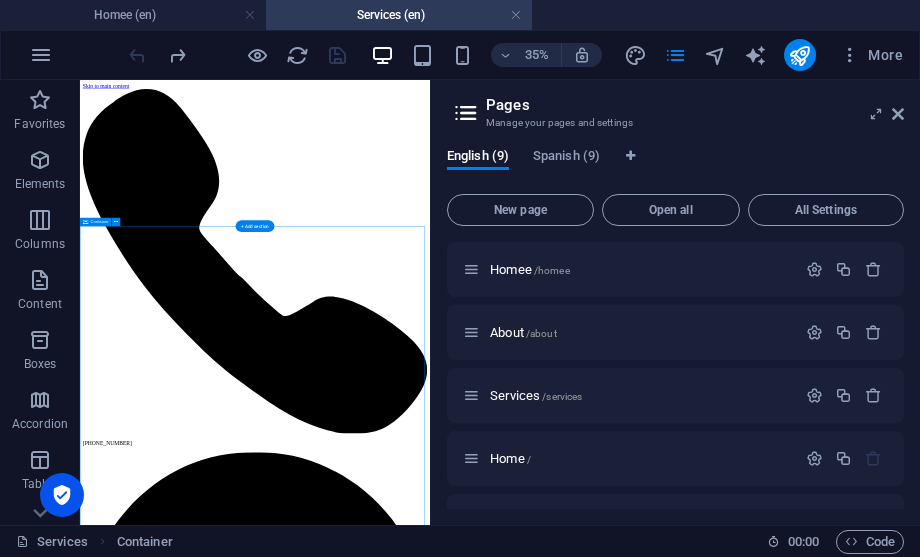 click on "BREAST IMPLANTS BREAST What are breast implants? Breast implants are artificial devices used to change the size, shape, and contour of a person's breasts. They can be used for cosmetic purposes, such as breast augmentation, or for reconstructive purposes after surgeries like mastectomy. Breast implants are one of the most popular types of plastic surgery prostheses. Breast implants increase the size of your breasts. Candidates should be in good physical and mental health and have realistic expectations. Breast implants are artificial devices (prostheses) surgically inserted into your breasts. Breast implants are silicone shells filled with either silicone gel or saline (sterile salt water). breast lift BREAST lifting ✨ Breast Lift Restore youthful shape, firmness, and confidence Results that make a difference ✅ Firmer, lifted, youthful breasts ✅ Natural shape and proportion ✅ Minimal, discreet scarring ✅ Enhanced self-confidence Why choose Dr. Tavizon? 🌸 Book your consultation today TUMMY TUCK ." at bounding box center [580, 28451] 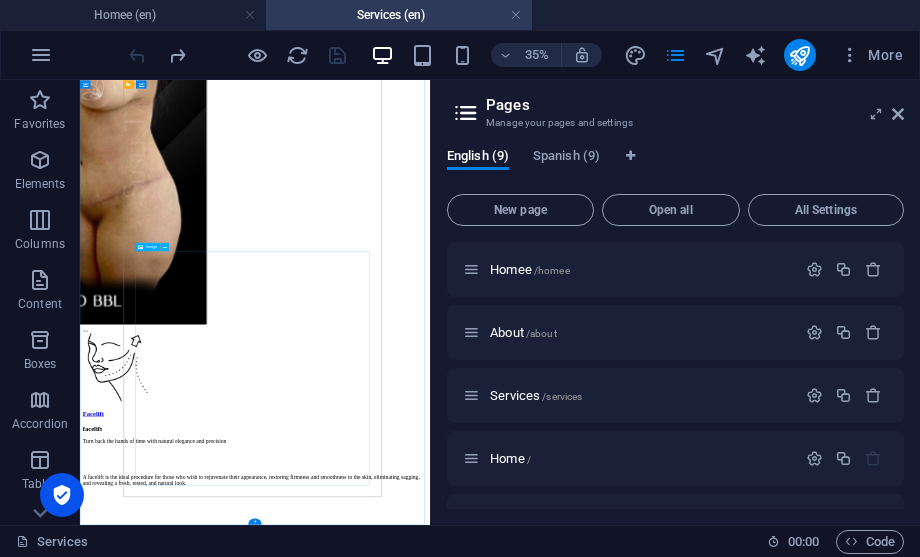 scroll, scrollTop: 20115, scrollLeft: 0, axis: vertical 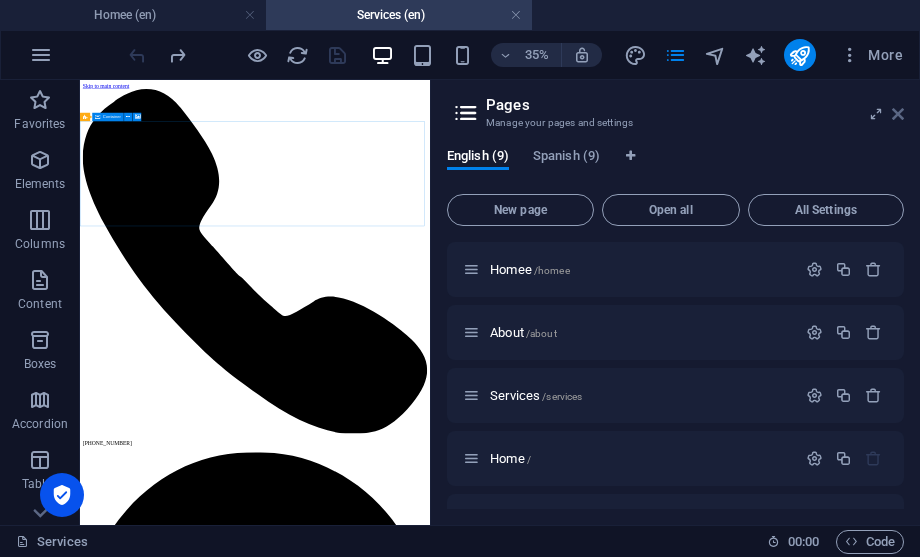 click at bounding box center [898, 114] 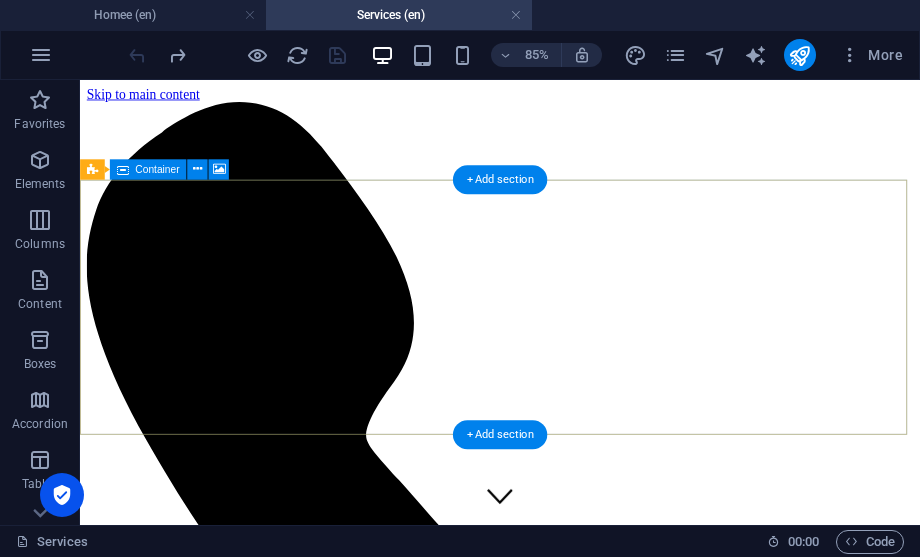 click on "SERVICES" at bounding box center (574, 3660) 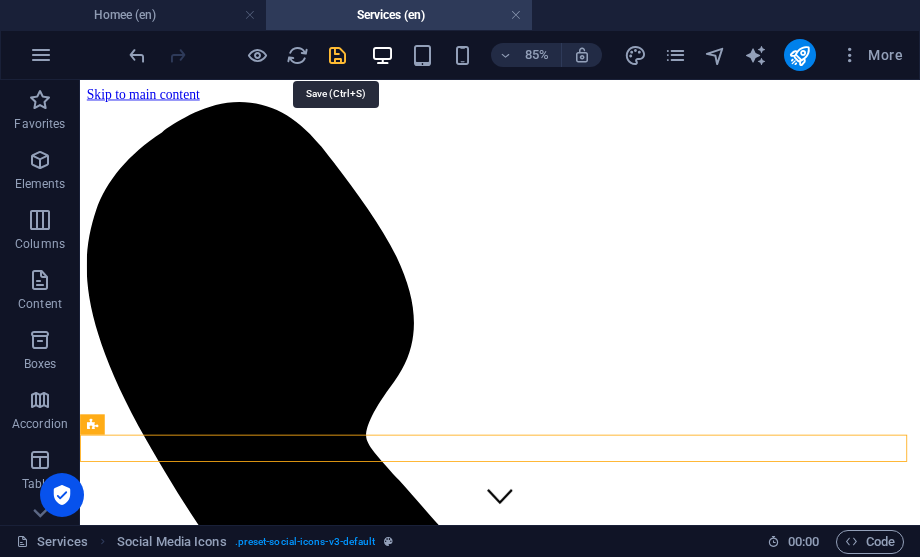 drag, startPoint x: 333, startPoint y: 59, endPoint x: 672, endPoint y: 130, distance: 346.35532 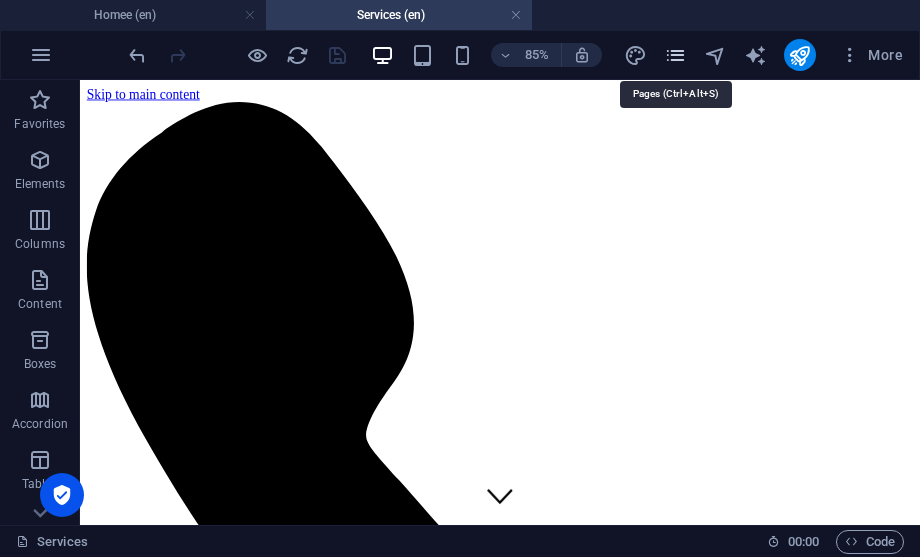 click at bounding box center [675, 55] 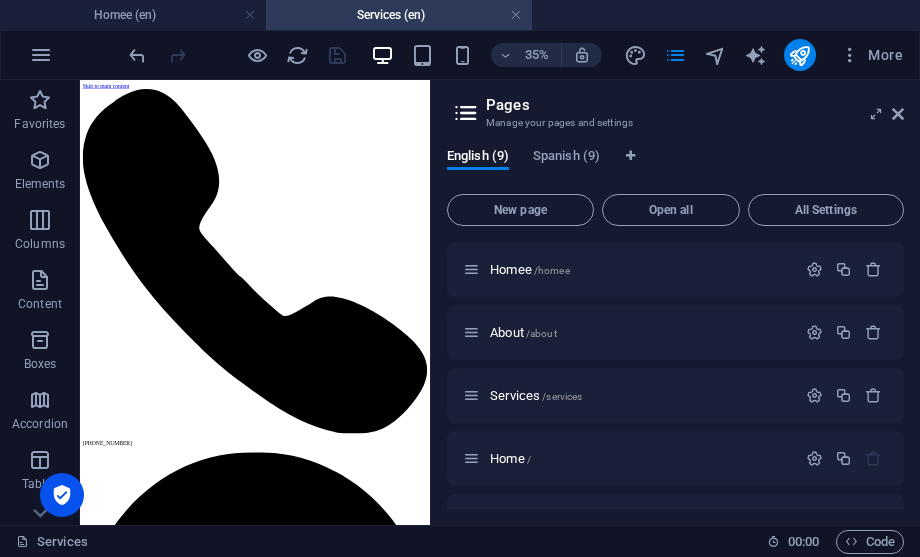 scroll, scrollTop: 240, scrollLeft: 0, axis: vertical 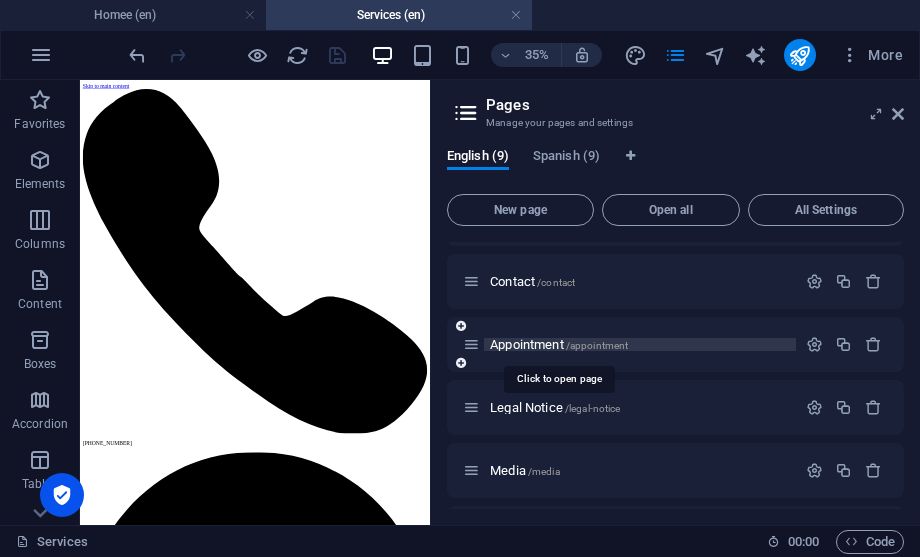 click on "Appointment /appointment" at bounding box center [559, 344] 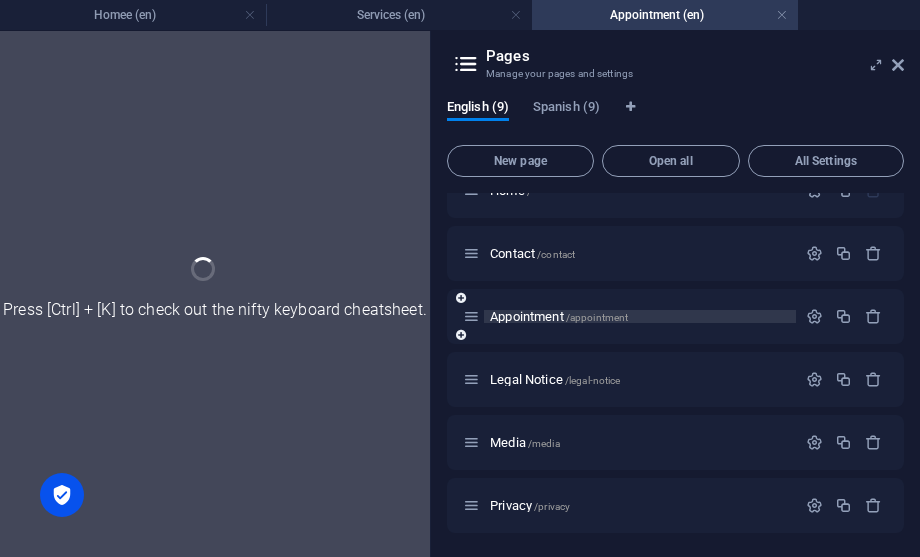 scroll, scrollTop: 219, scrollLeft: 0, axis: vertical 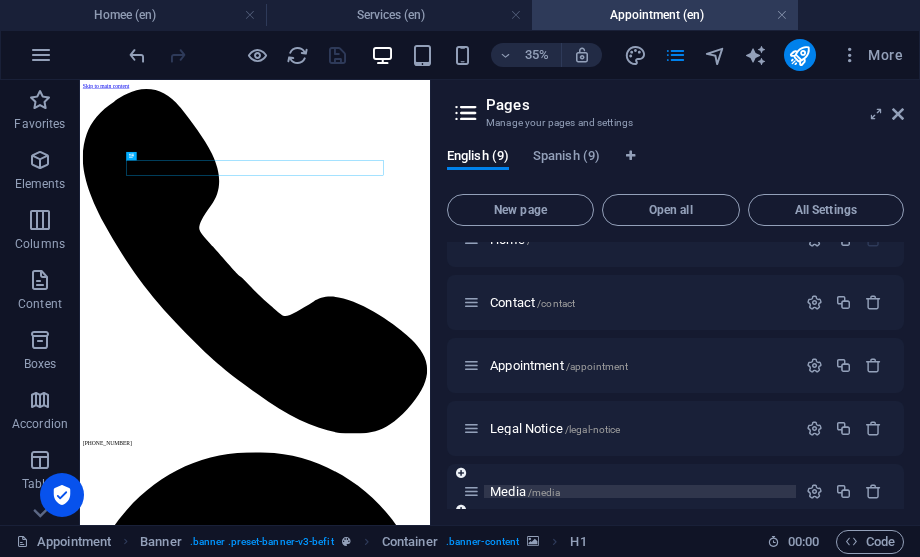 click on "Media /media" at bounding box center [525, 491] 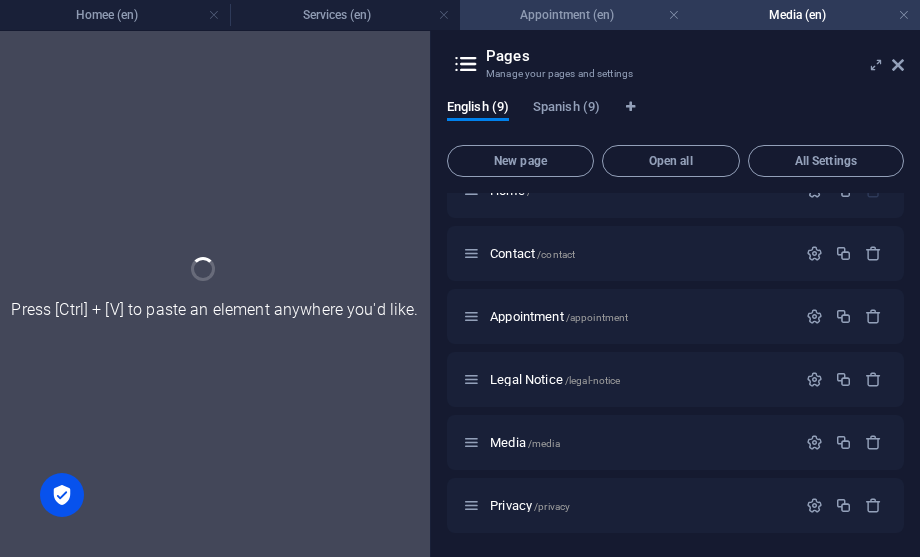 click on "Appointment (en)" at bounding box center (575, 15) 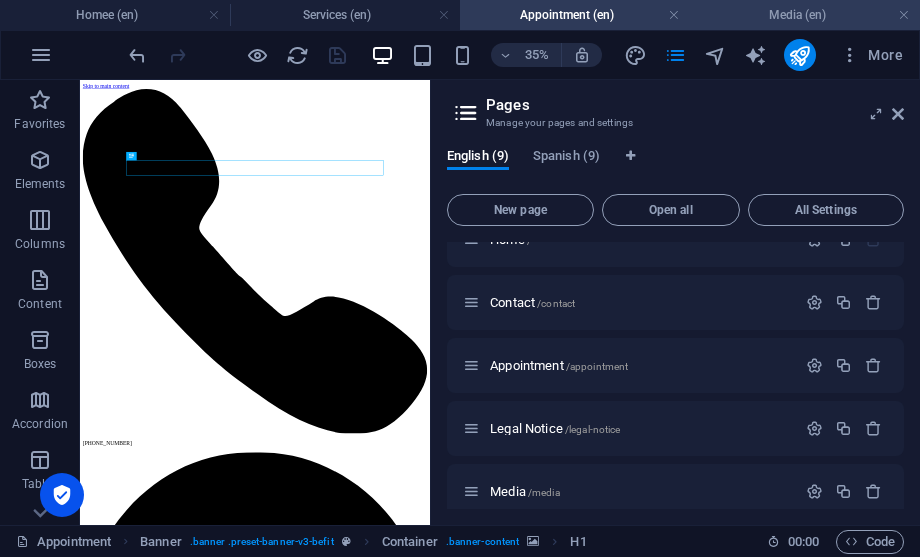 scroll, scrollTop: 0, scrollLeft: 0, axis: both 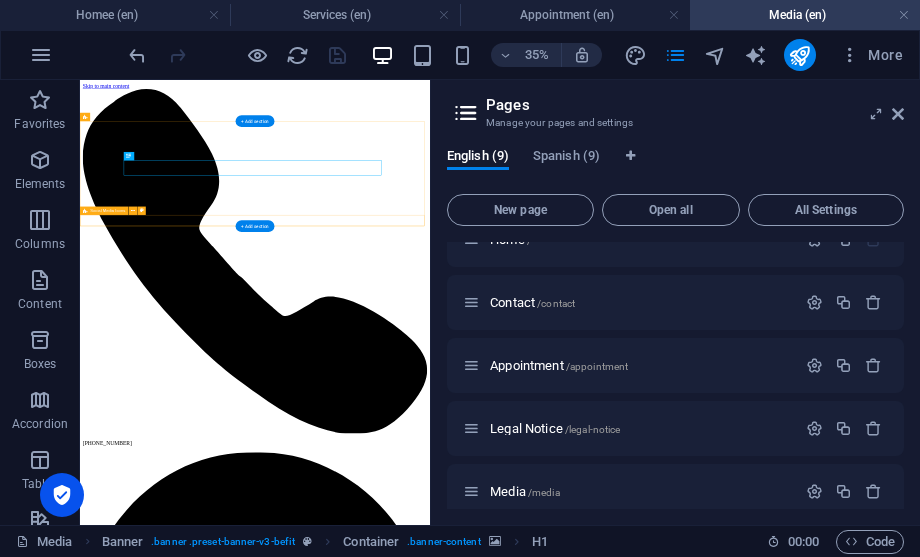 click at bounding box center (580, 5842) 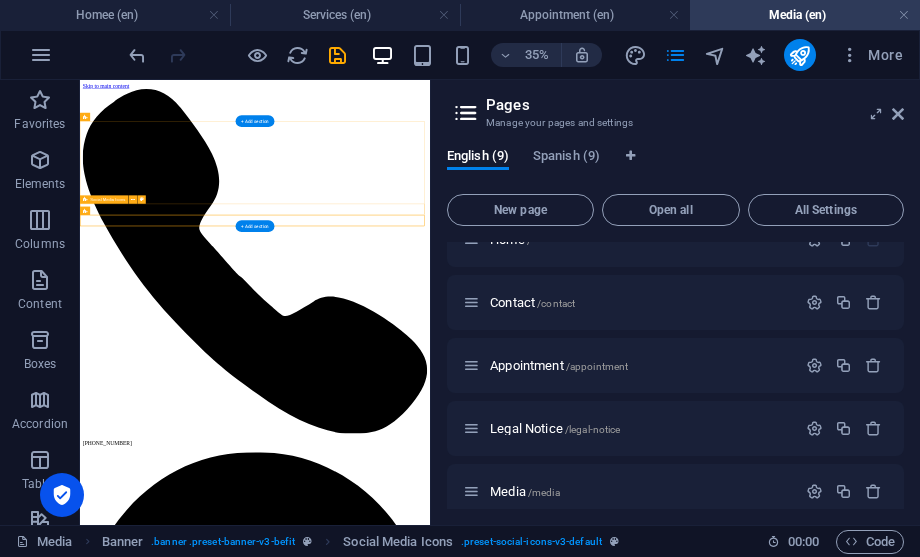 click at bounding box center (580, 5810) 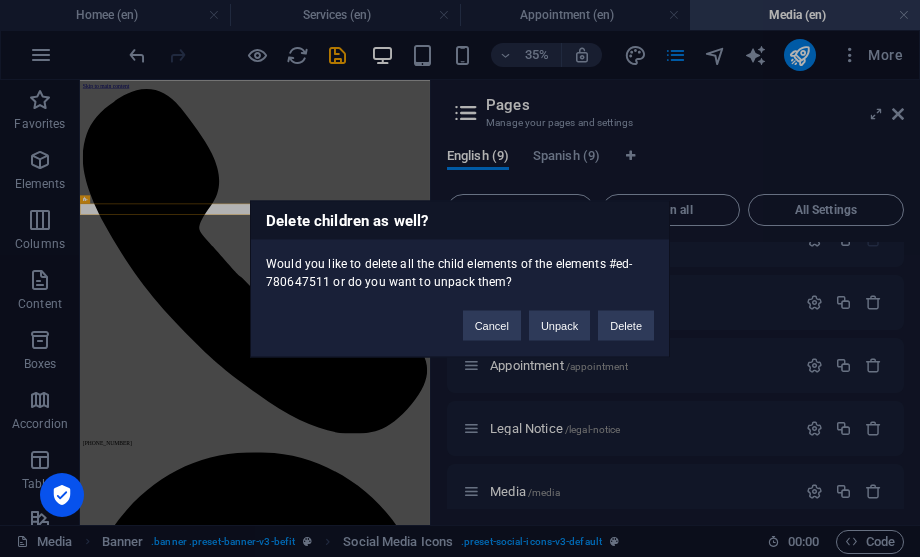 click on "Delete" at bounding box center [626, 325] 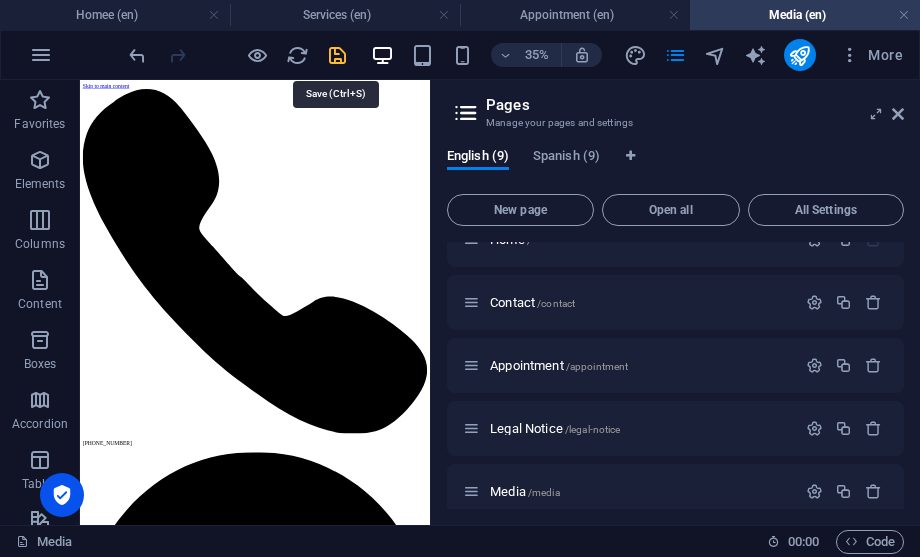 click at bounding box center (337, 55) 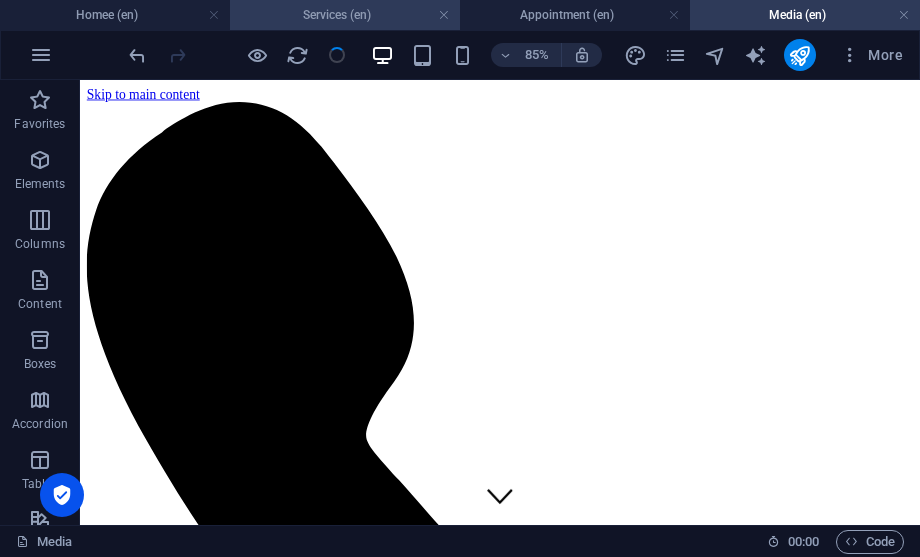 click on "Services (en)" at bounding box center (345, 15) 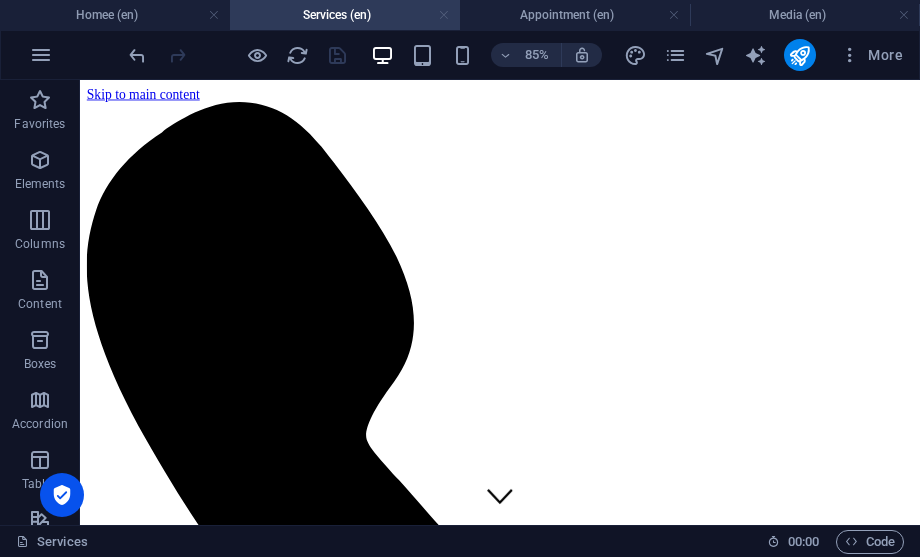 click at bounding box center [444, 15] 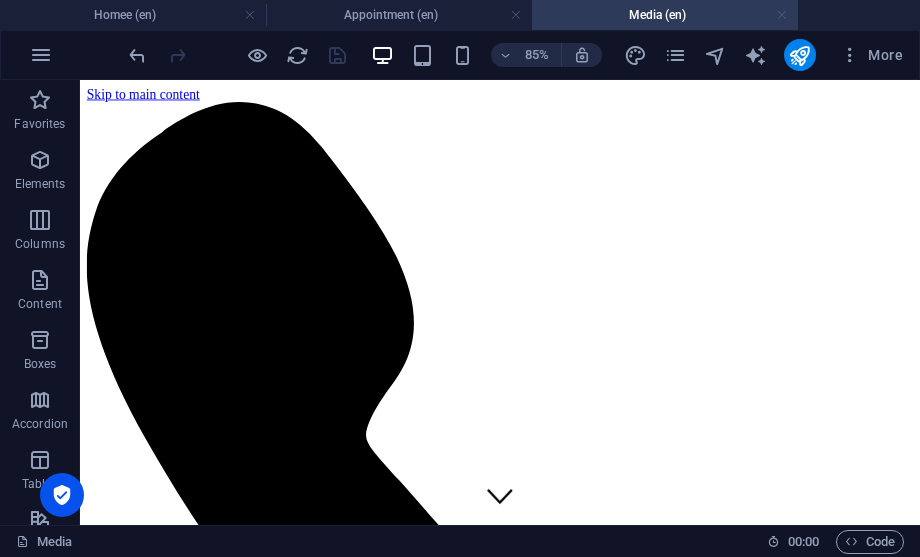 click at bounding box center (782, 15) 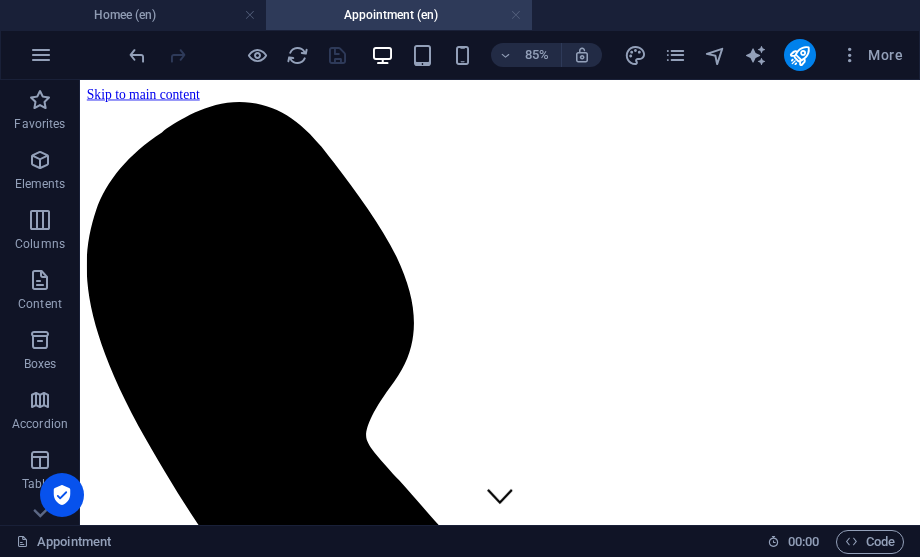 click at bounding box center [516, 15] 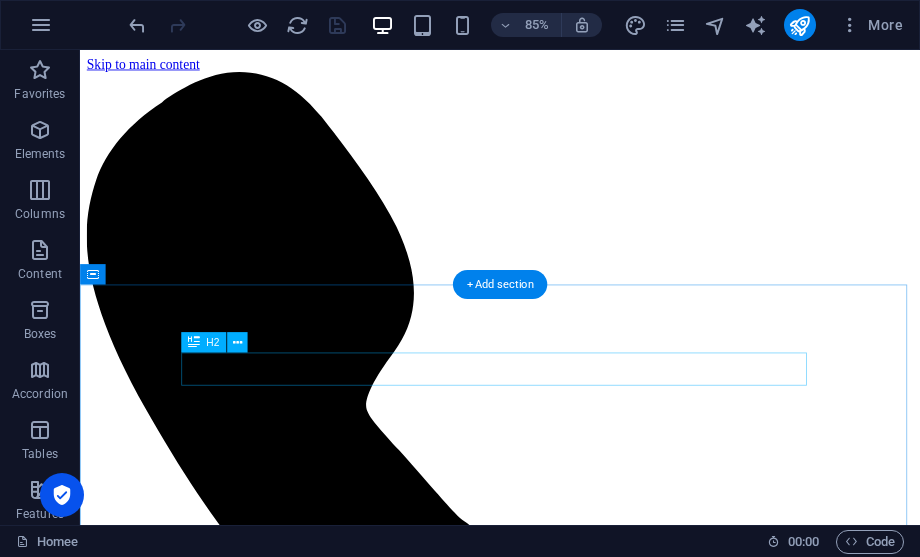 scroll, scrollTop: 240, scrollLeft: 0, axis: vertical 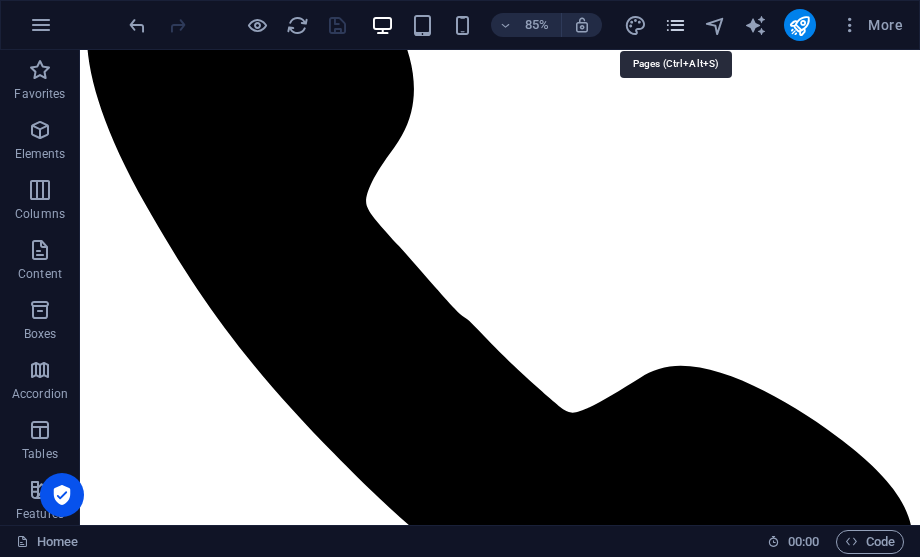 click at bounding box center (675, 25) 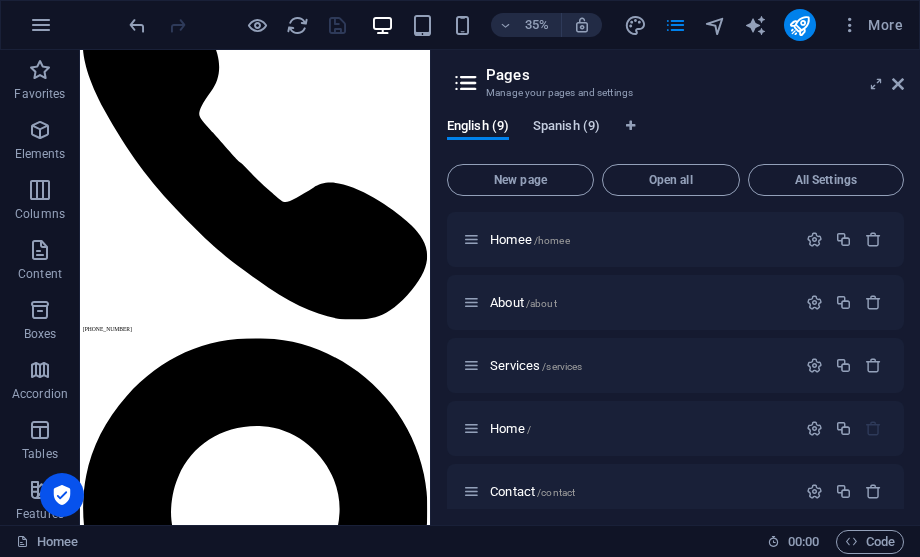 click on "Spanish (9)" at bounding box center [566, 128] 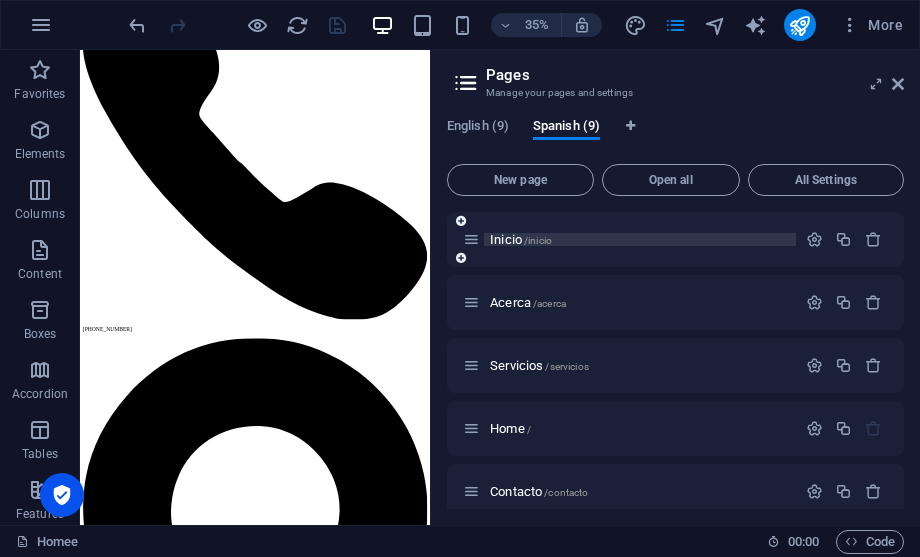 click on "Inicio /inicio" at bounding box center (640, 239) 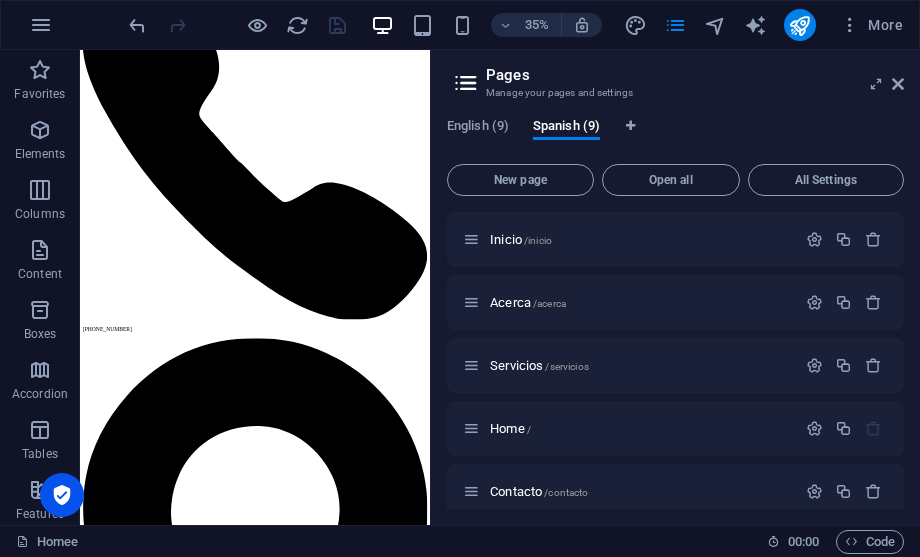scroll, scrollTop: 0, scrollLeft: 0, axis: both 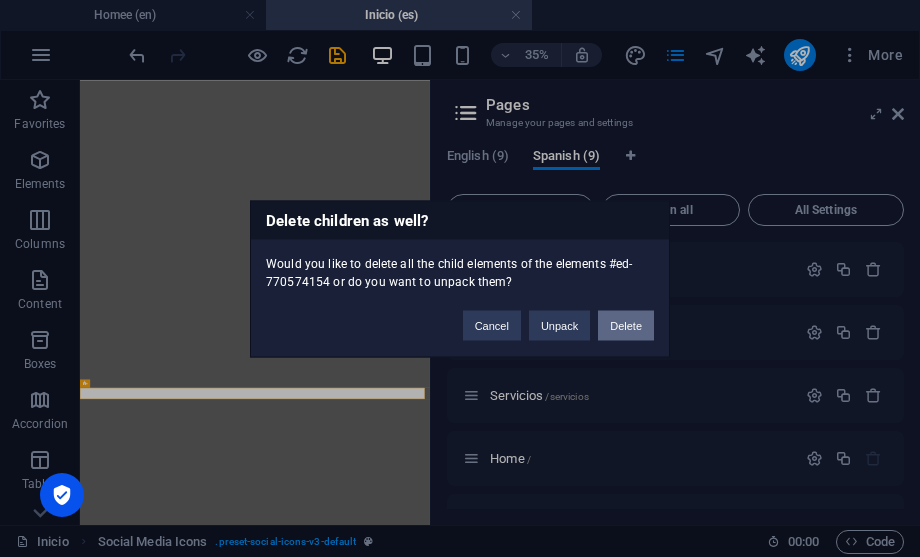 click on "Delete" at bounding box center [626, 325] 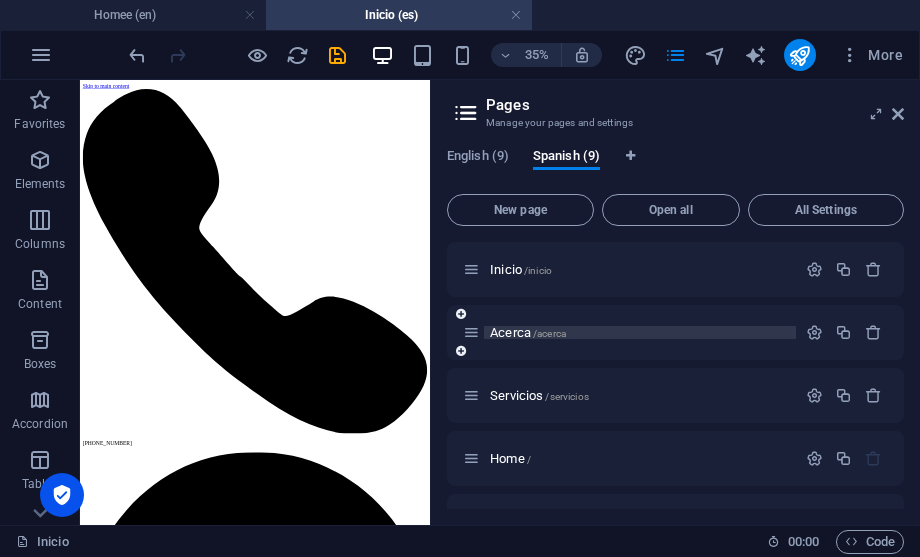 scroll, scrollTop: 0, scrollLeft: 0, axis: both 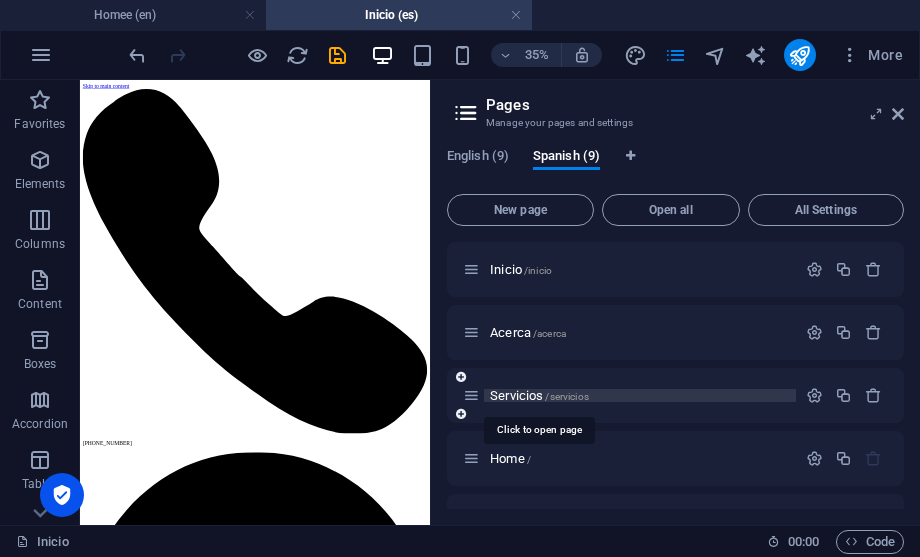 click on "Servicios /servicios" at bounding box center [640, 395] 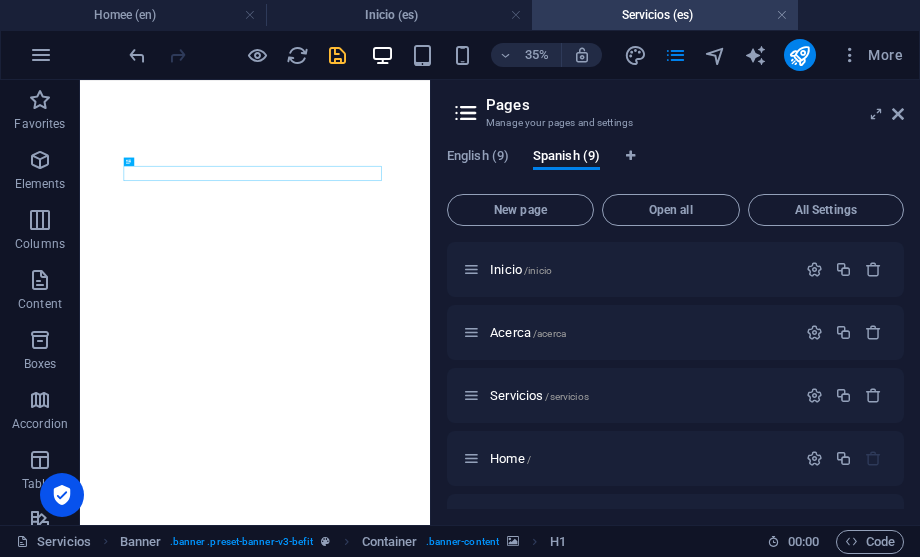 click at bounding box center [337, 55] 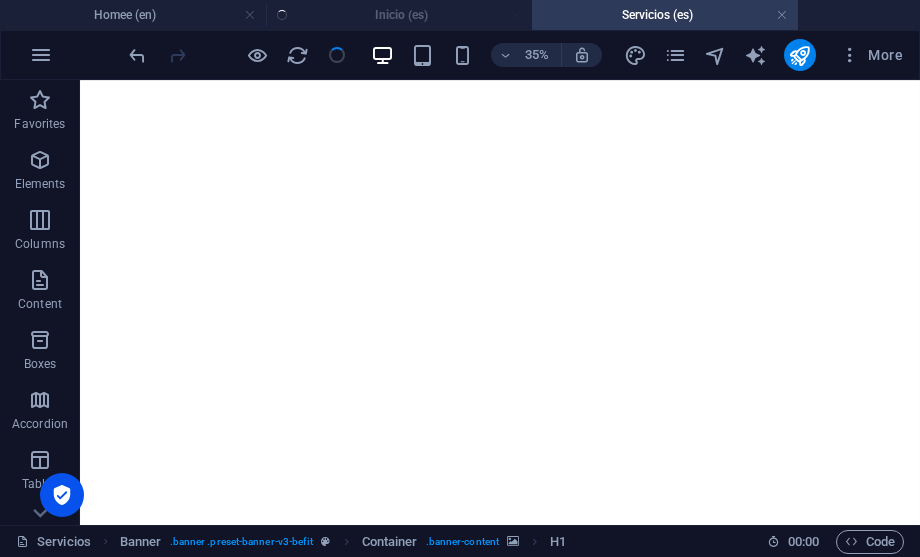 click on "Servicios (es)" at bounding box center [665, 15] 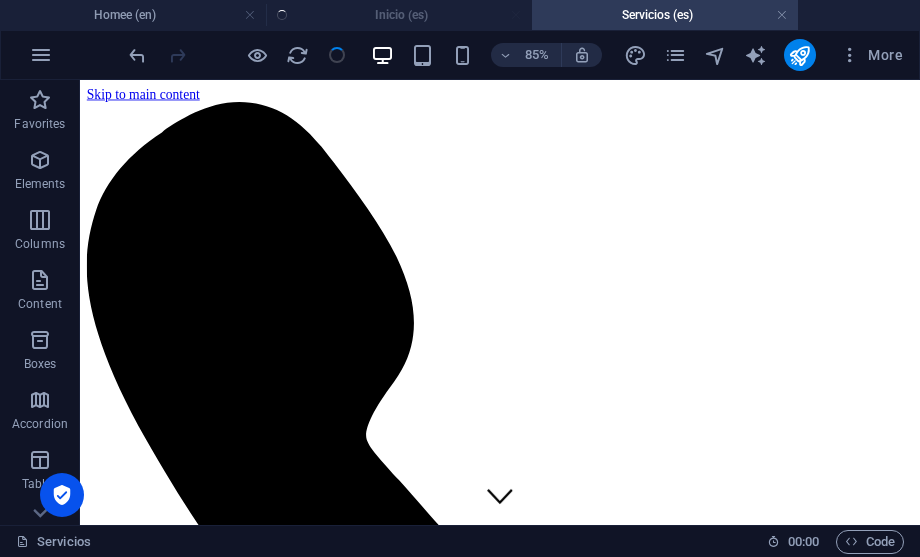 click at bounding box center (574, 4836) 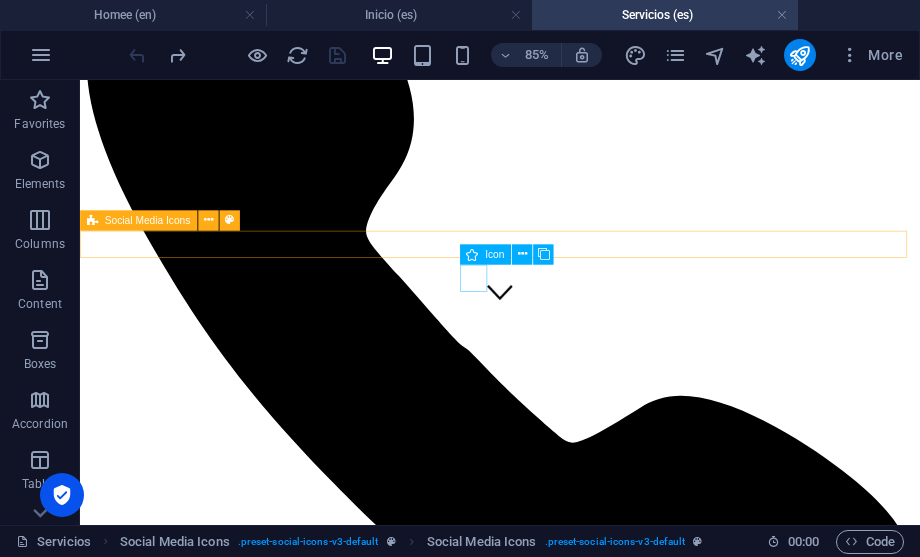 scroll, scrollTop: 240, scrollLeft: 0, axis: vertical 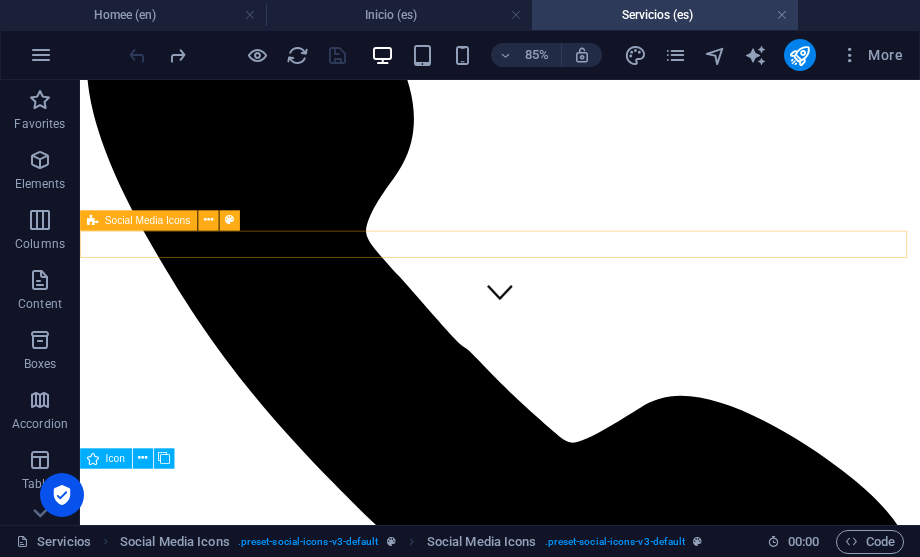click at bounding box center (574, 5572) 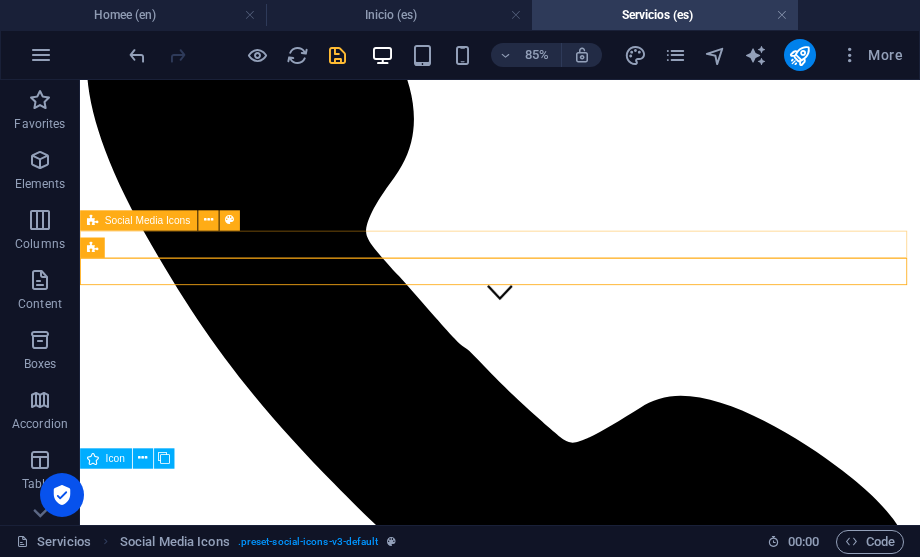 click at bounding box center (574, 5572) 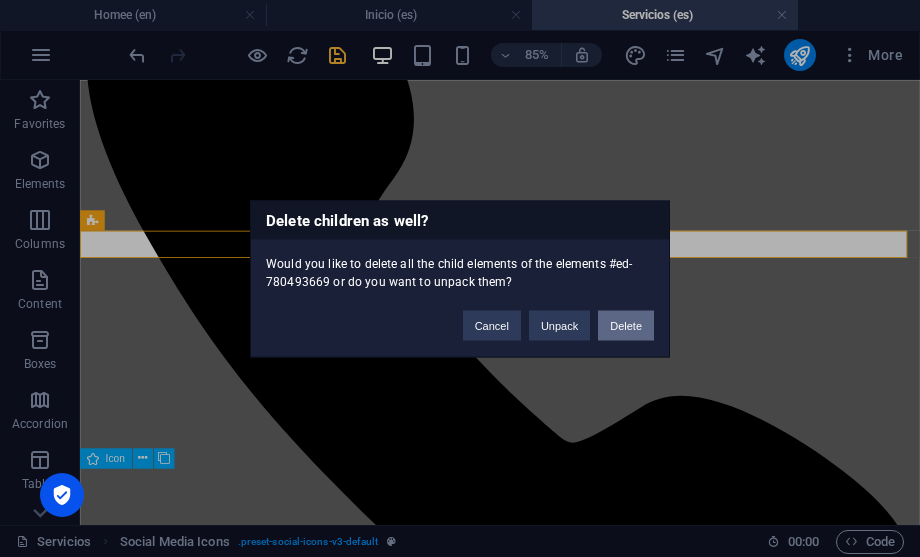click on "Delete" at bounding box center (626, 325) 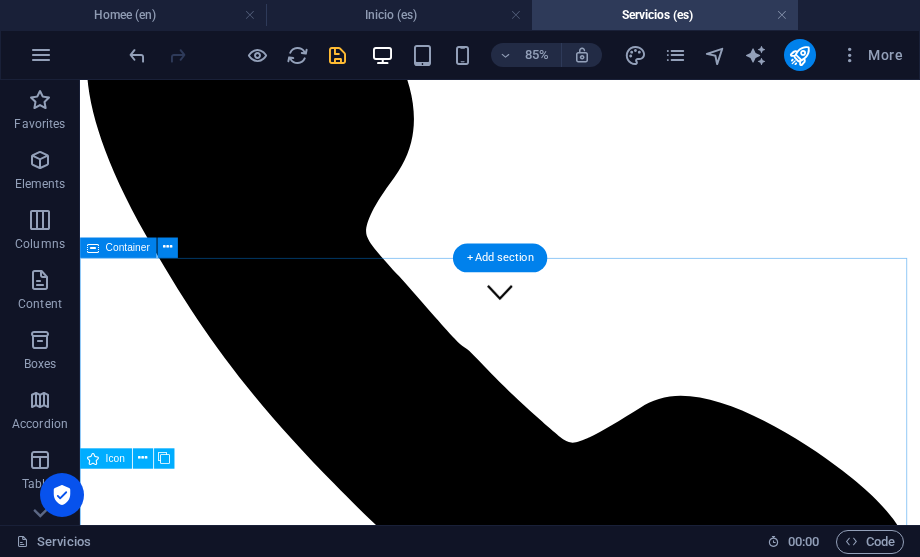 click on "IMPLANTES DE SENOS senos ¿Qué son los implantes mamarios? Los implantes mamarios son dispositivos artificiales que se utilizan para modificar el tamaño, la forma y el contorno de los senos. Pueden utilizarse con fines estéticos, como el aumento de senos, o con fines reconstructivos tras cirugías como la mastectomía. Los implantes mamarios son uno de los tipos de prótesis más populares en cirugía plástica. Aumentan el tamaño de los senos. Las candidatas deben gozar de buena salud física y mental, y tener expectativas realistas. Los implantes mamarios son dispositivos artificiales (prótesis) que se insertan quirúrgicamente en los senos. Son cápsulas de silicona rellenas de gel de silicona o solución salina (agua salada estéril). Levantamiento Mamario Levantamiento Mamario Levantamiento Mamario Recupera la forma, firmeza y confianza de tu busto Resultados que marcan la diferencia ✅ Senos más firmes y juveniles ✅ Forma y proporción natural ✅ Cicatrices mínimas y discretas TUMMY TUCK" at bounding box center [574, 31339] 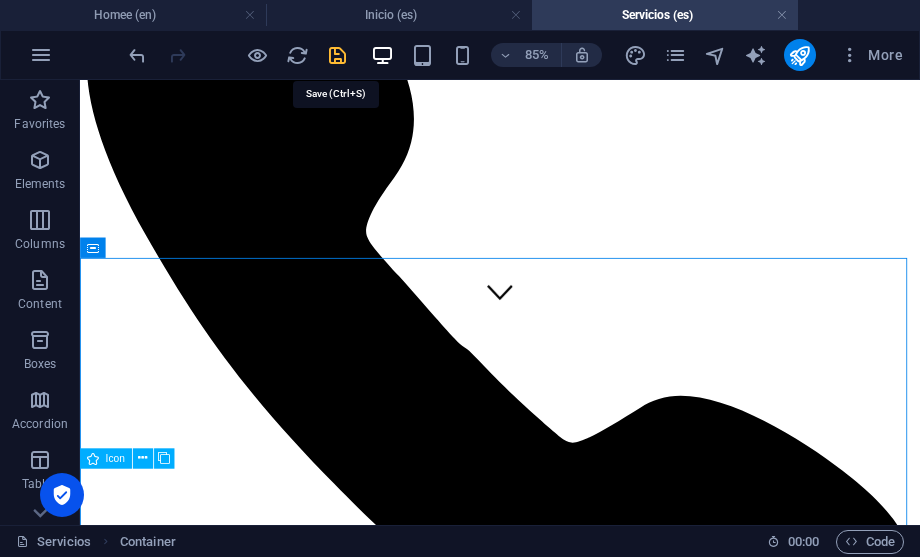 click at bounding box center (337, 55) 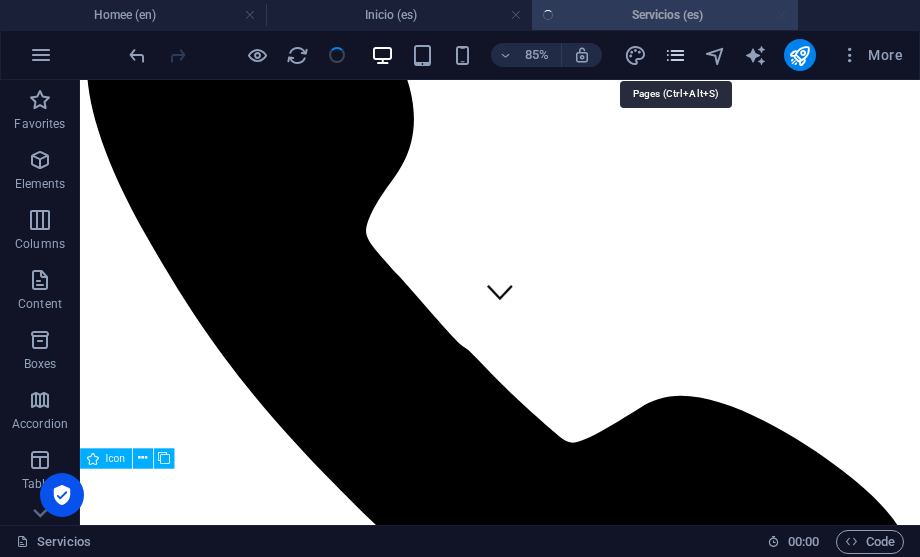 click at bounding box center [675, 55] 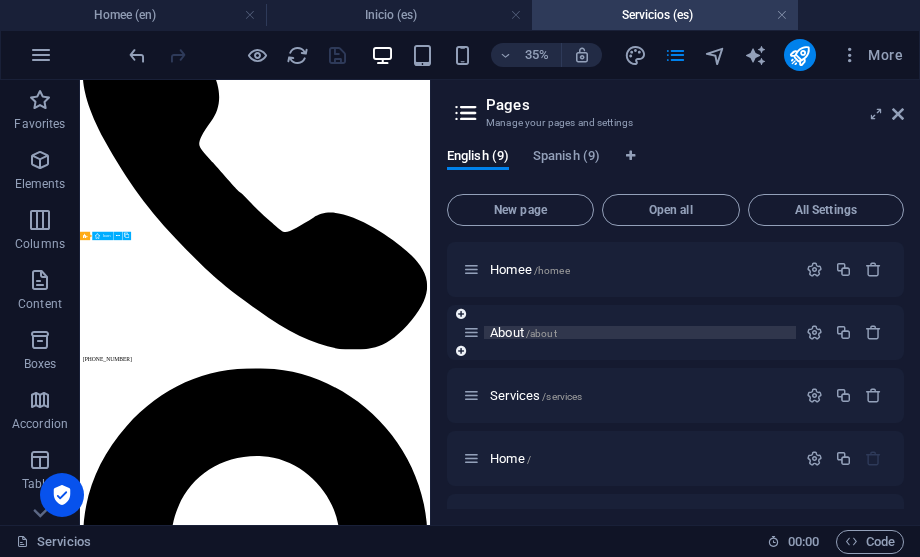 click on "About /about" at bounding box center [640, 332] 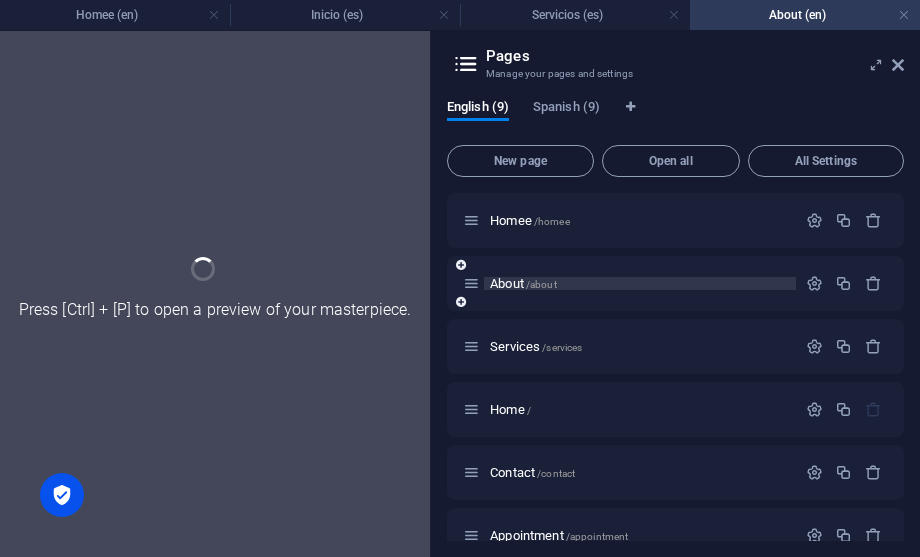 scroll, scrollTop: 0, scrollLeft: 0, axis: both 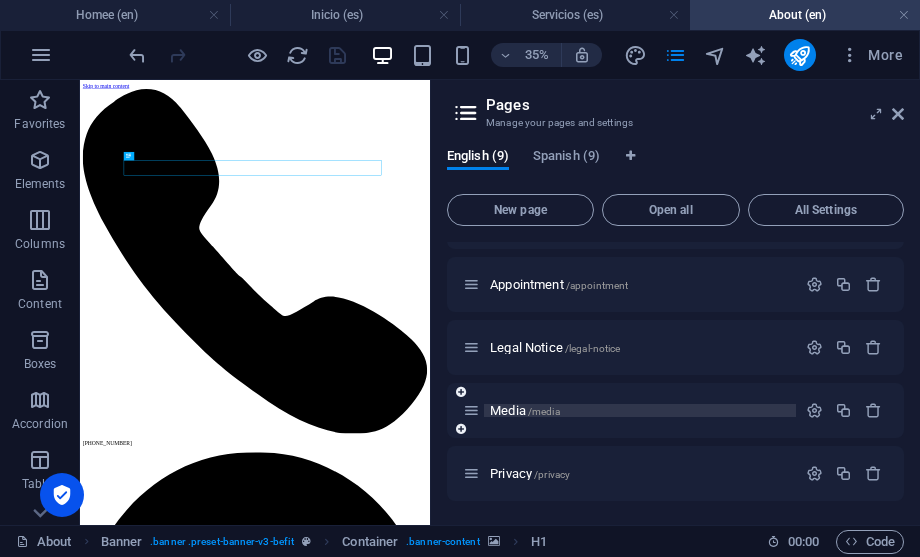 click on "Media /media" at bounding box center (640, 410) 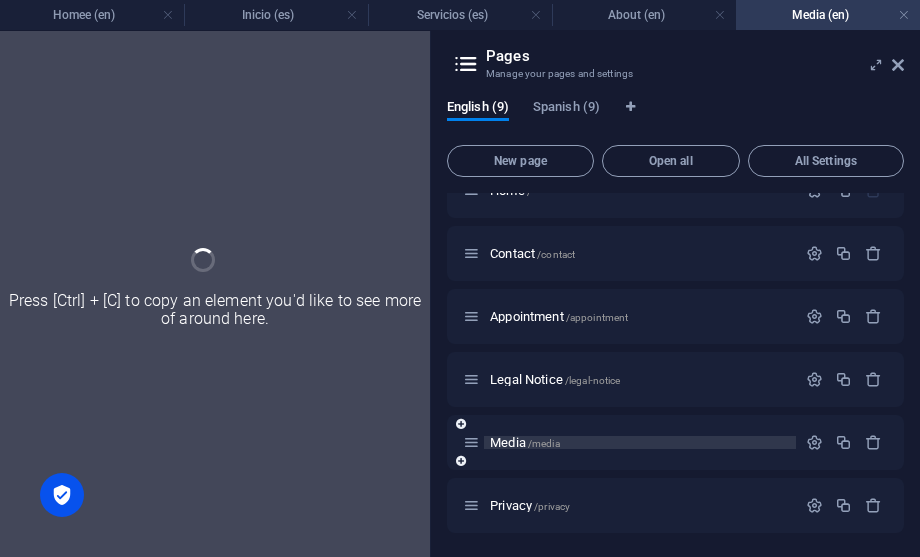 scroll, scrollTop: 219, scrollLeft: 0, axis: vertical 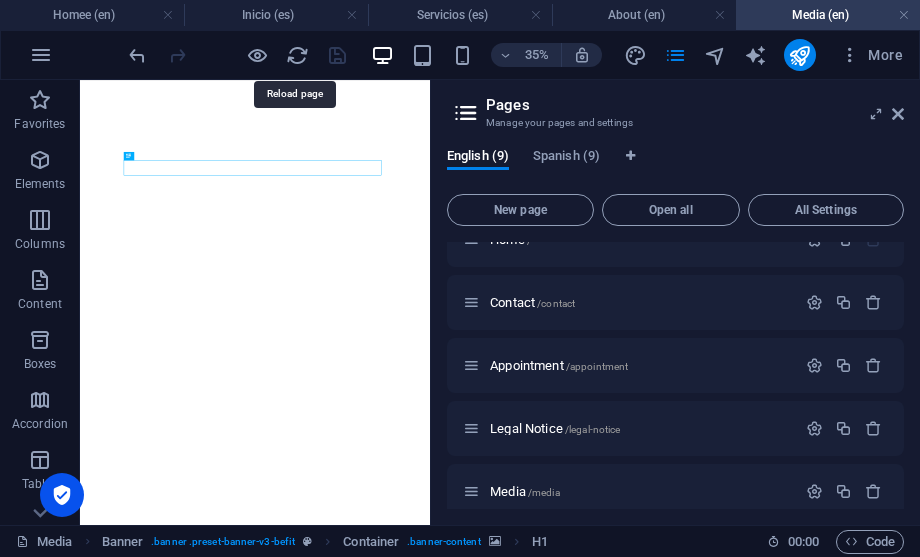 click at bounding box center (297, 55) 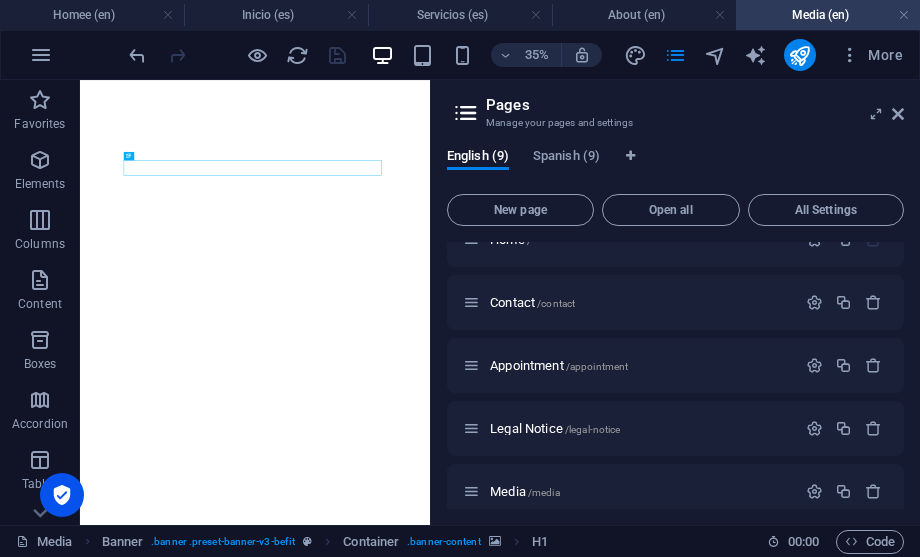 click at bounding box center (799, 55) 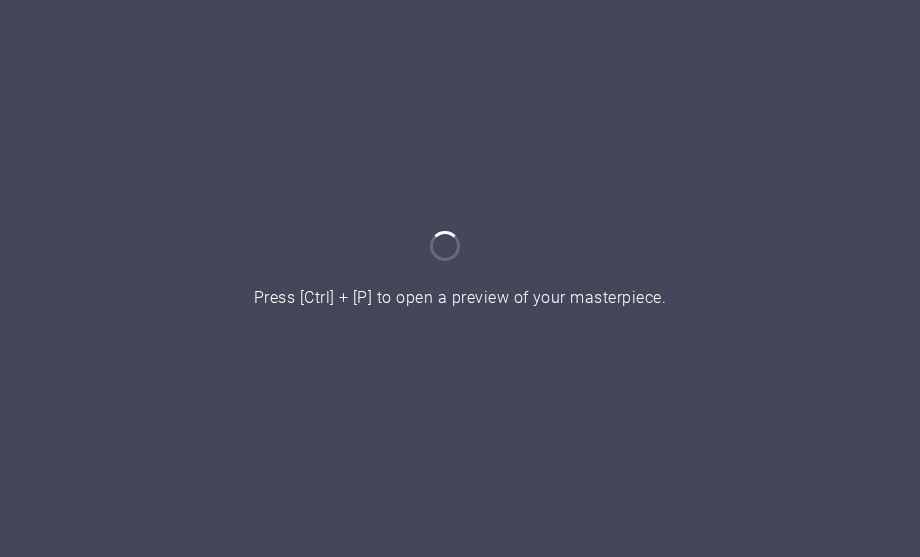 scroll, scrollTop: 0, scrollLeft: 0, axis: both 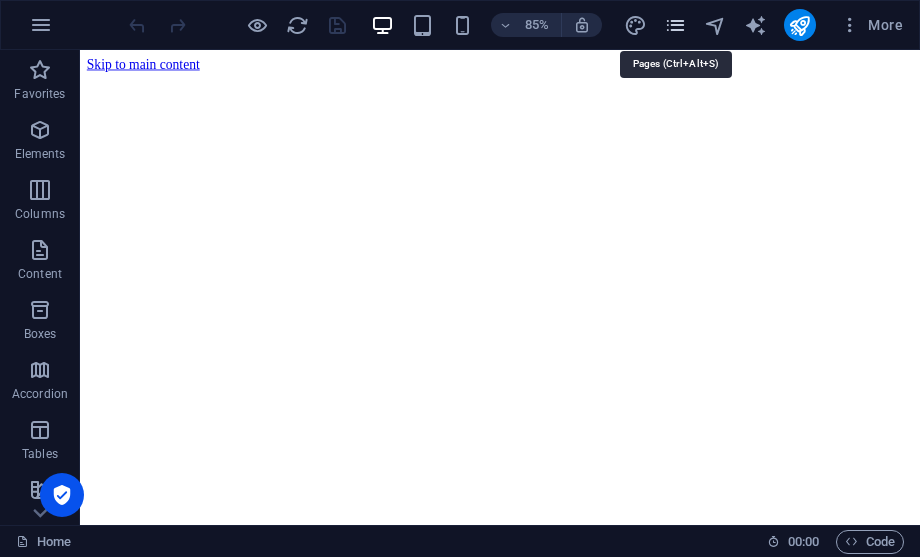 click at bounding box center [675, 25] 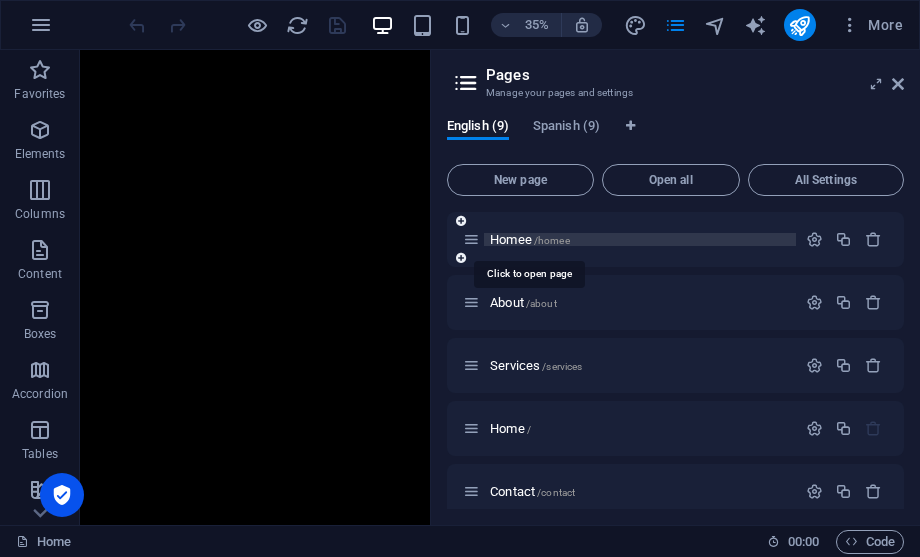 click on "Homee /homee" at bounding box center (530, 239) 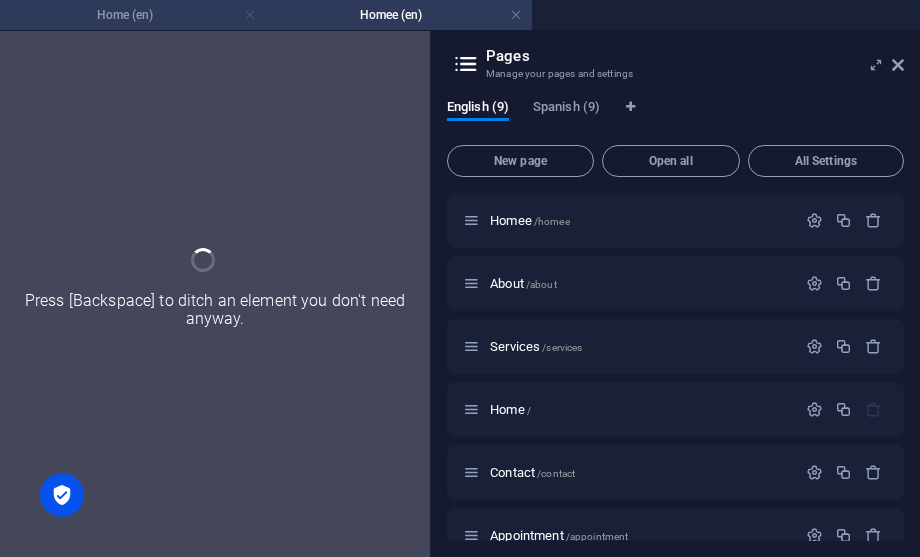 click at bounding box center (250, 15) 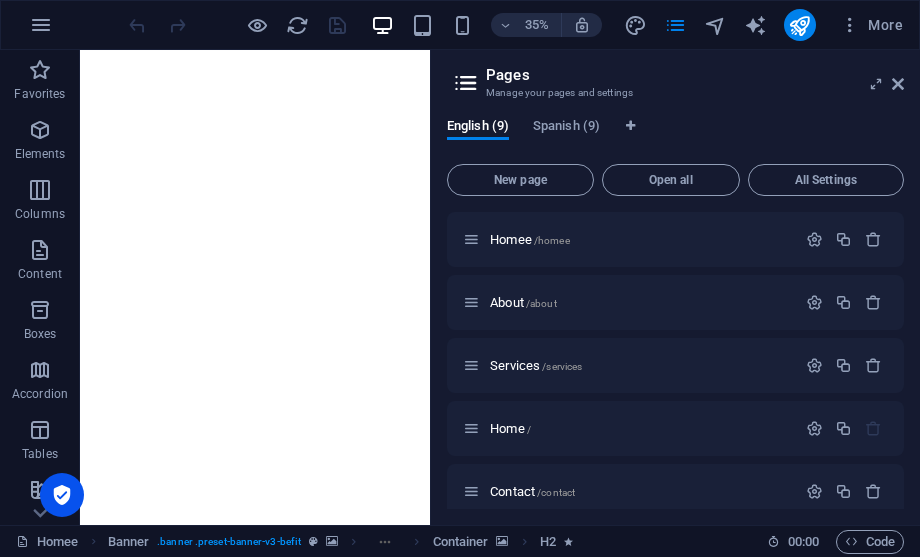 scroll, scrollTop: 270, scrollLeft: 0, axis: vertical 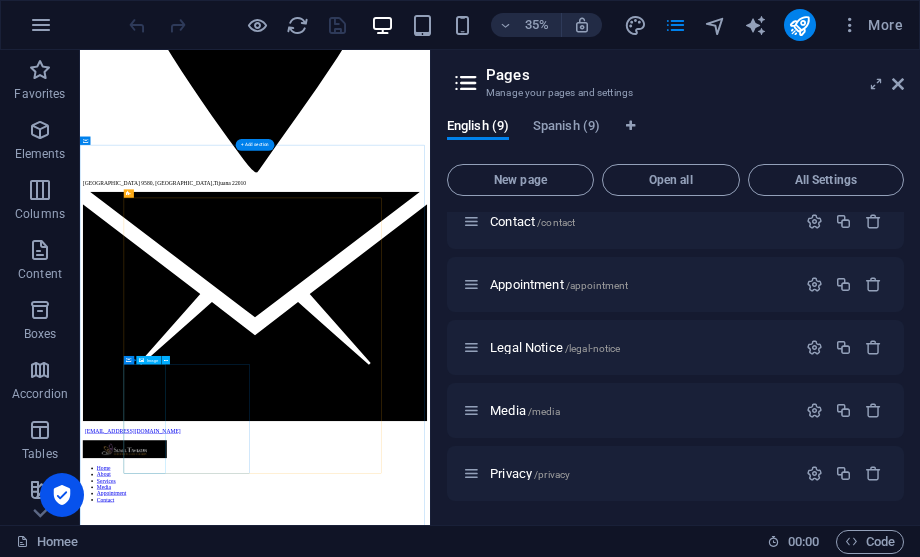 click at bounding box center [580, 10169] 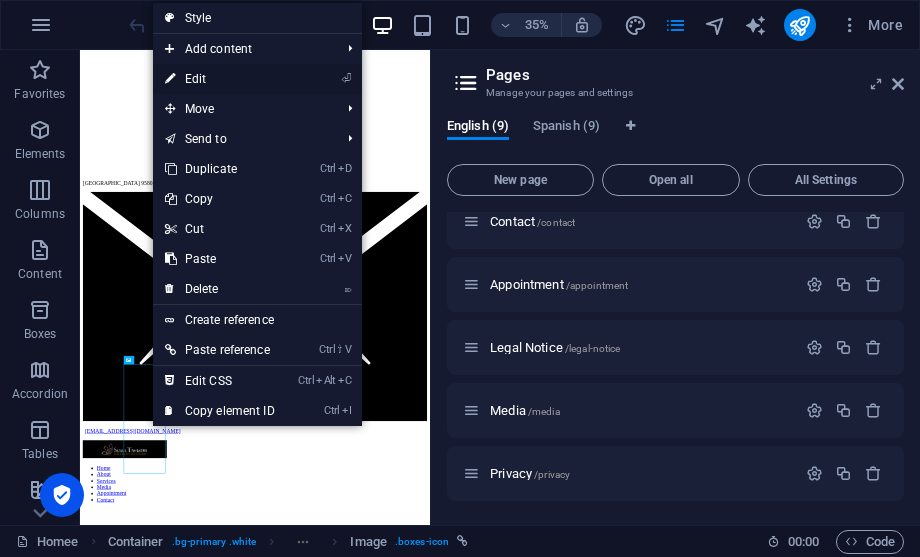 click on "⏎  Edit" at bounding box center (220, 79) 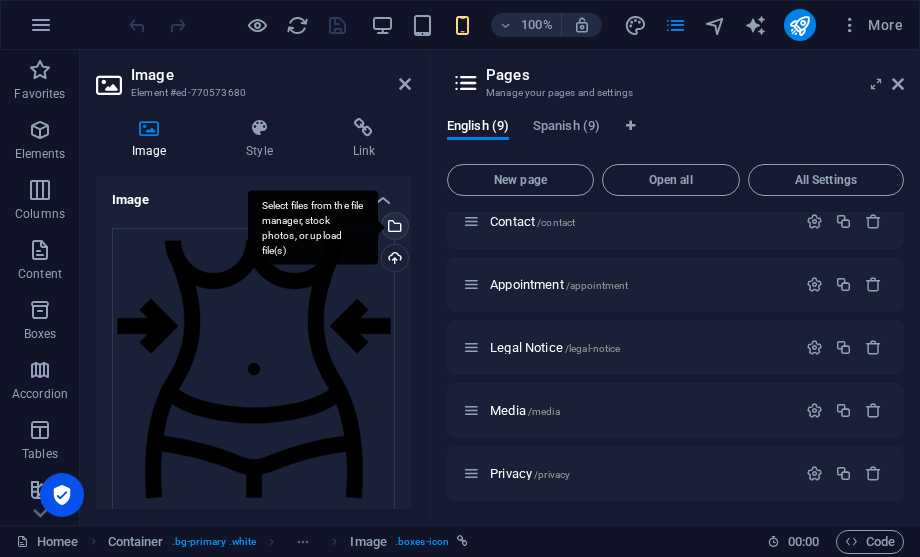 click on "Select files from the file manager, stock photos, or upload file(s)" at bounding box center [393, 228] 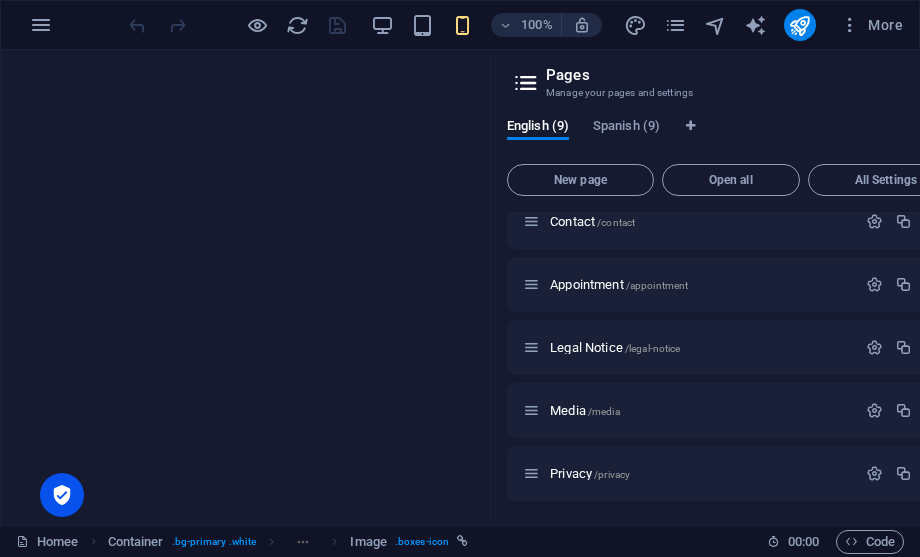 scroll, scrollTop: 9714, scrollLeft: 0, axis: vertical 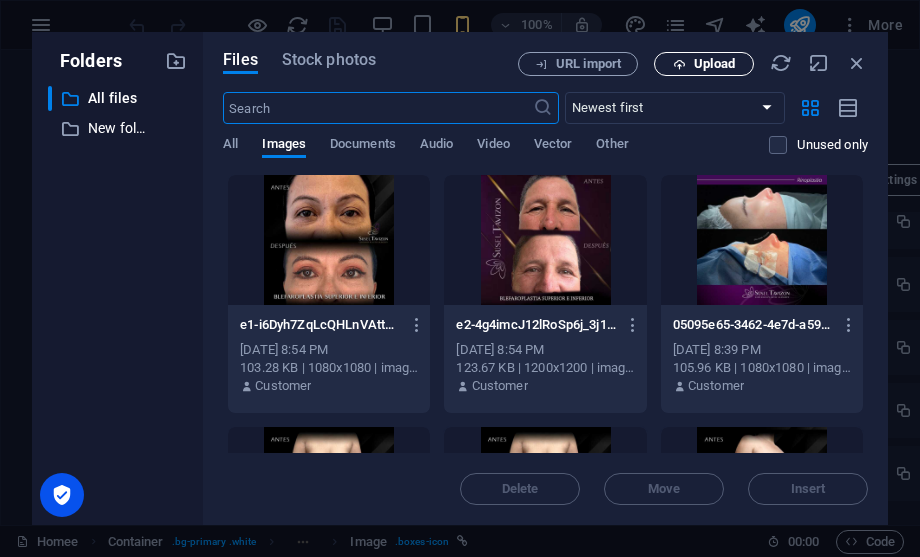 click on "Upload" at bounding box center [714, 64] 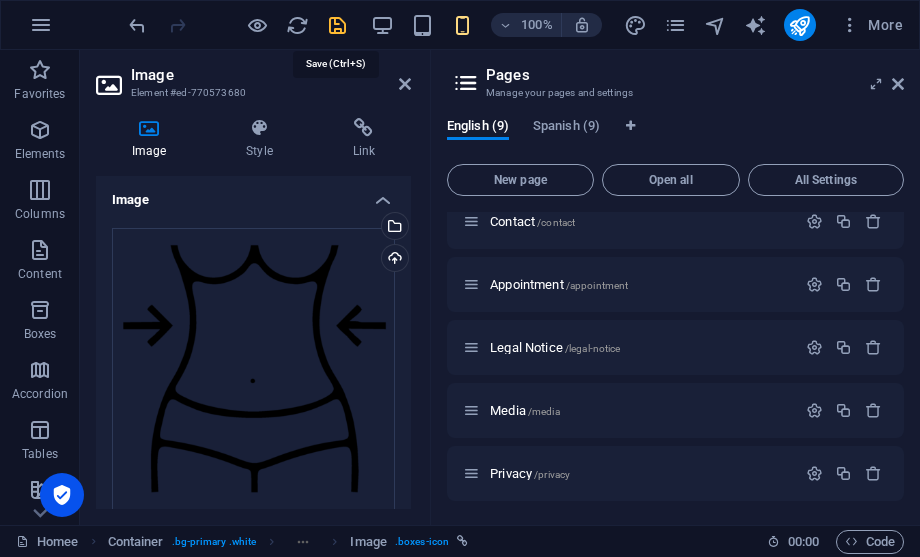 click at bounding box center [337, 25] 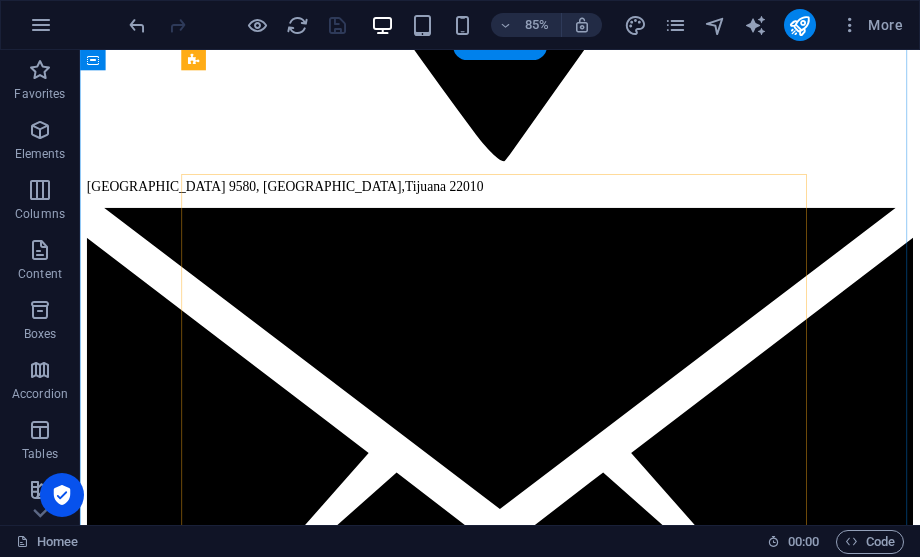 scroll, scrollTop: 1989, scrollLeft: 0, axis: vertical 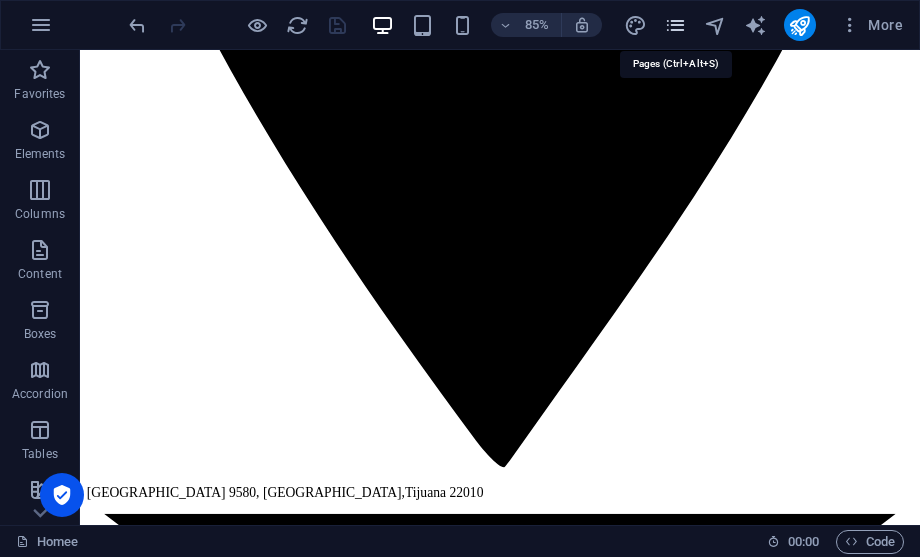 click at bounding box center [675, 25] 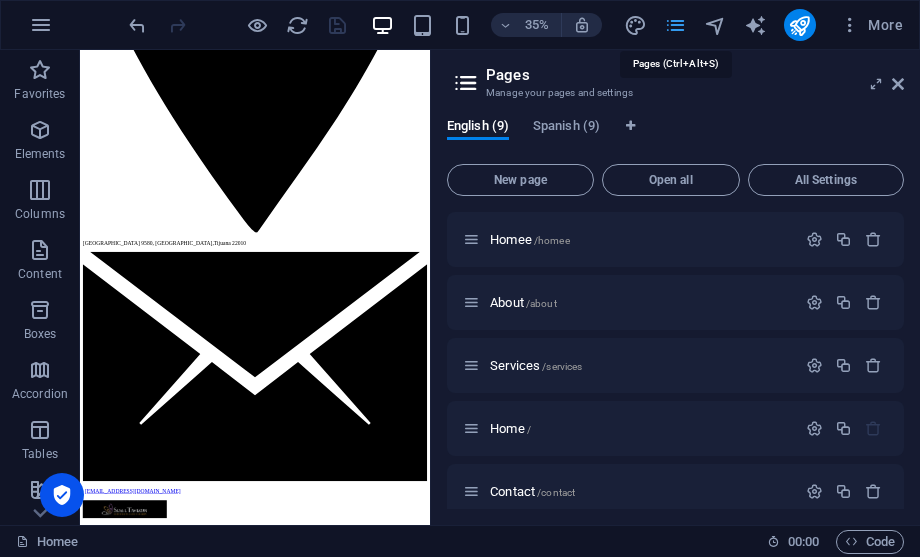 scroll, scrollTop: 2238, scrollLeft: 0, axis: vertical 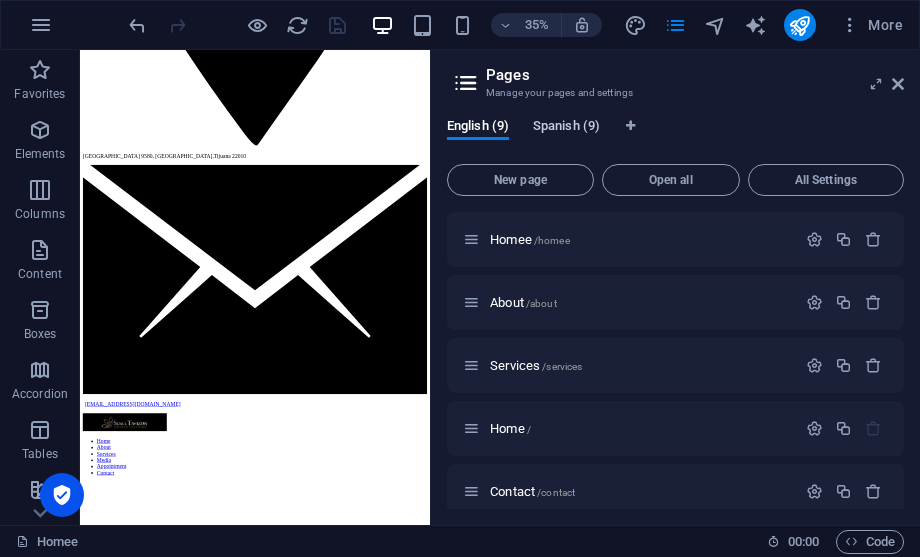 click on "Spanish (9)" at bounding box center (566, 128) 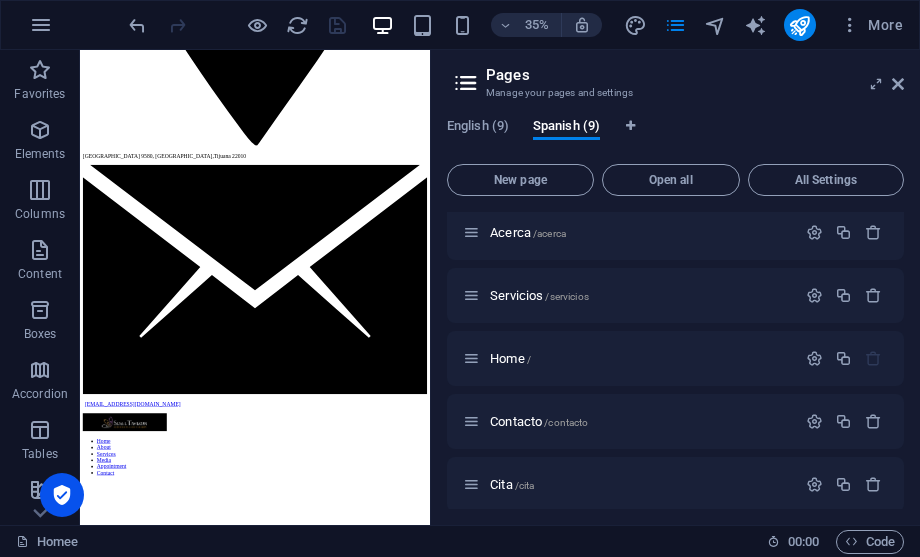scroll, scrollTop: 0, scrollLeft: 0, axis: both 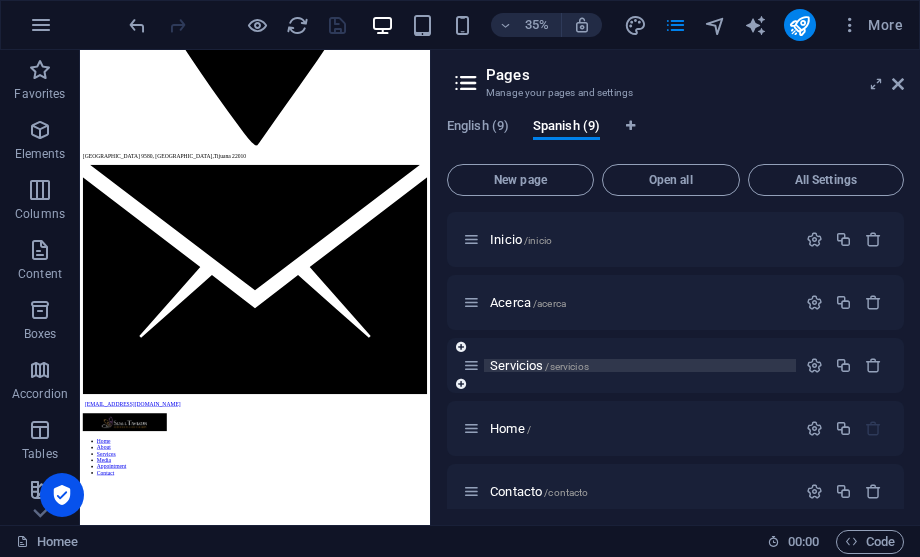 click on "Servicios /servicios" at bounding box center [539, 365] 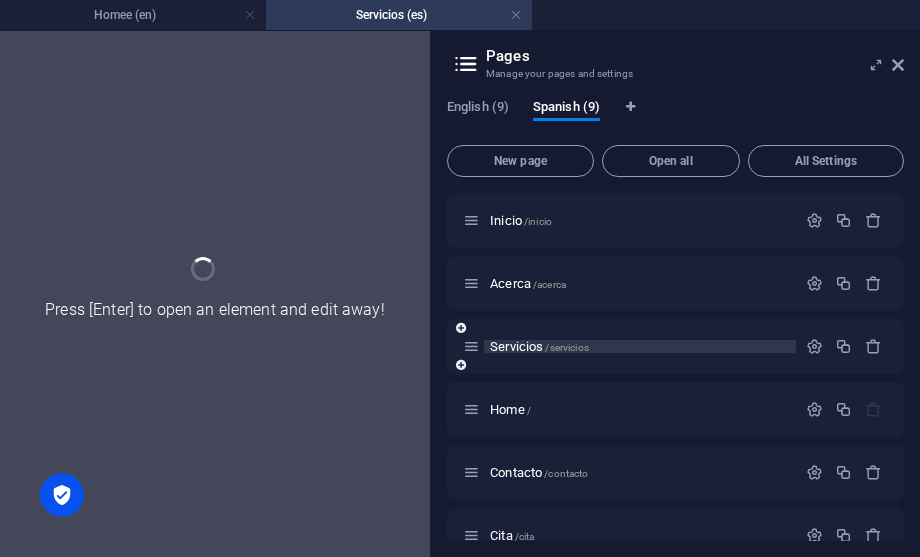 scroll, scrollTop: 0, scrollLeft: 0, axis: both 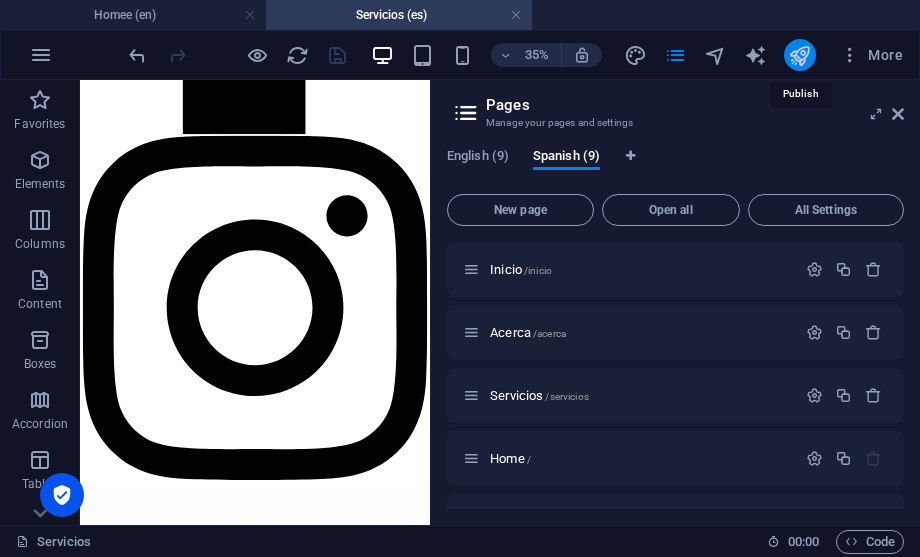 click at bounding box center [799, 55] 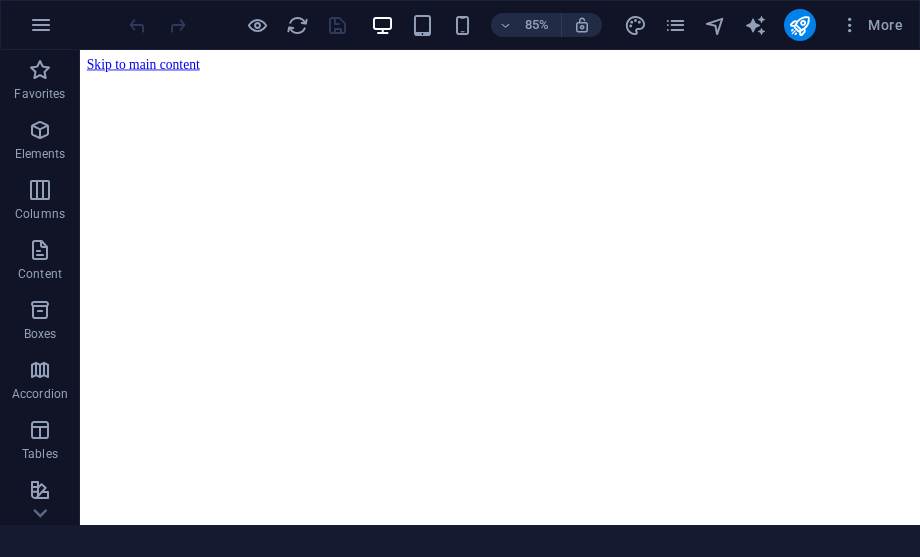 scroll, scrollTop: 0, scrollLeft: 0, axis: both 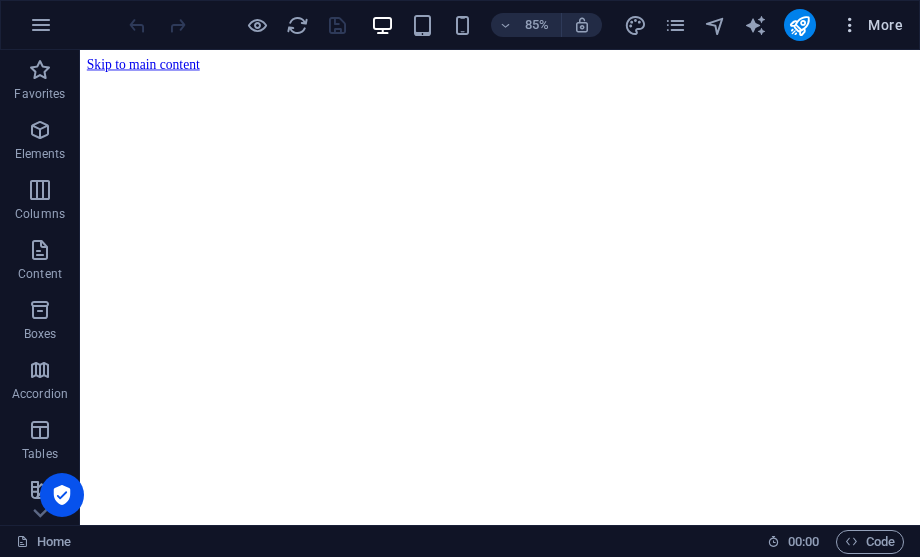 click at bounding box center [850, 25] 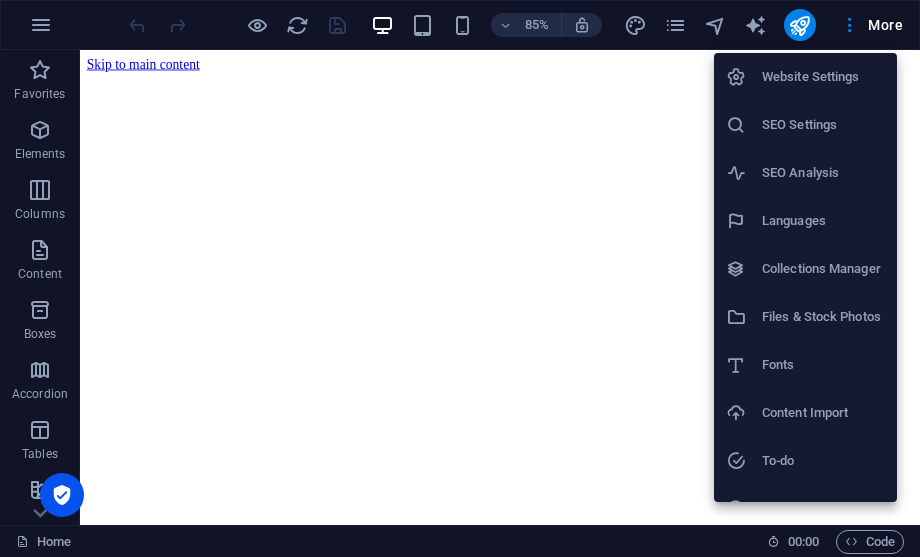 click at bounding box center [460, 278] 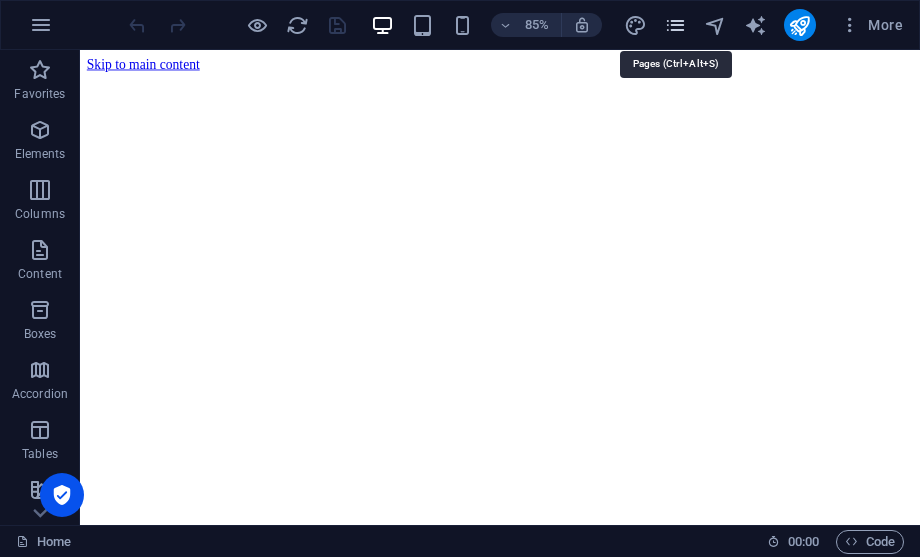 click at bounding box center (675, 25) 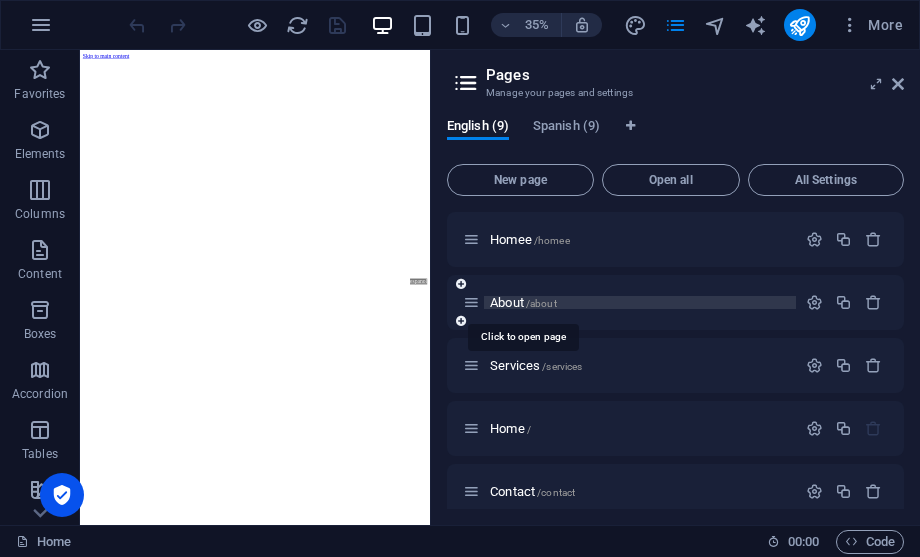 click on "/about" at bounding box center [541, 303] 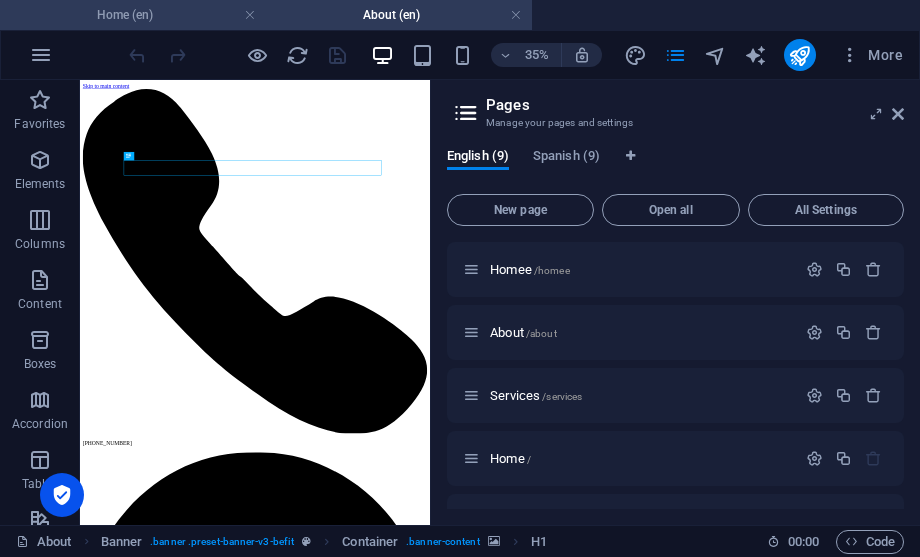 scroll, scrollTop: 0, scrollLeft: 0, axis: both 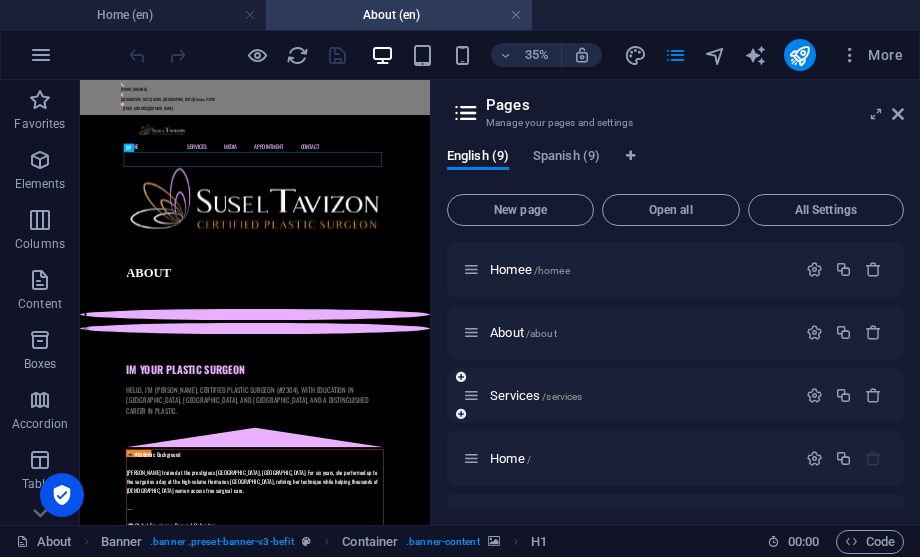 click on "Services /services" at bounding box center [629, 395] 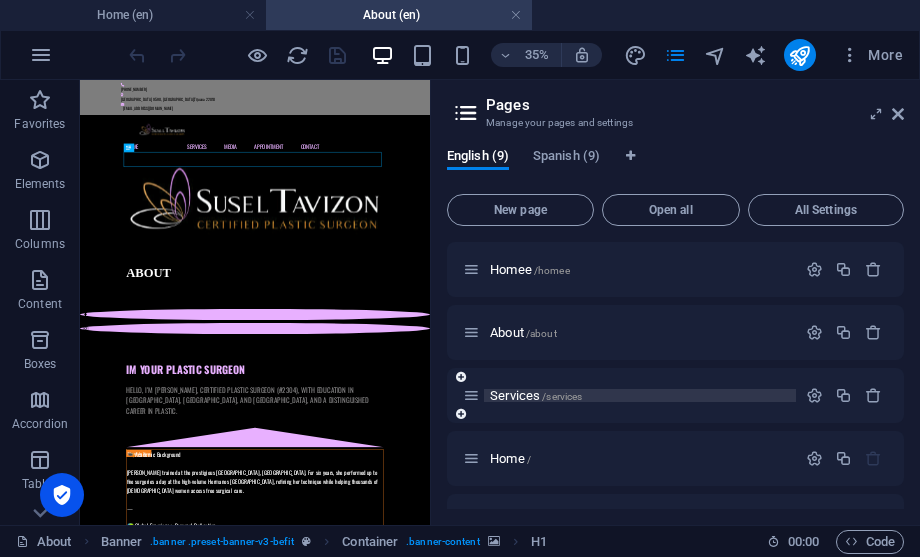 click on "Services /services" at bounding box center [640, 395] 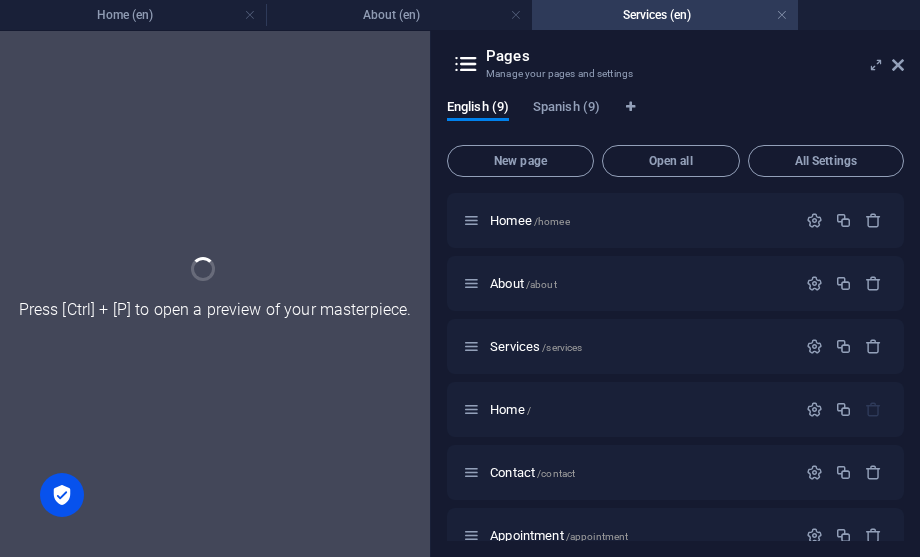 scroll, scrollTop: 219, scrollLeft: 0, axis: vertical 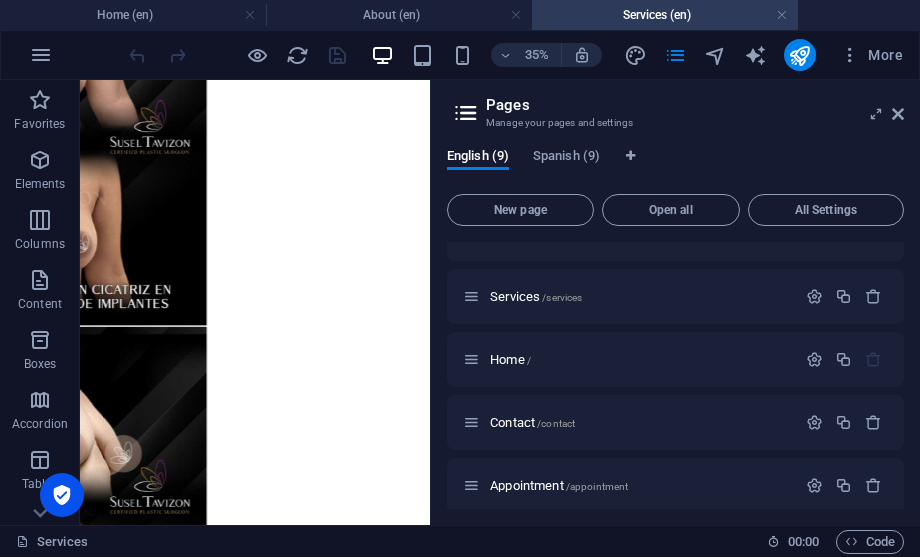 drag, startPoint x: 1065, startPoint y: 1279, endPoint x: 544, endPoint y: 315, distance: 1095.7815 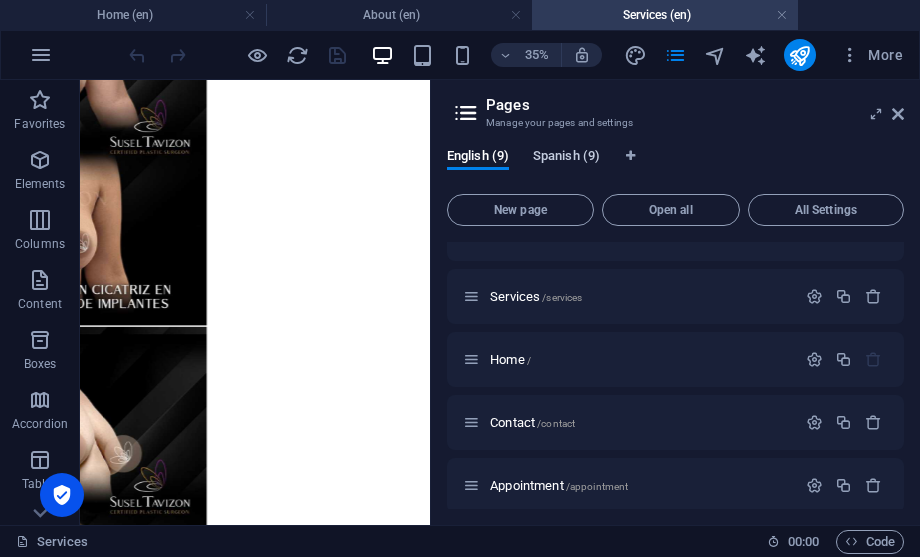 click on "Spanish (9)" at bounding box center [566, 158] 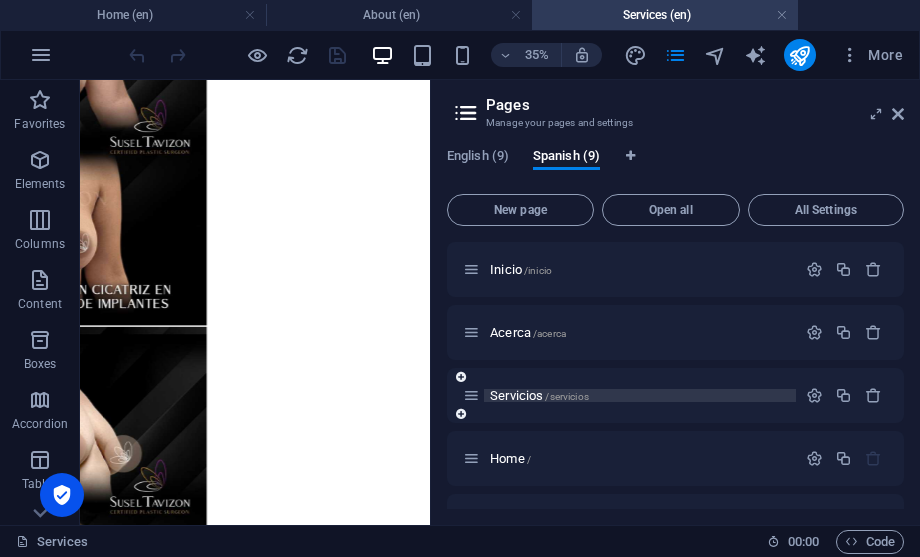 click on "Servicios /servicios" at bounding box center (539, 395) 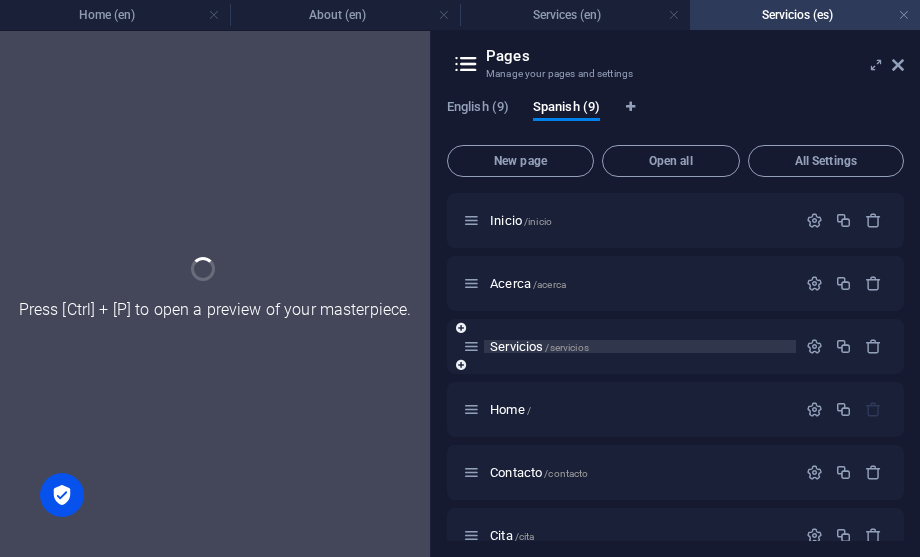 scroll, scrollTop: 0, scrollLeft: 0, axis: both 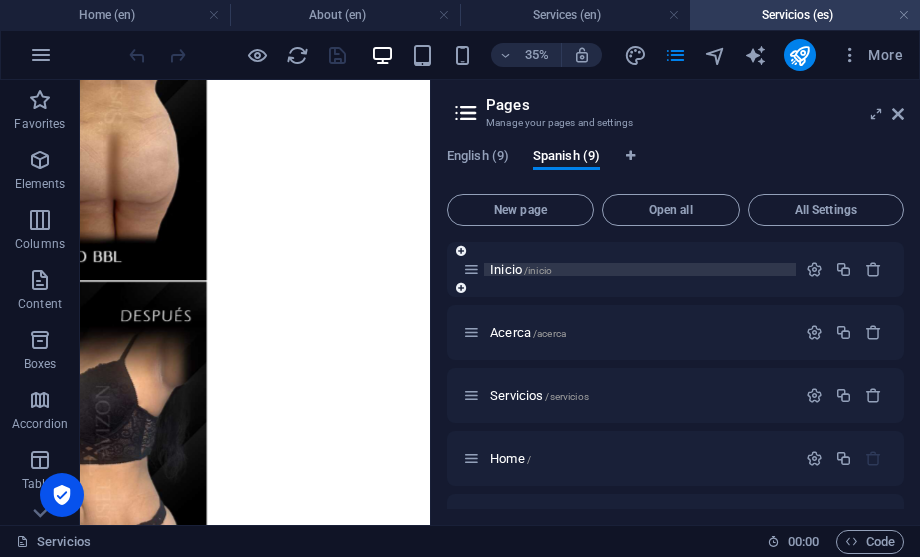 click on "Inicio /inicio" at bounding box center (521, 269) 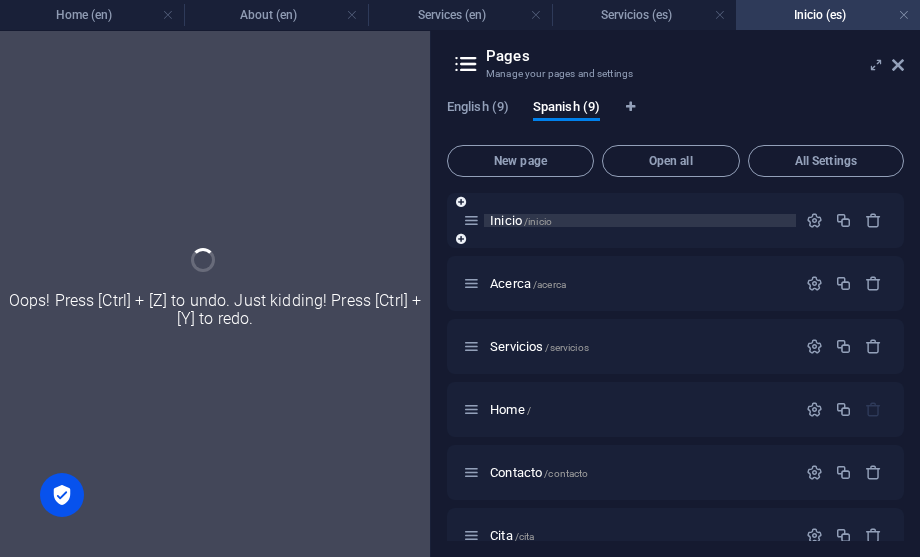 scroll, scrollTop: 0, scrollLeft: 0, axis: both 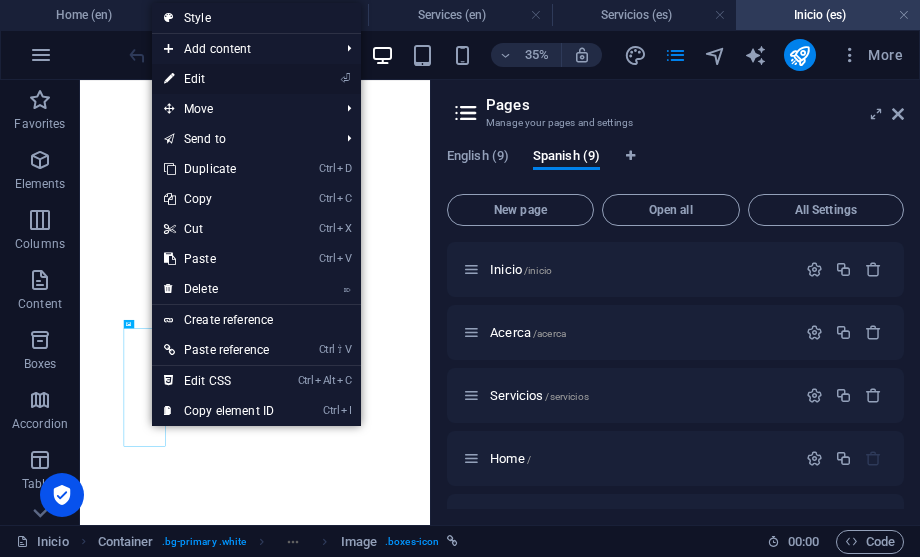 click on "⏎  Edit" at bounding box center (219, 79) 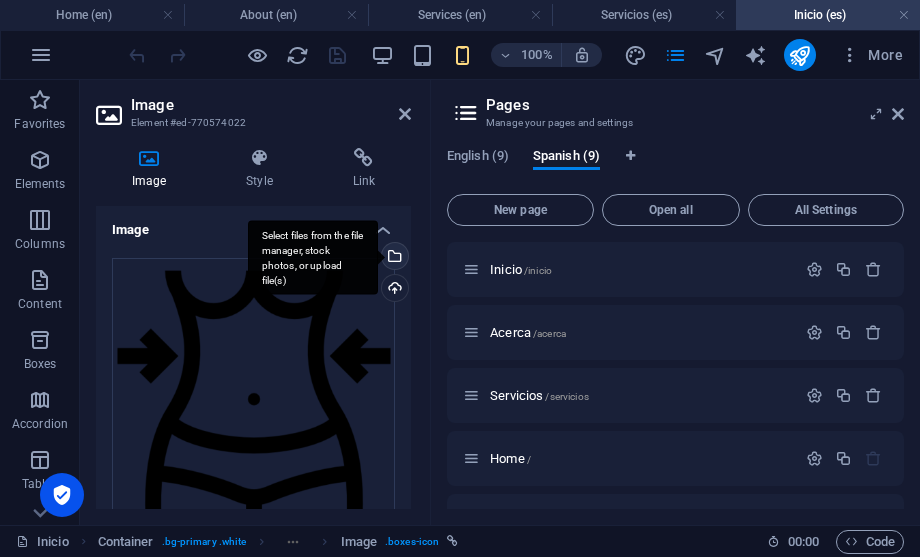 click on "Select files from the file manager, stock photos, or upload file(s)" at bounding box center [393, 258] 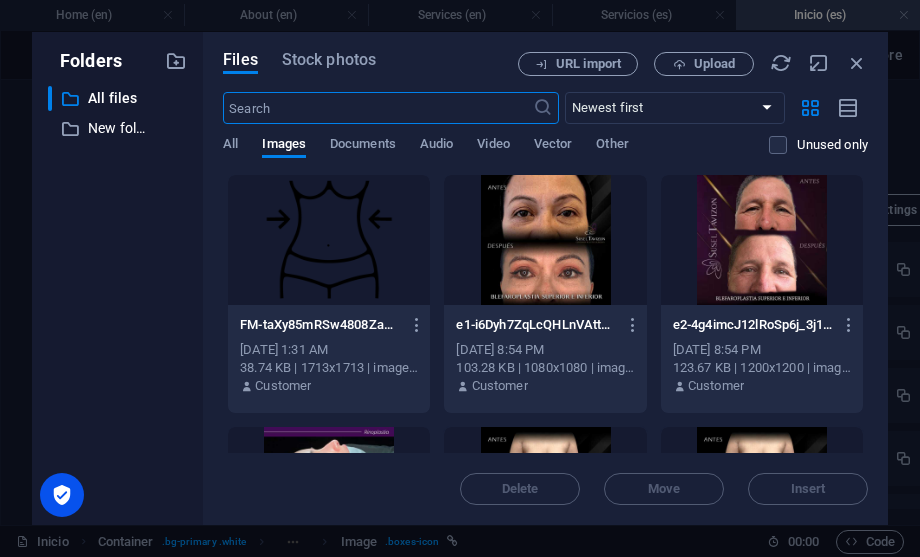 click at bounding box center [329, 240] 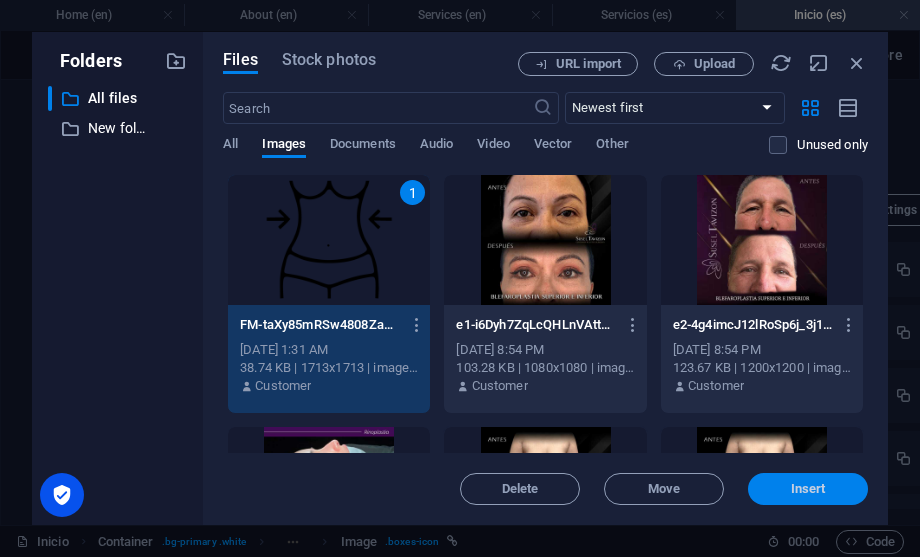 scroll, scrollTop: 10549, scrollLeft: 0, axis: vertical 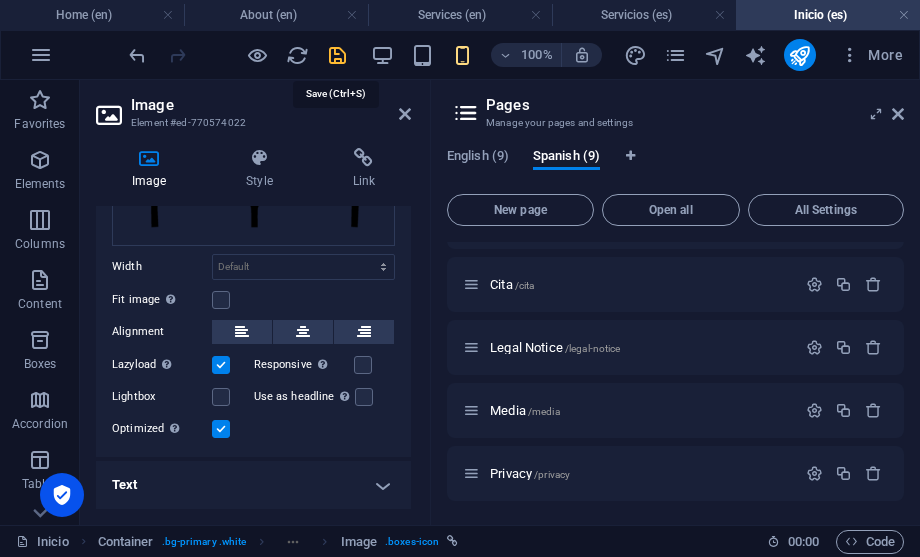 click at bounding box center (337, 55) 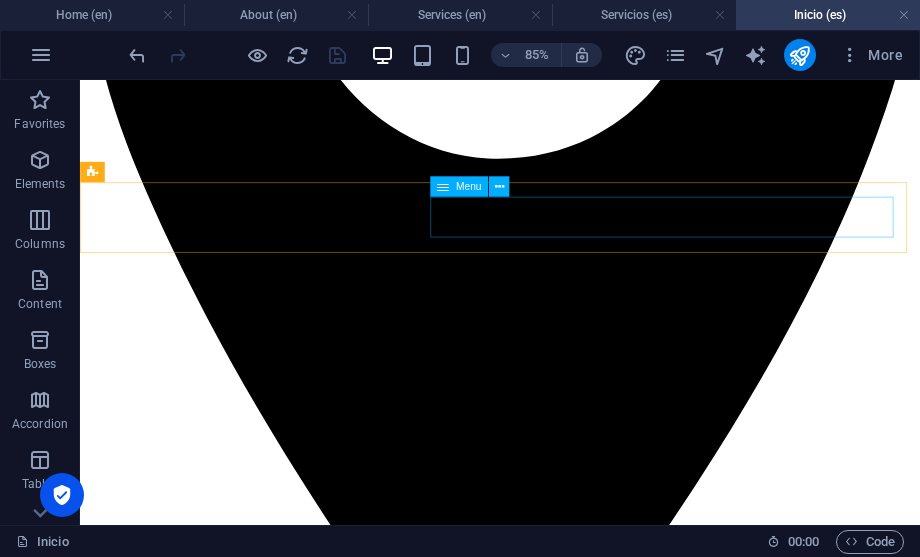scroll, scrollTop: 843, scrollLeft: 0, axis: vertical 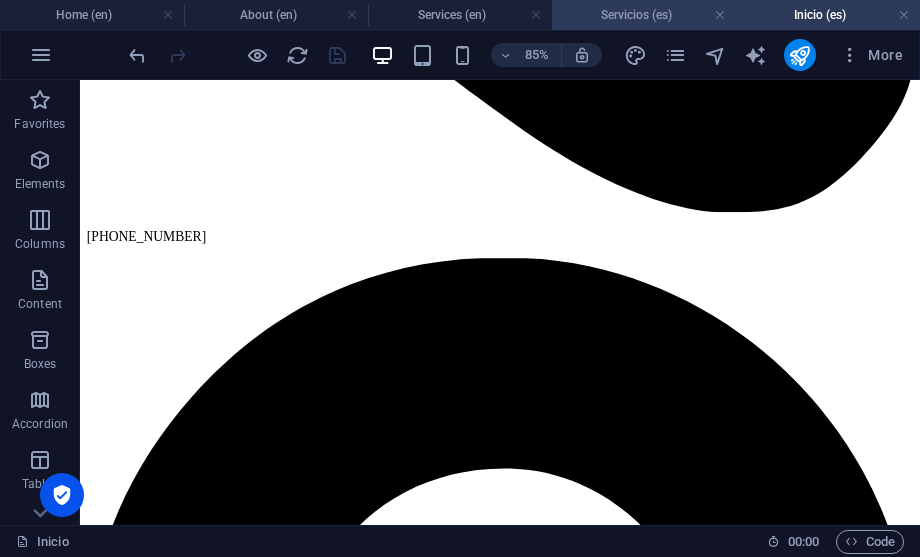 drag, startPoint x: 903, startPoint y: 17, endPoint x: 893, endPoint y: 9, distance: 12.806249 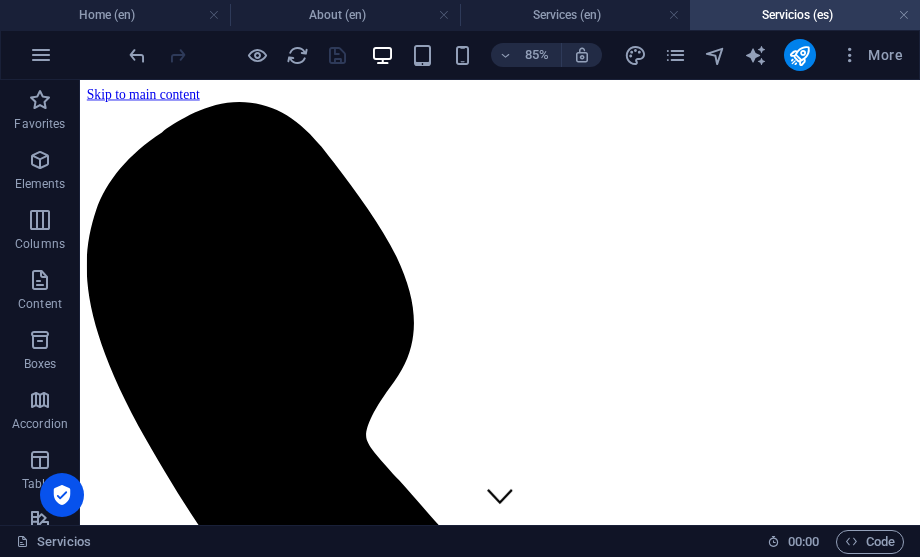 scroll, scrollTop: 21472, scrollLeft: 0, axis: vertical 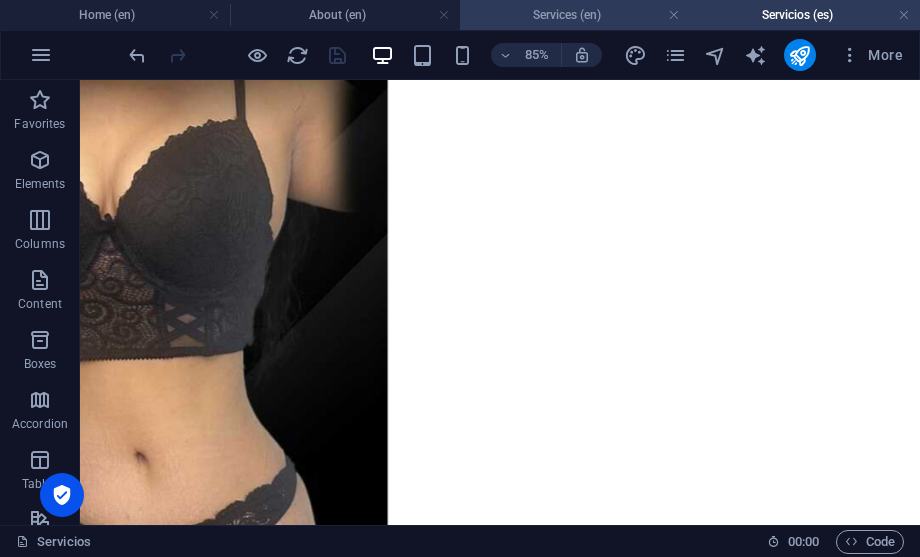 click on "Services (en)" at bounding box center (575, 15) 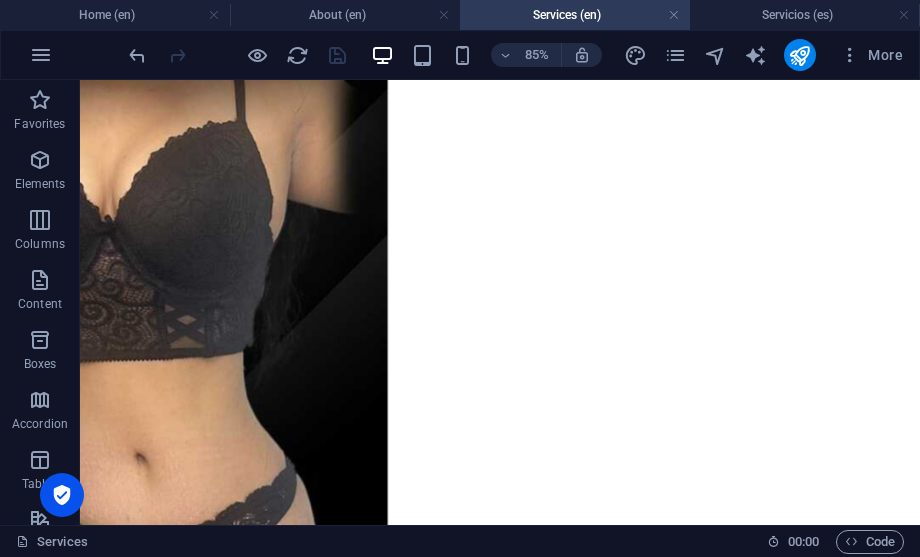 scroll, scrollTop: 20189, scrollLeft: 0, axis: vertical 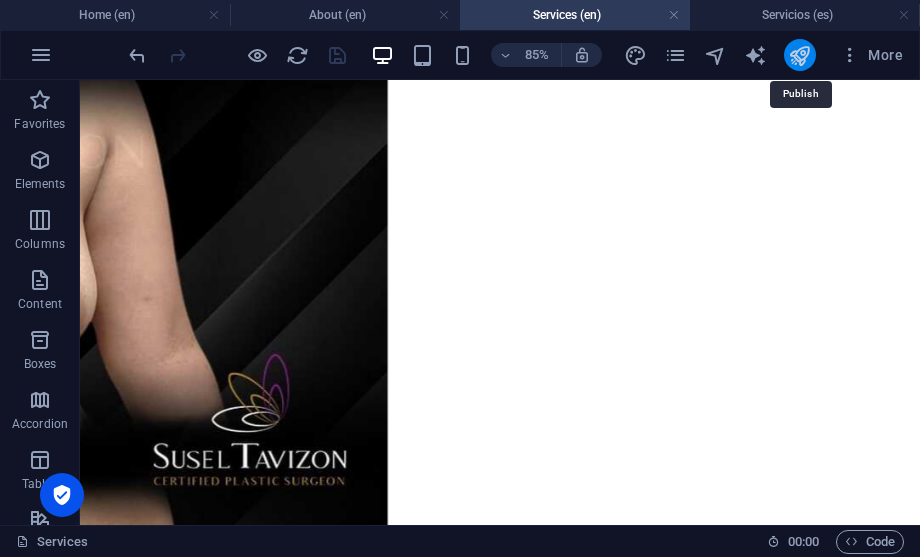 click at bounding box center (799, 55) 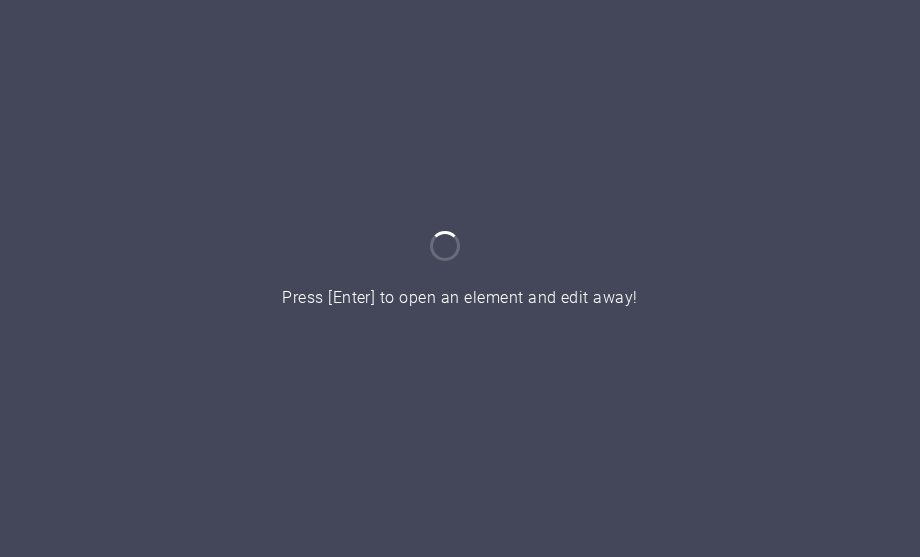 scroll, scrollTop: 0, scrollLeft: 0, axis: both 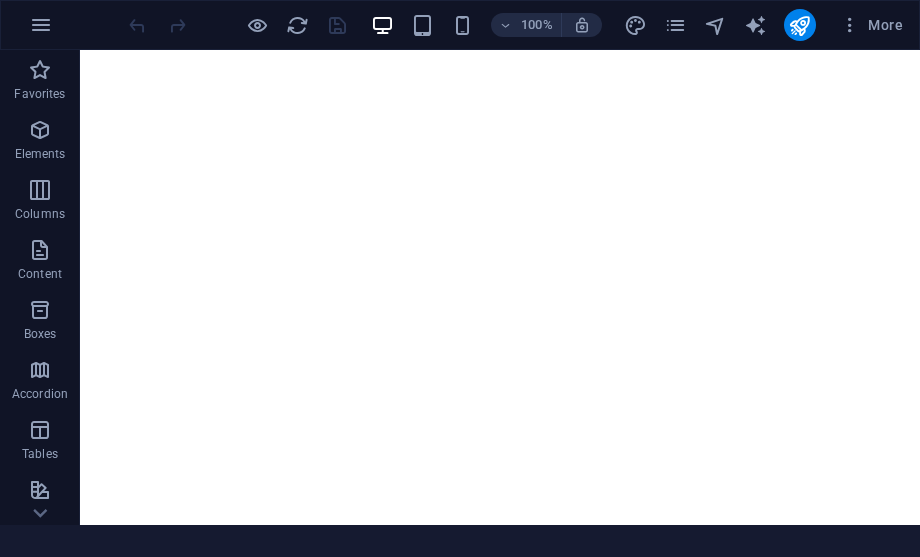 click on "Favorites" at bounding box center (40, 82) 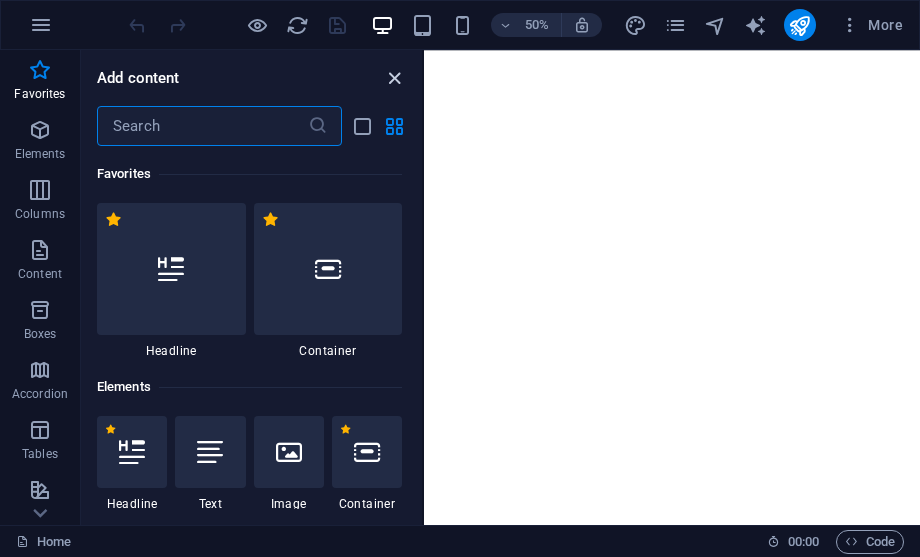 click at bounding box center [394, 78] 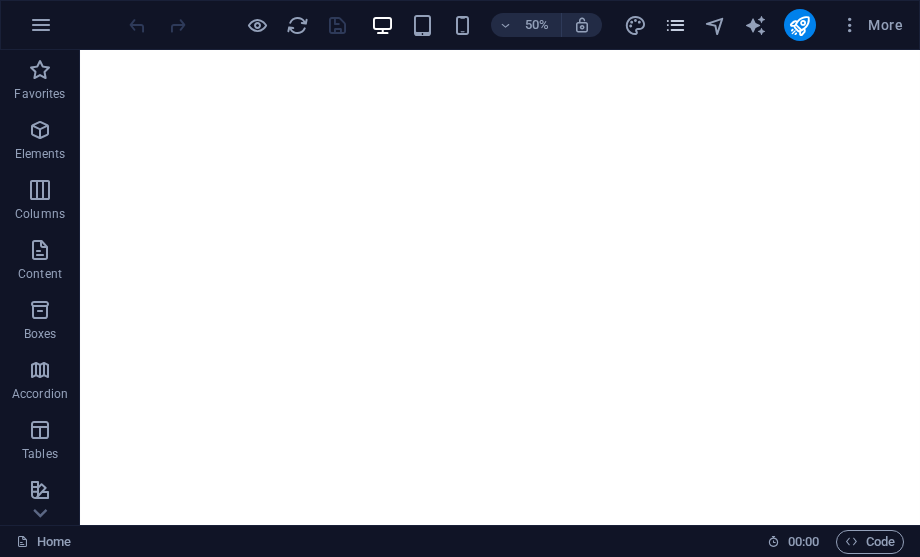 click at bounding box center (675, 25) 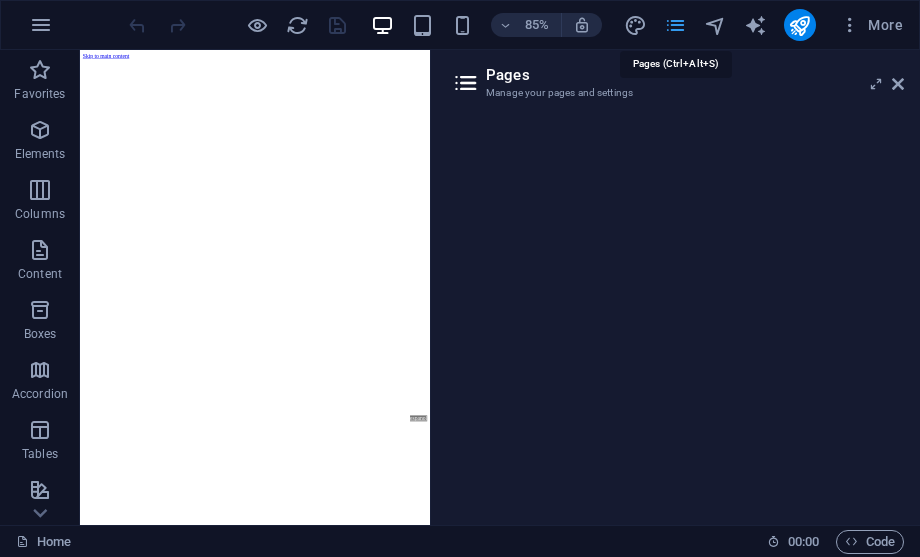 click at bounding box center (675, 25) 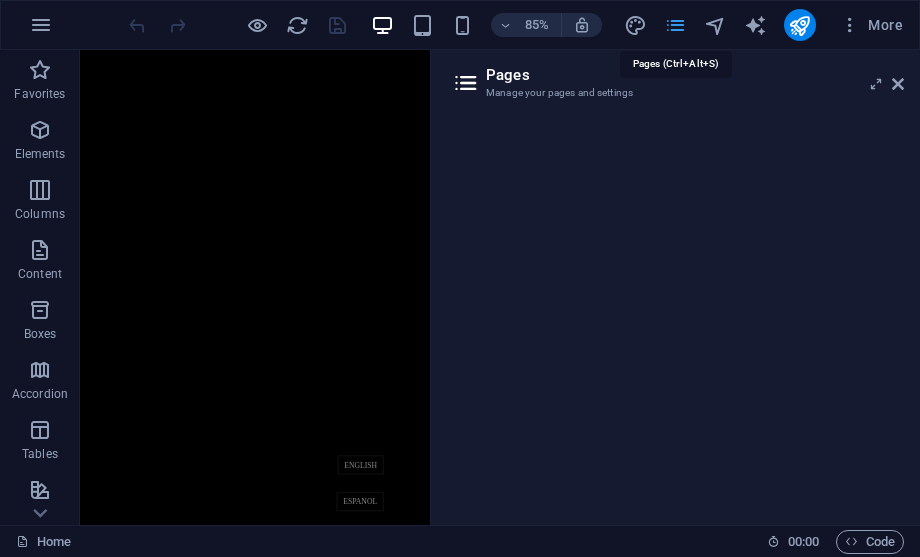 scroll, scrollTop: 0, scrollLeft: 0, axis: both 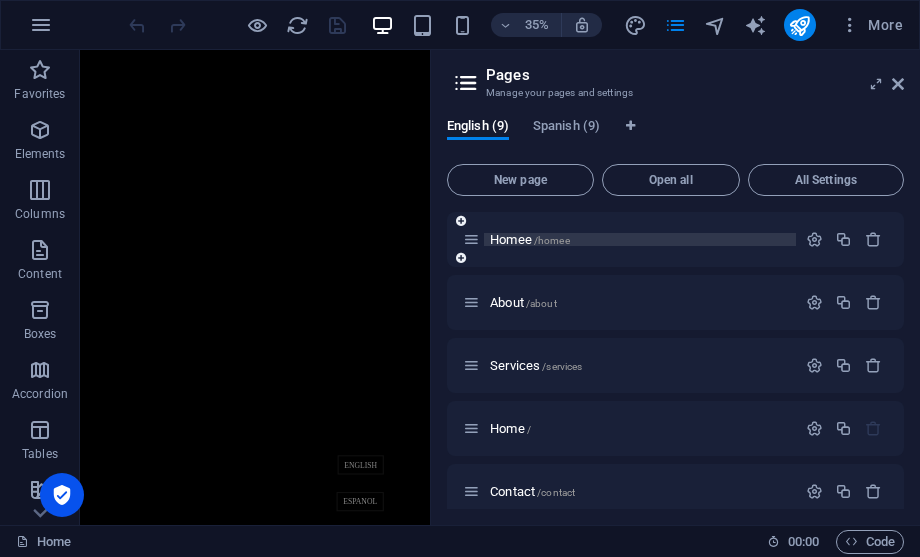 click on "Homee /homee" at bounding box center [530, 239] 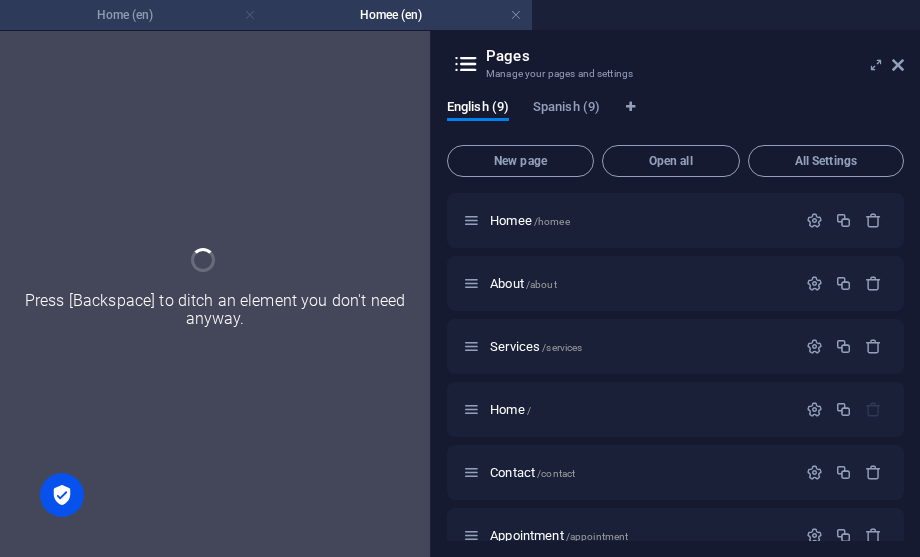 click at bounding box center [250, 15] 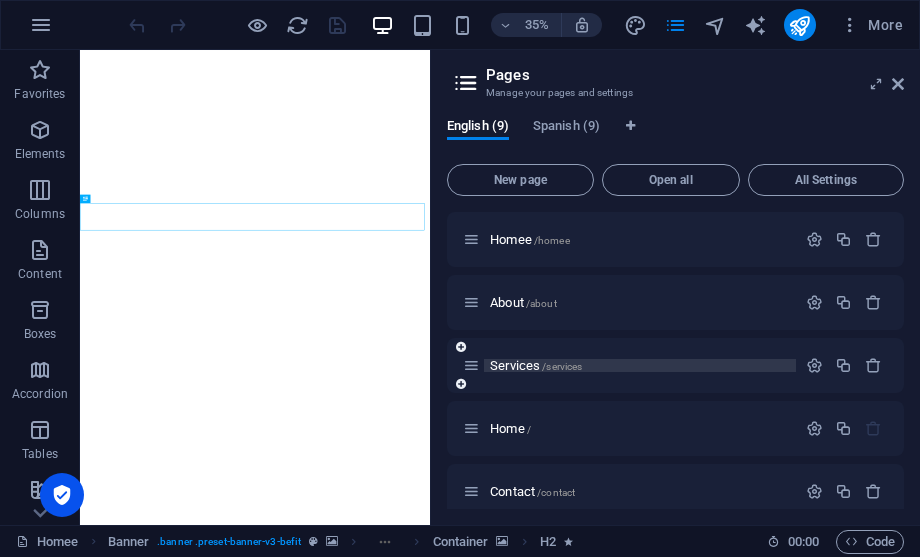 click on "Services /services" at bounding box center (640, 365) 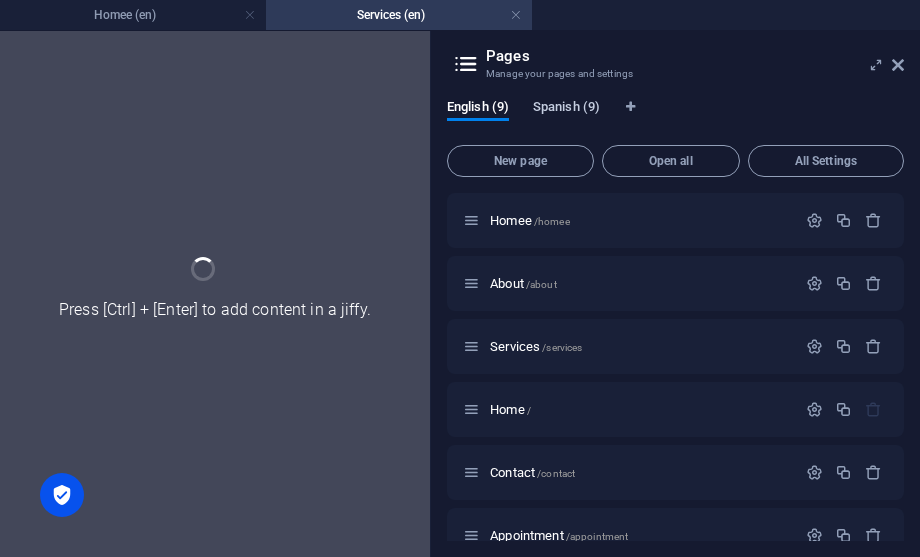 click on "Spanish (9)" at bounding box center [566, 109] 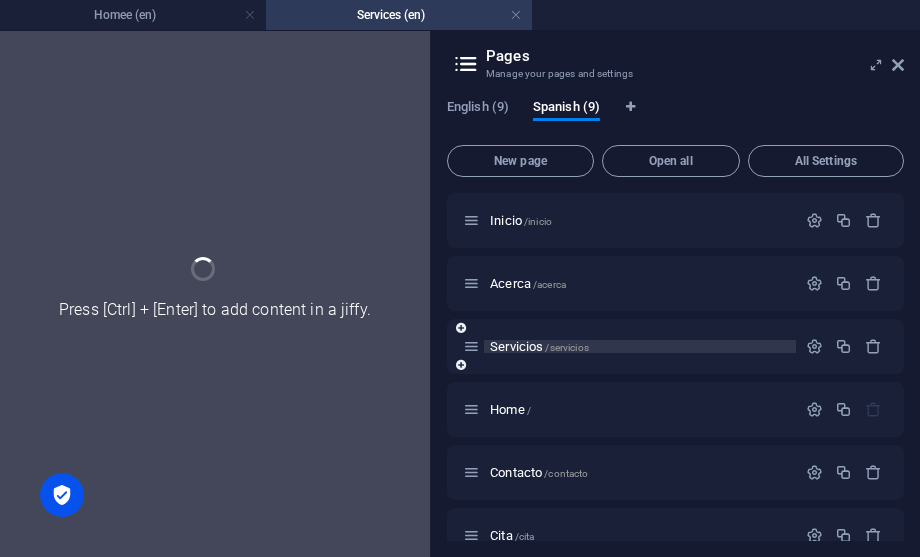 click on "/servicios" at bounding box center [566, 347] 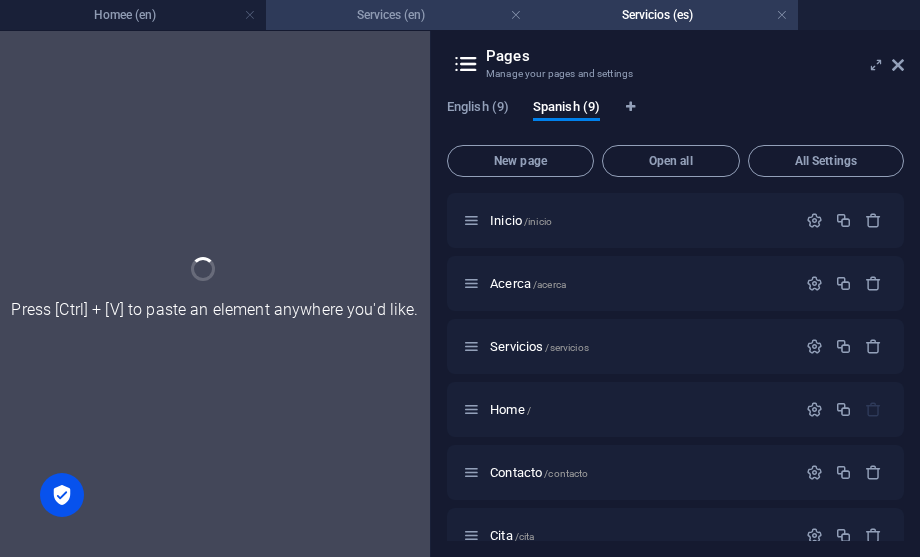 scroll, scrollTop: 0, scrollLeft: 0, axis: both 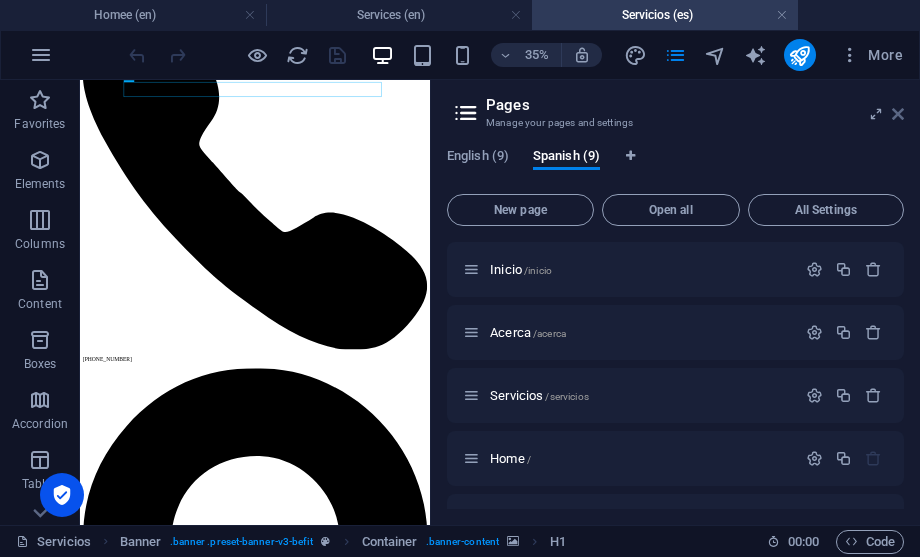 click at bounding box center [898, 114] 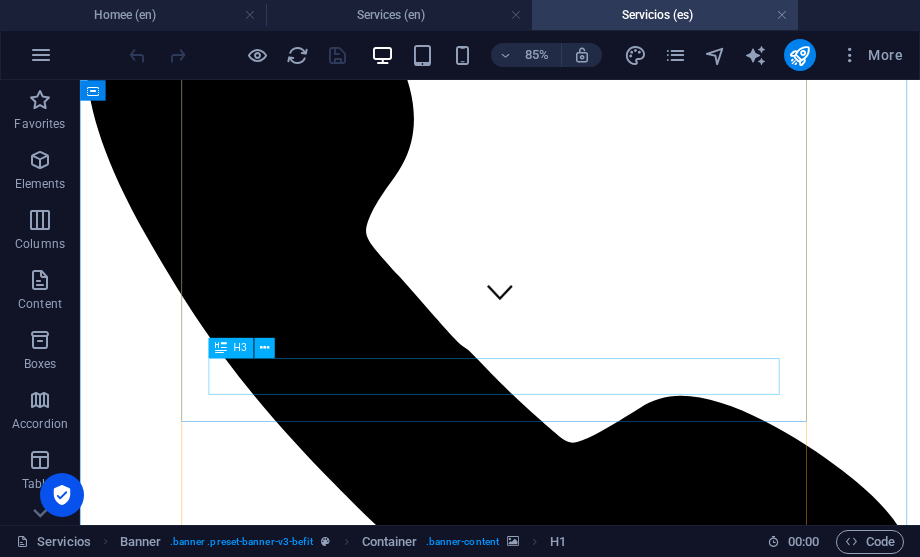 scroll, scrollTop: 840, scrollLeft: 0, axis: vertical 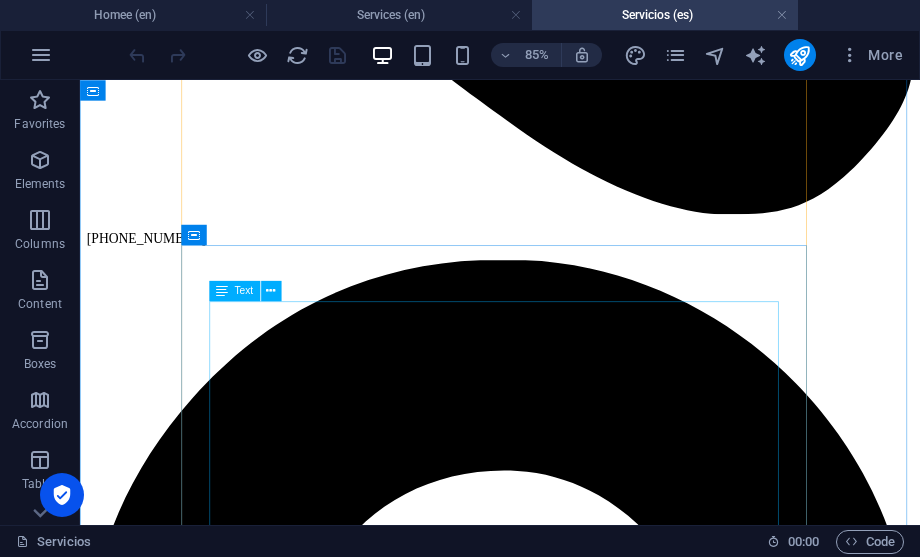 click on "¿Qué son los implantes mamarios? Los implantes mamarios son dispositivos artificiales que se utilizan para modificar el tamaño, la forma y el contorno de los senos. Pueden utilizarse con fines estéticos, como el aumento de senos, o con fines reconstructivos tras cirugías como la mastectomía. Los implantes mamarios son uno de los tipos de prótesis más populares en cirugía plástica. Aumentan el tamaño de los senos. Las candidatas deben gozar de buena salud física y mental, y tener expectativas realistas. Los implantes mamarios son dispositivos artificiales (prótesis) que se insertan quirúrgicamente en los senos. Son cápsulas de silicona rellenas de gel de silicona o solución salina (agua salada estéril)." at bounding box center [574, 6861] 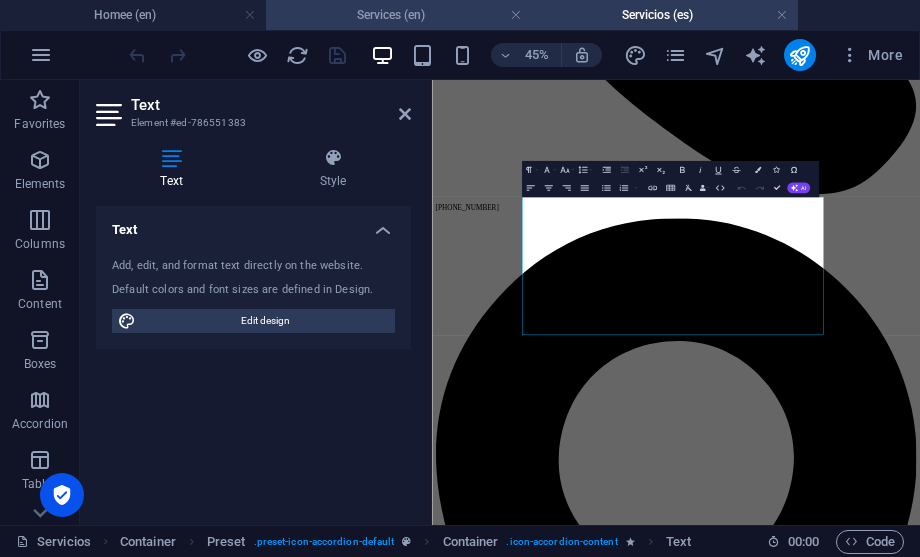 click on "Services (en)" at bounding box center (399, 15) 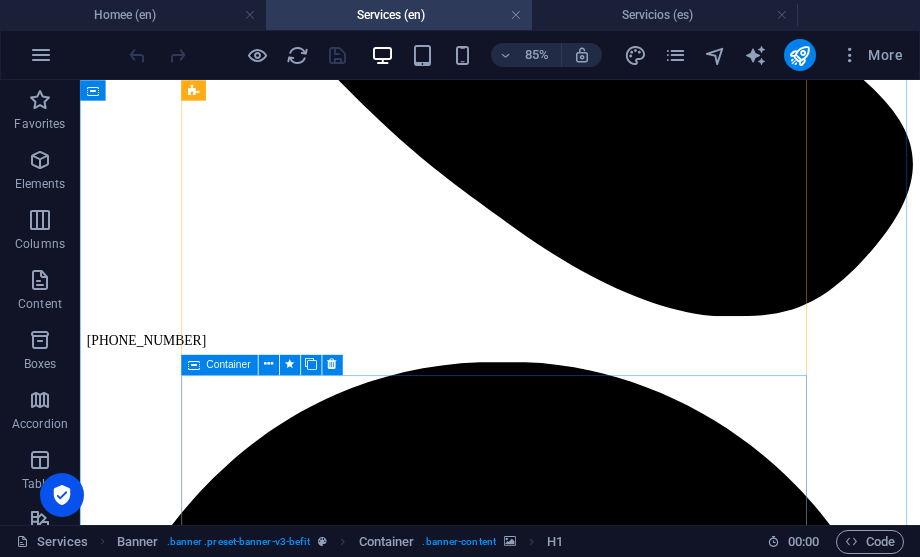scroll, scrollTop: 0, scrollLeft: 0, axis: both 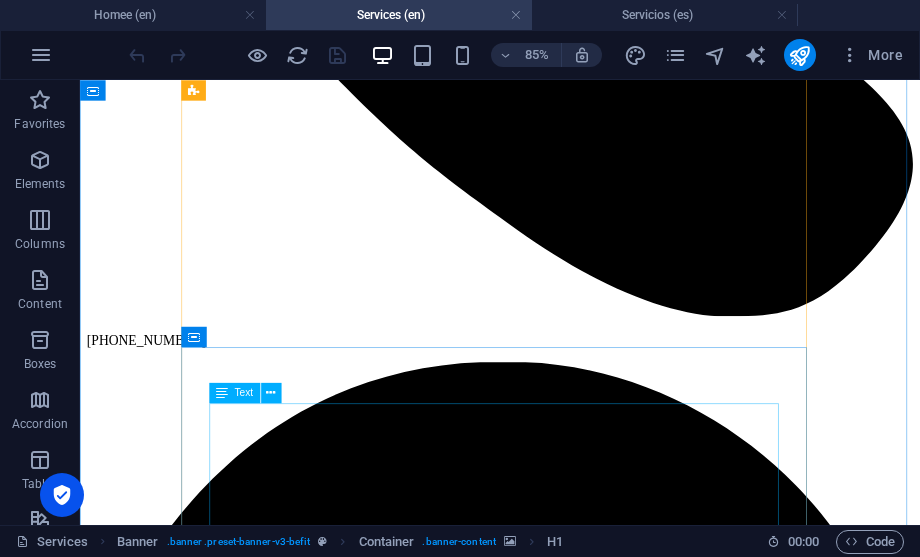 click on "What are breast implants? Breast implants are artificial devices used to change the size, shape, and contour of a person's breasts. They can be used for cosmetic purposes, such as breast augmentation, or for reconstructive purposes after surgeries like mastectomy. Breast implants are one of the most popular types of plastic surgery prostheses. Breast implants increase the size of your breasts. Candidates should be in good physical and mental health and have realistic expectations. Breast implants are artificial devices (prostheses) surgically inserted into your breasts. Breast implants are silicone shells filled with either silicone gel or saline (sterile salt water)." at bounding box center [574, 6930] 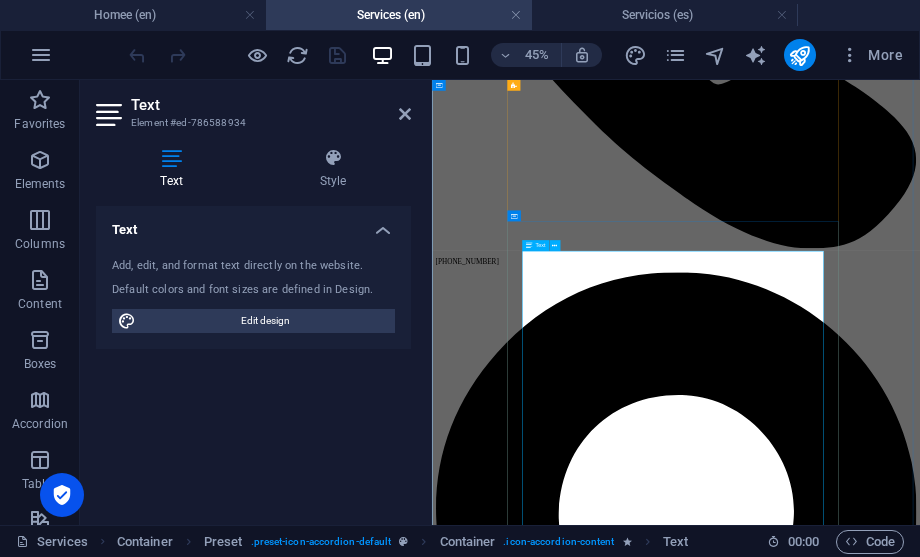 scroll, scrollTop: 18565, scrollLeft: 6, axis: both 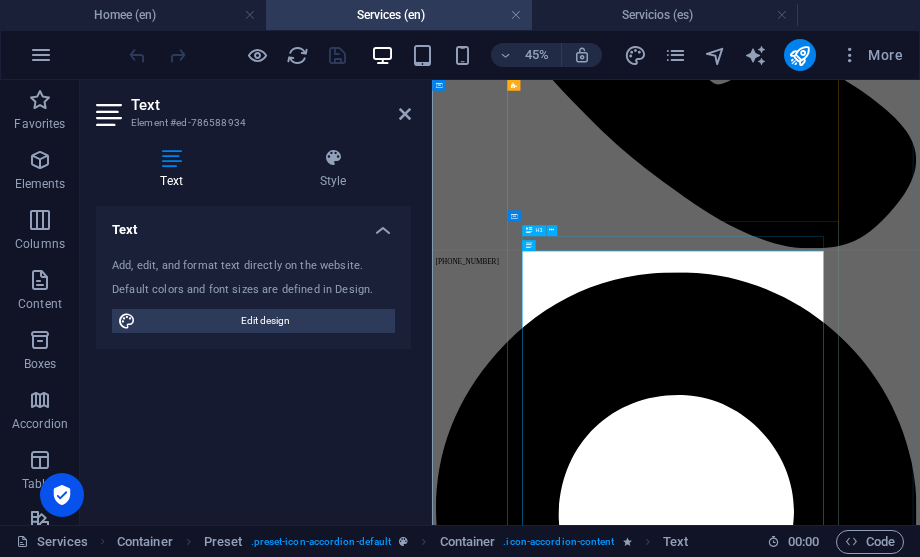 click on "BREAST" at bounding box center (974, 7297) 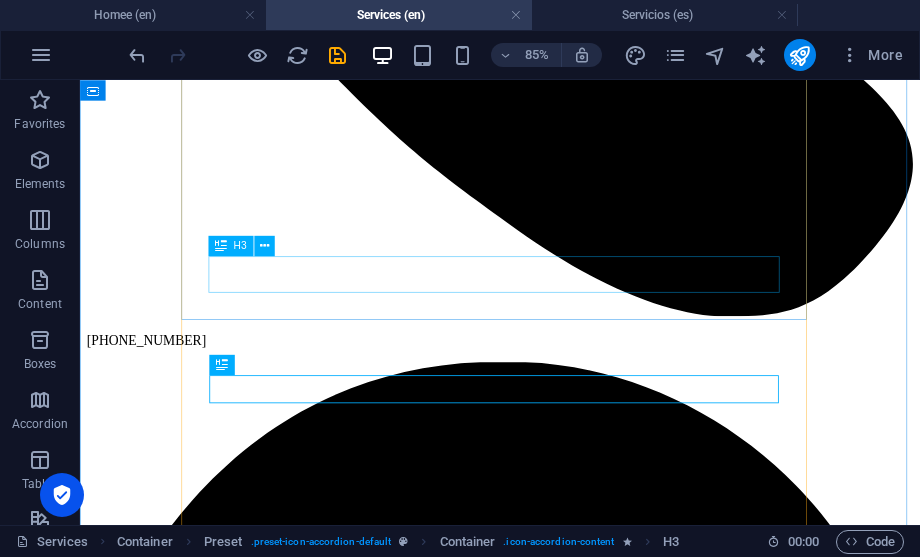 click on "BREAST IMPLANTS" at bounding box center (574, 6672) 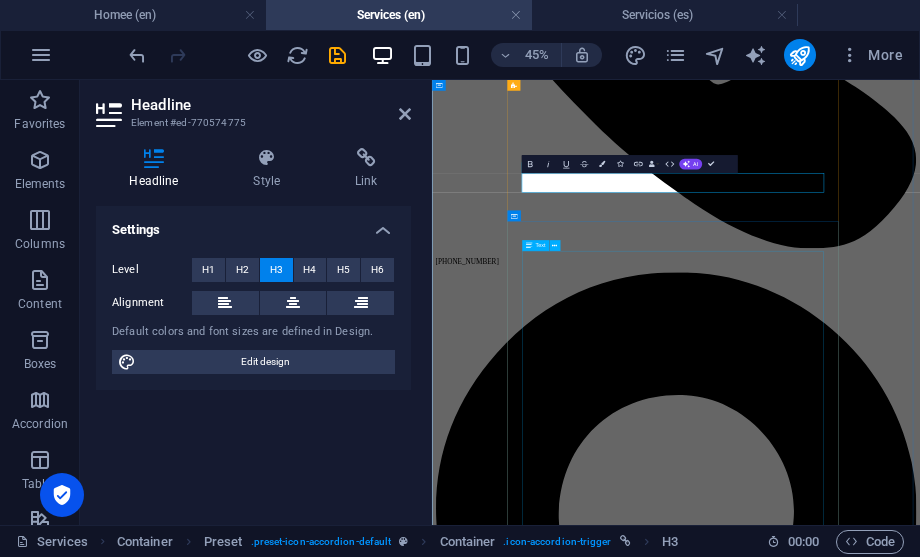click on "BREAST" at bounding box center [974, 7297] 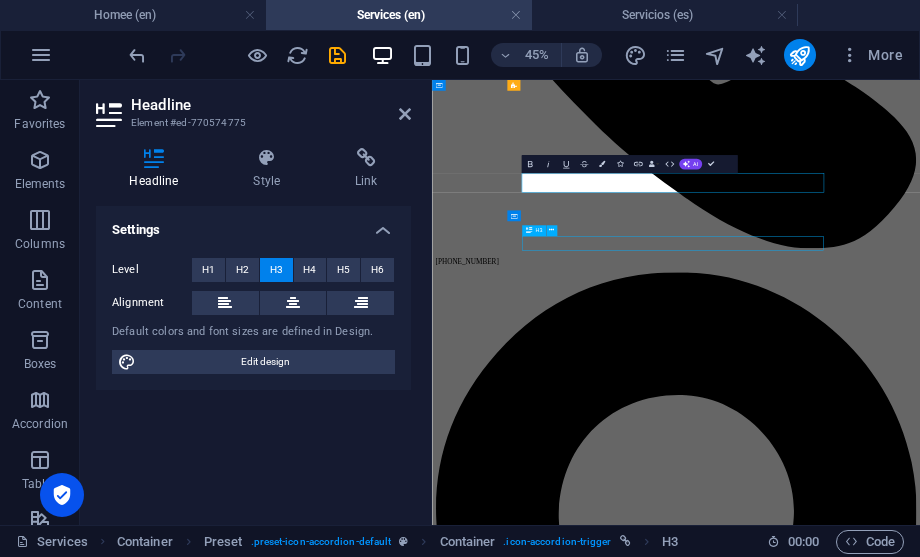 click at bounding box center [974, 6882] 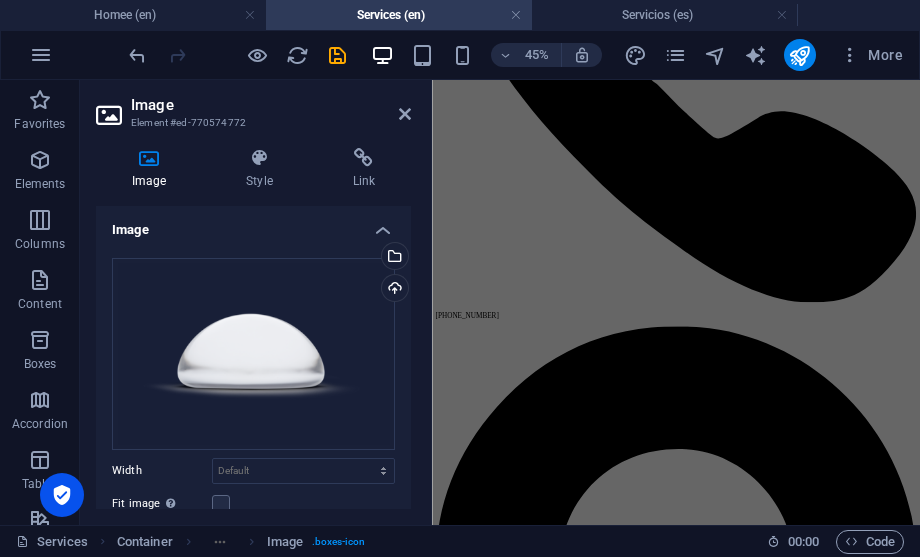 scroll, scrollTop: 1680, scrollLeft: 0, axis: vertical 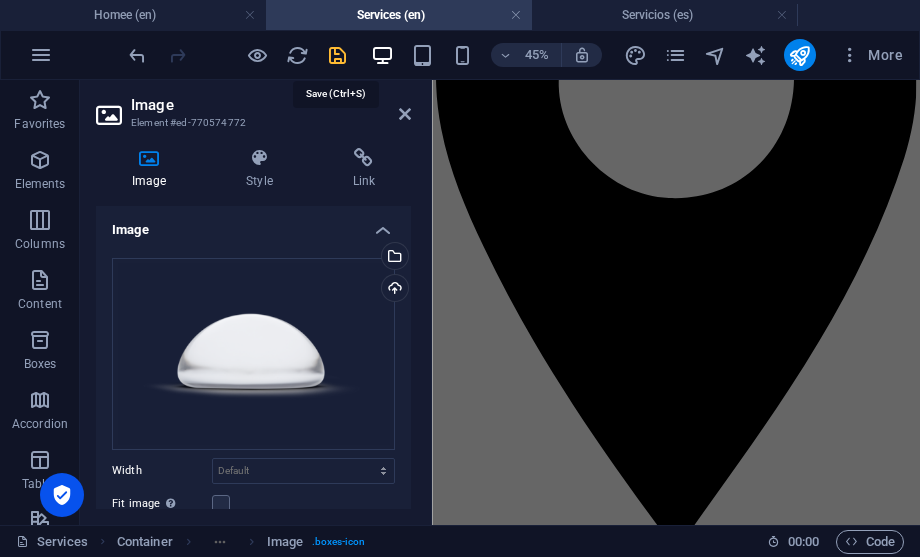 click at bounding box center [337, 55] 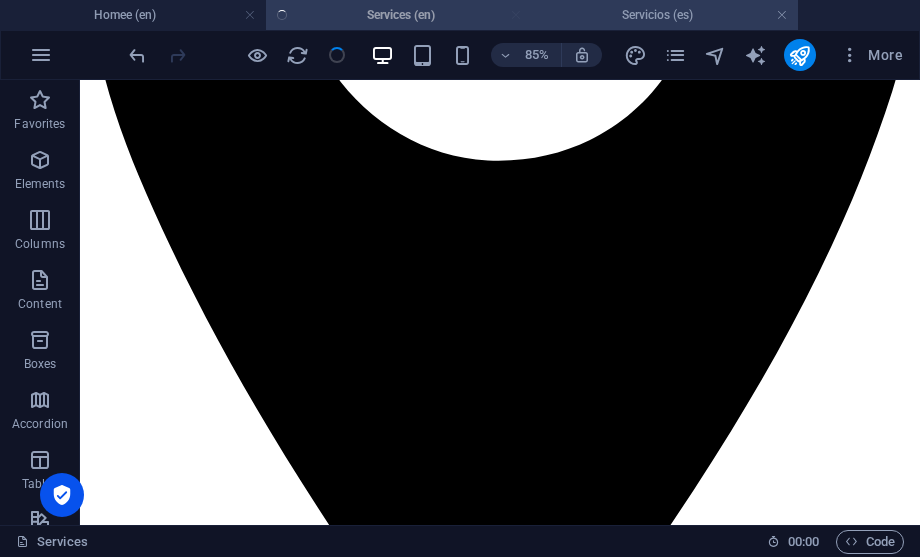scroll, scrollTop: 447, scrollLeft: 0, axis: vertical 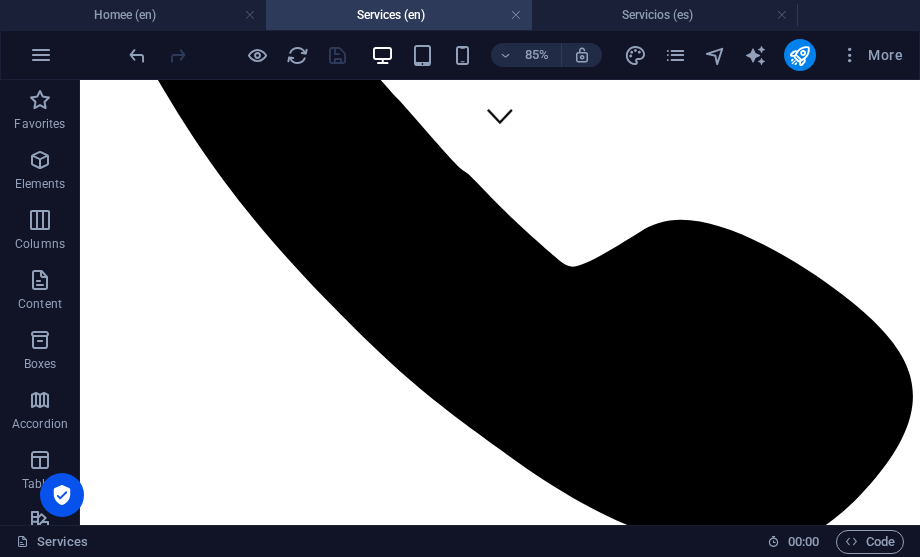 click on "Services (en)" at bounding box center [399, 15] 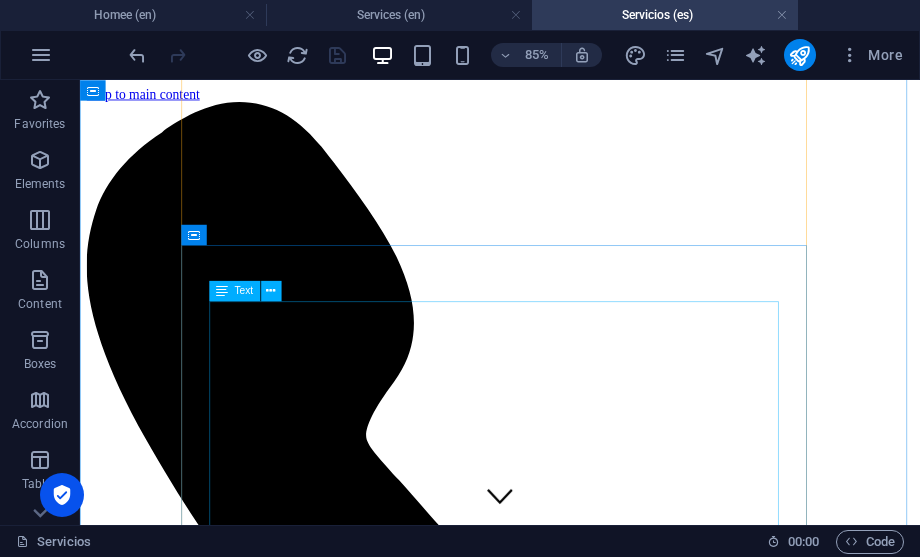 scroll, scrollTop: 960, scrollLeft: 0, axis: vertical 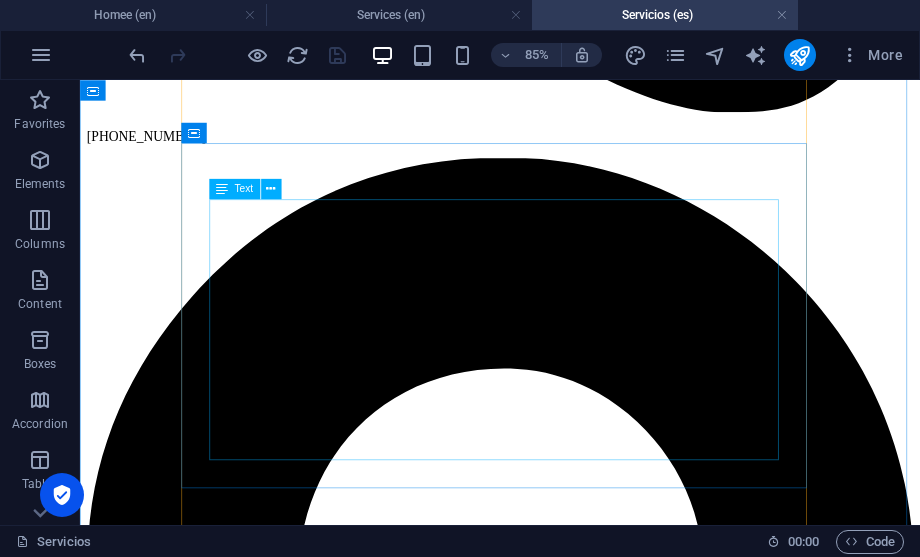 click on "¿Qué son los implantes mamarios? Los implantes mamarios son dispositivos artificiales que se utilizan para modificar el tamaño, la forma y el contorno de los senos. Pueden utilizarse con fines estéticos, como el aumento de senos, o con fines reconstructivos tras cirugías como la mastectomía. Los implantes mamarios son uno de los tipos de prótesis más populares en cirugía plástica. Aumentan el tamaño de los senos. Las candidatas deben gozar de buena salud física y mental, y tener expectativas realistas. Los implantes mamarios son dispositivos artificiales (prótesis) que se insertan quirúrgicamente en los senos. Son cápsulas de silicona rellenas de gel de silicona o solución salina (agua salada estéril)." at bounding box center (574, 6741) 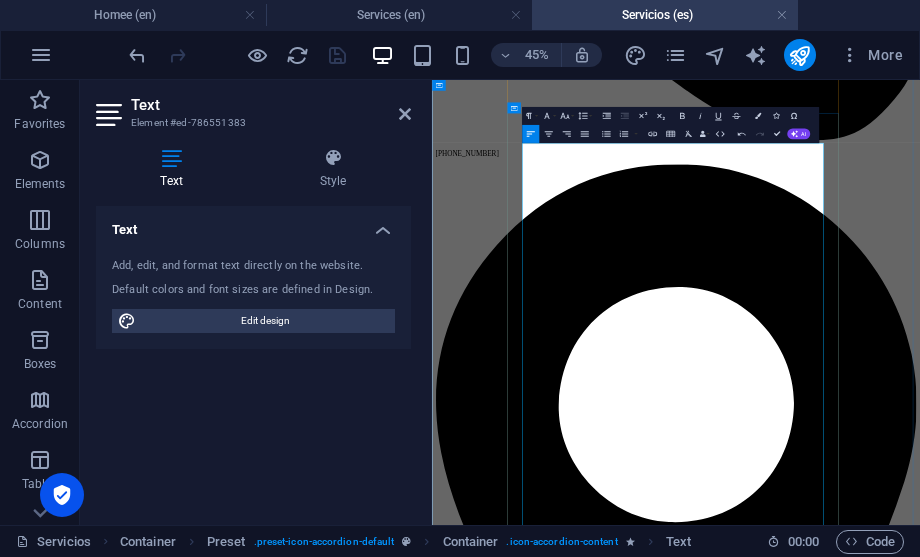 scroll, scrollTop: 993, scrollLeft: 0, axis: vertical 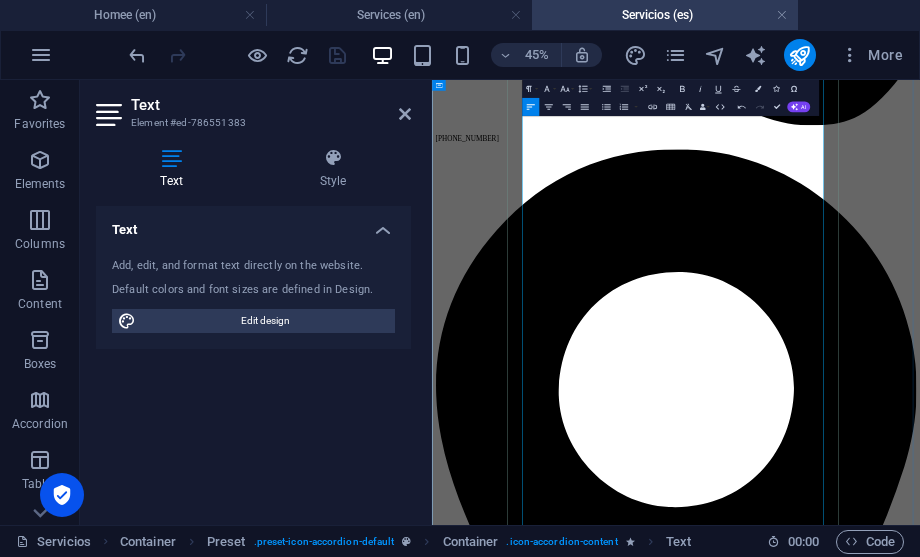 click on "IMPLANTES DE SENOS senos Aumento Mamario Realza tu figura con seguridad, armonía y confianza El aumento mamario es uno de los procedimientos más solicitados por mujeres que desean mejorar su silueta y recuperar la confianza en su cuerpo. Con una técnica precisa y una sensibilidad estética única, la Dra. Susel Tavizon logra resultados simétricos, naturales y adaptados a cada paciente. En cada aumento, cuida cada detalle para que tus resultados sean: ✅ Simétricos ✅ Naturales al tacto y a la vista ✅ Seguros y duraderos Implantes de la más alta calidad, con 10 años de garantía Trabajamos con las mejores marcas del mundo, aprobadas por la FDA: Motiva® Gummy Bear Silimed® Beneficios: ✔️ Mayor seguridad ✔️ Excelente forma y proyección ✔️ Textura natural ¿Por qué elegir a la Dra. Tavizon? Agenda tu consulta La transformación que sueñas está a un mensaje de distancia. Agenda tu consulta hoy mismo. Aumento Mamario Realza tu figura con seguridad, armonía y confianza ✅ Simétricos" at bounding box center [974, 31963] 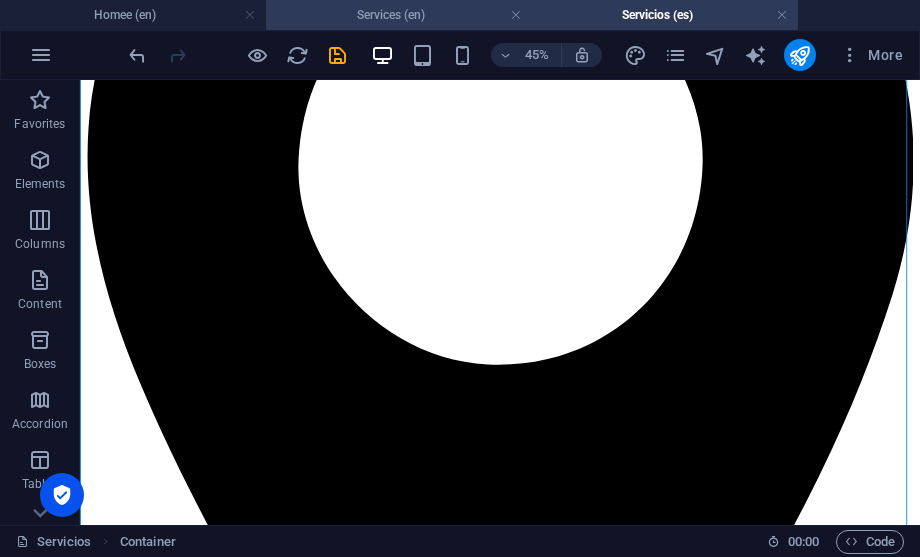 click at bounding box center (337, 55) 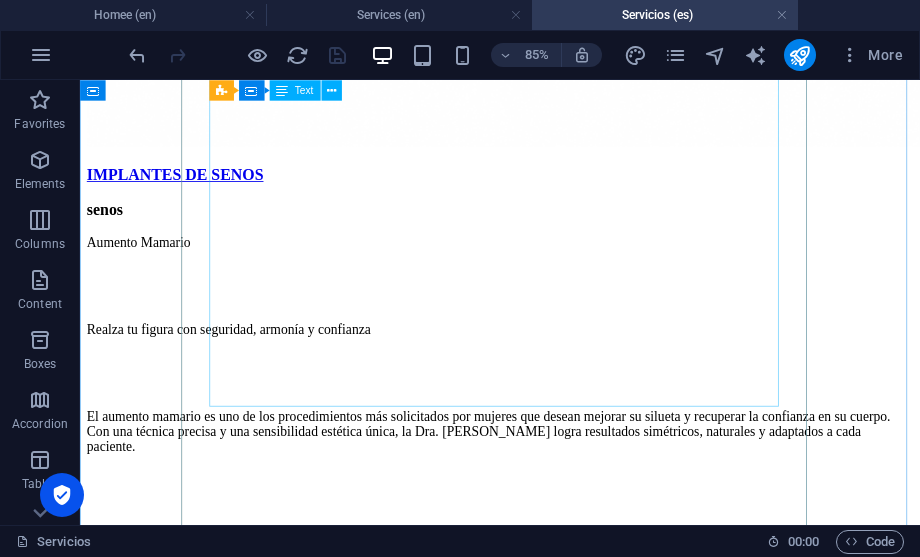 scroll, scrollTop: 6840, scrollLeft: 0, axis: vertical 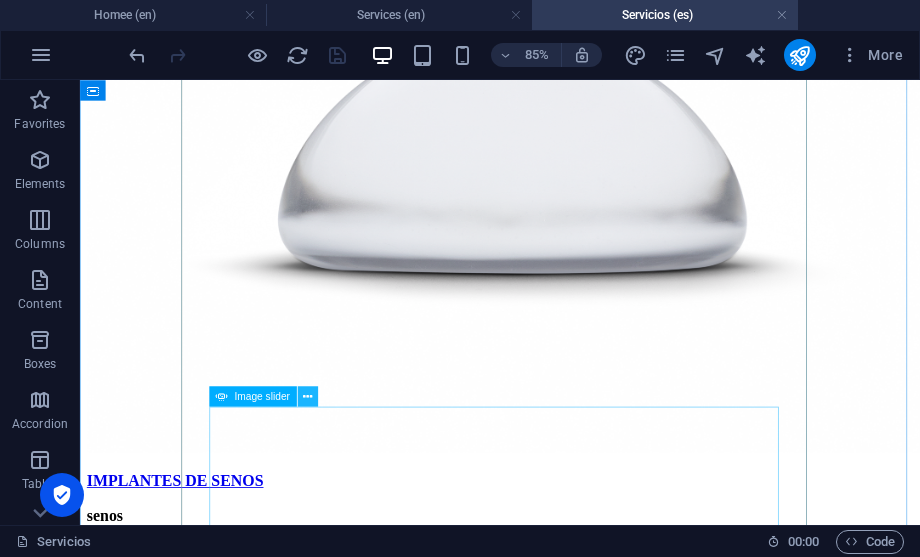 click at bounding box center [307, 397] 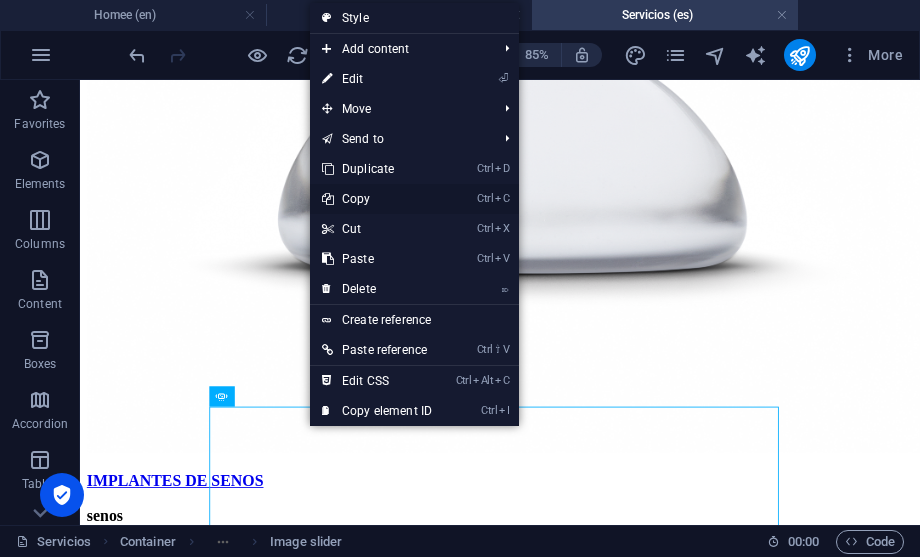 click on "Ctrl C  Copy" at bounding box center (377, 199) 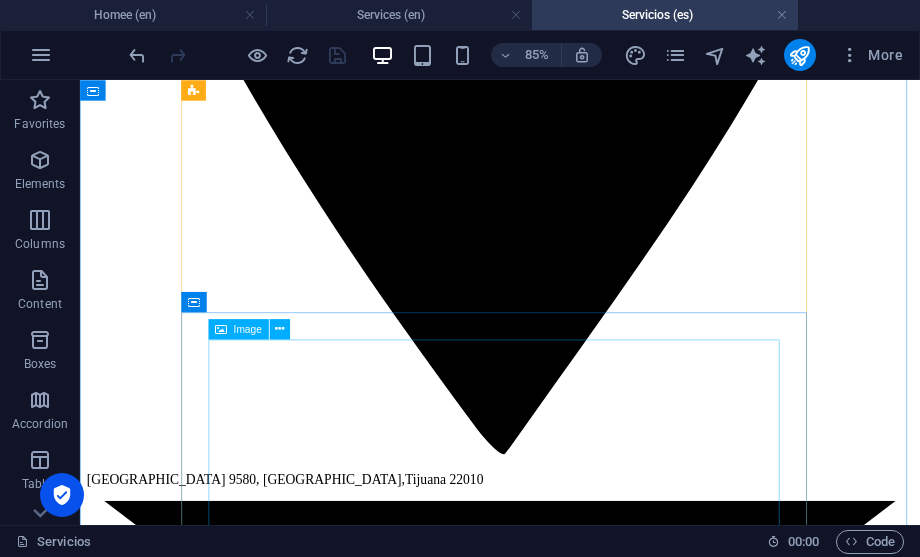 scroll, scrollTop: 2504, scrollLeft: 0, axis: vertical 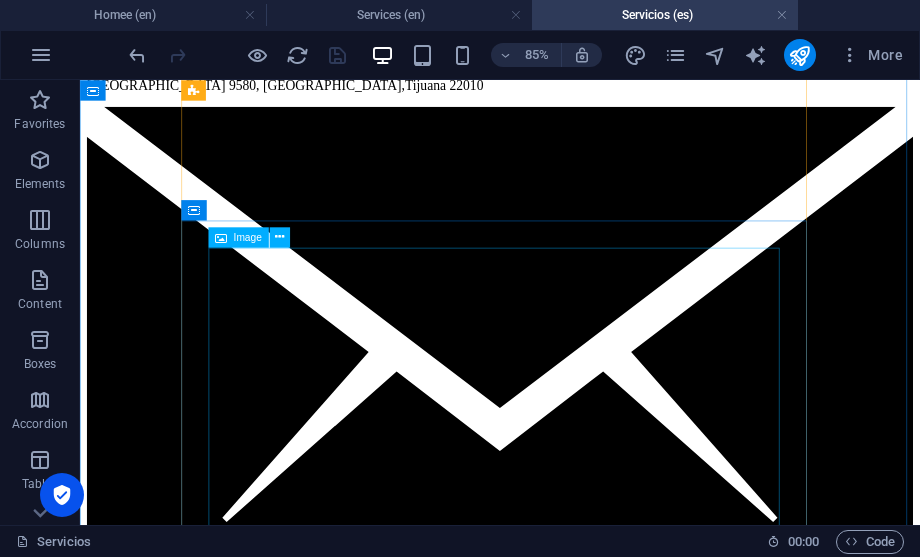 click on "Aumento Mamario Realza tu figura con seguridad, armonía y confianza El aumento mamario es uno de los procedimientos más solicitados por mujeres que desean mejorar su silueta y recuperar la confianza en su cuerpo. Con una técnica precisa y una sensibilidad estética única, la Dra. Susel Tavizon logra resultados simétricos, naturales y adaptados a cada paciente. En cada aumento, cuida cada detalle para que tus resultados sean: ✅ Simétricos ✅ Naturales al tacto y a la vista ✅ Seguros y duraderos Implantes de la más alta calidad, con 10 años de garantía Trabajamos con las mejores marcas del mundo, aprobadas por la FDA: Motiva® Gummy Bear Silimed® Beneficios: ✔️ Mayor seguridad ✔️ Excelente forma y proyección ✔️ Textura natural ¿Por qué elegir a la Dra. Tavizon? Agenda tu consulta La transformación que sueñas está a un mensaje de distancia. Agenda tu consulta hoy mismo." at bounding box center [574, 5899] 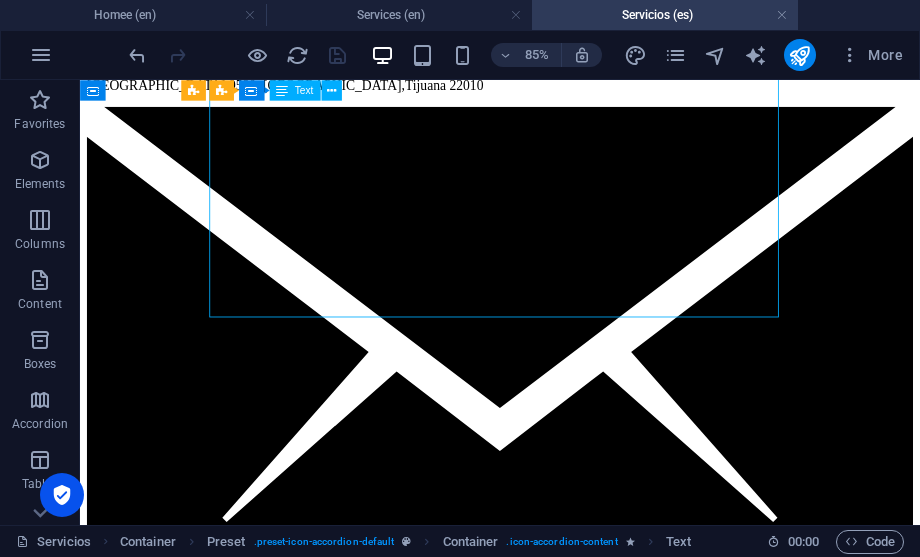 scroll, scrollTop: 2280, scrollLeft: 0, axis: vertical 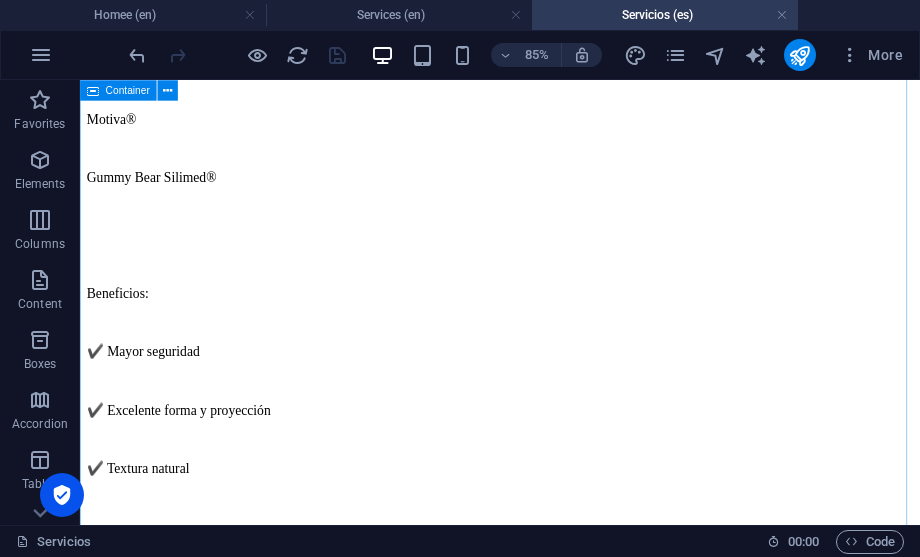 click on "IMPLANTES DE SENOS senos Aumento Mamario Realza tu figura con seguridad, armonía y confianza El aumento mamario es uno de los procedimientos más solicitados por mujeres que desean mejorar su silueta y recuperar la confianza en su cuerpo. Con una técnica precisa y una sensibilidad estética única, la Dra. Susel Tavizon logra resultados simétricos, naturales y adaptados a cada paciente. En cada aumento, cuida cada detalle para que tus resultados sean: ✅ Simétricos ✅ Naturales al tacto y a la vista ✅ Seguros y duraderos Implantes de la más alta calidad, con 10 años de garantía Trabajamos con las mejores marcas del mundo, aprobadas por la FDA: Motiva® Gummy Bear Silimed® Beneficios: ✔️ Mayor seguridad ✔️ Excelente forma y proyección ✔️ Textura natural ¿Por qué elegir a la Dra. Tavizon? Agenda tu consulta La transformación que sueñas está a un mensaje de distancia. Agenda tu consulta hoy mismo. Levantamiento Mamario Levantamiento Mamario Levantamiento Mamario TUMMY TUCK Facelift" at bounding box center [574, 24060] 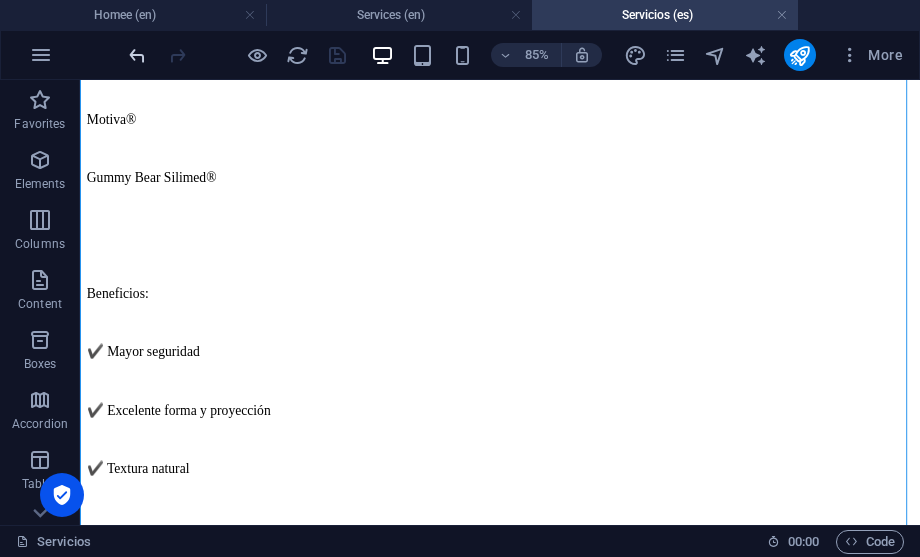 click at bounding box center (137, 55) 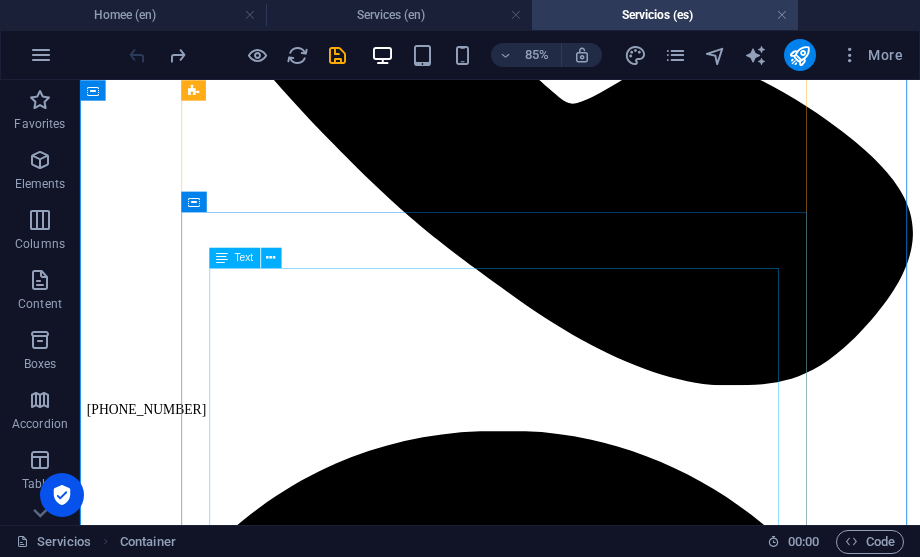 scroll, scrollTop: 879, scrollLeft: 0, axis: vertical 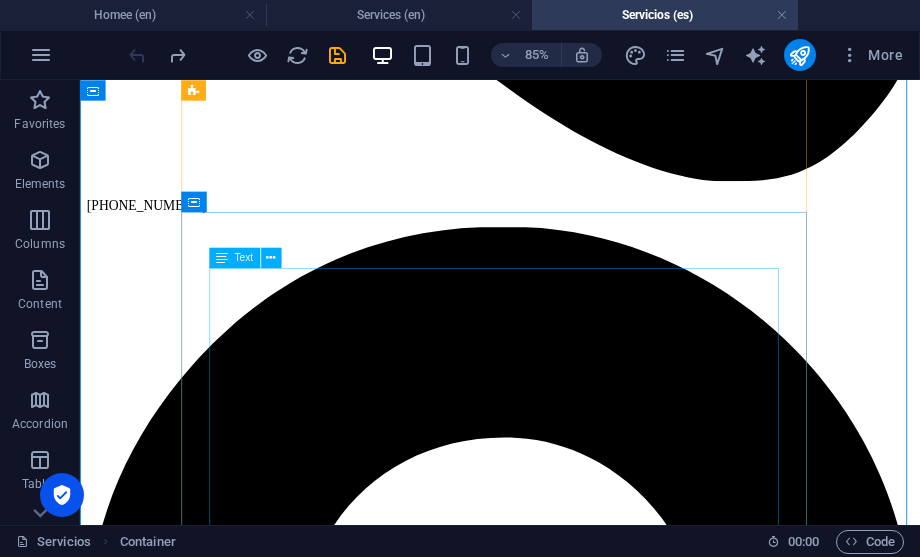 click on "¿Qué son los implantes mamarios? Los implantes mamarios son dispositivos artificiales que se utilizan para modificar el tamaño, la forma y el contorno de los senos. Pueden utilizarse con fines estéticos, como el aumento de senos, o con fines reconstructivos tras cirugías como la mastectomía. Los implantes mamarios son uno de los tipos de prótesis más populares en cirugía plástica. Aumentan el tamaño de los senos. Las candidatas deben gozar de buena salud física y mental, y tener expectativas realistas. Los implantes mamarios son dispositivos artificiales (prótesis) que se insertan quirúrgicamente en los senos. Son cápsulas de silicona rellenas de gel de silicona o solución salina (agua salada estéril)." at bounding box center [574, 6739] 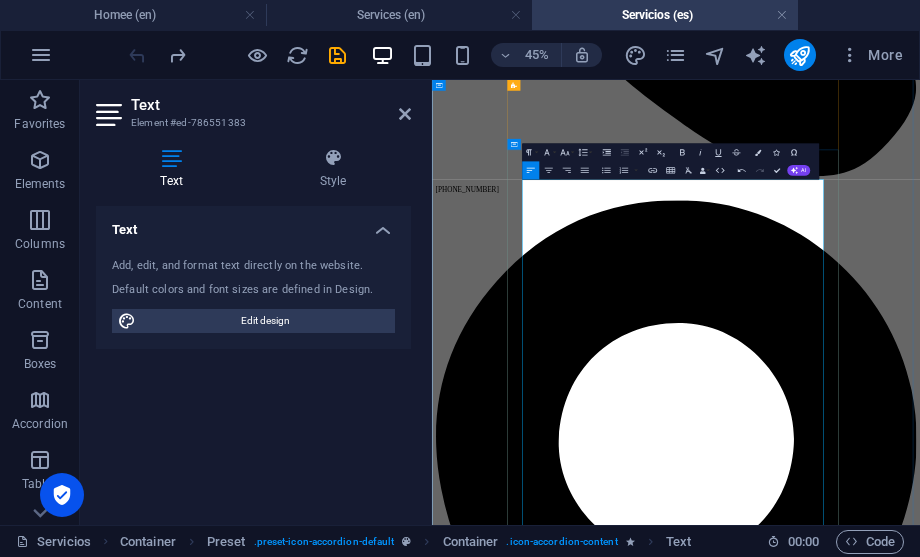 scroll, scrollTop: 20402, scrollLeft: 2, axis: both 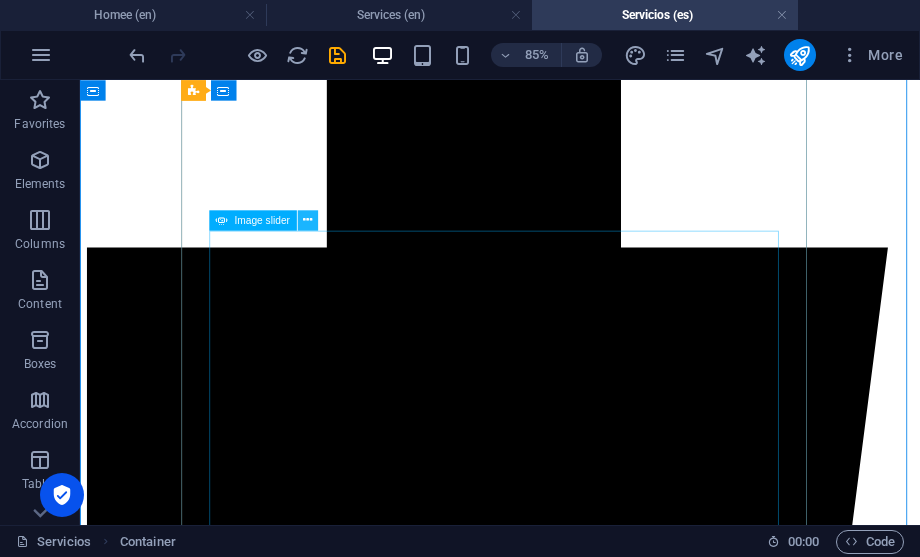 click at bounding box center [307, 220] 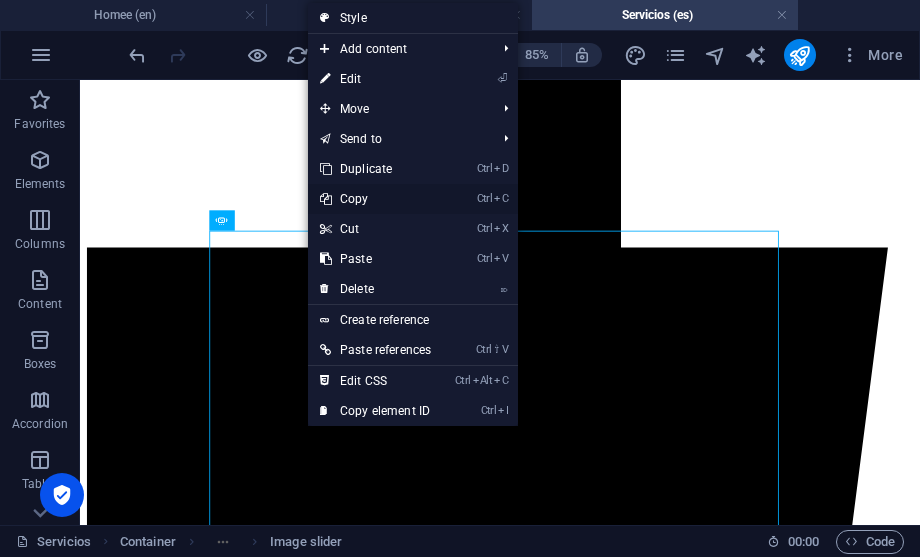 click on "Ctrl C  Copy" at bounding box center [375, 199] 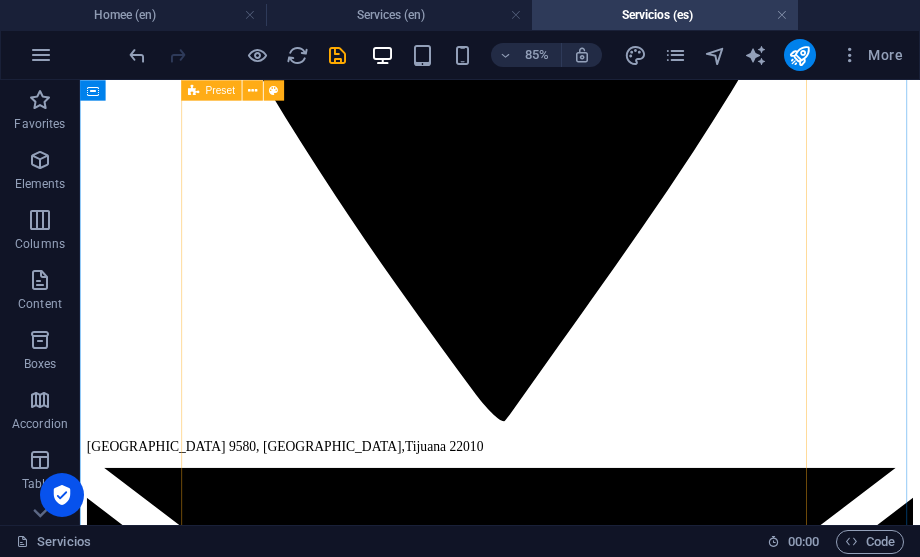 scroll, scrollTop: 2319, scrollLeft: 0, axis: vertical 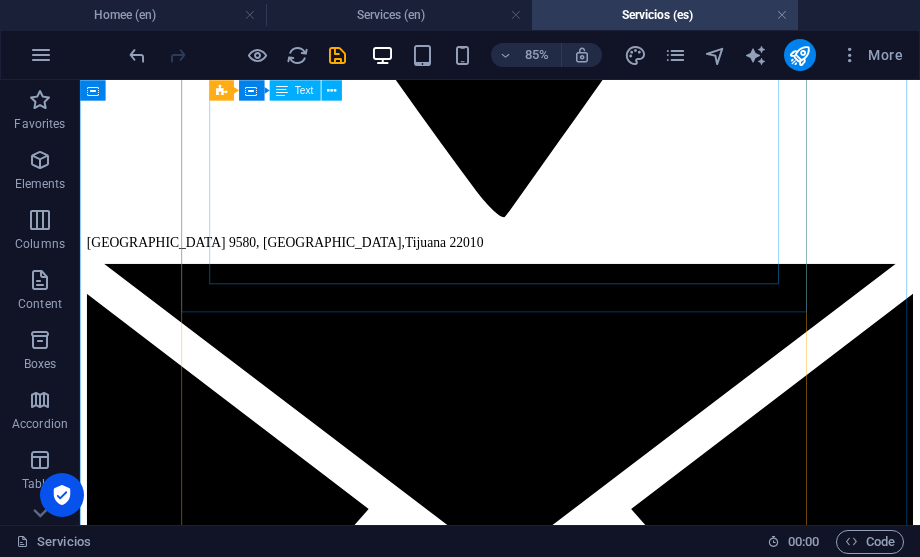 click on "Aumento Mamario Realza tu figura con seguridad, armonía y confianza El aumento mamario es uno de los procedimientos más solicitados por mujeres que desean mejorar su silueta y recuperar la confianza en su cuerpo. Con una técnica precisa y una sensibilidad estética única, la Dra. Susel Tavizon logra resultados simétricos, naturales y adaptados a cada paciente. En cada aumento, cuida cada detalle para que tus resultados sean: ✅ Simétricos ✅ Naturales al tacto y a la vista ✅ Seguros y duraderos Implantes de la más alta calidad, con 10 años de garantía Trabajamos con las mejores marcas del mundo, aprobadas por la FDA: Motiva® Gummy Bear Silimed® Beneficios: ✔️ Mayor seguridad ✔️ Excelente forma y proyección ✔️ Textura natural ¿Por qué elegir a la Dra. Tavizon? Agenda tu consulta La transformación que sueñas está a un mensaje de distancia. Agenda tu consulta hoy mismo." at bounding box center (574, 6084) 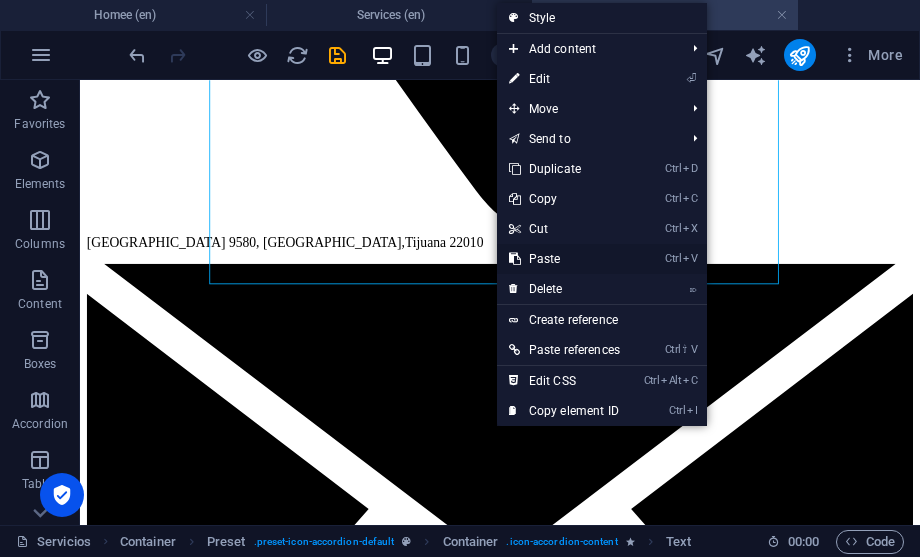 drag, startPoint x: 566, startPoint y: 261, endPoint x: 547, endPoint y: 156, distance: 106.7052 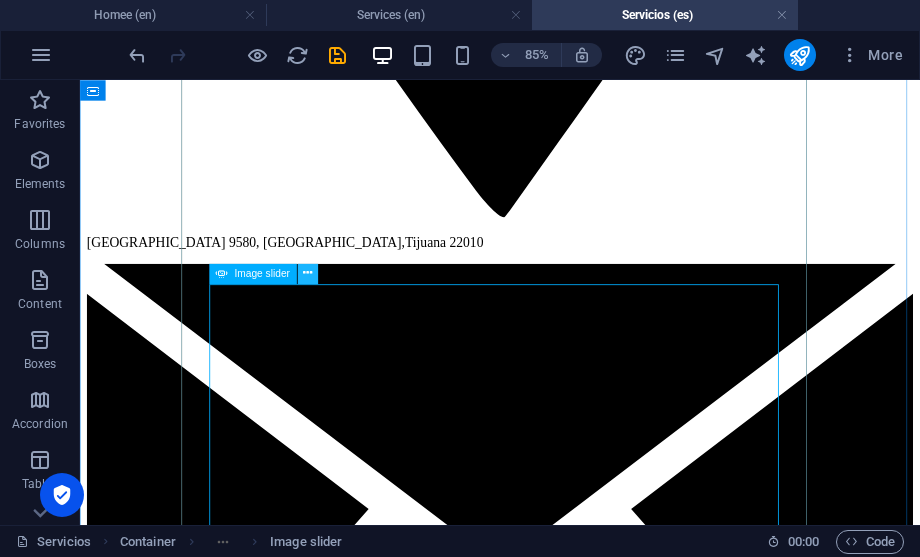 click at bounding box center [307, 274] 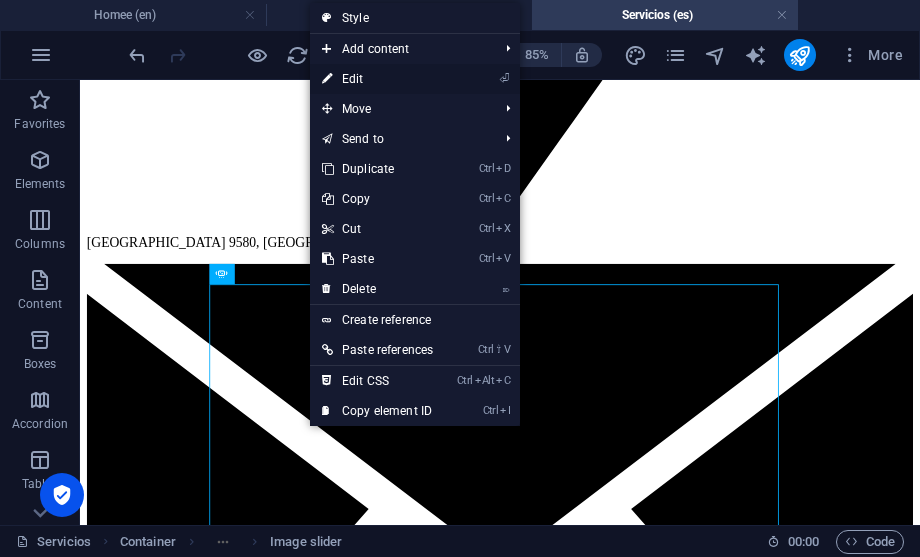 click on "⏎  Edit" at bounding box center [377, 79] 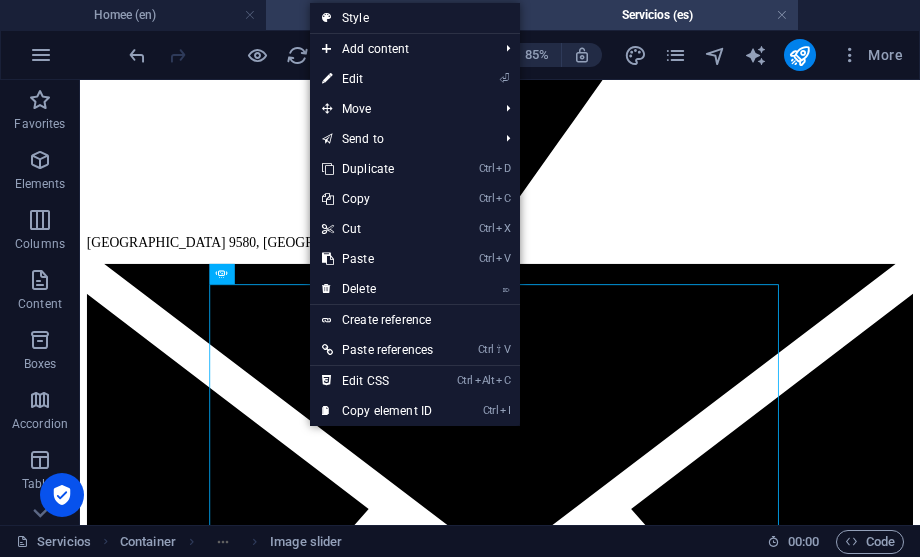 select on "ms" 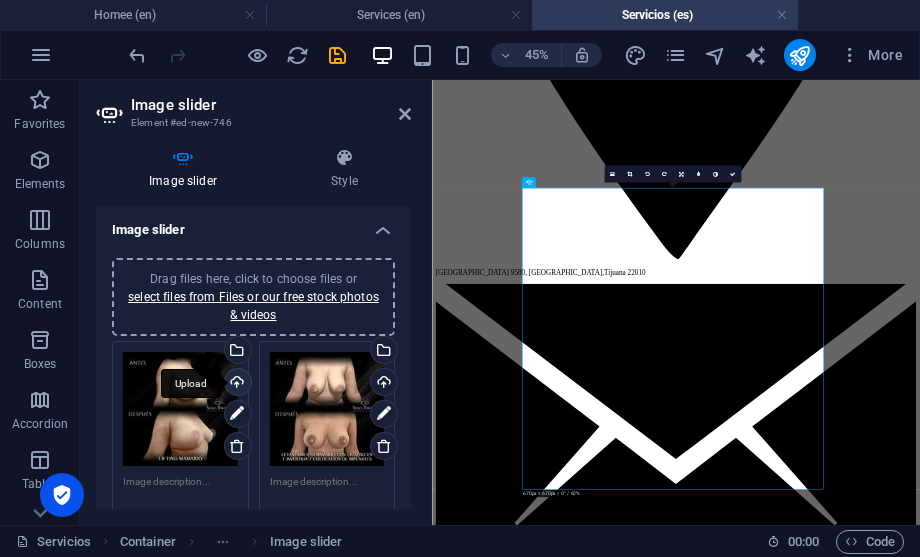 click on "Upload" at bounding box center (236, 384) 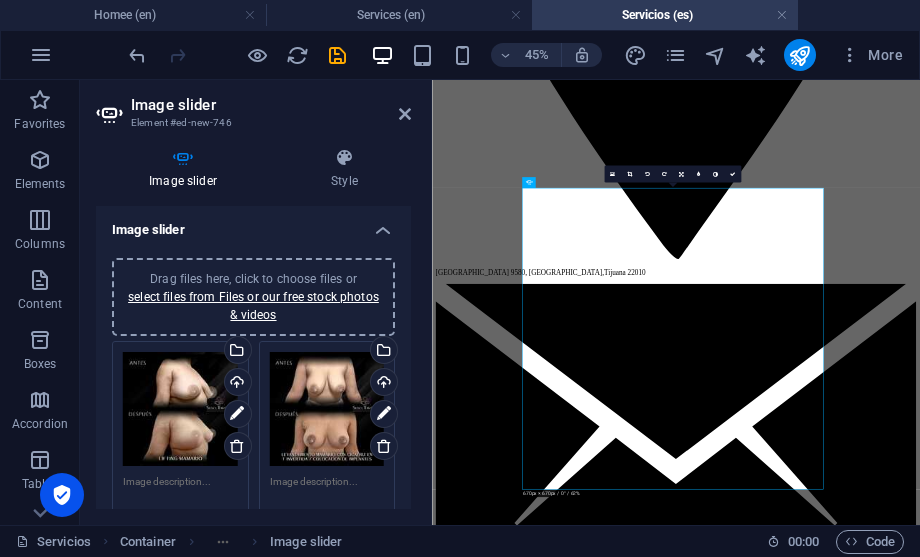 scroll, scrollTop: 265, scrollLeft: 0, axis: vertical 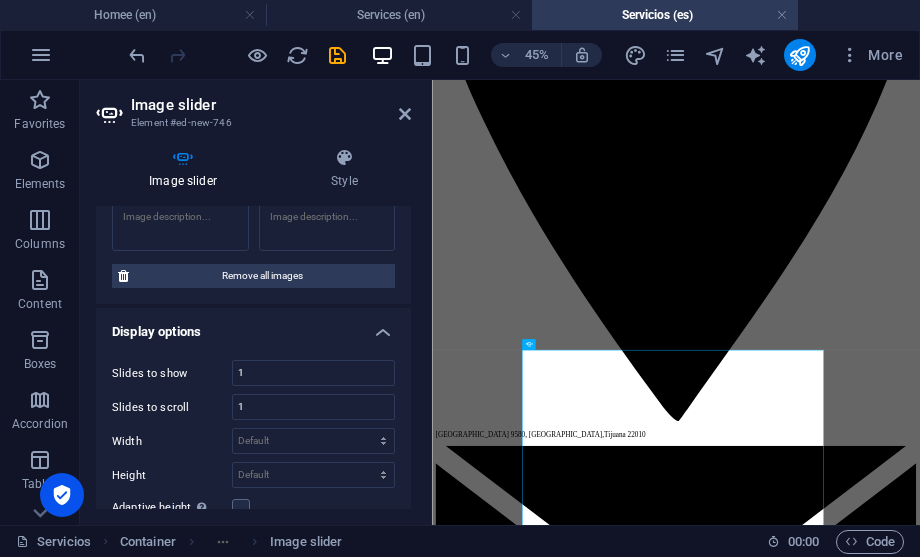 click on "+16199517777 Paseo del Centenario 9580, New City Medical Plaza ,  Tijuana   22010 imyourplasticsurgeon@gmail.com
Inicio Acerca Servicios Media Cita Contacto SERVICios IMPLANTES DE SENOS senos Aumento Mamario Realza tu figura con seguridad, armonía y confianza El aumento mamario es uno de los procedimientos más solicitados por mujeres que desean mejorar su silueta y recuperar la confianza en su cuerpo. Con una técnica precisa y una sensibilidad estética única, la Dra. Susel Tavizon logra resultados simétricos, naturales y adaptados a cada paciente. En cada aumento, cuida cada detalle para que tus resultados sean: ✅ Simétricos ✅ Naturales al tacto y a la vista ✅ Seguros y duraderos Implantes de la más alta calidad, con 10 años de garantía Trabajamos con las mejores marcas del mundo, aprobadas por la FDA: Motiva® Gummy Bear Silimed® Beneficios: ✔️ Mayor seguridad ✔️ Excelente forma y proyección ✔️ Textura natural ¿Por qué elegir a la Dra. Tavizon? Agenda tu consulta TUMMY TUCK" at bounding box center [974, 29494] 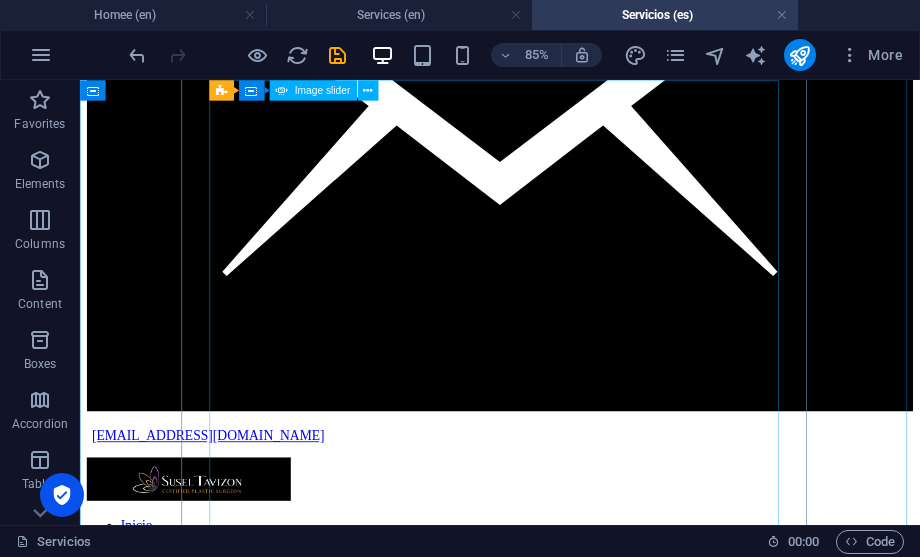 scroll, scrollTop: 2559, scrollLeft: 0, axis: vertical 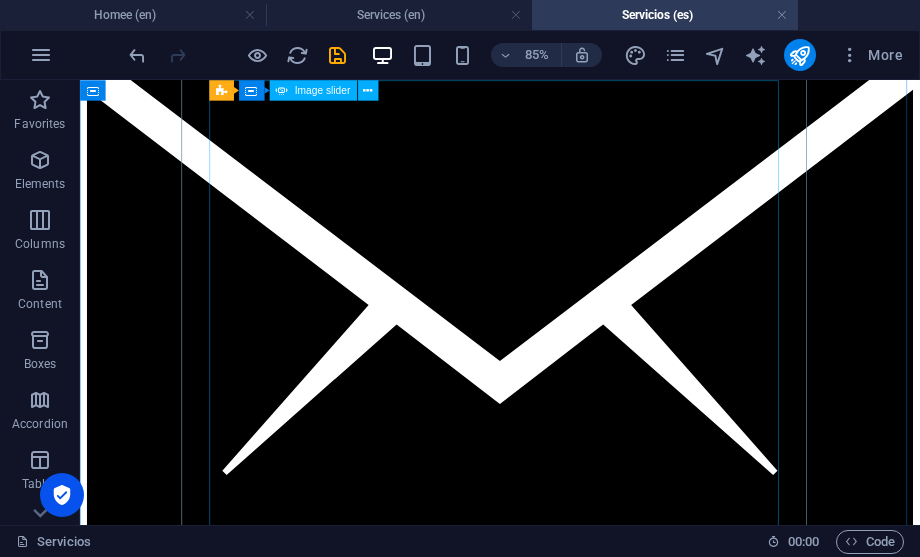 click at bounding box center [-70, 8342] 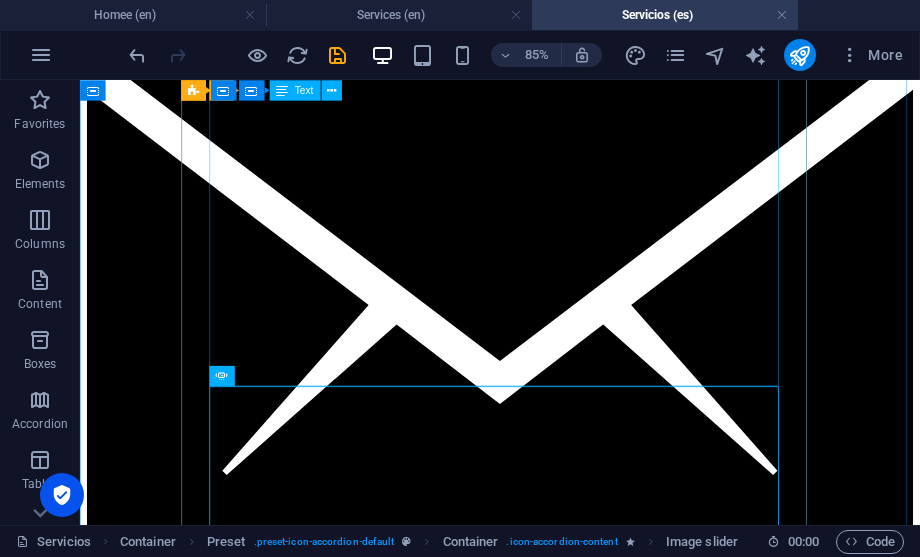 scroll, scrollTop: 2199, scrollLeft: 0, axis: vertical 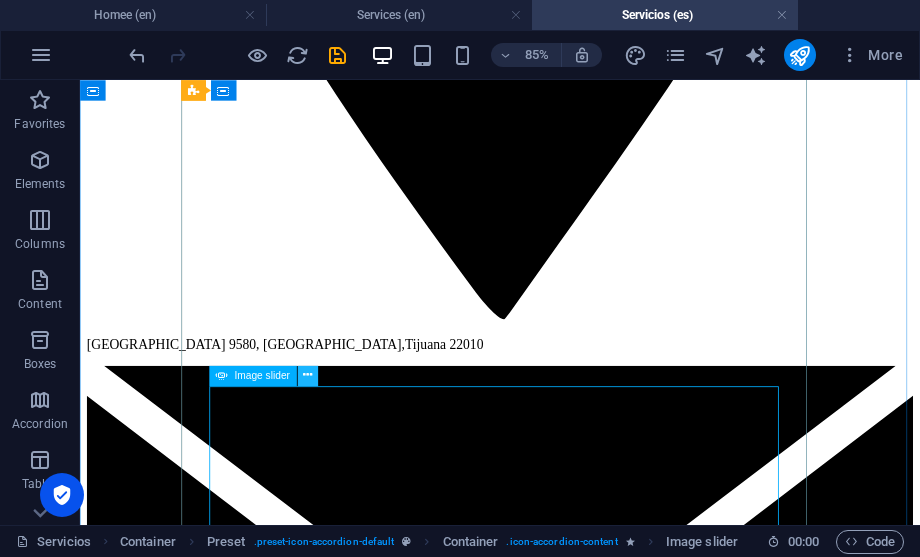 click at bounding box center [308, 376] 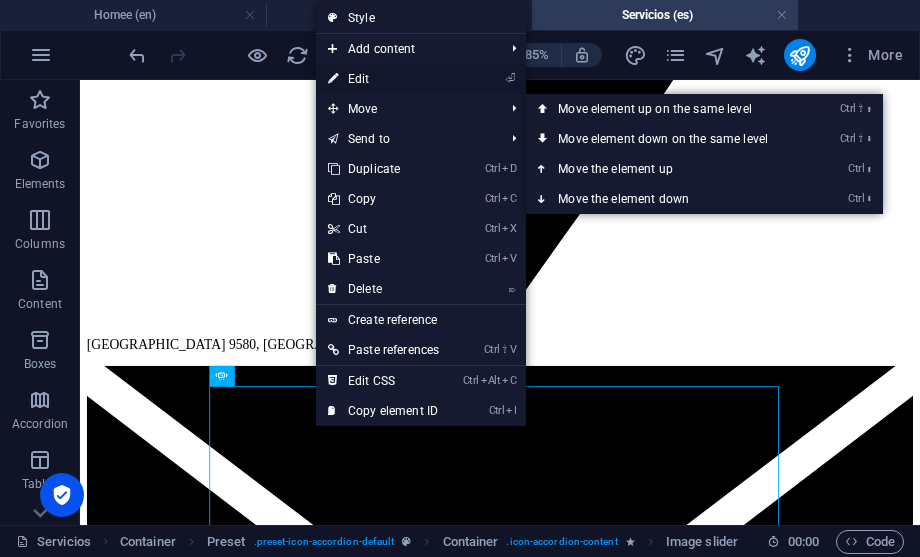drag, startPoint x: 363, startPoint y: 81, endPoint x: 48, endPoint y: 966, distance: 939.3881 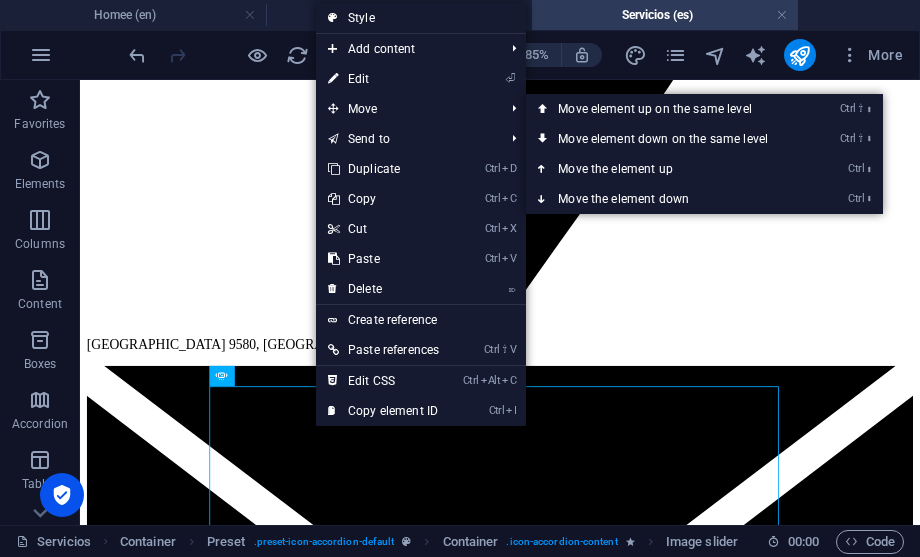 select on "ms" 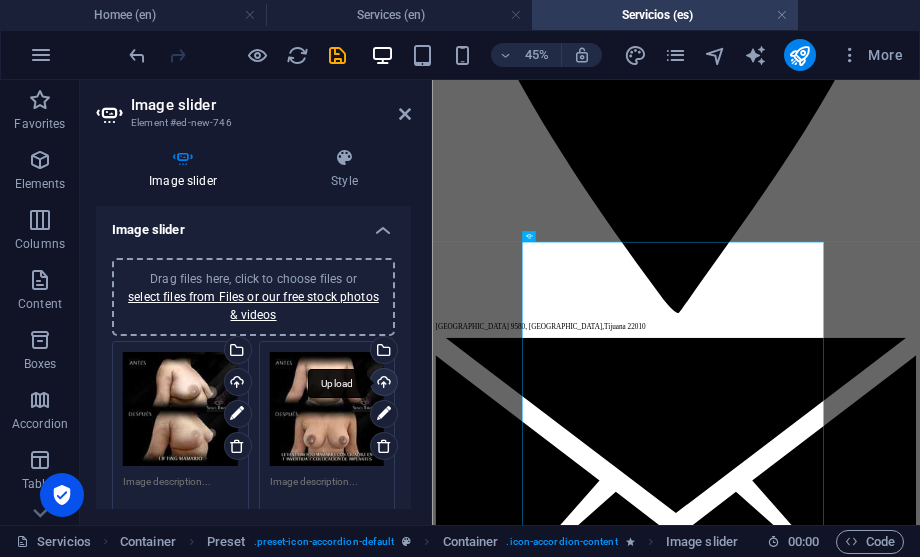 click on "Upload" at bounding box center (382, 384) 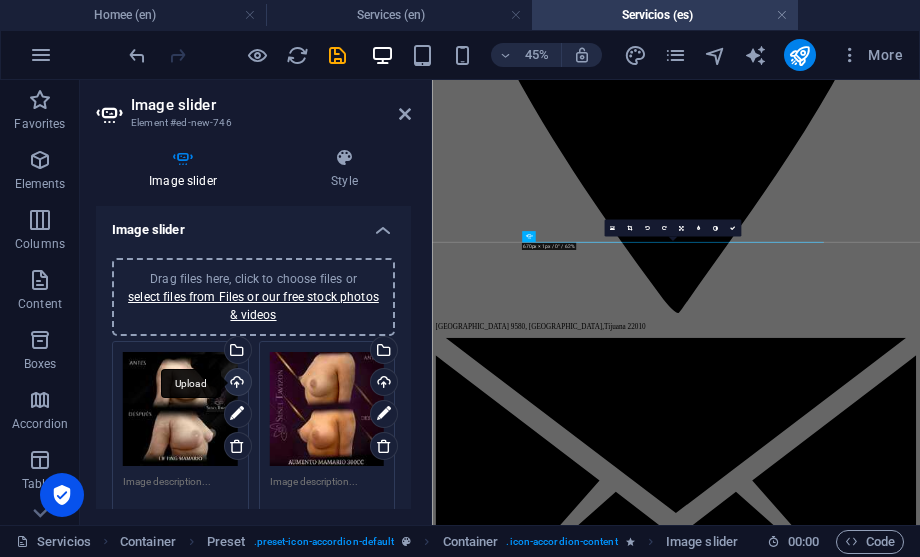 click on "Upload" at bounding box center [236, 384] 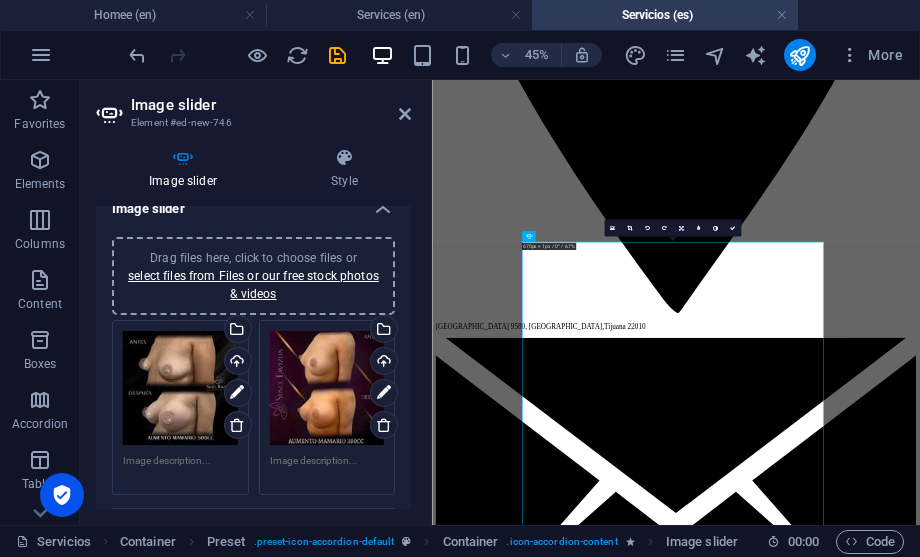 scroll, scrollTop: 0, scrollLeft: 0, axis: both 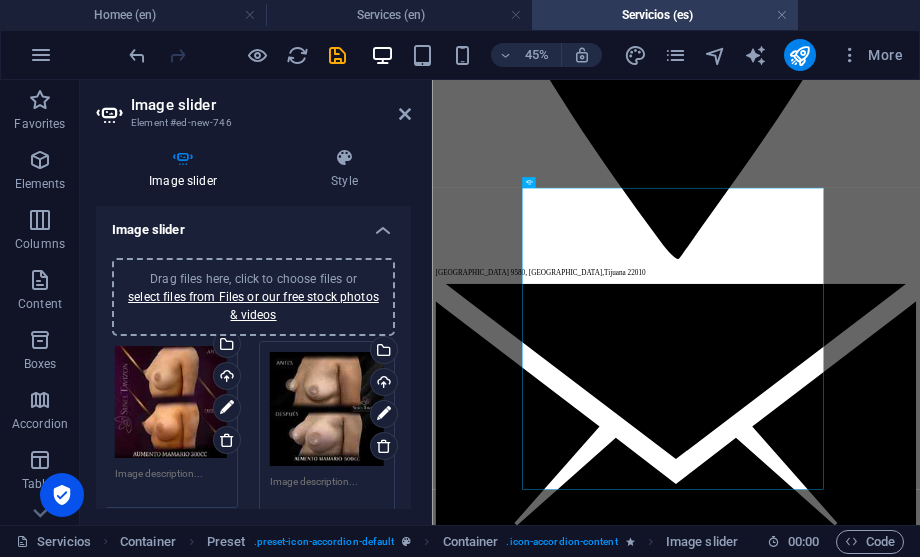 drag, startPoint x: 317, startPoint y: 414, endPoint x: 190, endPoint y: 410, distance: 127.06297 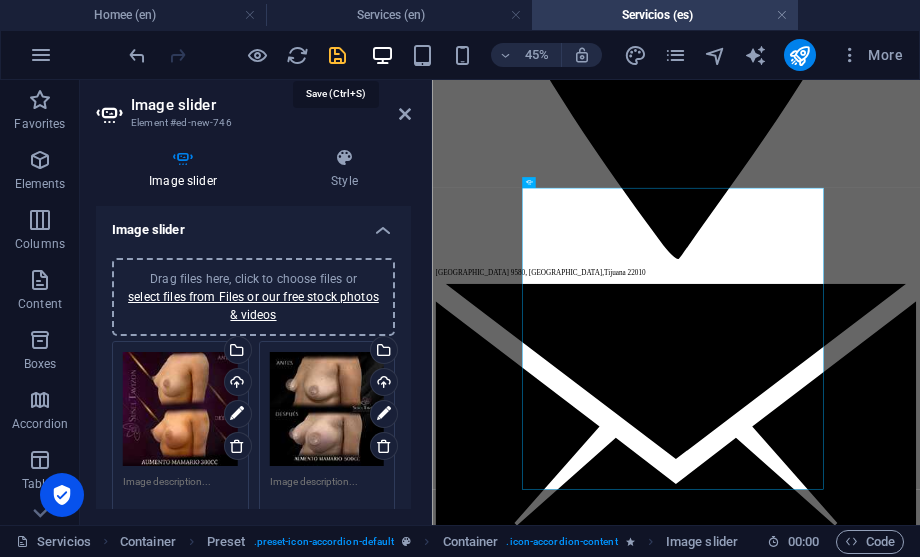 click at bounding box center (337, 55) 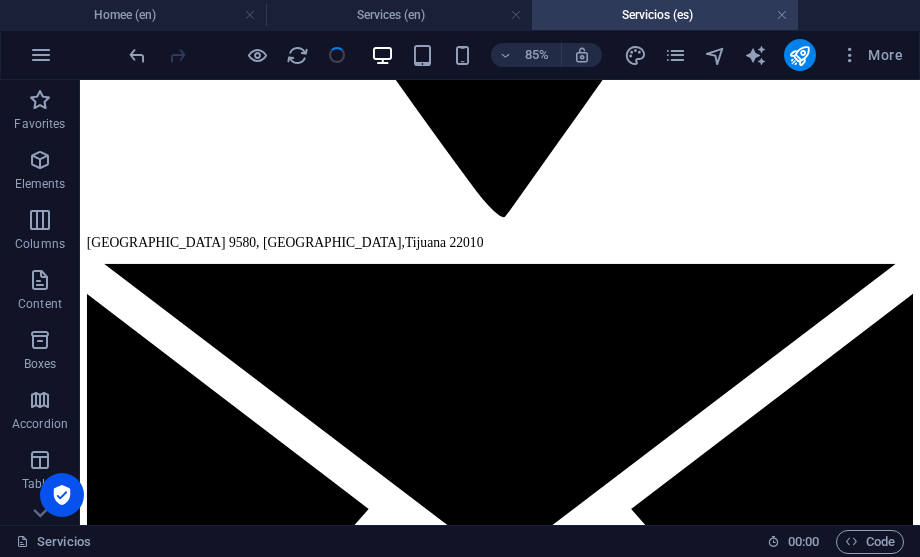drag, startPoint x: 492, startPoint y: 86, endPoint x: 370, endPoint y: 399, distance: 335.936 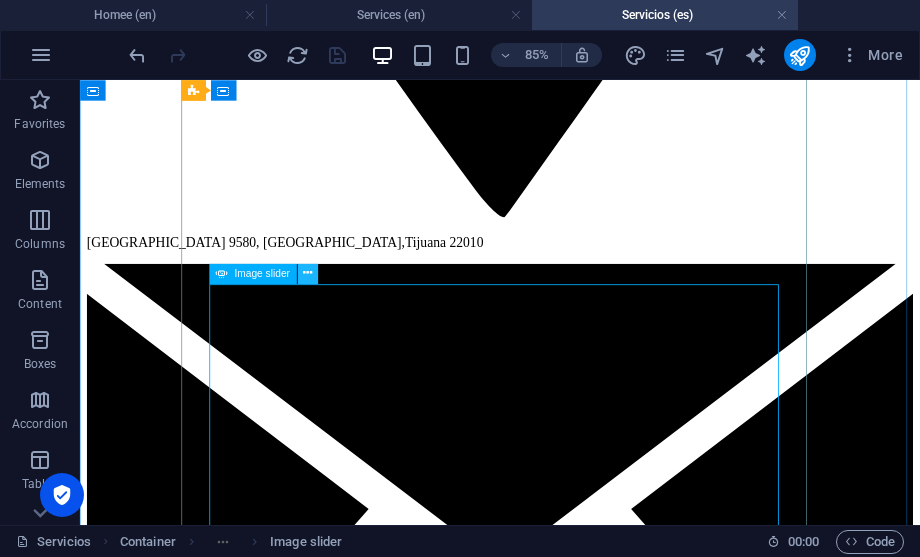 click at bounding box center [307, 274] 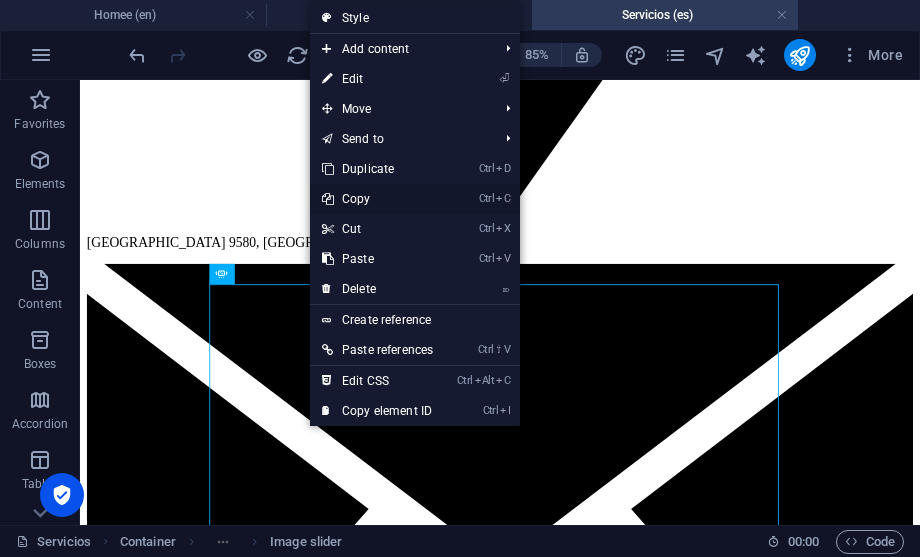 click on "Ctrl C  Copy" at bounding box center (377, 199) 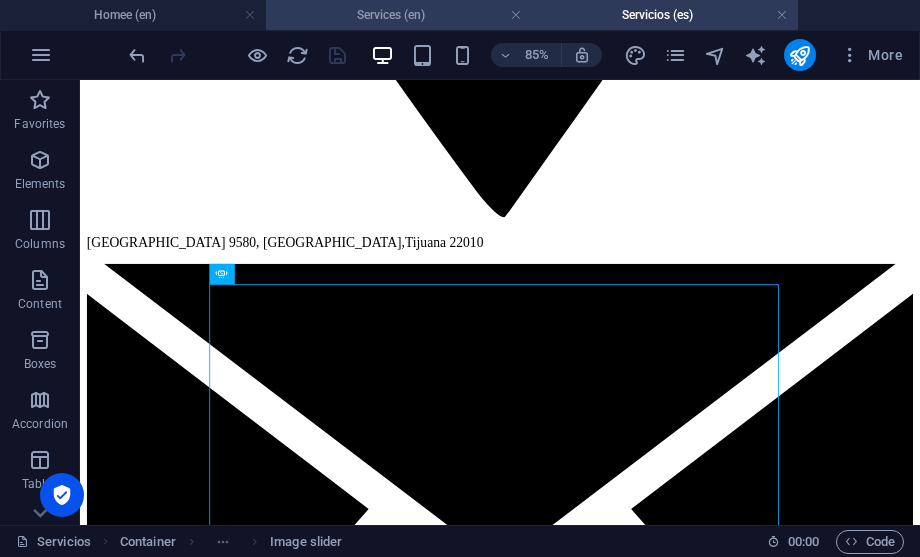 click on "Services (en)" at bounding box center [399, 15] 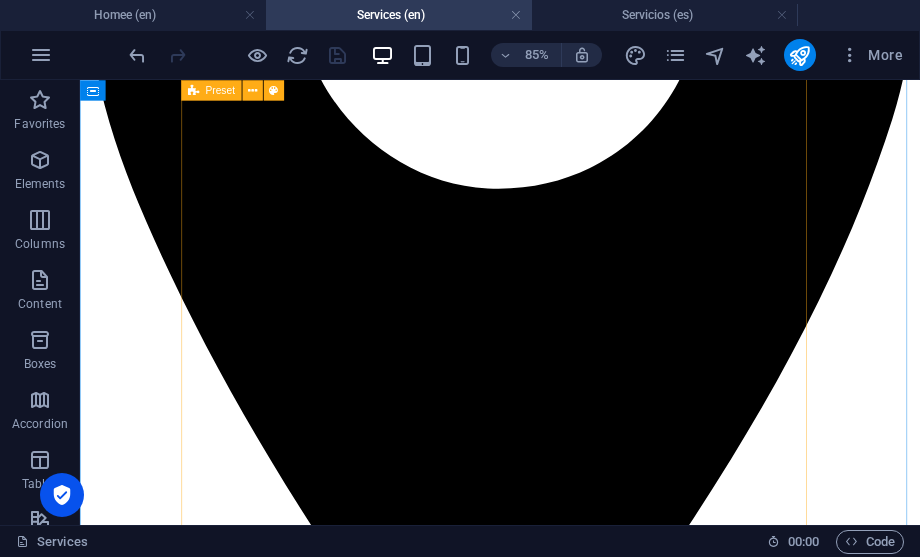 scroll, scrollTop: 2127, scrollLeft: 0, axis: vertical 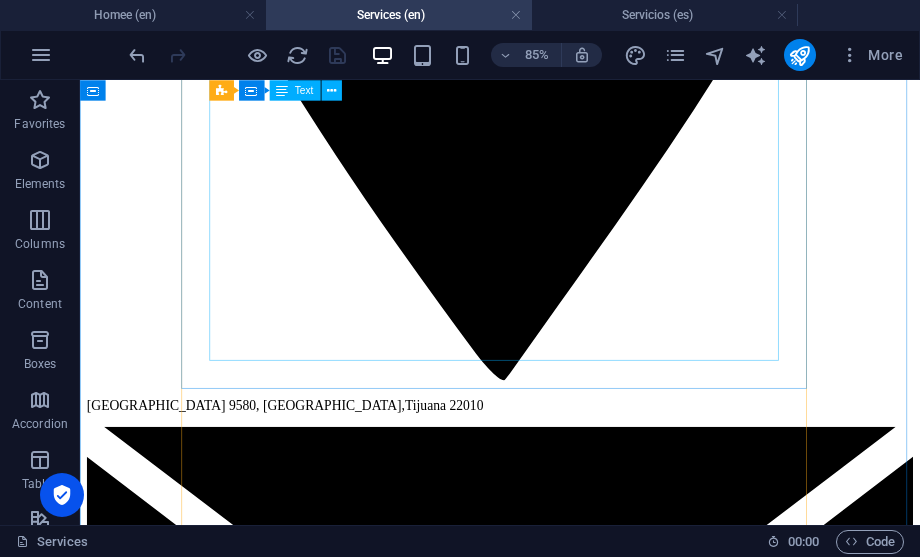 click on "Breast Augmentation Enhance your figure with confidence, harmony, and safety Breast augmentation is one of the most popular procedures among women looking to enhance their shape and regain confidence in their bodies. With her unique aesthetic sensibility and precise surgical technique, Dr. Susel Tavizon achieves symmetrical, natural-looking results tailored to each patient. She carefully attends to every detail to ensure your results are: ✅ Symmetrical ✅ Natural to the touch and eye ✅ Safe and long-lasting Premium implants with a 10-year warranty We work exclusively with the world’s leading FDA-approved brands: Motiva® Gummy Bear Silimed® These implants offer: ✔️ Greater safety ✔️ Beautiful shape and projection ✔️ Soft, natural feel Why choose Dr. Tavizon? With over 10 years of experience and hundreds of happy patients, Dr. Tavizon specializes in advanced, minimally invasive techniques that reduce recovery time, minimize pain, and leave discreet scars. Book your consultation" at bounding box center [574, 6208] 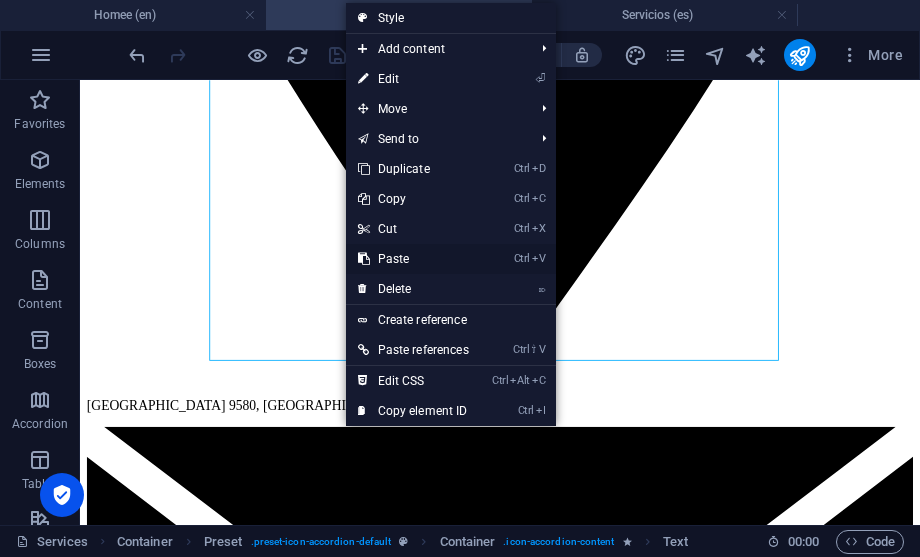 click on "Ctrl V  Paste" at bounding box center (413, 259) 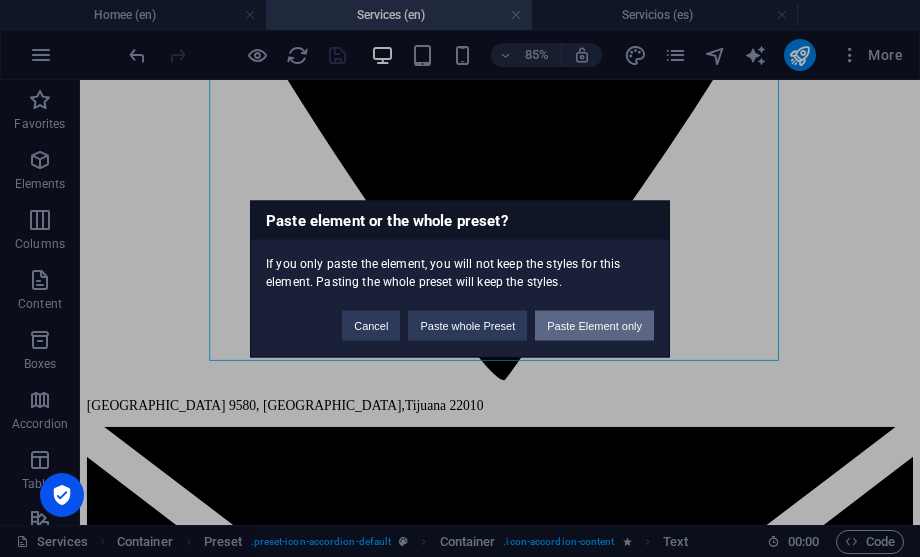click on "Paste Element only" at bounding box center (594, 325) 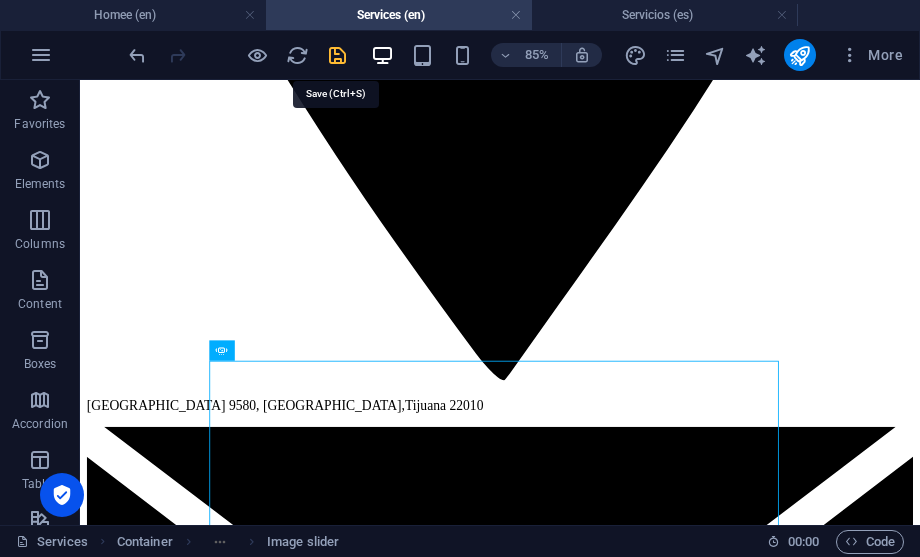 click at bounding box center (337, 55) 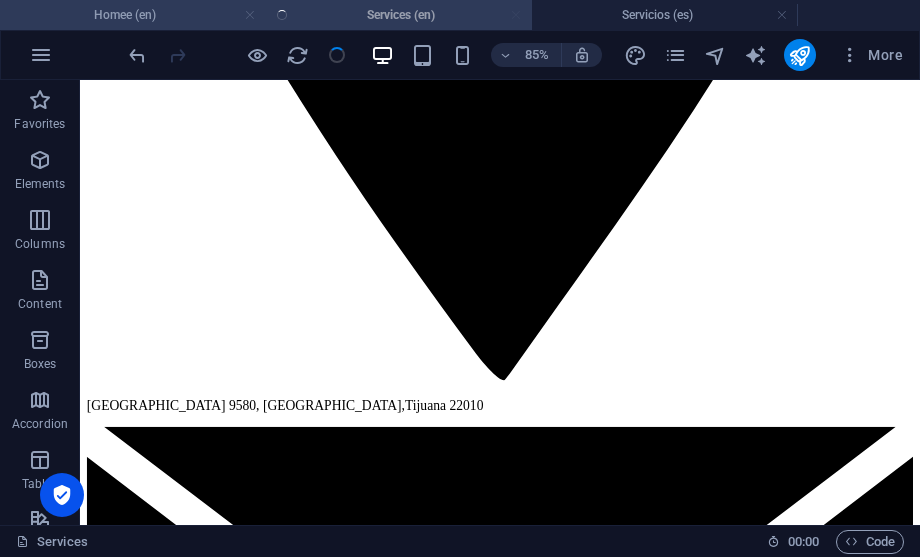 click at bounding box center [250, 15] 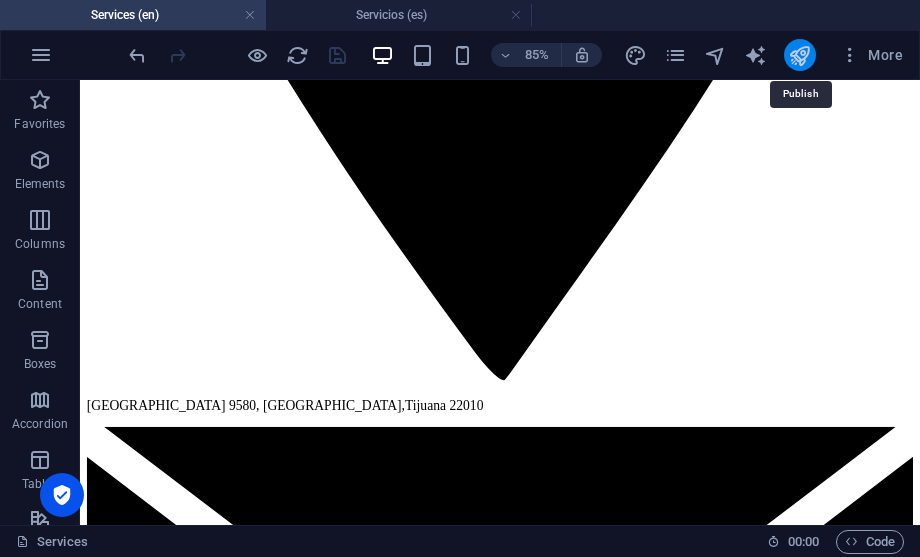 click at bounding box center [799, 55] 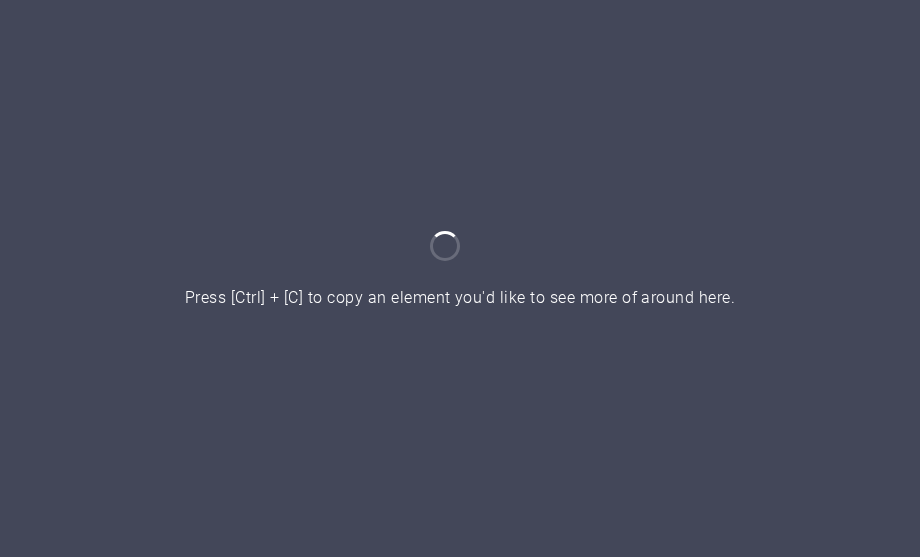 scroll, scrollTop: 0, scrollLeft: 0, axis: both 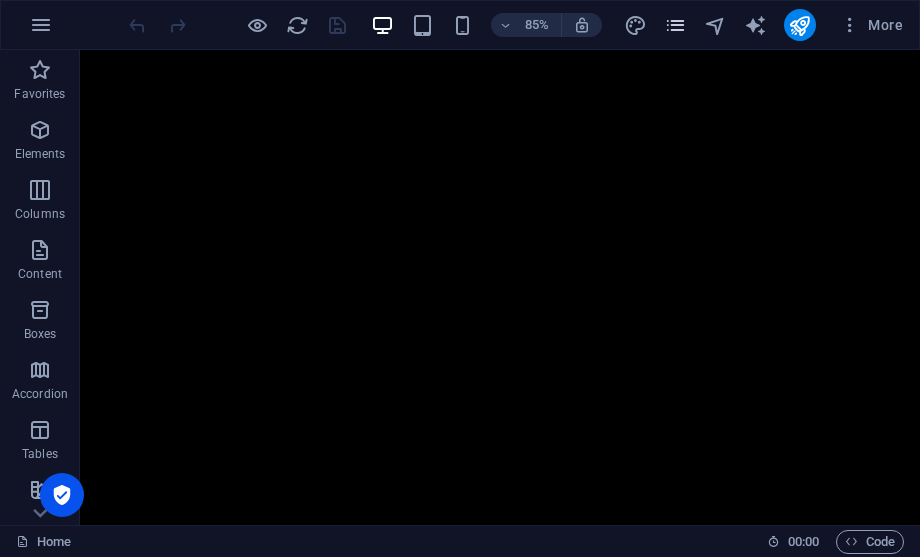 click at bounding box center (675, 25) 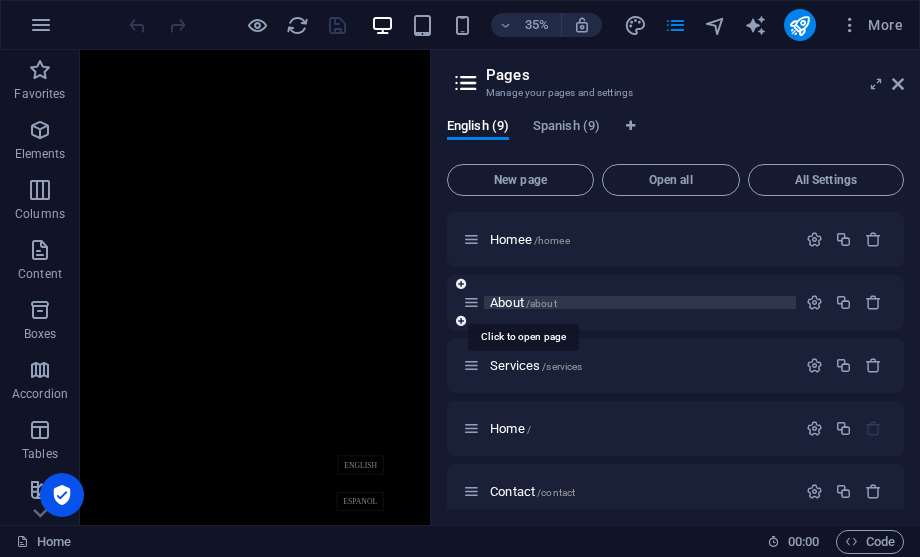 click on "/about" at bounding box center [541, 303] 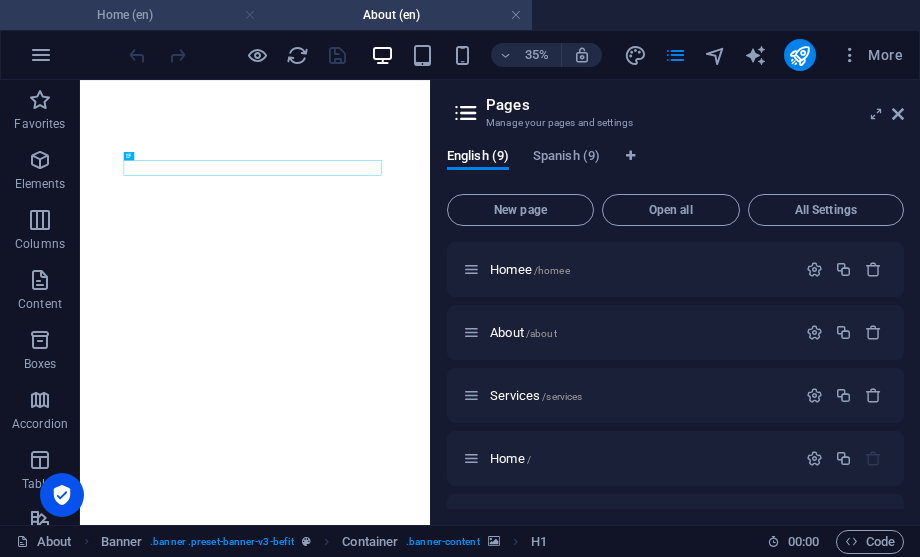 click at bounding box center [250, 15] 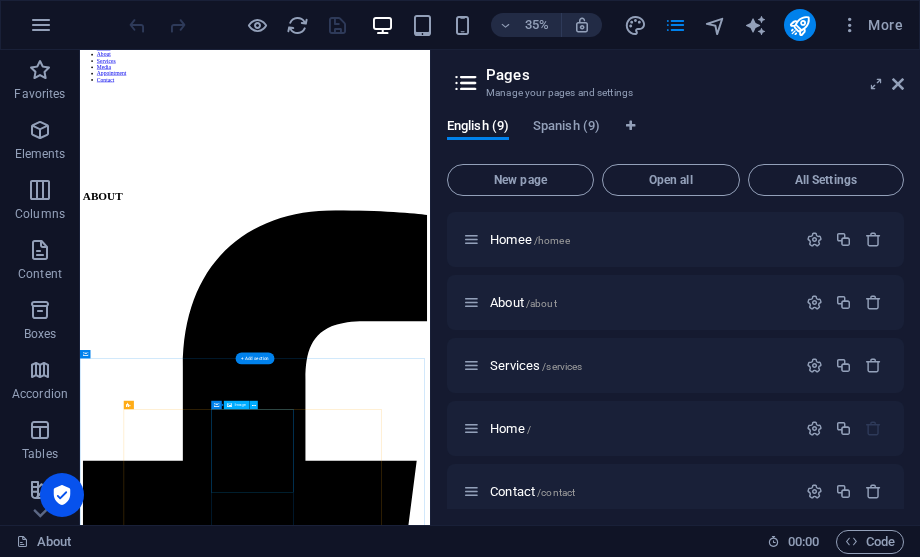 scroll, scrollTop: 5048, scrollLeft: 0, axis: vertical 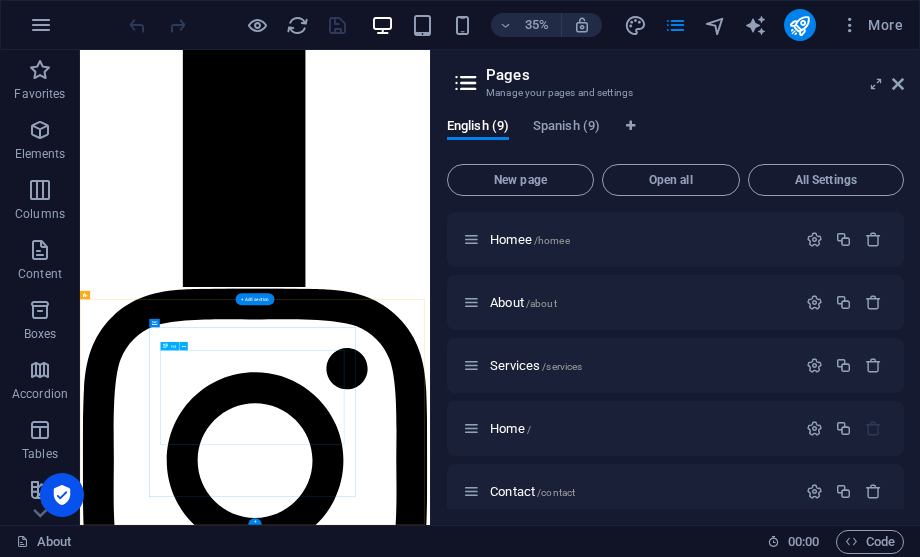 click on "In our clinic we work to make patients happy with their results. That is what one as a doctor is always looking for; that their patients feel better than when they first arrived," he says. It is worth mentioning that more than half a million visitors from all over the world come to [GEOGRAPHIC_DATA] in search of the services of a certified surgeon and a good price, and the cost of cosmetic surgeries in the city can be a third of the total price received by patients in the [GEOGRAPHIC_DATA] or [GEOGRAPHIC_DATA]." at bounding box center [580, 9429] 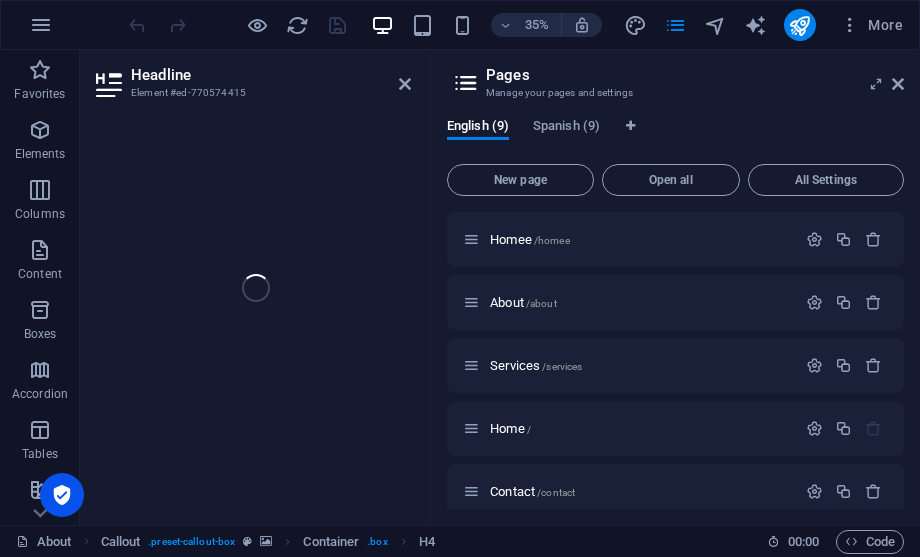 scroll, scrollTop: 15730, scrollLeft: 0, axis: vertical 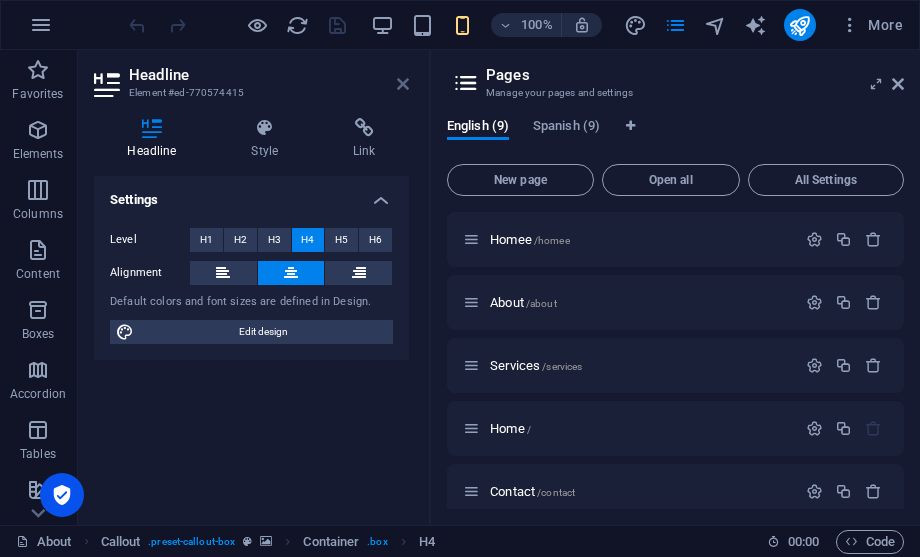 click at bounding box center [403, 84] 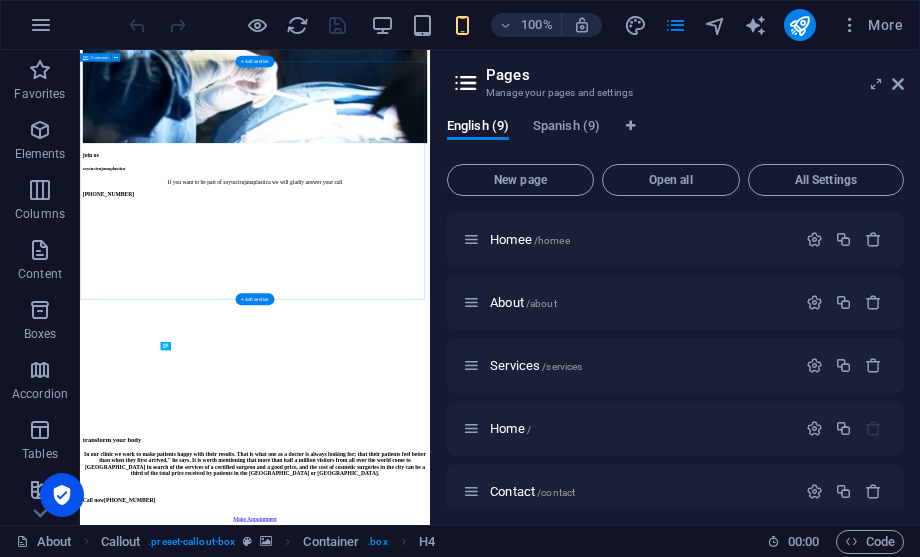 scroll, scrollTop: 0, scrollLeft: 0, axis: both 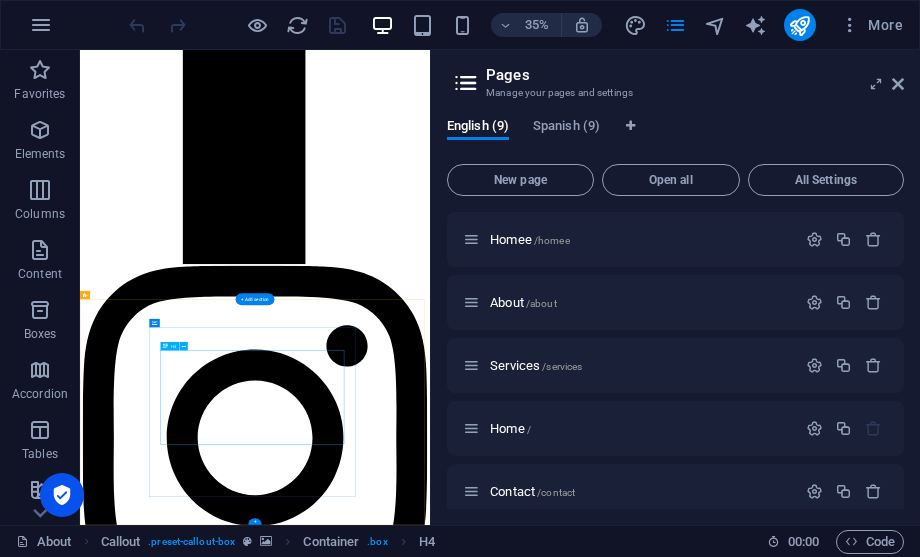 click on "In our clinic we work to make patients happy with their results. That is what one as a doctor is always looking for; that their patients feel better than when they first arrived," he says. It is worth mentioning that more than half a million visitors from all over the world come to Tijuana in search of the services of a certified surgeon and a good price, and the cost of cosmetic surgeries in the city can be a third of the total price received by patients in the United States or Canada." at bounding box center [580, 9364] 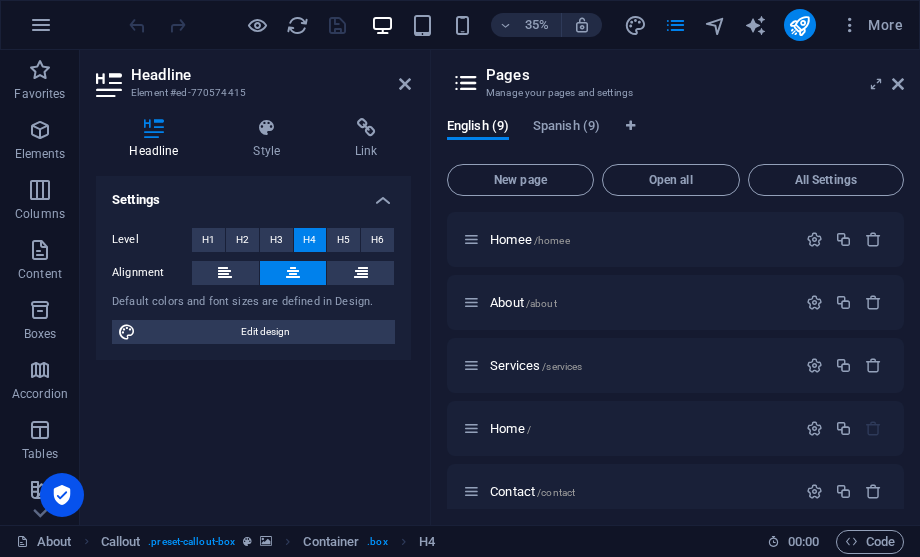 scroll, scrollTop: 0, scrollLeft: 2, axis: horizontal 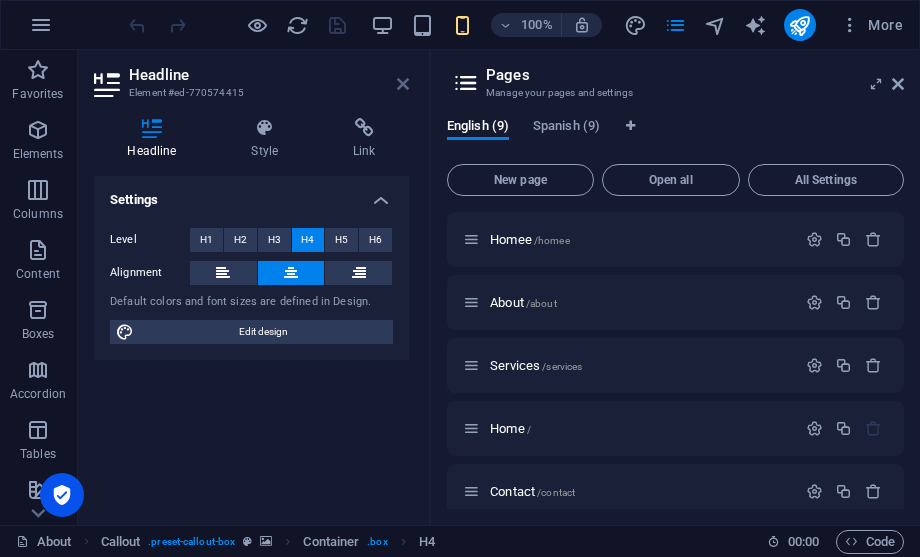 click at bounding box center [403, 84] 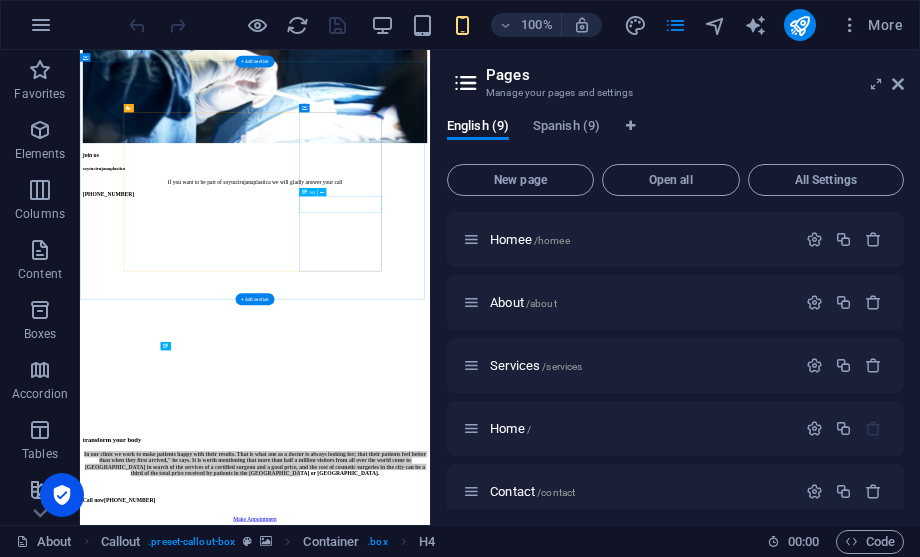 scroll, scrollTop: 5091, scrollLeft: 0, axis: vertical 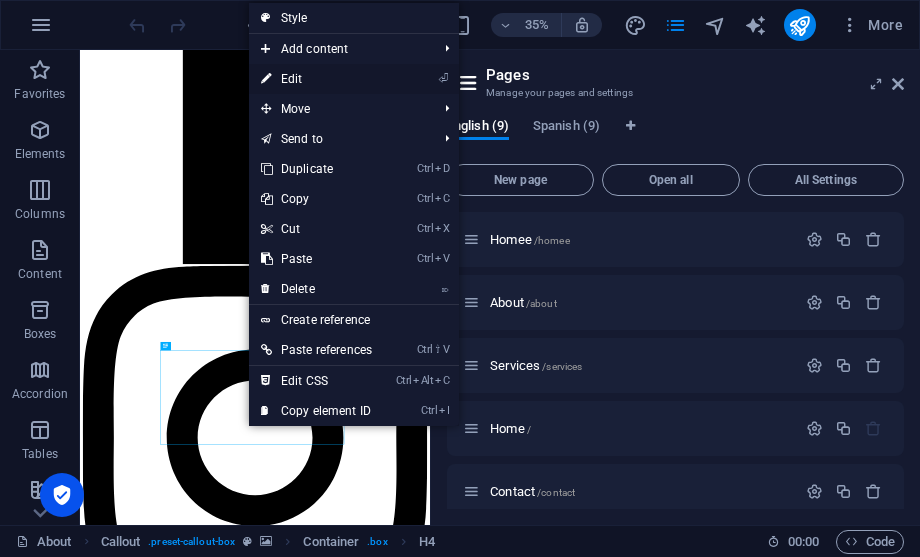 click on "⏎  Edit" at bounding box center [316, 79] 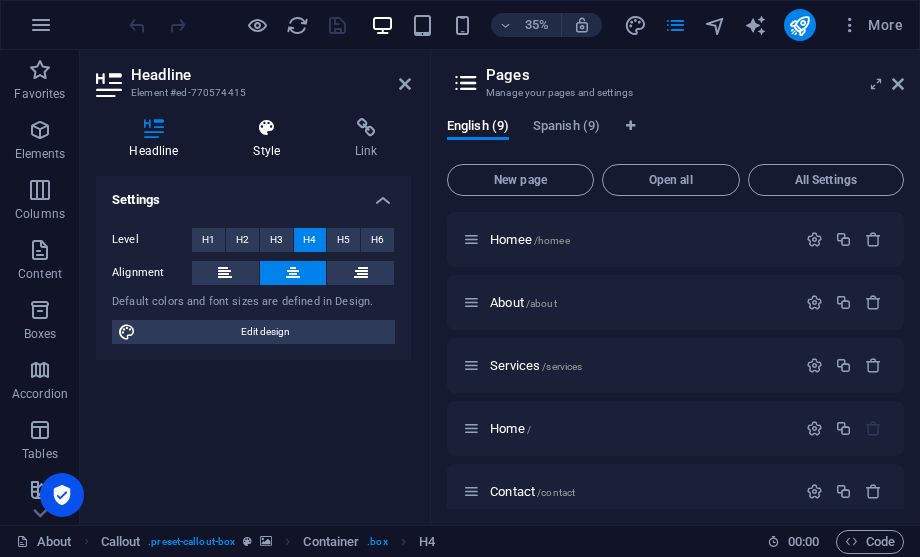 scroll, scrollTop: 0, scrollLeft: 2, axis: horizontal 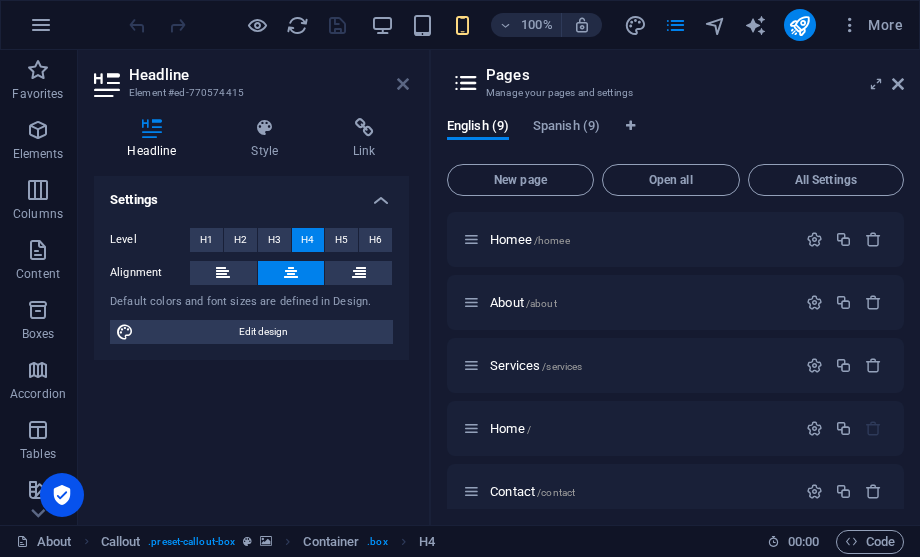 click at bounding box center [403, 84] 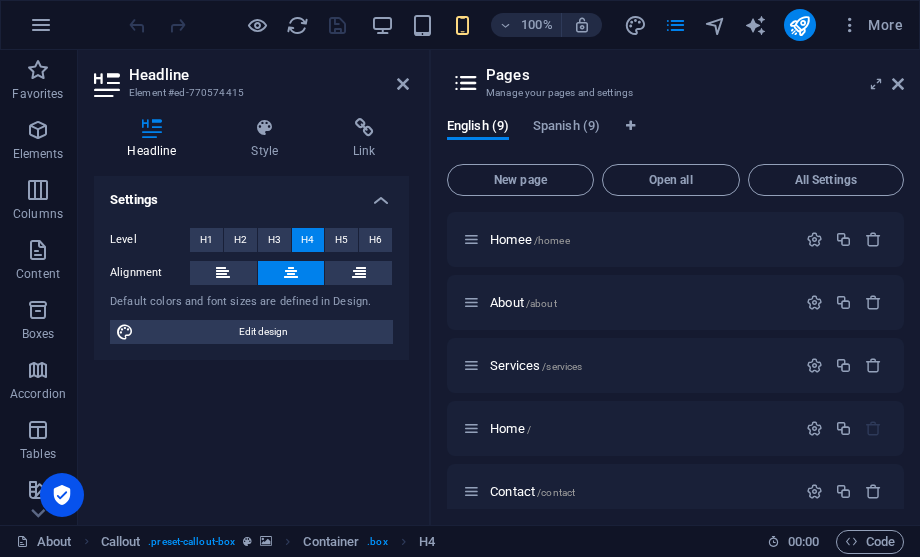 scroll, scrollTop: 5091, scrollLeft: 0, axis: vertical 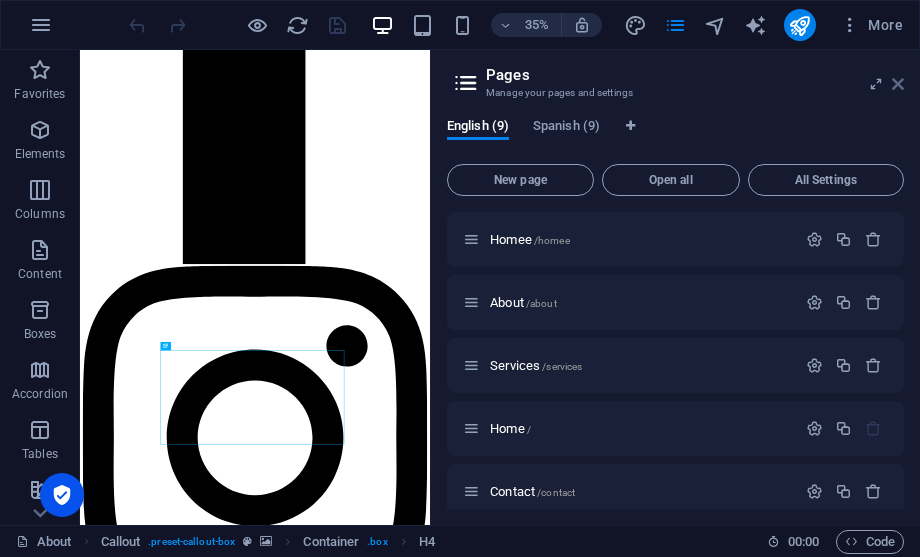 click at bounding box center (898, 84) 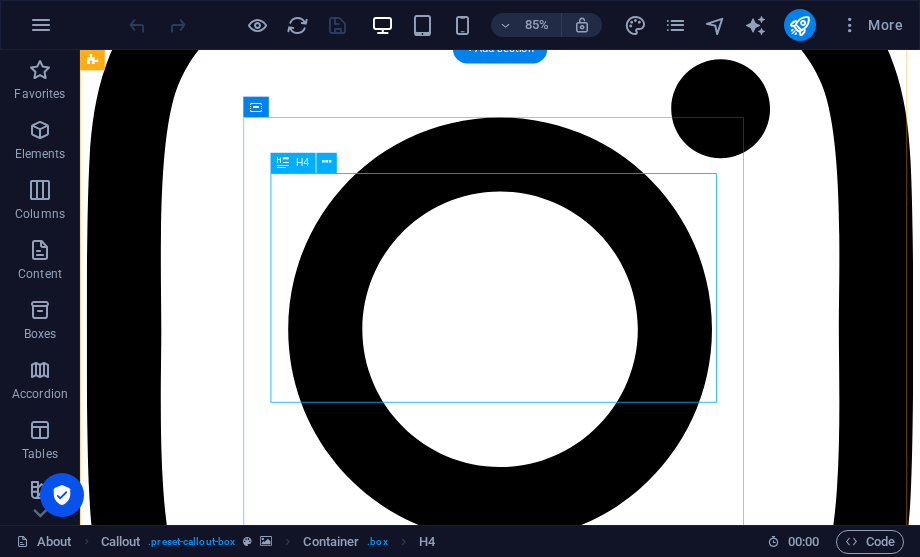 click on "In our clinic we work to make patients happy with their results. That is what one as a doctor is always looking for; that their patients feel better than when they first arrived," he says. It is worth mentioning that more than half a million visitors from all over the world come to Tijuana in search of the services of a certified surgeon and a good price, and the cost of cosmetic surgeries in the city can be a third of the total price received by patients in the United States or Canada." at bounding box center (574, 8542) 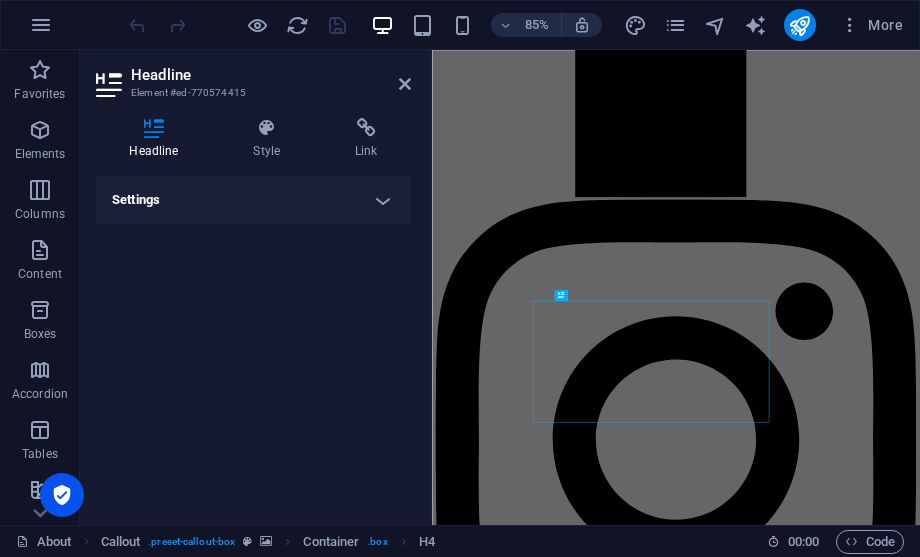 scroll, scrollTop: 5349, scrollLeft: 0, axis: vertical 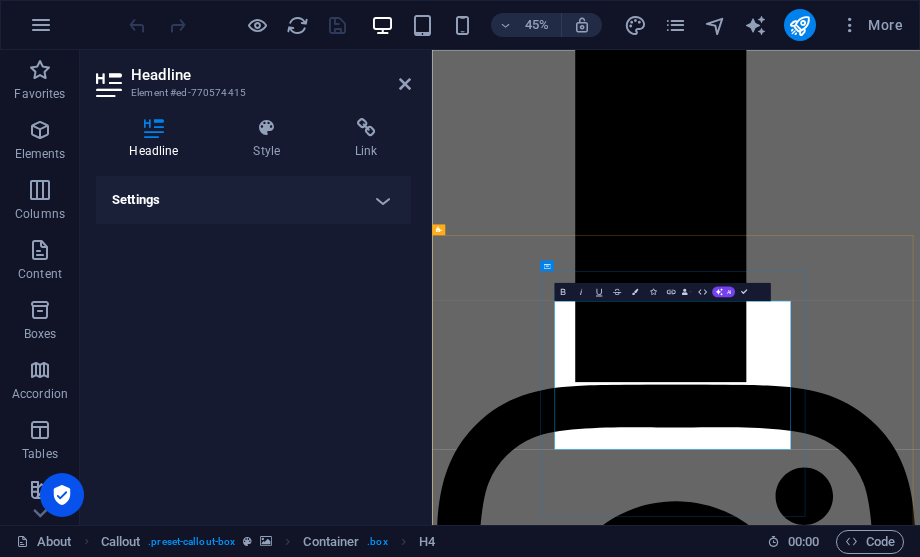 click on "✨ Transform Your Body At our practice, we’re dedicated to helping every patient feel confident and happy with their results — because that’s what truly defines great care: leaving you better than when you arrived. Every year, over half a million visitors from around the world choose Tijuana for its certified surgeons and exceptional value. Here, you can achieve the results you’ve dreamed of — often at just a third of the cost of similar procedures in the U.S. or Canada, without compromising quality or safety." at bounding box center [974, 9891] 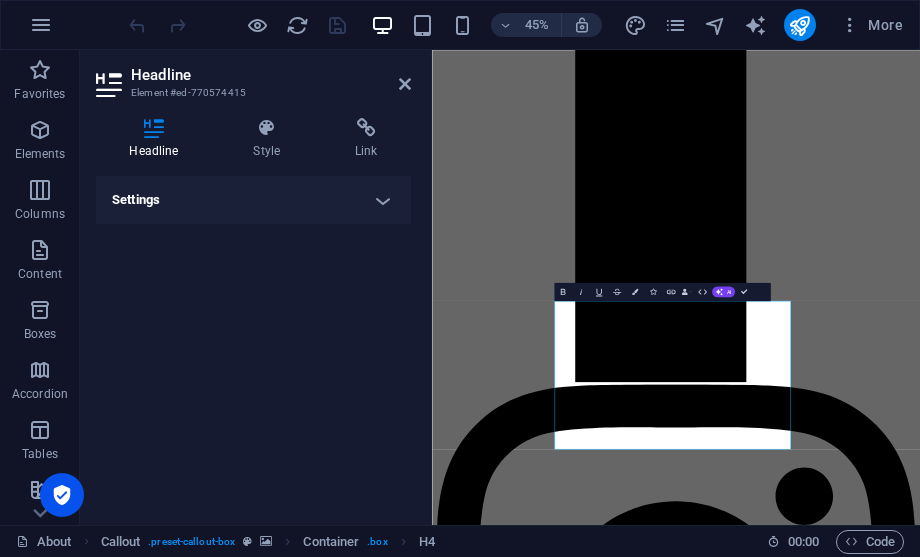click on "Settings Level H1 H2 H3 H4 H5 H6 Alignment Default colors and font sizes are defined in Design. Edit design" at bounding box center (253, 342) 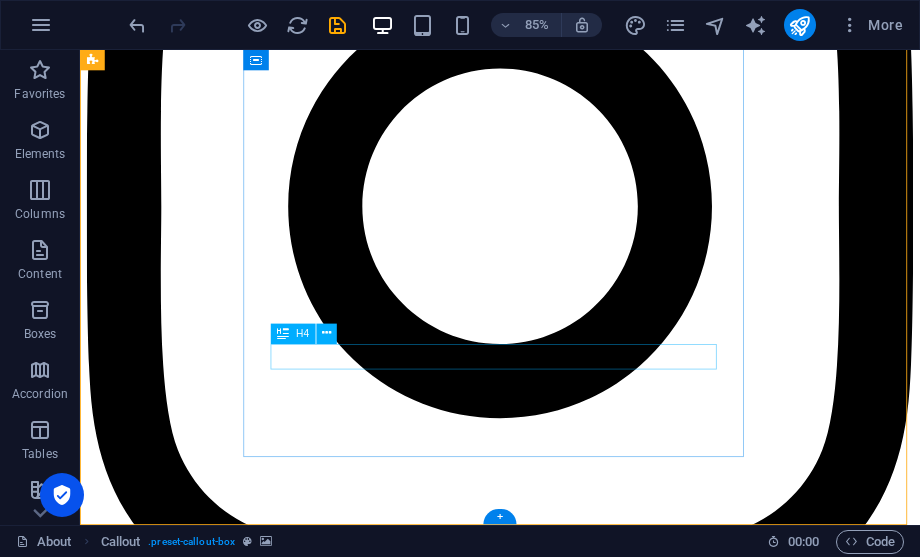 scroll, scrollTop: 5666, scrollLeft: 0, axis: vertical 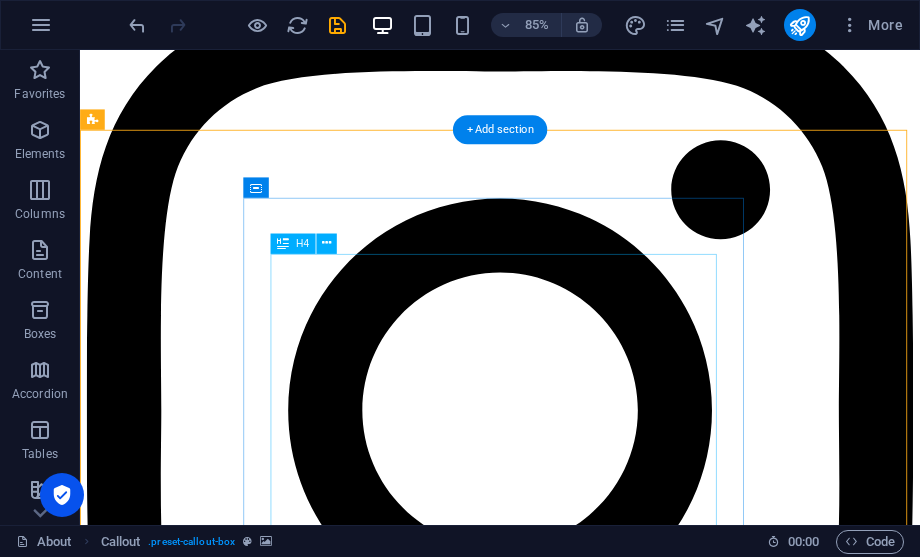 click on "✨ Transform Your Body At our practice, we’re dedicated to helping every patient feel confident and happy with their results — because that’s what truly defines great care: leaving you better than when you arrived. Every year, over half a million visitors from around the world choose Tijuana for its certified surgeons and exceptional value. Here, you can achieve the results you’ve dreamed of — often at just a third of the cost of similar procedures in the U.S. or Canada, without compromising quality or safety." at bounding box center [574, 8715] 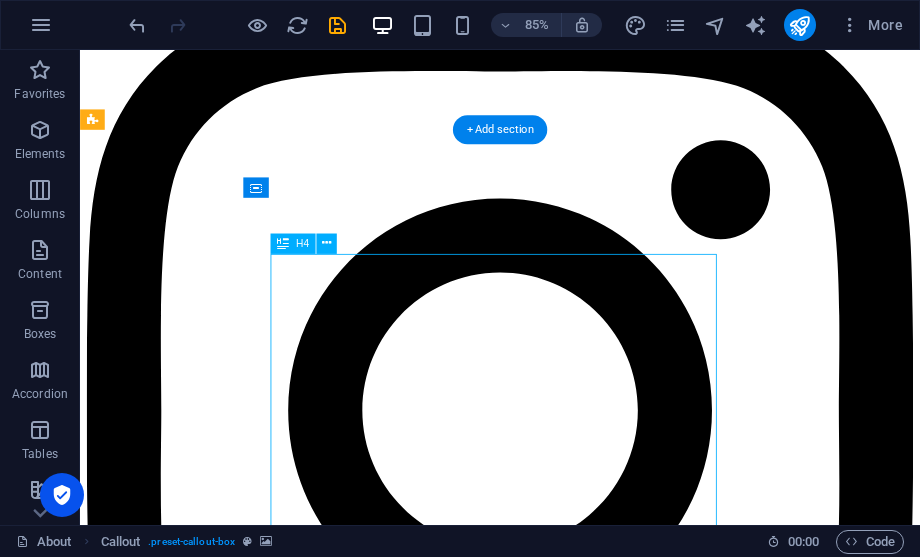 click on "✨ Transform Your Body At our practice, we’re dedicated to helping every patient feel confident and happy with their results — because that’s what truly defines great care: leaving you better than when you arrived. Every year, over half a million visitors from around the world choose Tijuana for its certified surgeons and exceptional value. Here, you can achieve the results you’ve dreamed of — often at just a third of the cost of similar procedures in the U.S. or Canada, without compromising quality or safety." at bounding box center (574, 8715) 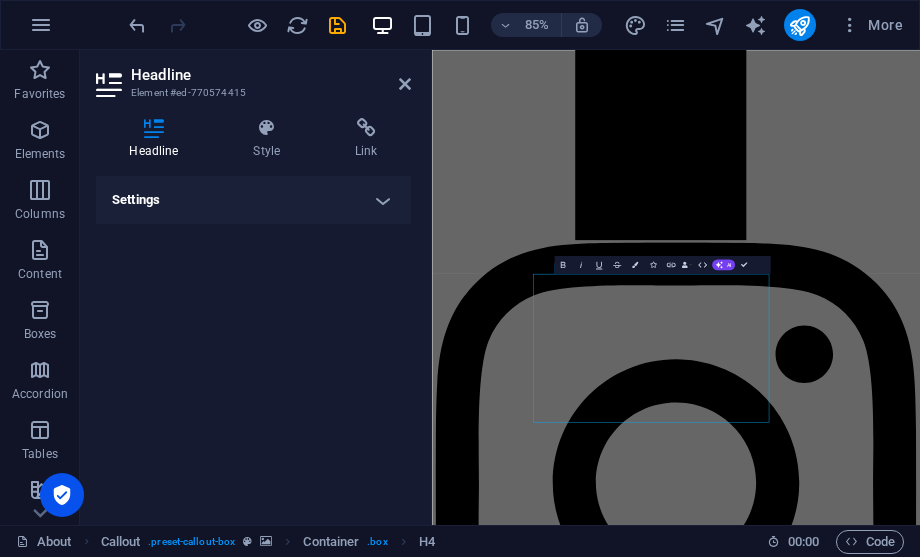 scroll, scrollTop: 5409, scrollLeft: 0, axis: vertical 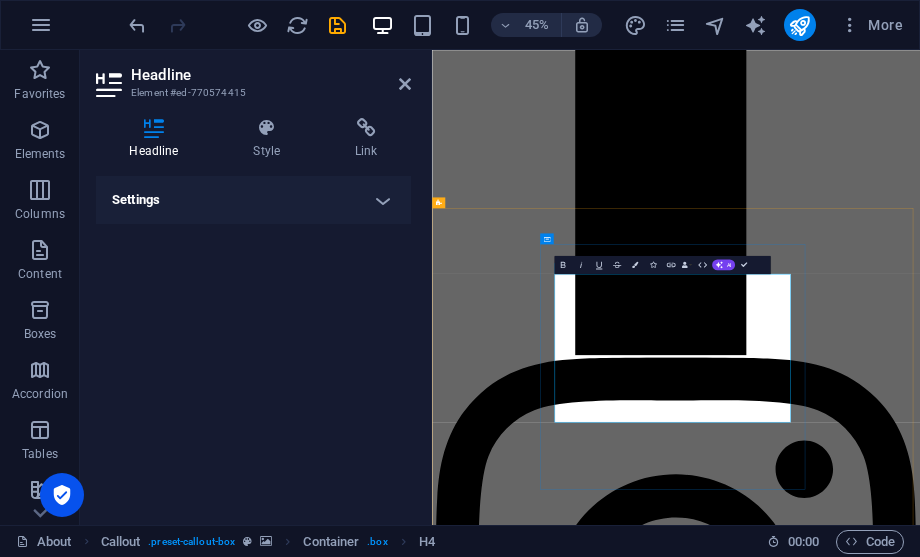 click on "✨ Transform Your Body At our practice, we’re dedicated to helping every patient feel confident and happy with their results — because that’s what truly defines great care: leaving you better than when you arrived. Every year, over half a million visitors from around the world choose Tijuana for its certified surgeons and exceptional value. Here, you can achieve the results you’ve dreamed of — often at just a third of the cost of similar procedures in the U.S. or Canada, without compromising quality or safety." at bounding box center (974, 9501) 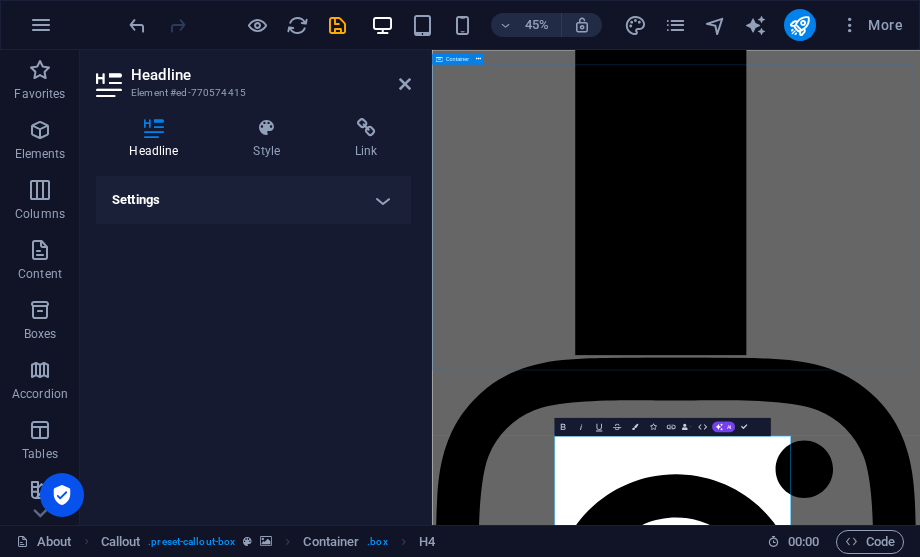 scroll, scrollTop: 5049, scrollLeft: 0, axis: vertical 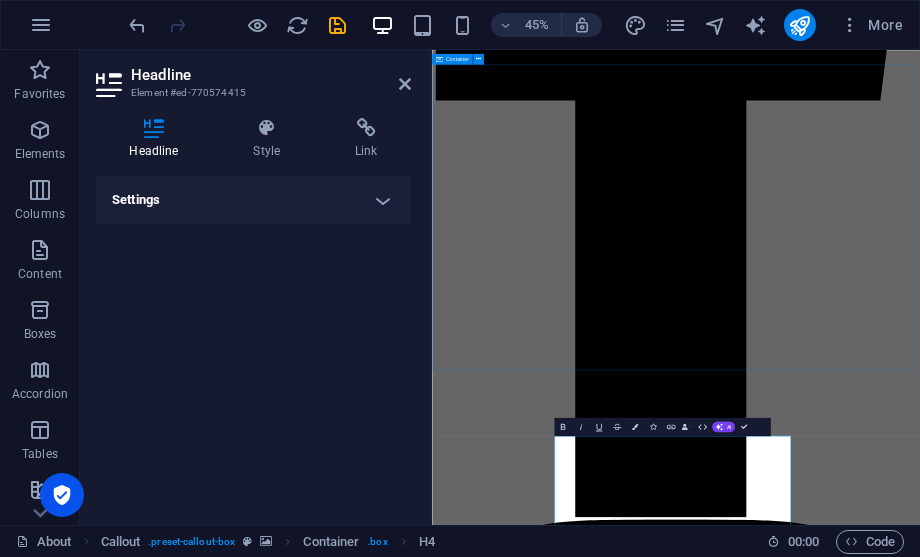 click on "Specialists DR coming soon Coming Soon susel tavizon Certified Plastic Surgeon (#2304)  The Best Plastic Surgeon in TummyTuck & breast augmentation/ join us soytucirujanaplastica If you want to be part of soytucirujanaplastica we will gladly answer your call +16199517777" at bounding box center [974, 7475] 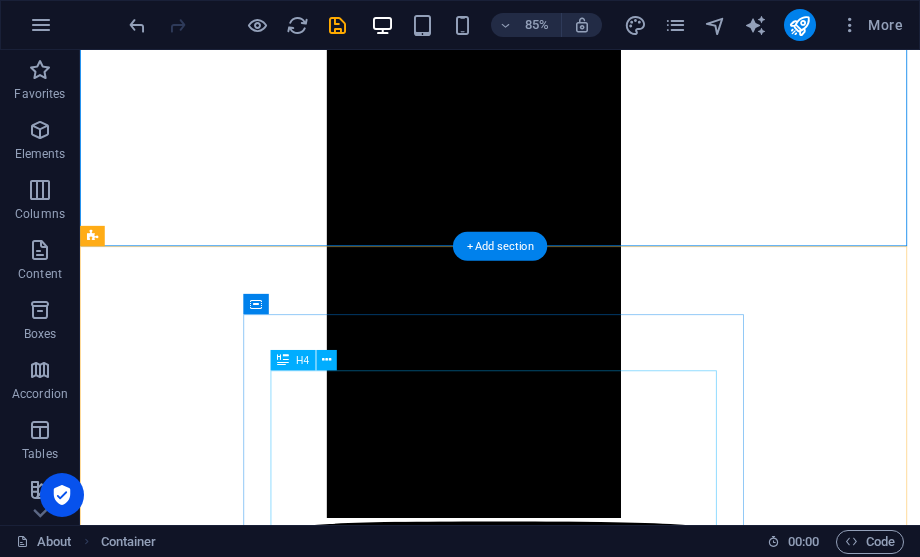 scroll, scrollTop: 5529, scrollLeft: 0, axis: vertical 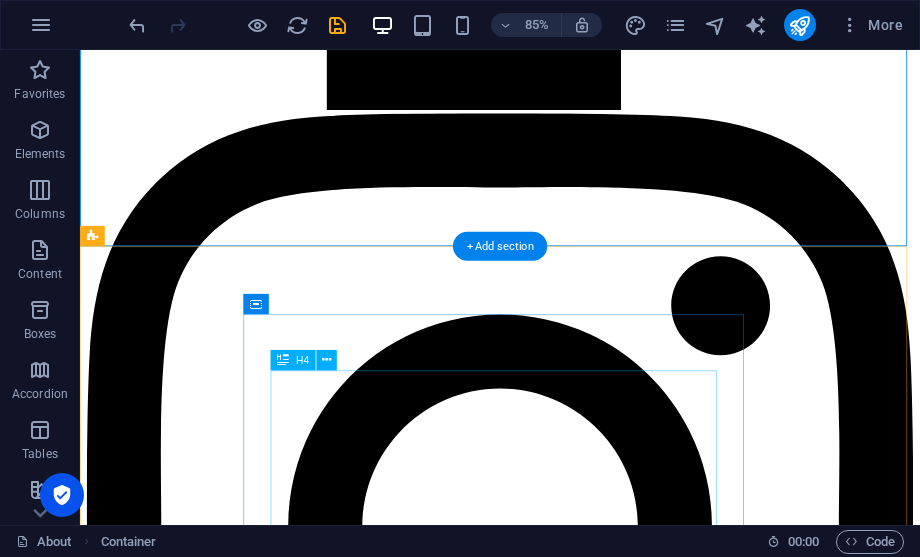click on "✨ Transform Your Body At our practice, we’re dedicated to helping every patient feel confident and happy with their results — because that’s what truly defines great care: leaving you better than when you arrived. Every year, over half a million visitors from around the world choose Tijuana for its certified surgeons and exceptional value. Here, you can achieve the results you’ve dreamed of — often at just a third of the cost of similar procedures in the U.S. or Canada, without compromising quality or safety." at bounding box center [574, 8852] 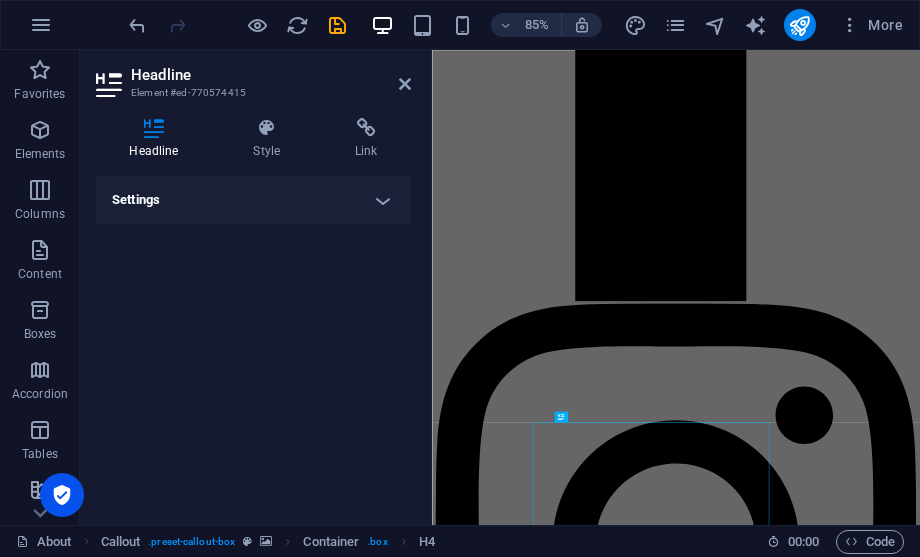 scroll, scrollTop: 5409, scrollLeft: 0, axis: vertical 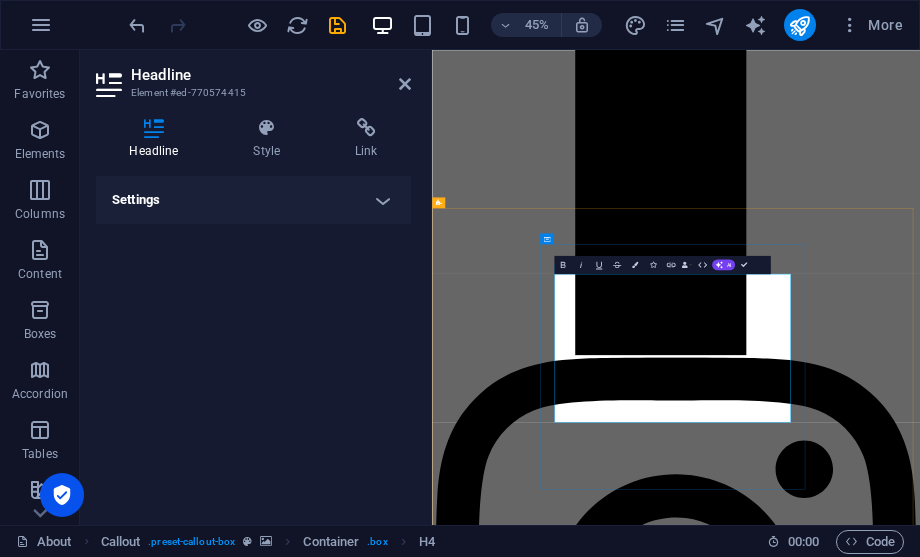 click on "✨ Transform Your Body At our practice, we’re dedicated to helping every patient feel confident and happy with their results — because that’s what truly defines great care: leaving you better than when you arrived. Every year, over half a million visitors from around the world choose Tijuana for its certified surgeons and exceptional value. Here, you can achieve the results you’ve dreamed of — often at just a third of the cost of similar procedures in the U.S. or Canada, without compromising quality or safety." at bounding box center [974, 9501] 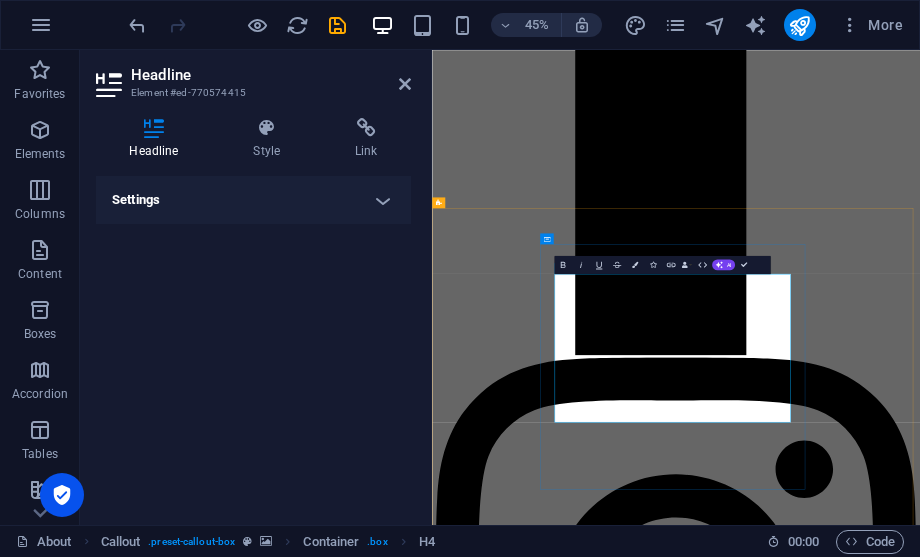 copy on "✨ Transform Your Body" 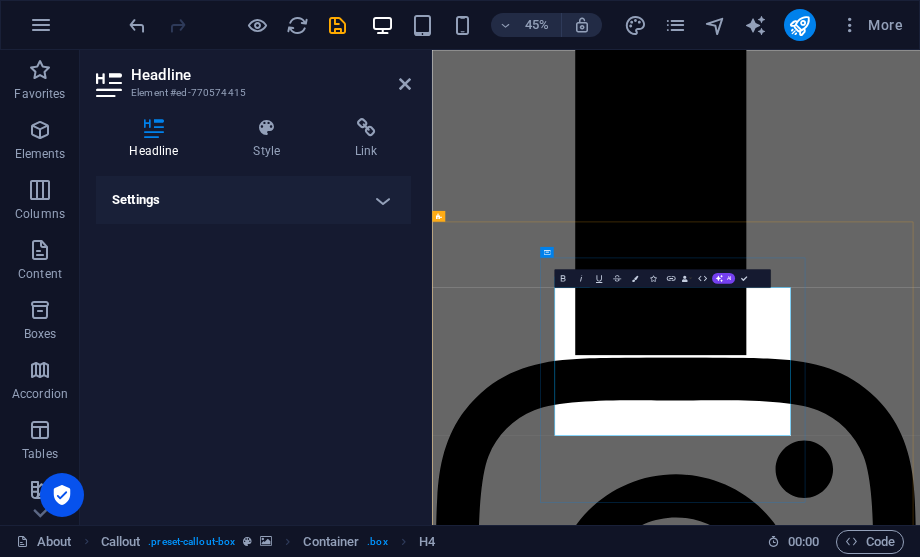scroll, scrollTop: 5379, scrollLeft: 0, axis: vertical 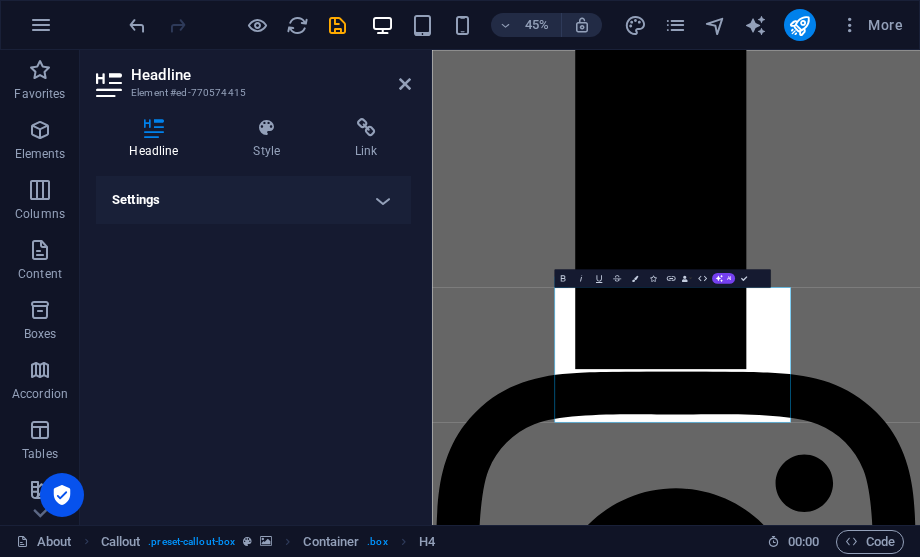 click at bounding box center (974, 9040) 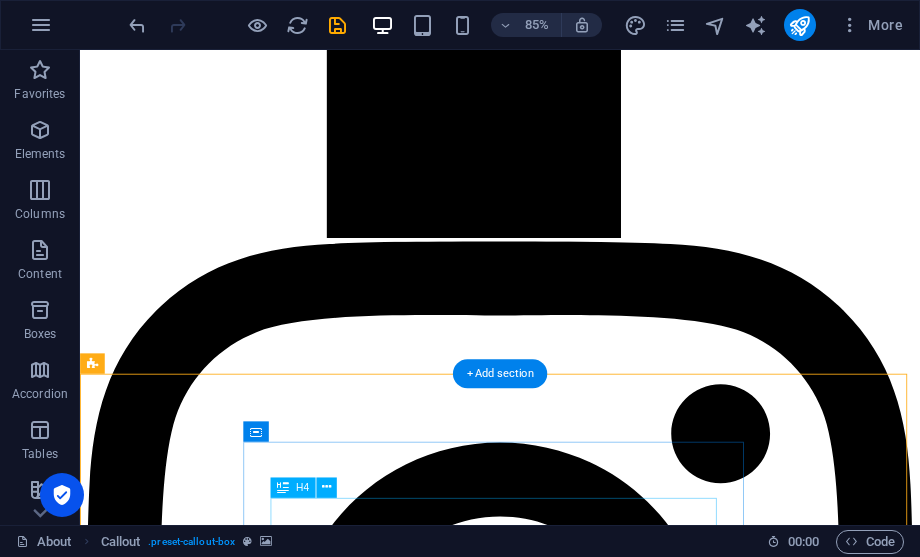 click on "transform your body" at bounding box center (574, 8886) 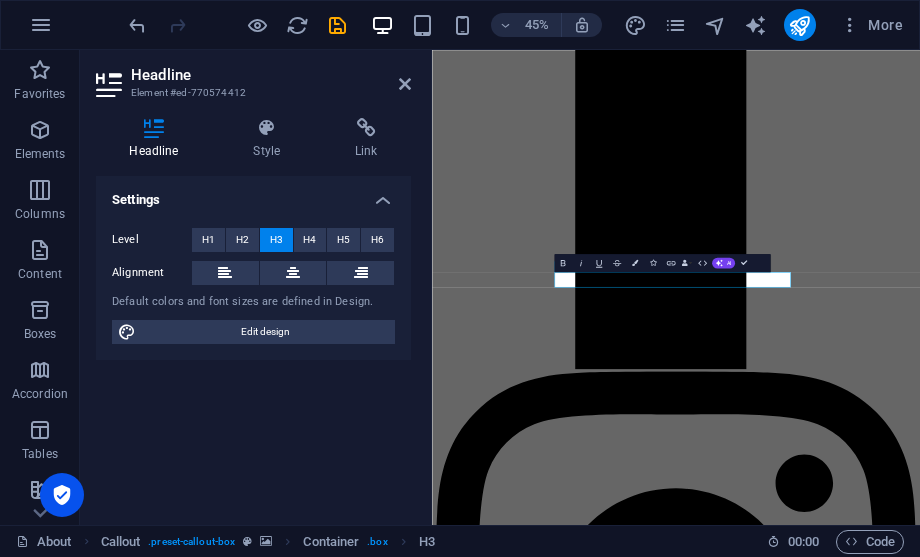 click at bounding box center (974, 9040) 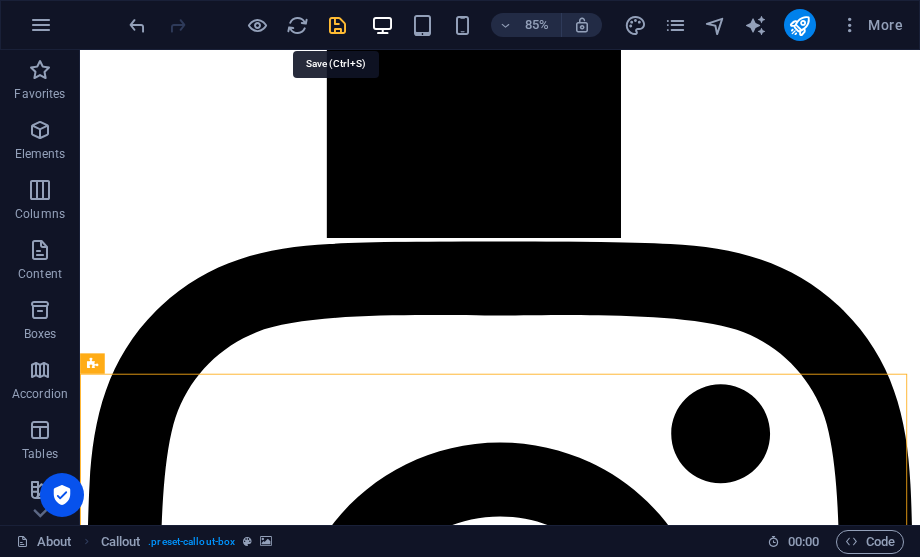 click at bounding box center (337, 25) 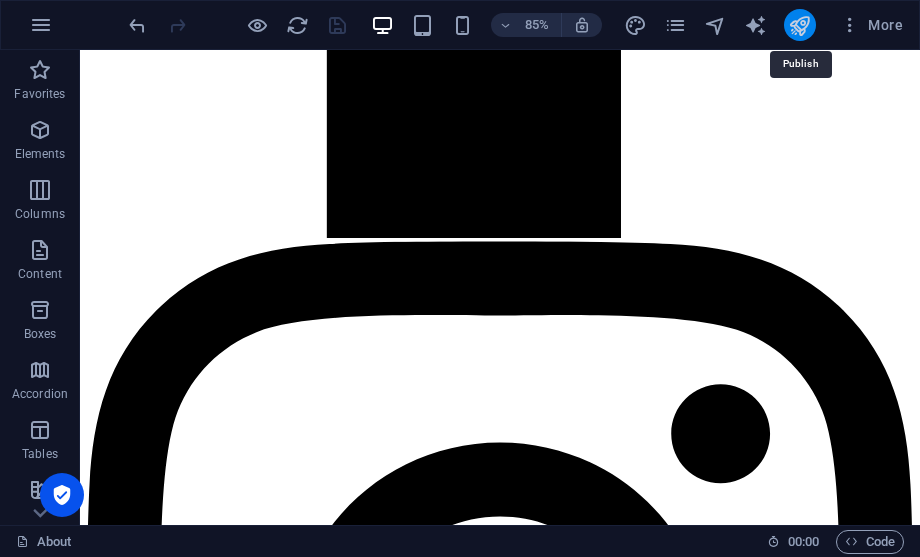 click at bounding box center (799, 25) 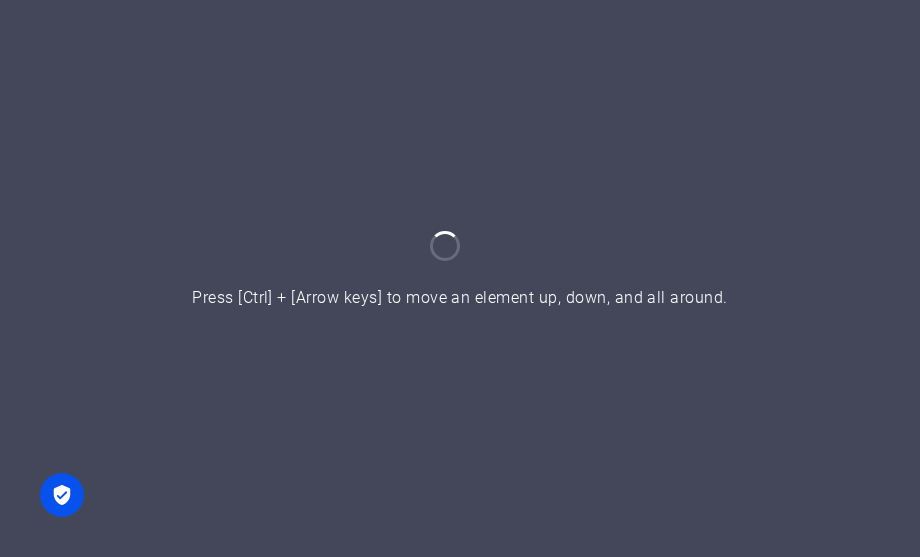 scroll, scrollTop: 0, scrollLeft: 0, axis: both 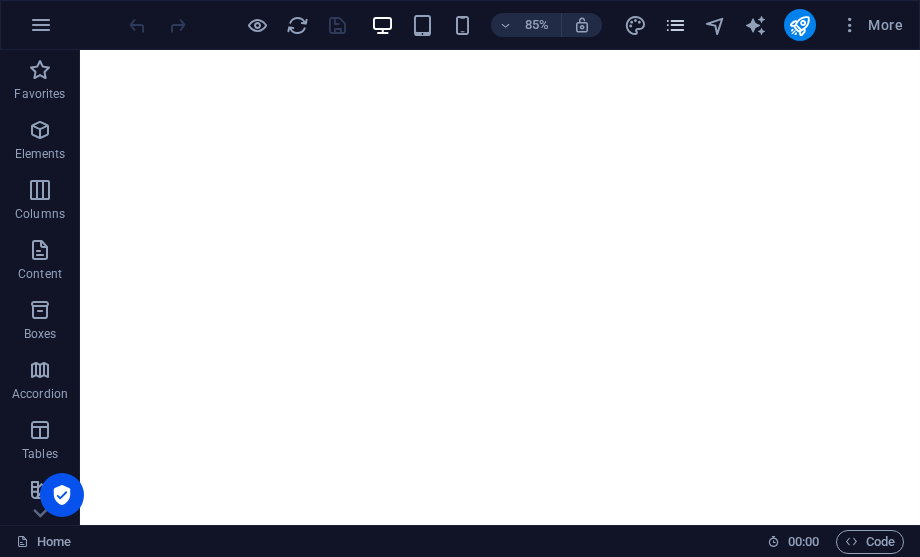 click at bounding box center (675, 25) 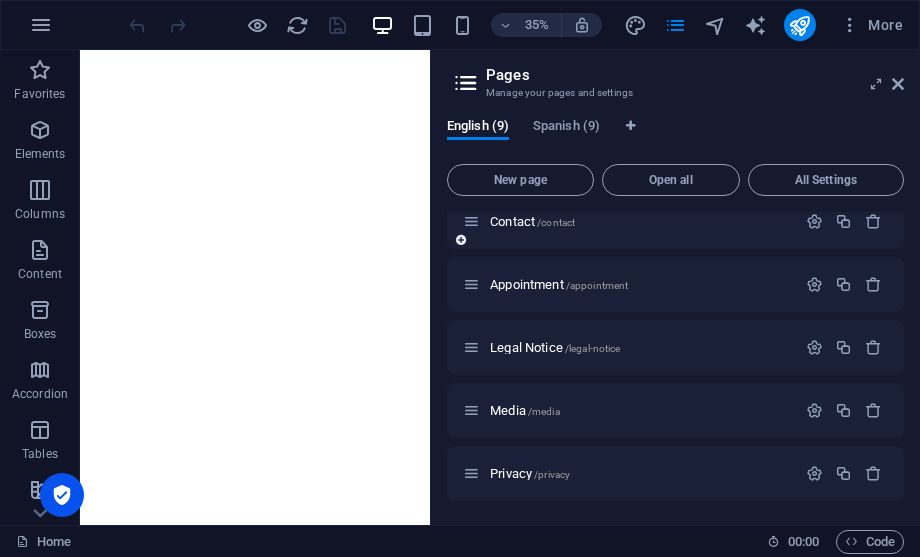 scroll, scrollTop: 0, scrollLeft: 0, axis: both 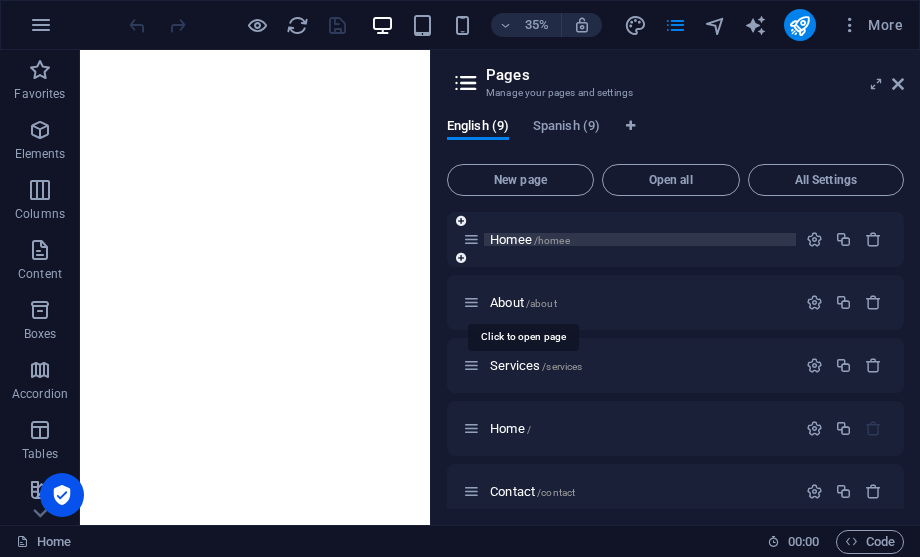 click on "Homee /homee" at bounding box center (530, 239) 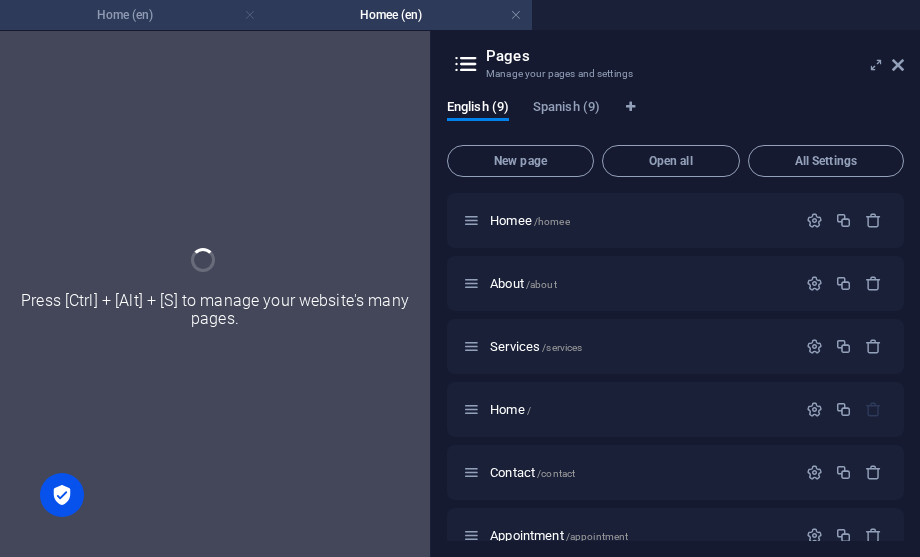 click at bounding box center (250, 15) 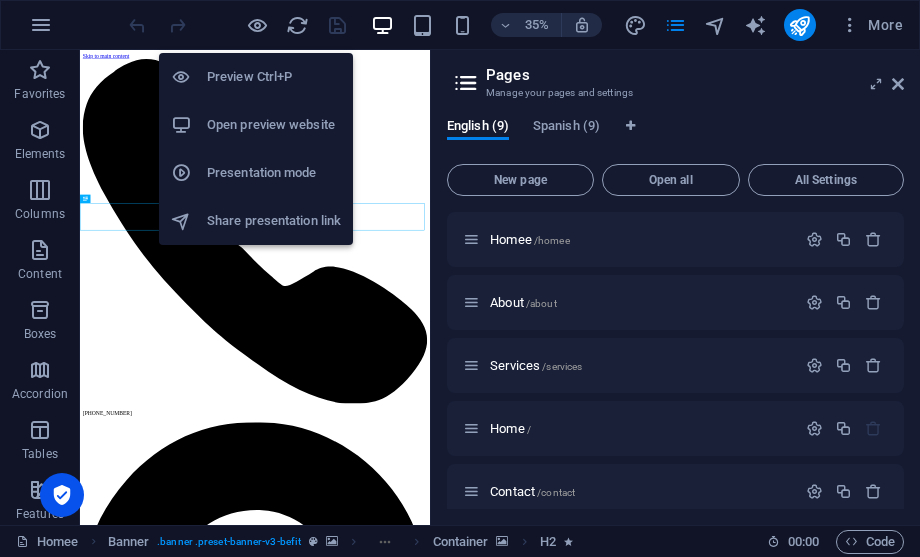 scroll, scrollTop: 0, scrollLeft: 0, axis: both 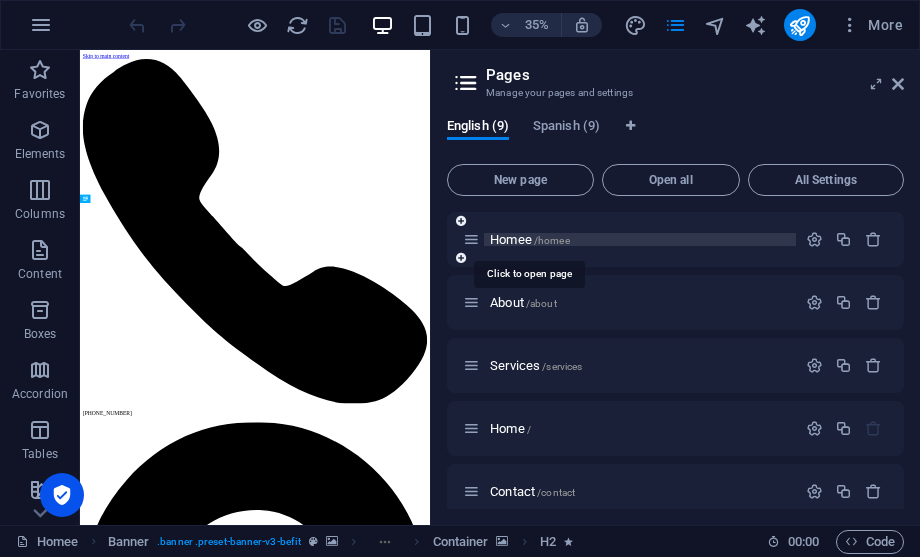 click on "Homee /homee" at bounding box center [530, 239] 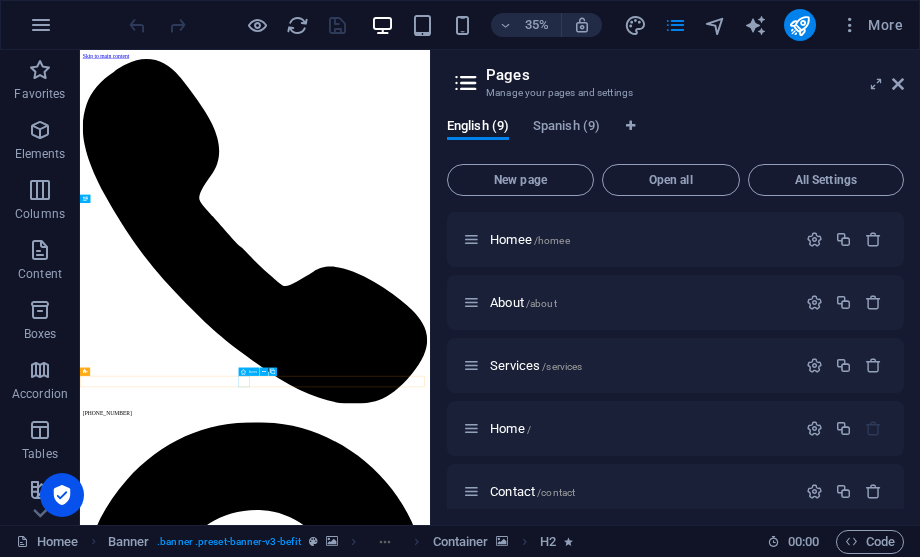 click at bounding box center [580, 6235] 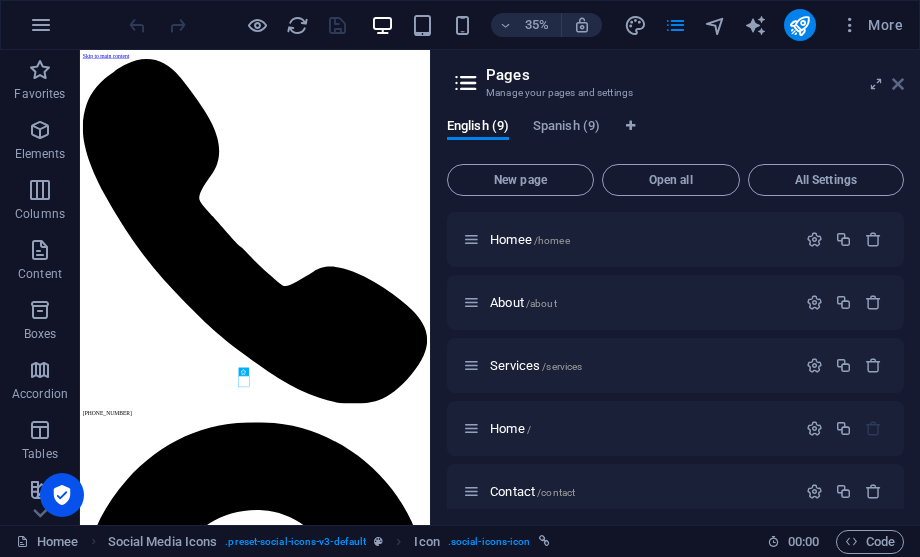 click at bounding box center (898, 84) 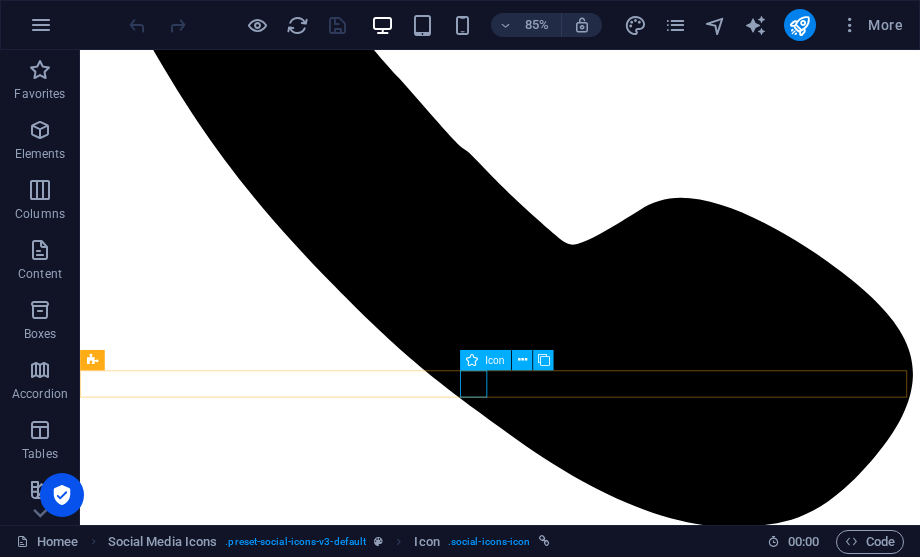 scroll, scrollTop: 78, scrollLeft: 0, axis: vertical 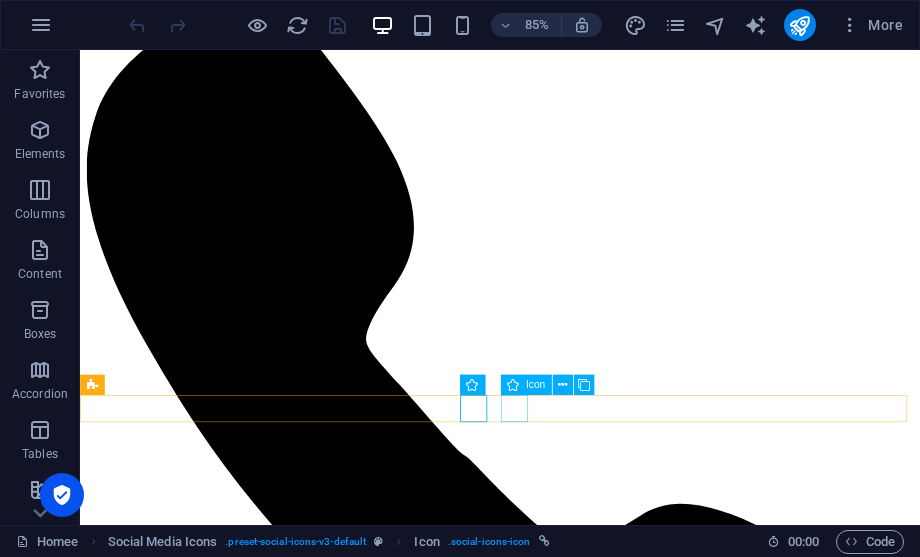 drag, startPoint x: 595, startPoint y: 457, endPoint x: 599, endPoint y: 472, distance: 15.524175 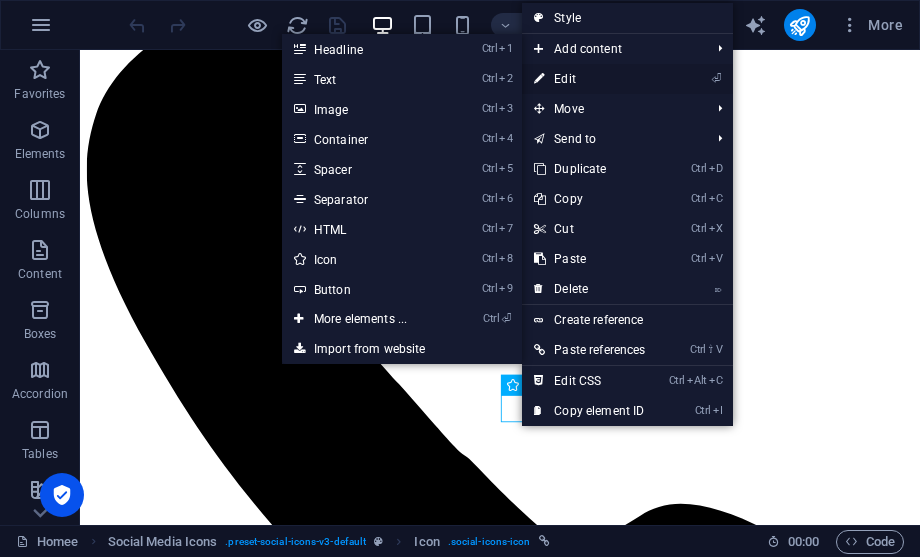 click on "⏎  Edit" at bounding box center [589, 79] 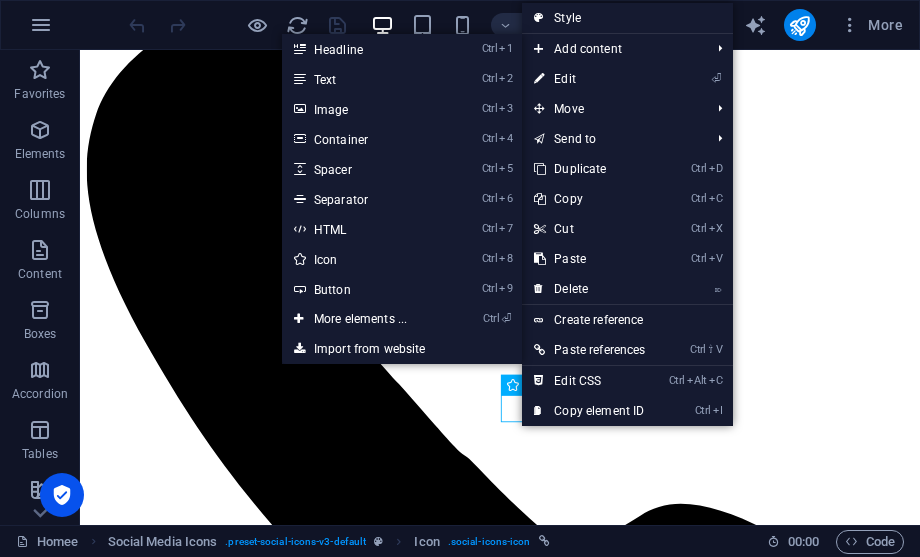 select on "xMidYMid" 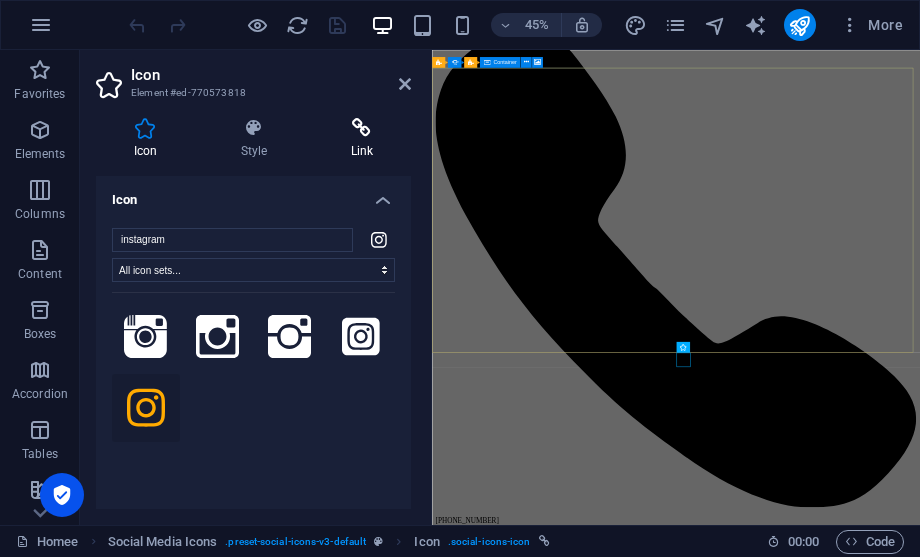 click on "Link" at bounding box center [362, 139] 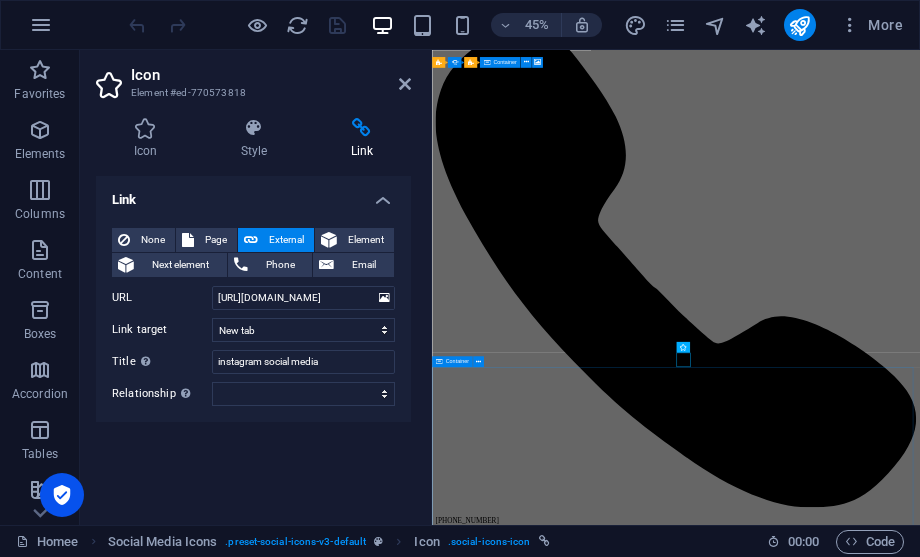 click at bounding box center (974, 6321) 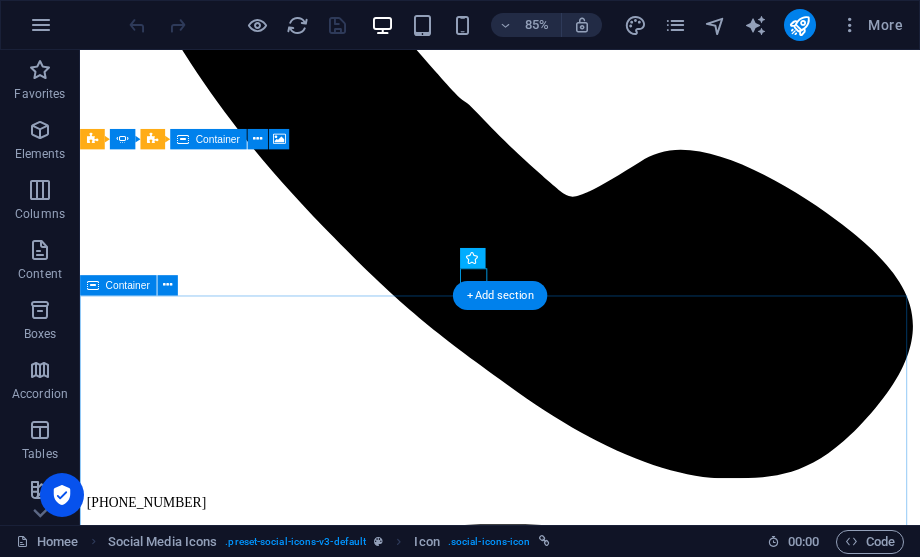 scroll, scrollTop: 198, scrollLeft: 0, axis: vertical 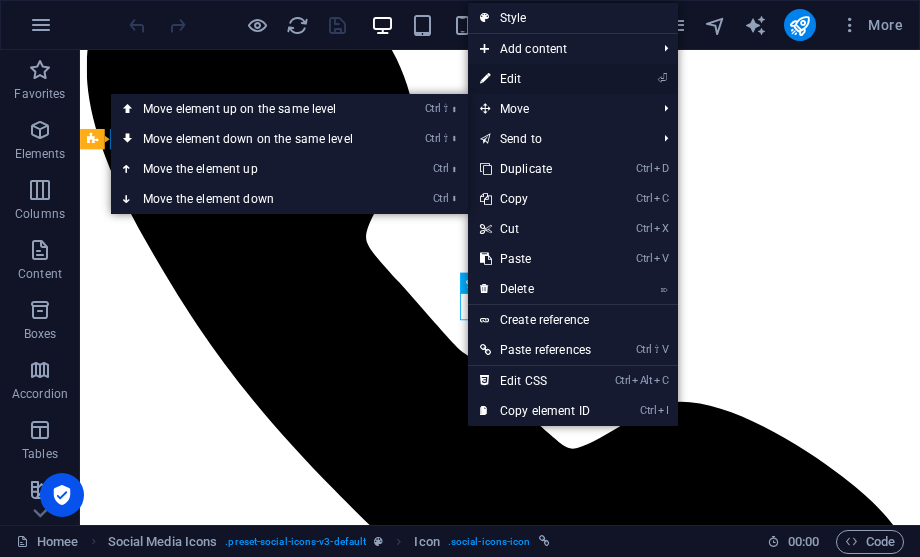 click on "⏎  Edit" at bounding box center [535, 79] 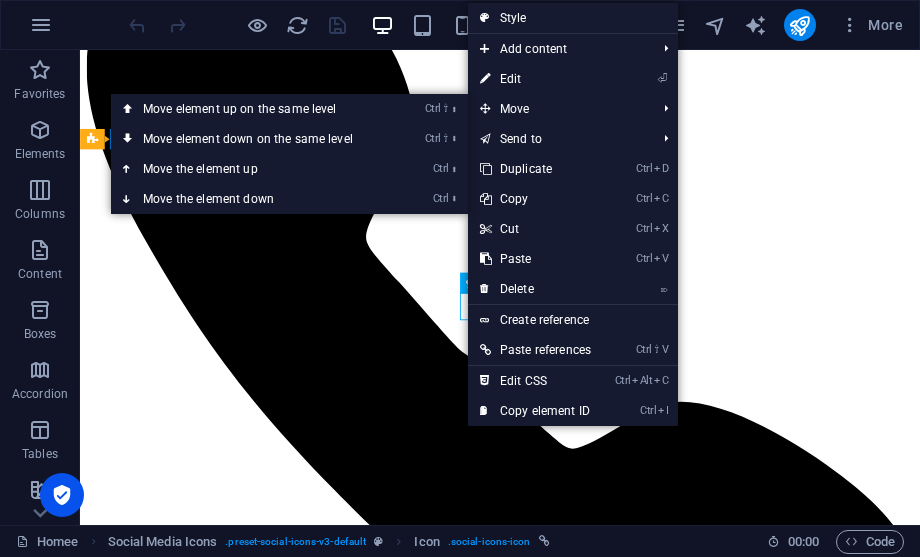 select on "xMidYMid" 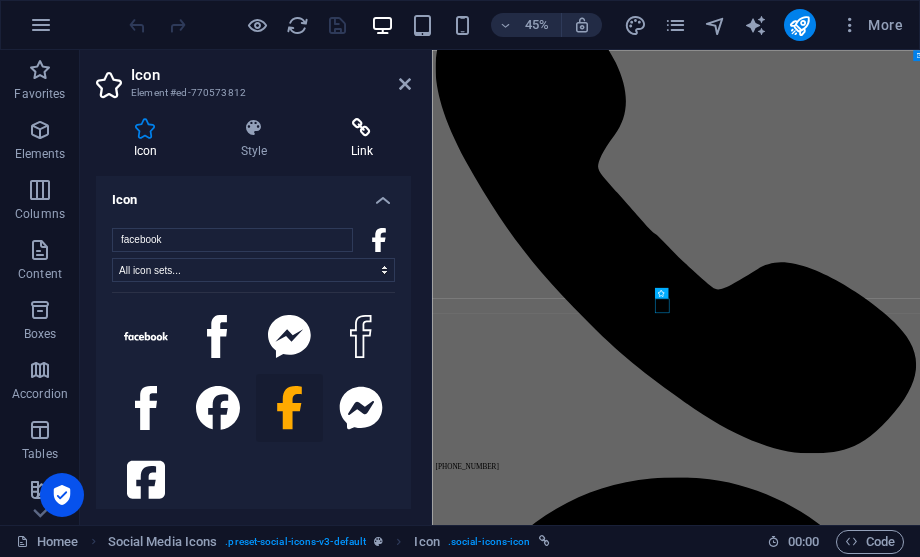click at bounding box center [362, 128] 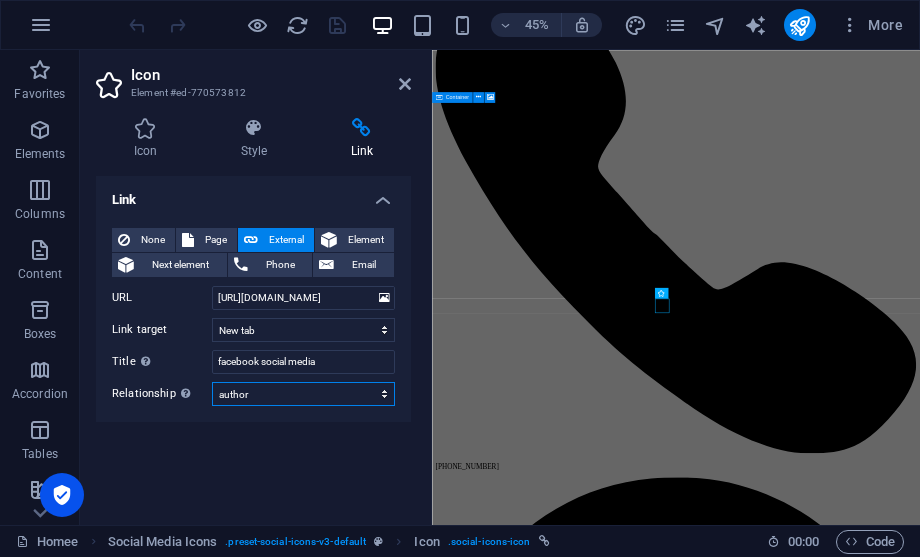 click on "alternate author bookmark external help license next nofollow noreferrer noopener prev search tag" at bounding box center (303, 394) 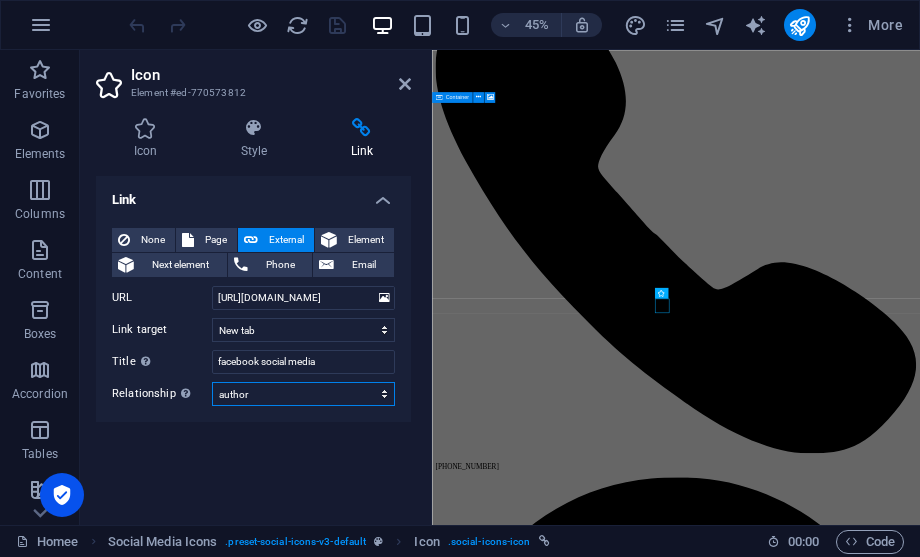 select 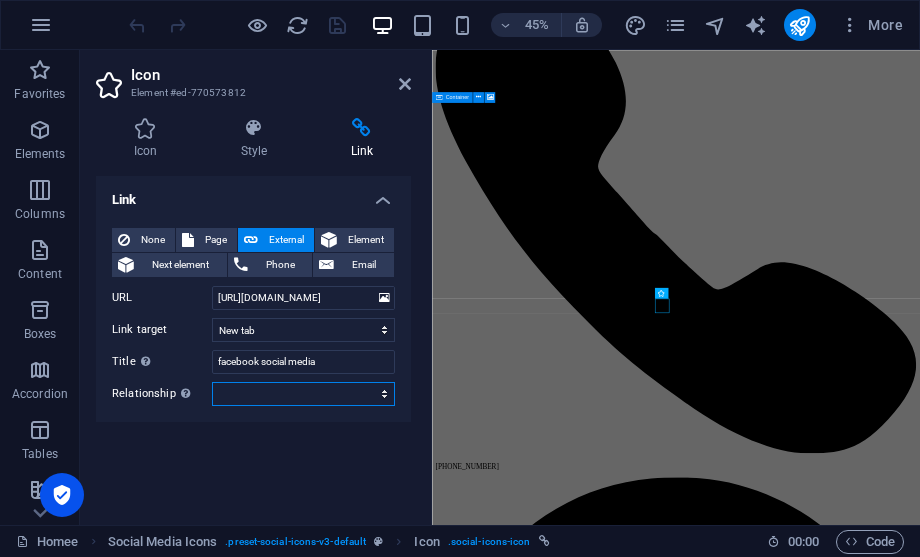 click on "alternate author bookmark external help license next nofollow noreferrer noopener prev search tag" at bounding box center (303, 394) 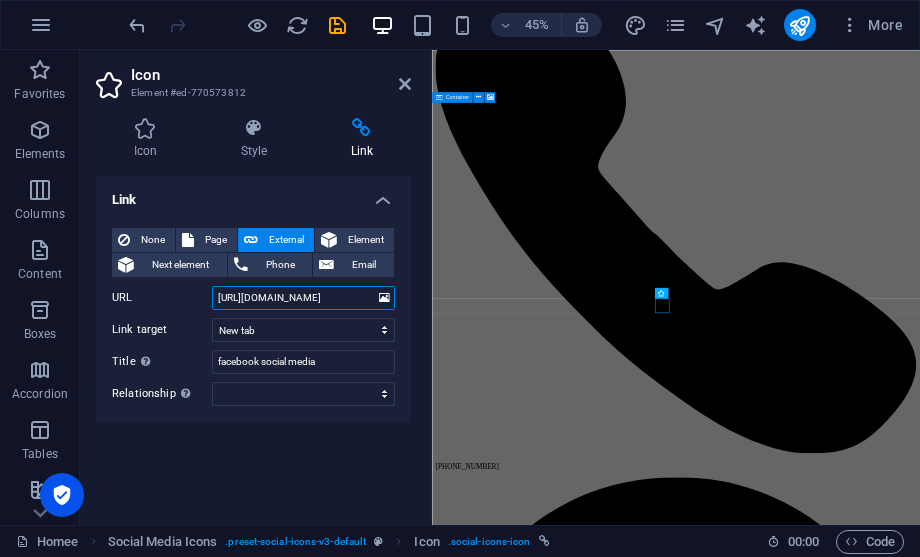 scroll, scrollTop: 0, scrollLeft: 50, axis: horizontal 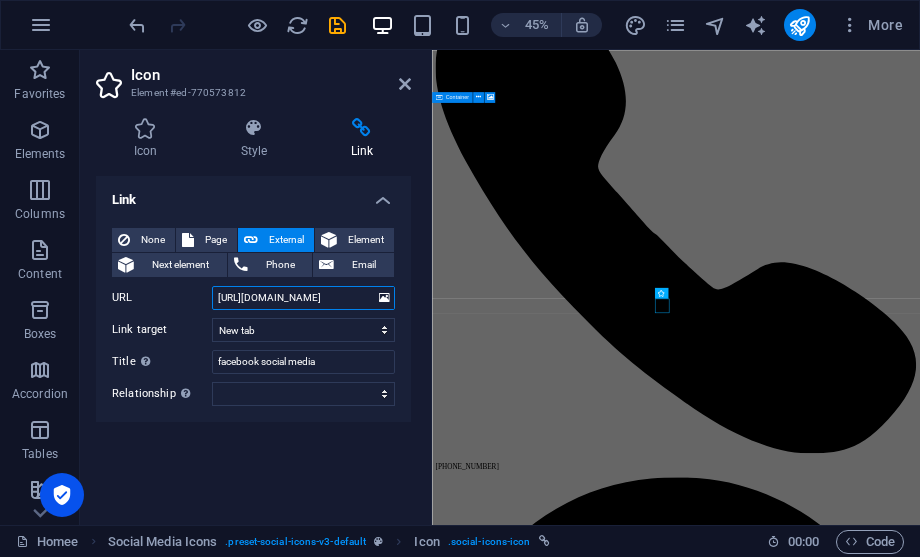 drag, startPoint x: 391, startPoint y: 296, endPoint x: 247, endPoint y: 314, distance: 145.12064 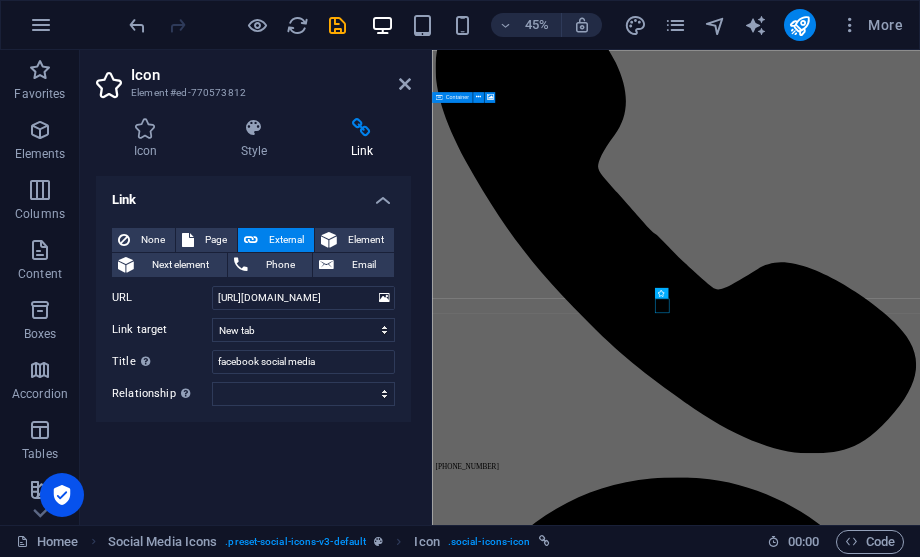 click at bounding box center (337, 25) 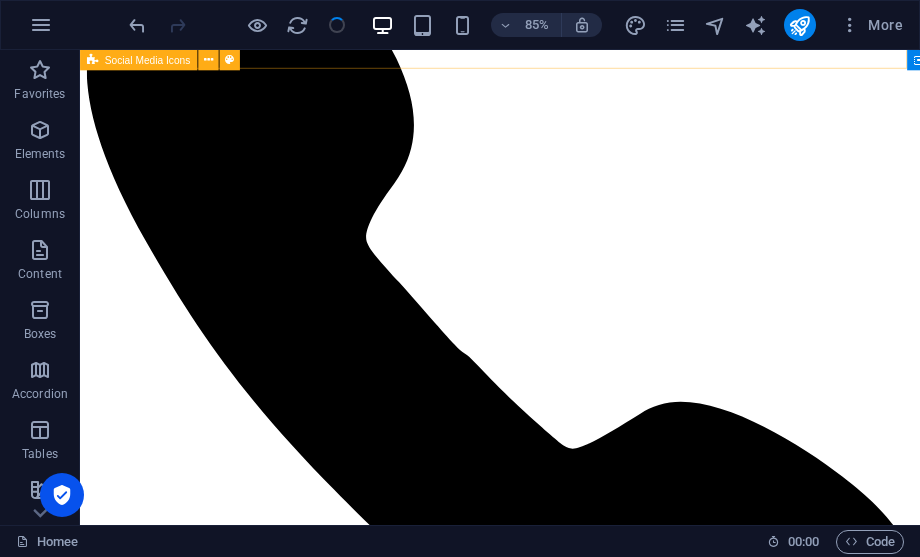 scroll, scrollTop: 494, scrollLeft: 0, axis: vertical 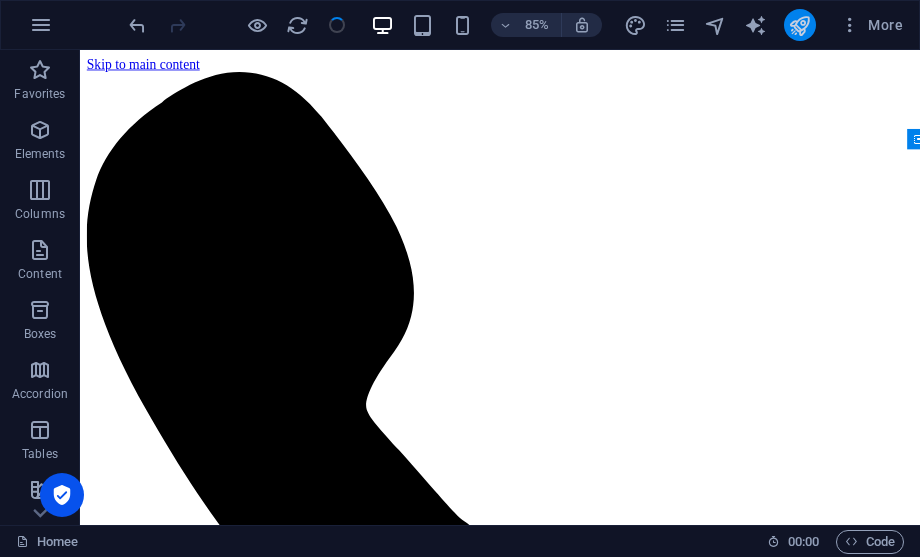 click at bounding box center [799, 25] 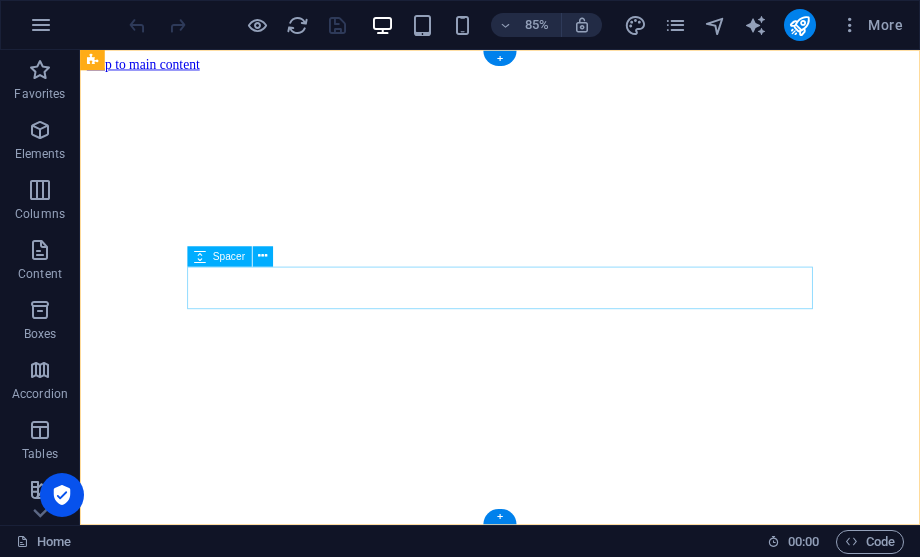 scroll, scrollTop: 0, scrollLeft: 0, axis: both 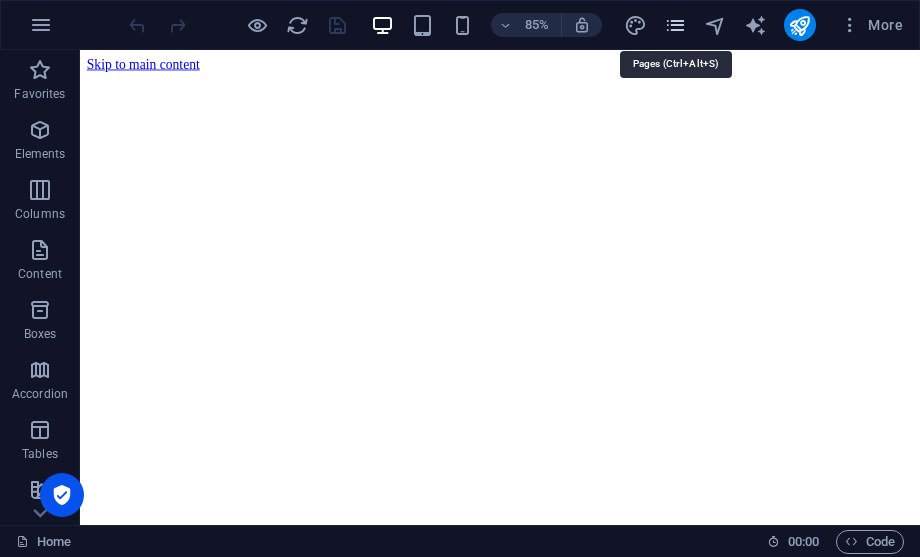 click at bounding box center (675, 25) 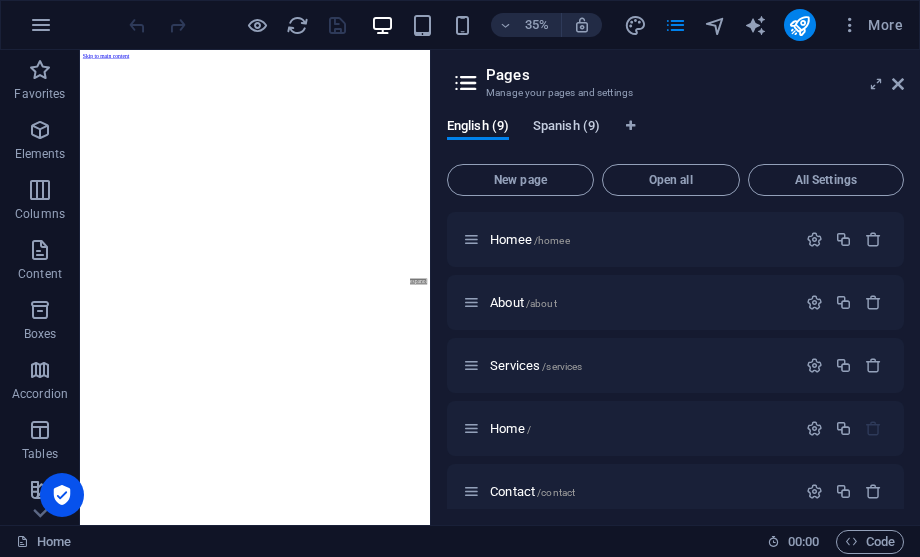 click on "Spanish (9)" at bounding box center [566, 128] 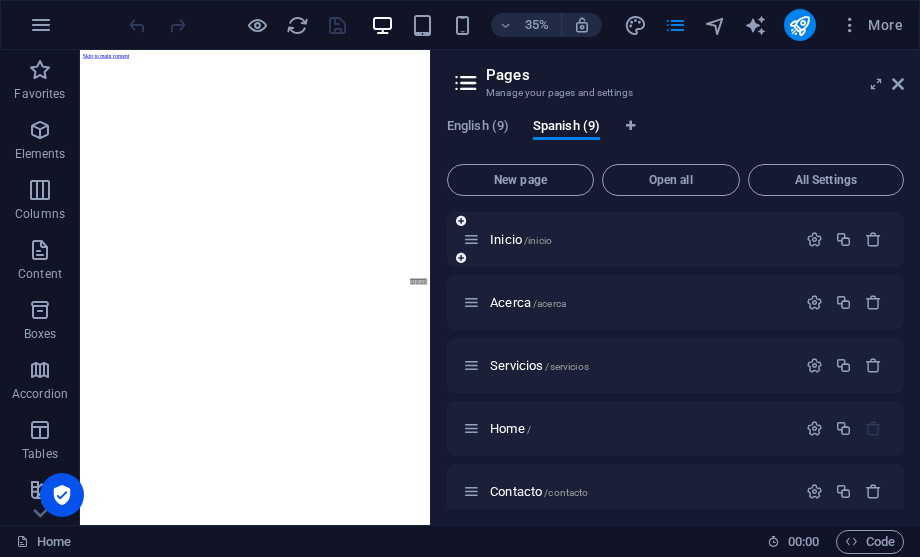click on "Inicio /inicio" at bounding box center (629, 239) 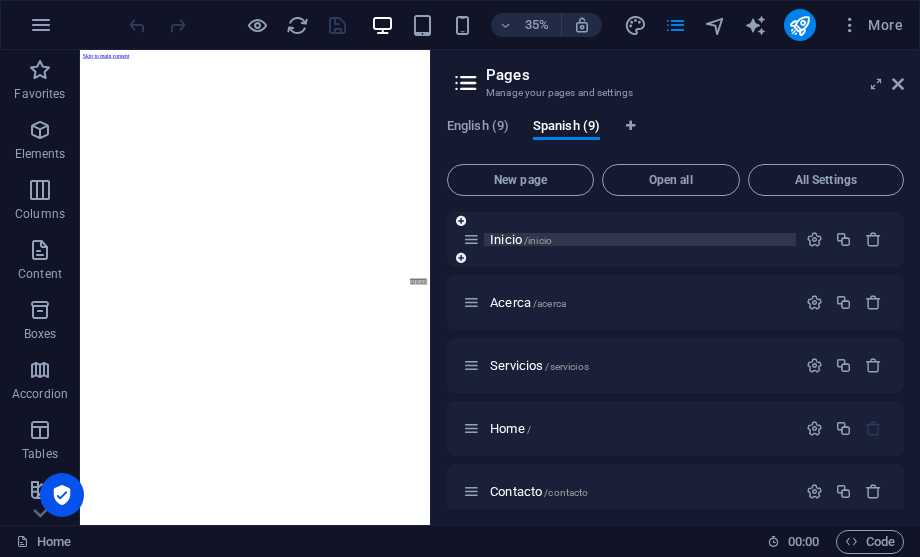 click on "Inicio /inicio" at bounding box center (521, 239) 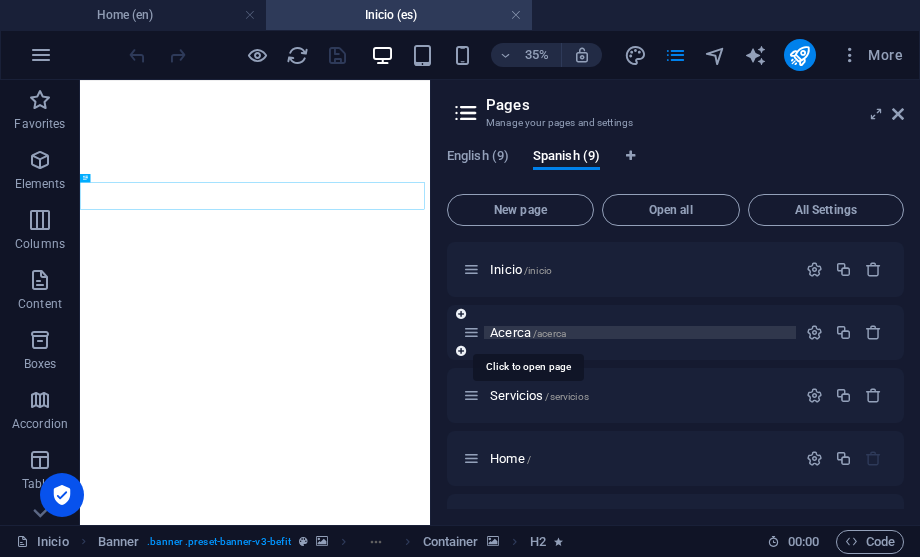 click on "Acerca /acerca" at bounding box center [528, 332] 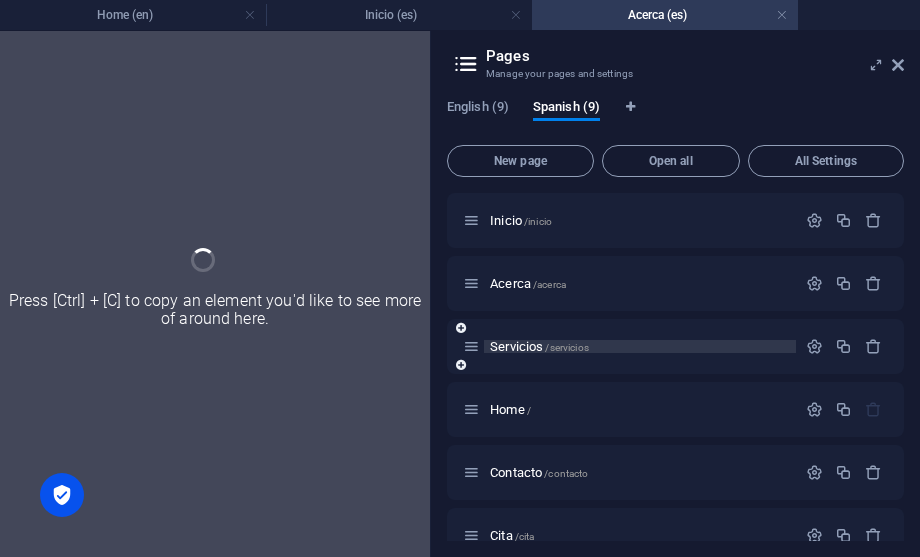 click on "Servicios /servicios" at bounding box center (539, 346) 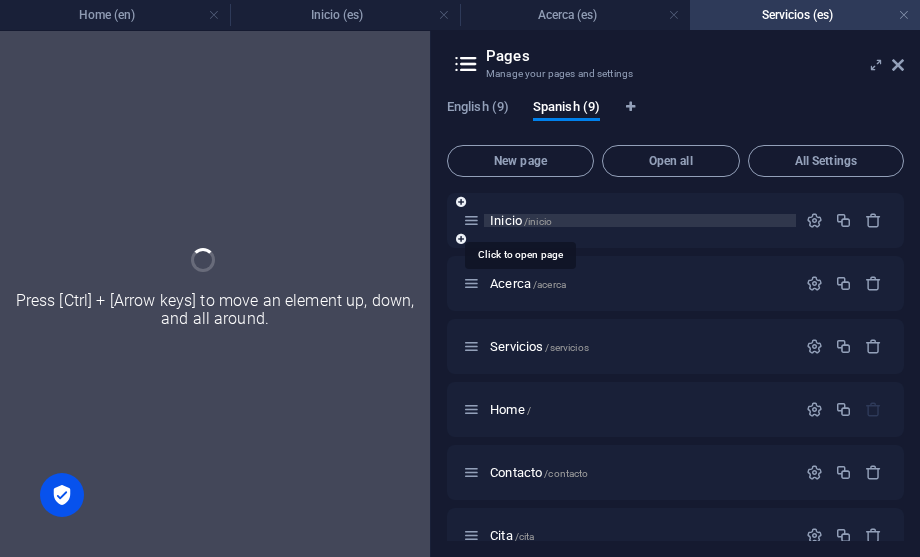 click on "Inicio /inicio" at bounding box center (521, 220) 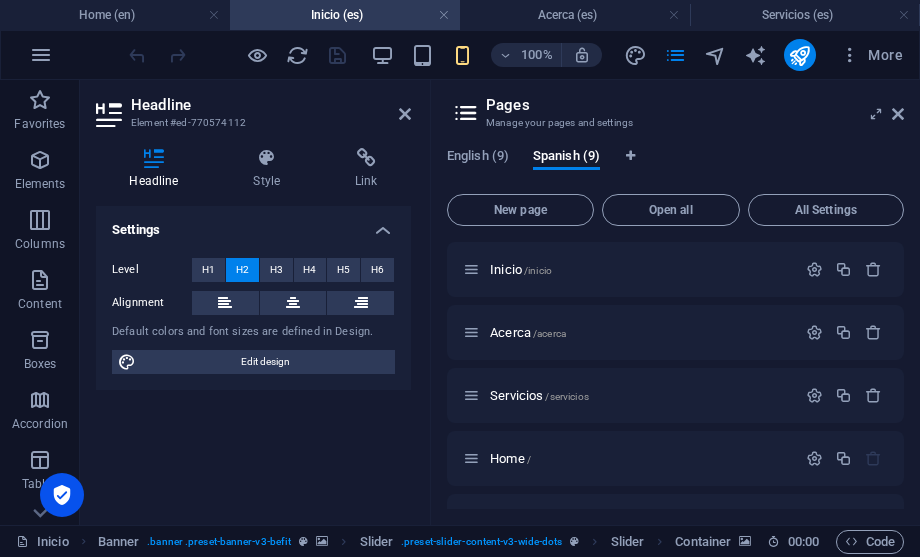 click at bounding box center [405, 114] 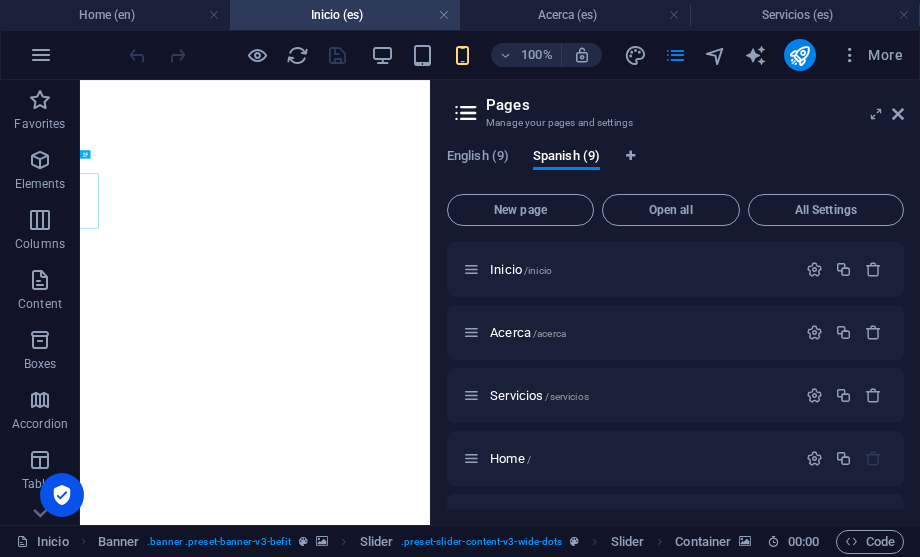 click on "Pages Manage your pages and settings English (9) Spanish (9) New page Open all All Settings Inicio /inicio Acerca /acerca Servicios /servicios Home / Contacto /contacto Cita /cita Legal Notice /legal-notice Media /media Privacy /privacy" at bounding box center (675, 302) 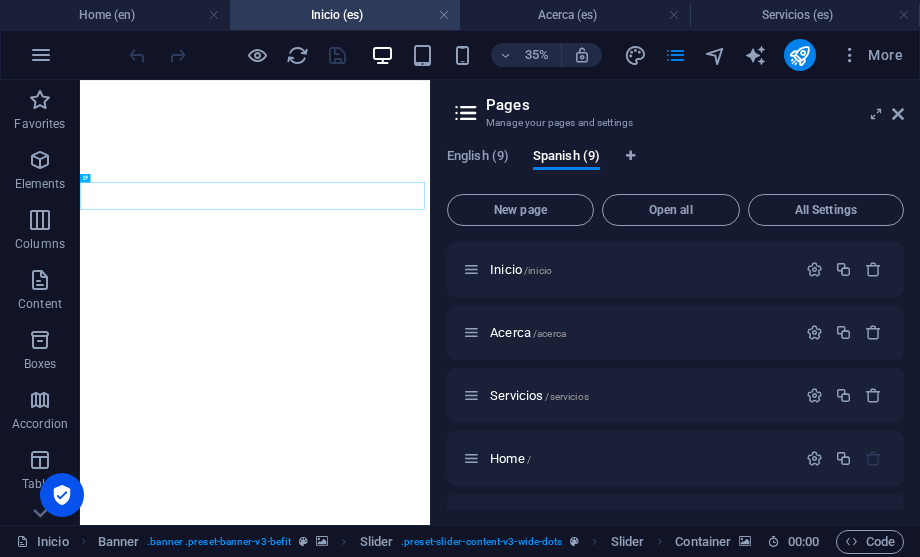 scroll, scrollTop: 0, scrollLeft: 0, axis: both 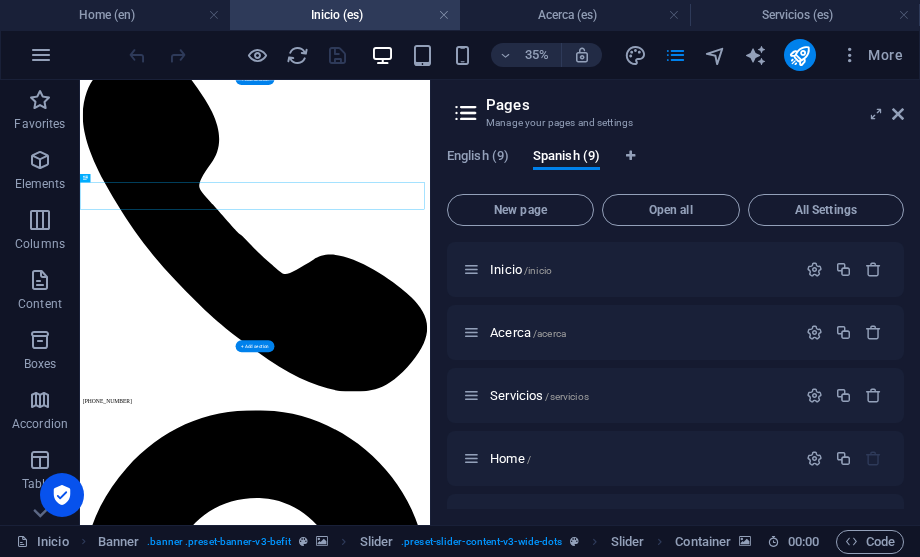 click on "estas lista PARA TU cirugía MAKEOVER EN [GEOGRAPHIC_DATA][US_STATE]?" at bounding box center (-405, 5480) 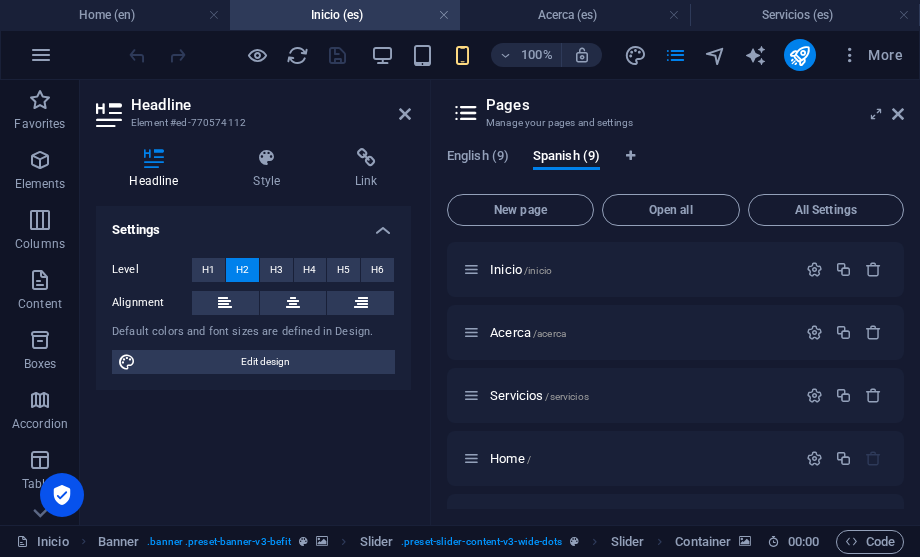 click on "Headline Element #ed-770574112 Headline Style Link Settings Level H1 H2 H3 H4 H5 H6 Alignment Default colors and font sizes are defined in Design. Edit design Slider Element Layout How this element expands within the layout (Flexbox). Size Default auto px % 1/1 1/2 1/3 1/4 1/5 1/6 1/7 1/8 1/9 1/10 Grow Shrink Order Container layout Visible Visible Opacity 100 % Overflow Spacing Margin Default auto px % rem vw vh Custom Custom auto px % rem vw vh auto px % rem vw vh auto px % rem vw vh auto px % rem vw vh Padding Default px rem % vh vw Custom Custom px rem % vh vw px rem % vh vw px rem % vh vw px rem % vh vw Border Style              - Width 1 auto px rem % vh vw Custom Custom 1 auto px rem % vh vw 1 auto px rem % vh vw 1 auto px rem % vh vw 1 auto px rem % vh vw  - Color Round corners Default px rem % vh vw Custom Custom px rem % vh vw px rem % vh vw px rem % vh vw px rem % vh vw Shadow Default None Outside Inside Color X offset 0 px rem vh vw Y offset 0 px rem vh vw Blur 0 px rem % vh vw Spread 0 0" at bounding box center (256, 302) 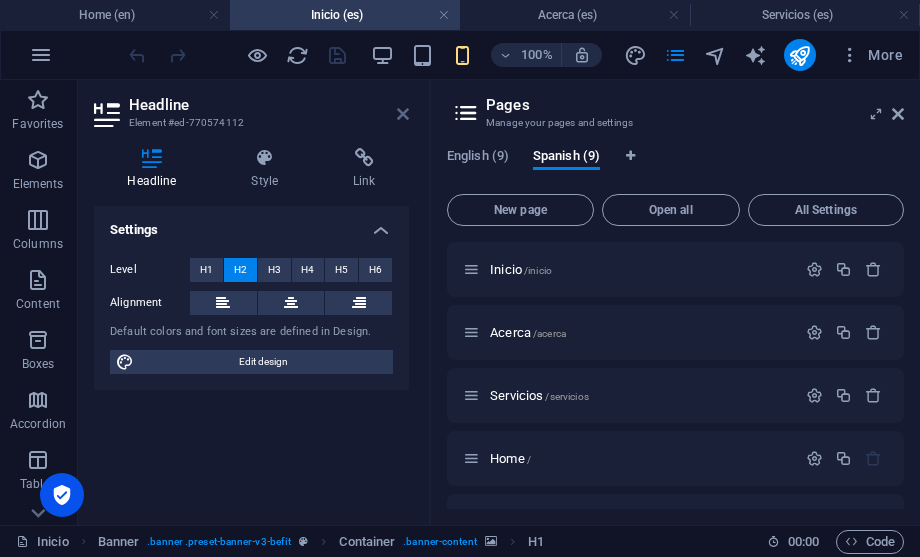 click at bounding box center [403, 114] 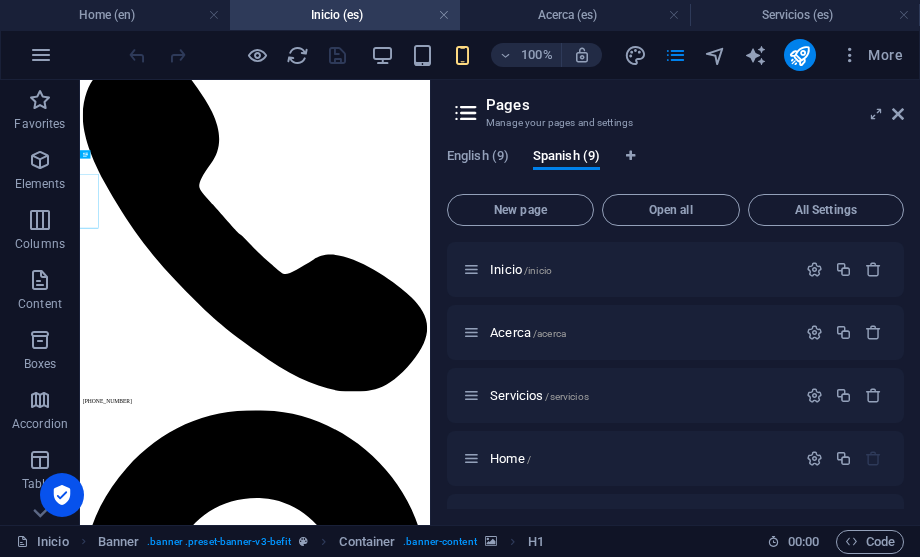 scroll, scrollTop: 0, scrollLeft: 0, axis: both 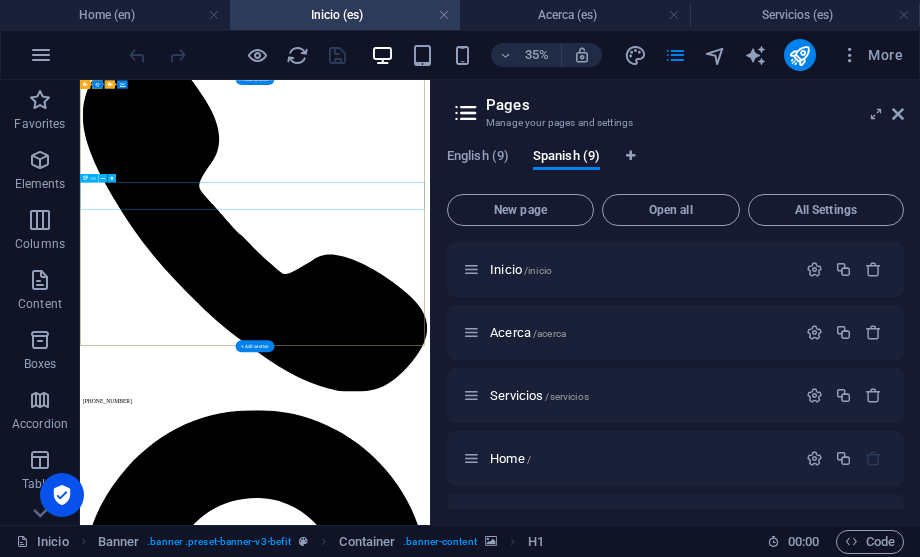 click on "estas lista PARA TU cirugía MAKEOVER EN [GEOGRAPHIC_DATA][US_STATE]?" at bounding box center (-405, 5943) 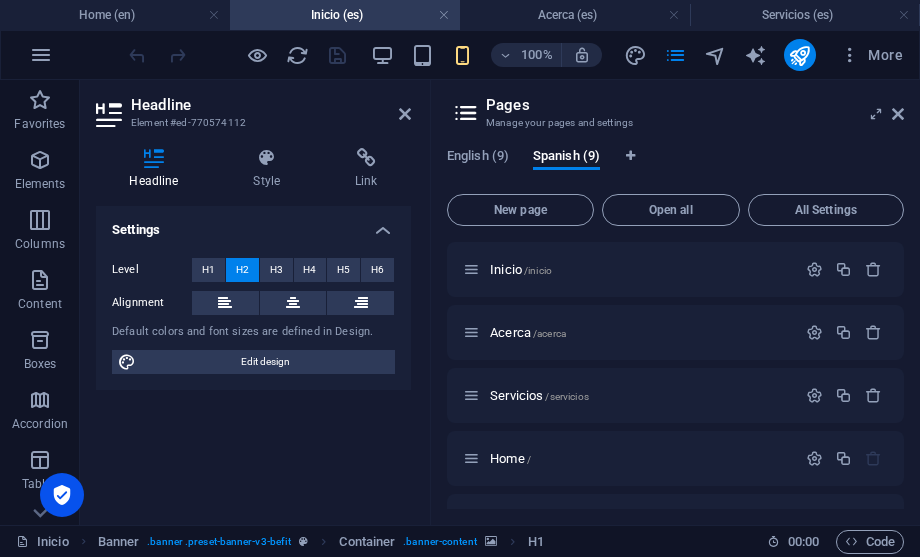 scroll, scrollTop: 0, scrollLeft: 2, axis: horizontal 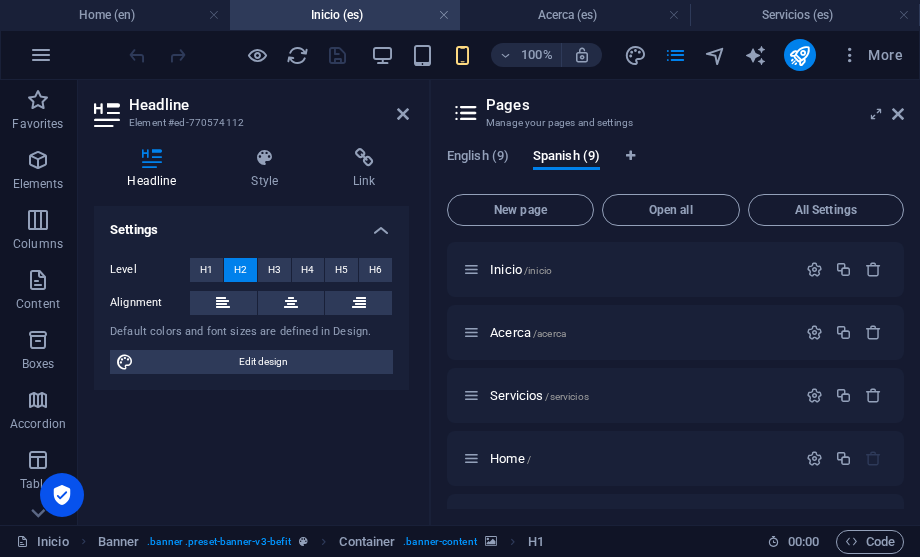 click at bounding box center (898, 114) 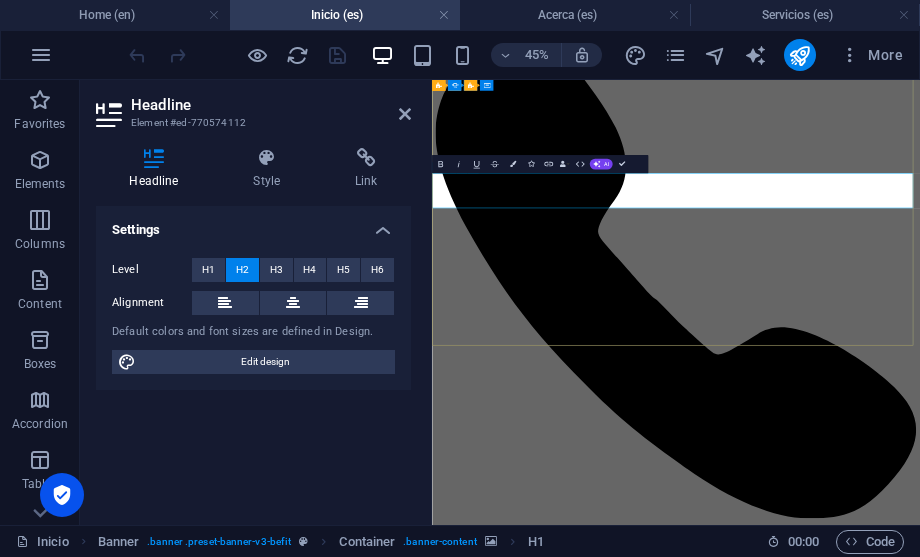click on "estas lista PARA TU cirugía MAKEOVER EN [GEOGRAPHIC_DATA][US_STATE]?" at bounding box center (-95, 6207) 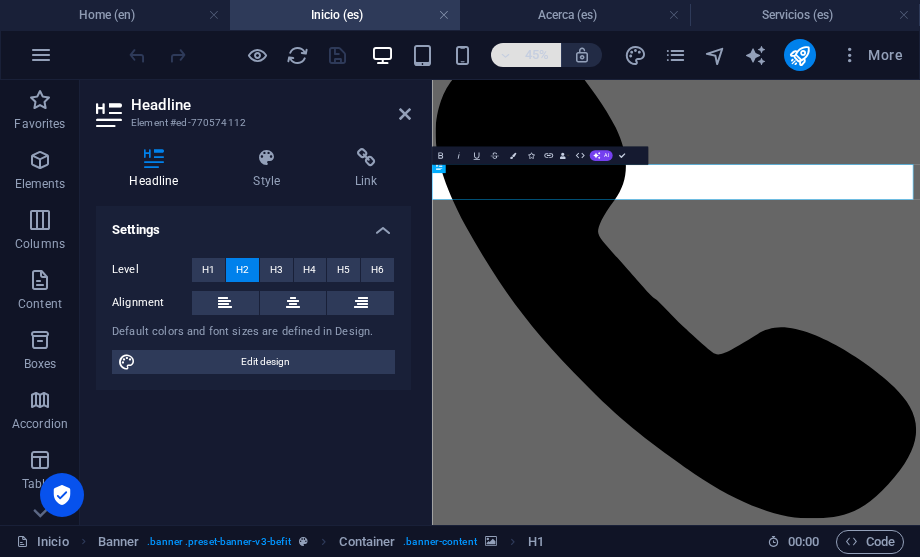 type 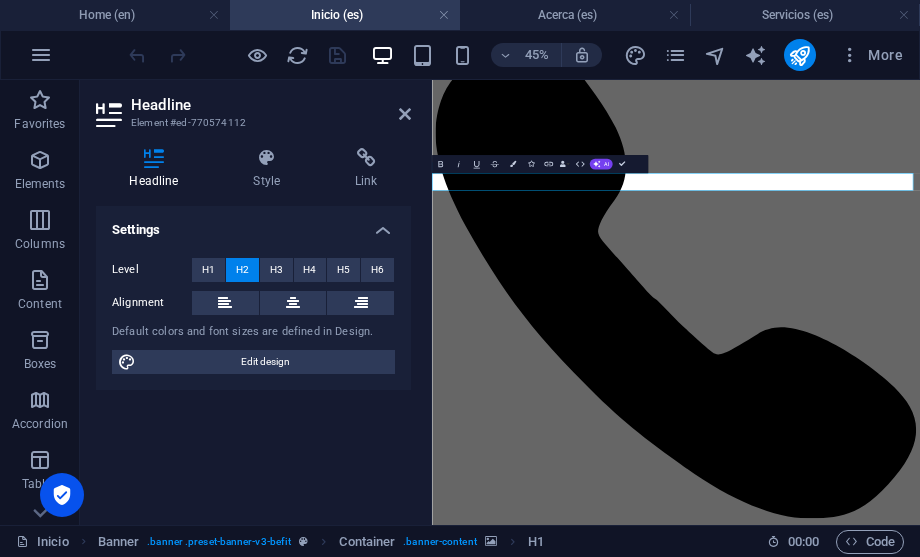 scroll, scrollTop: 139, scrollLeft: 0, axis: vertical 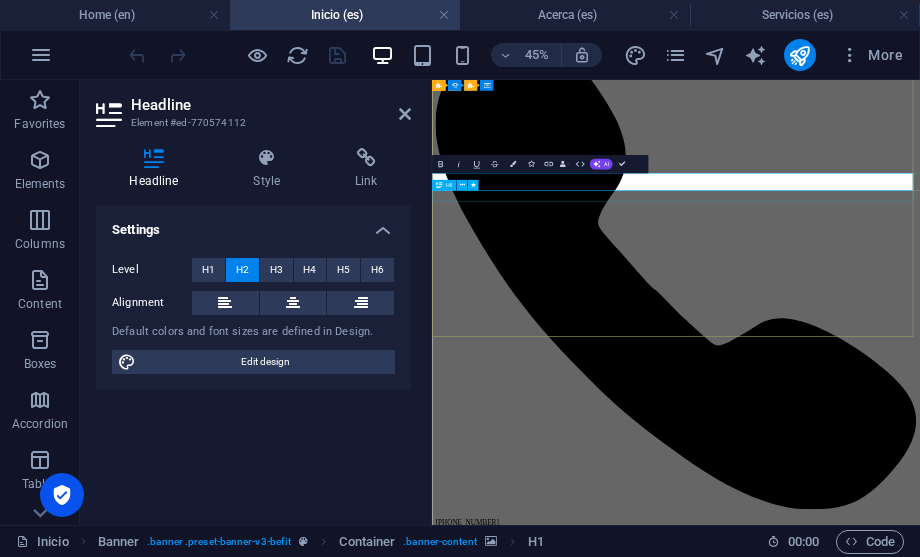 click at bounding box center [-95, 5208] 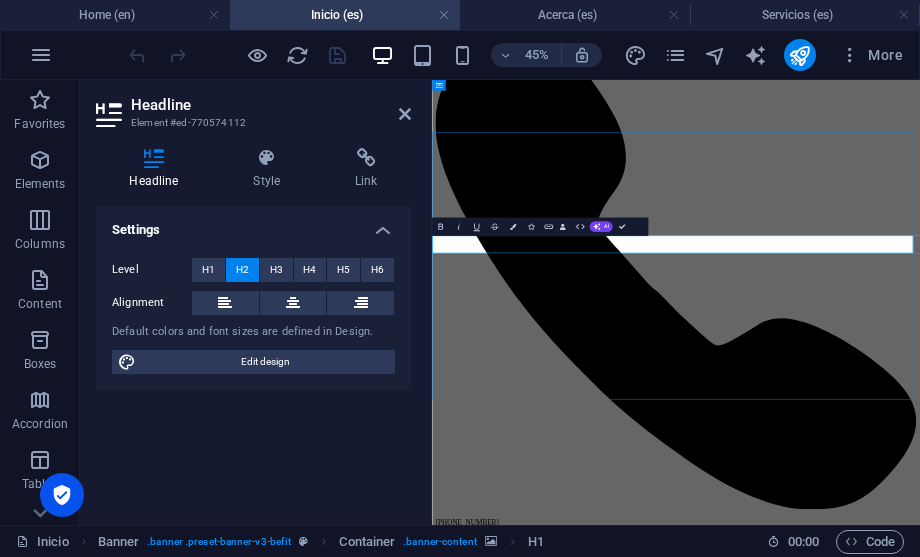 click at bounding box center (-95, 5208) 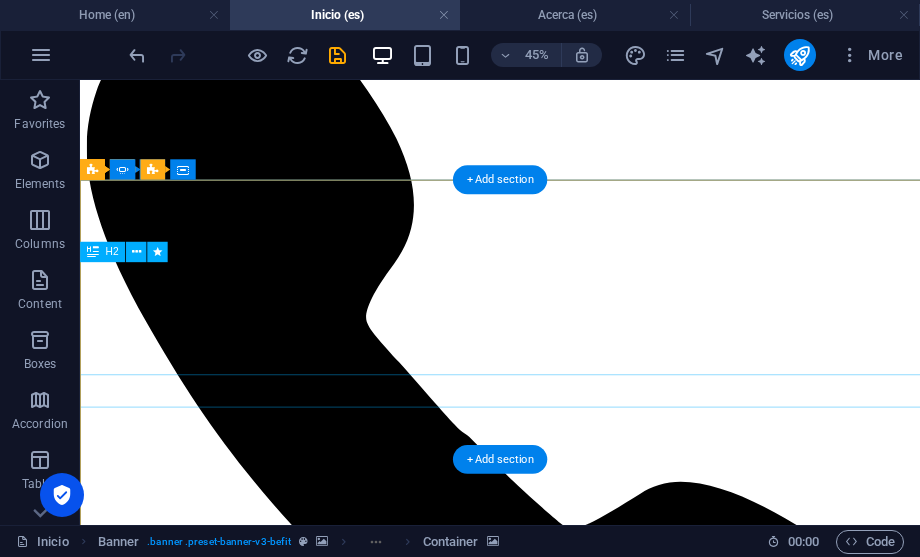 scroll, scrollTop: 0, scrollLeft: 0, axis: both 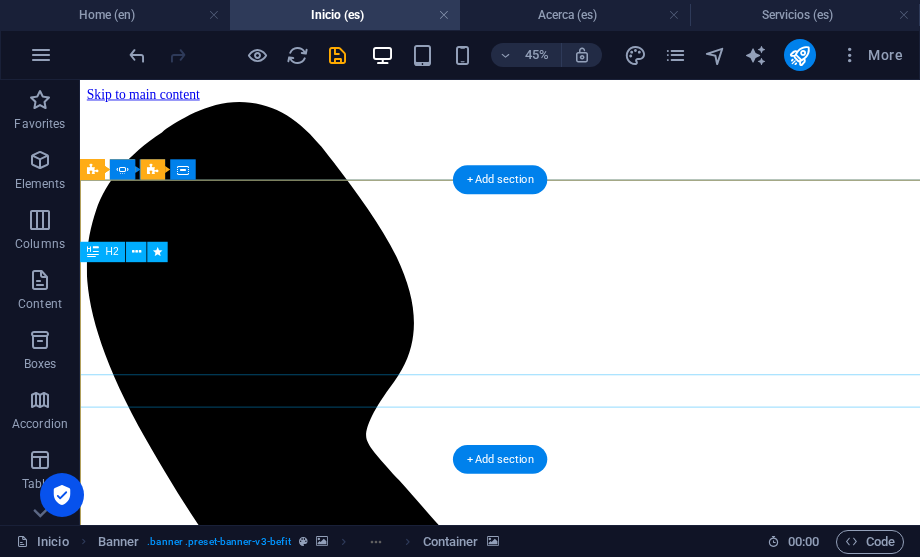 click on "conocemeconóceme" at bounding box center [-399, 4974] 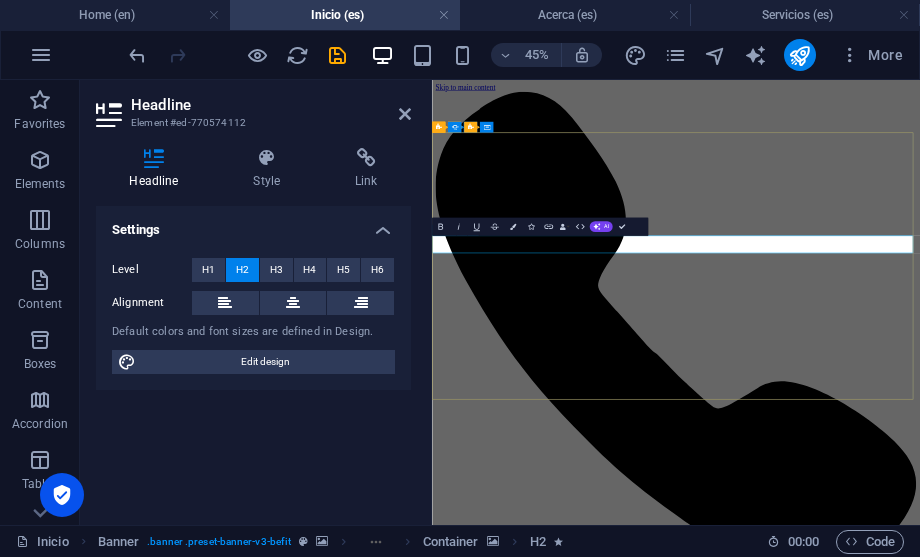 scroll, scrollTop: 0, scrollLeft: 5, axis: horizontal 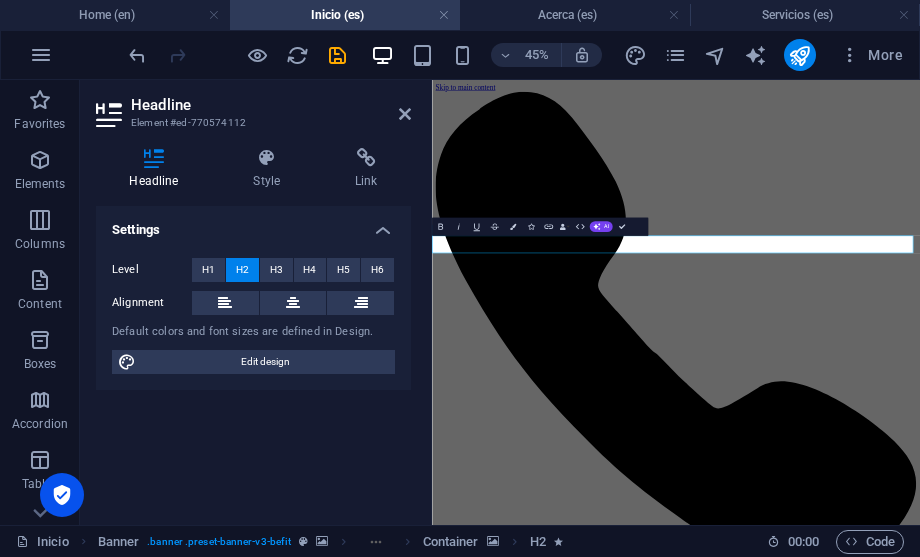 type 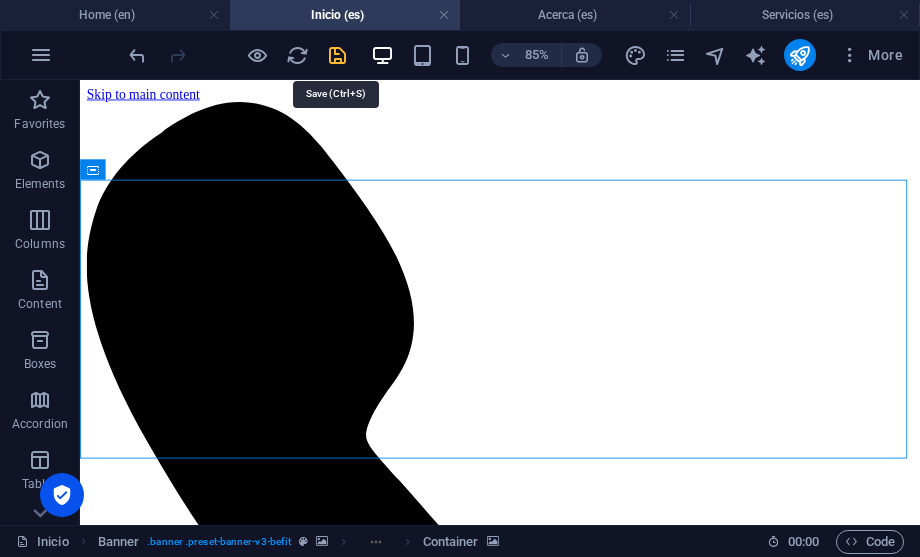 click at bounding box center [337, 55] 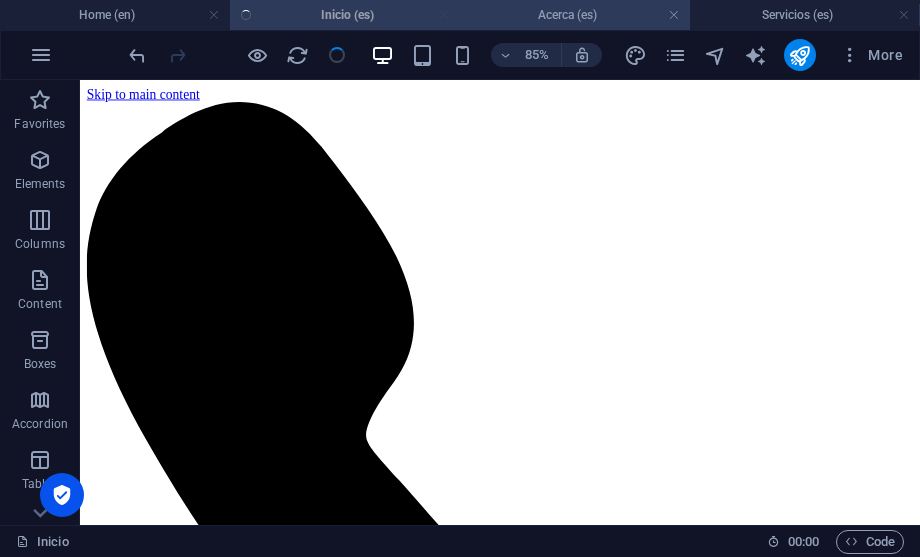 click on "Acerca (es)" at bounding box center [575, 15] 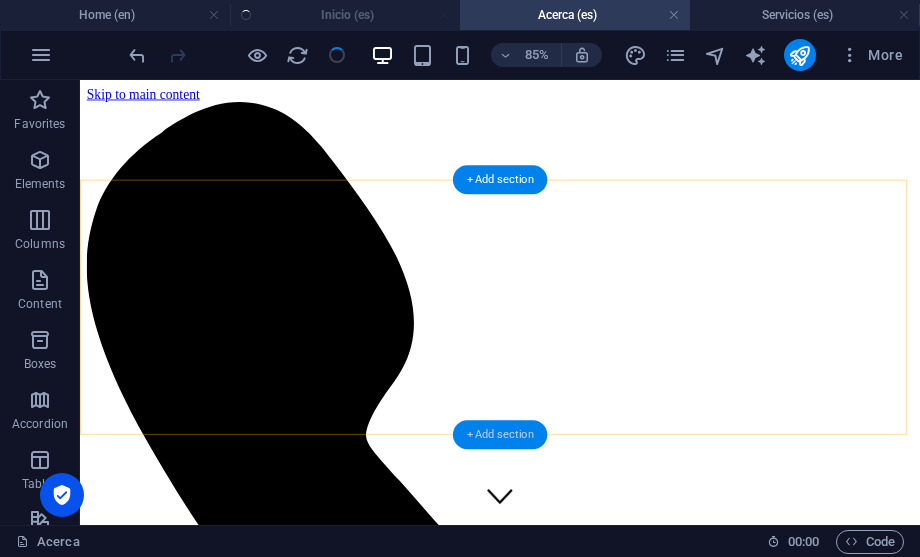 click on "+ Add section" at bounding box center (500, 434) 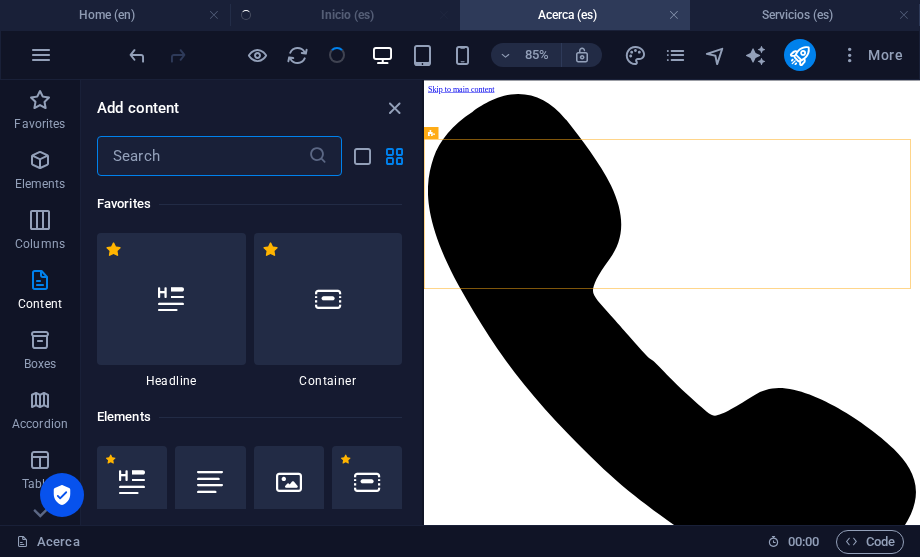 click on "Home (en) Inicio (es) Acerca (es) Servicios (es)" at bounding box center [460, 15] 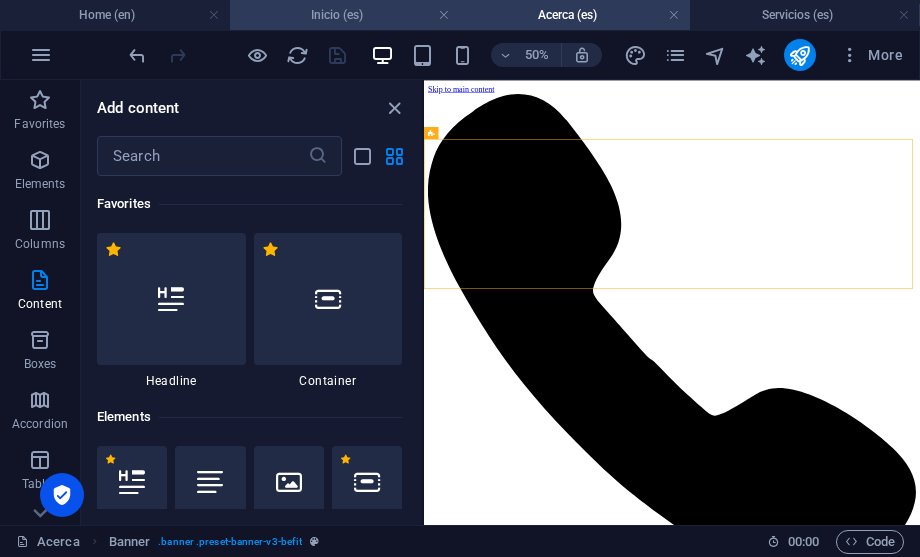 click on "Inicio (es)" at bounding box center (345, 15) 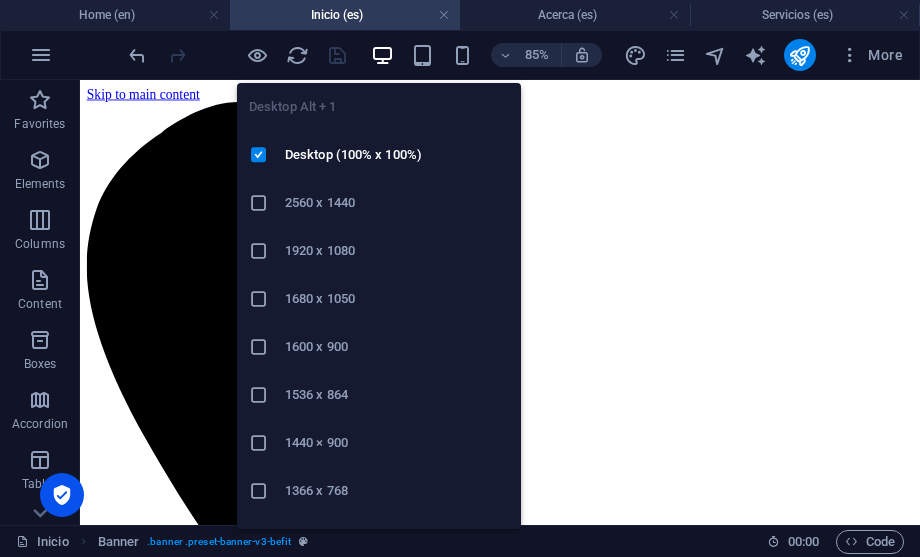 scroll, scrollTop: 0, scrollLeft: 0, axis: both 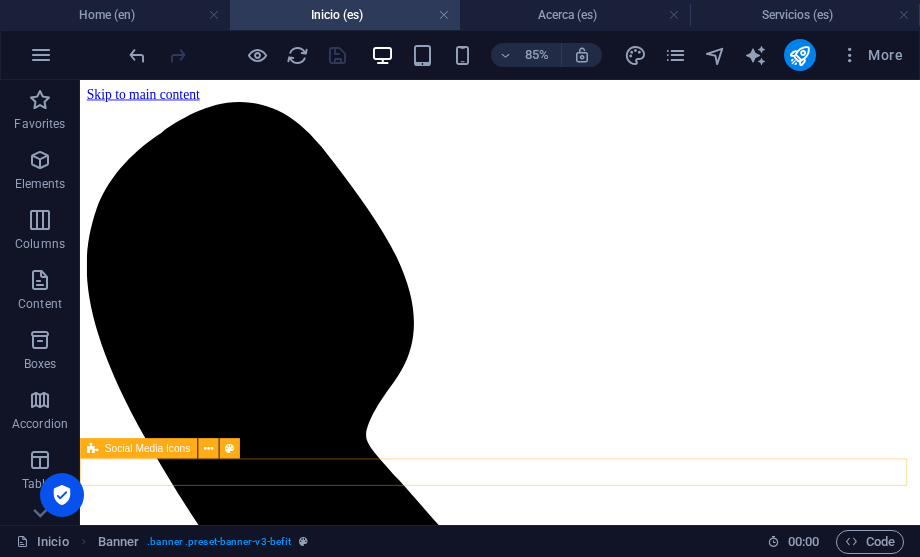 click at bounding box center [574, 5733] 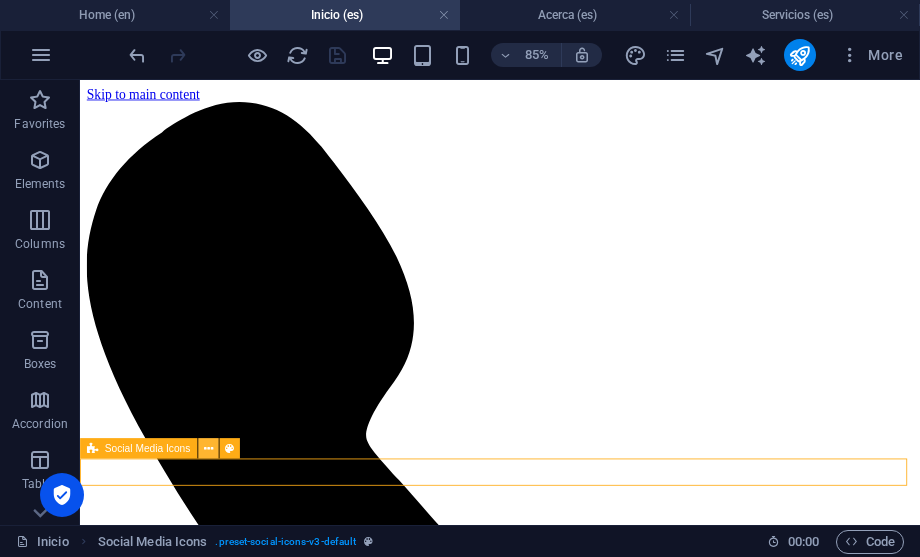 click at bounding box center (207, 448) 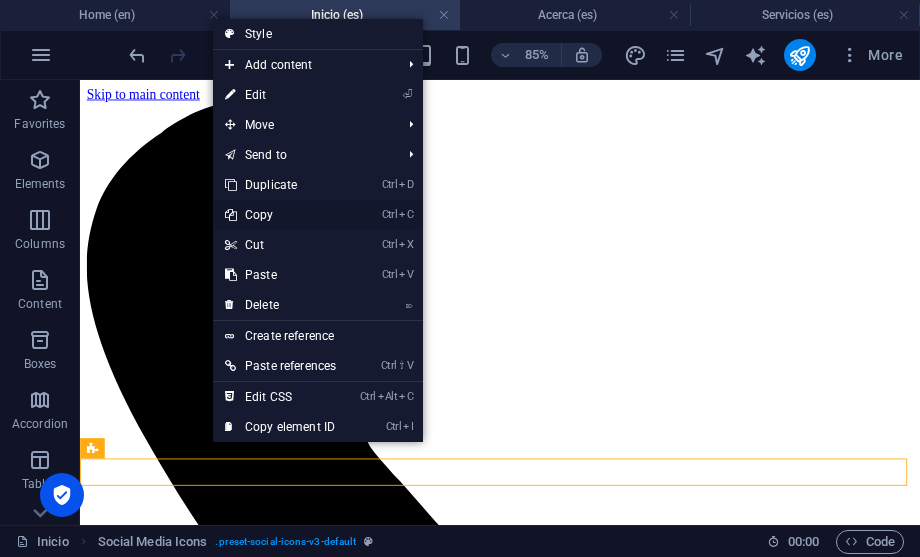 click on "Ctrl C  Copy" at bounding box center (280, 215) 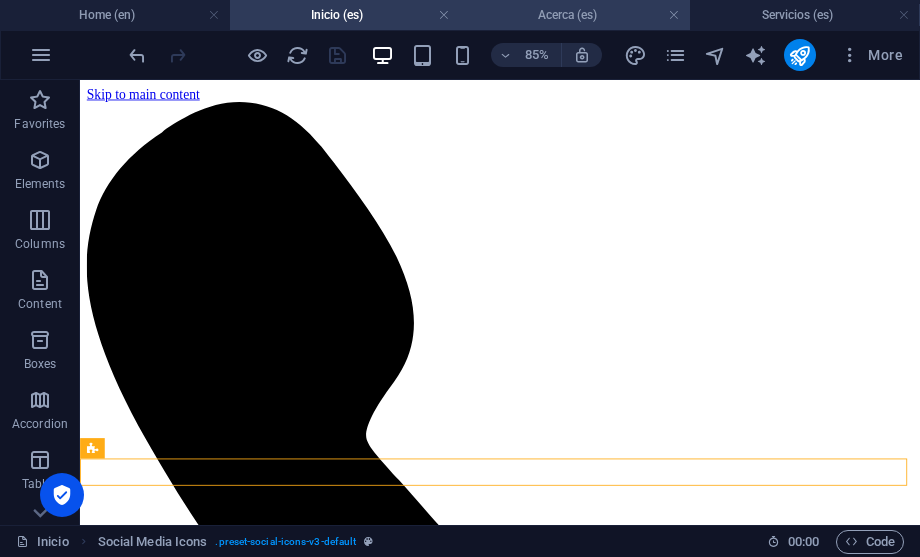 click on "Acerca (es)" at bounding box center [575, 15] 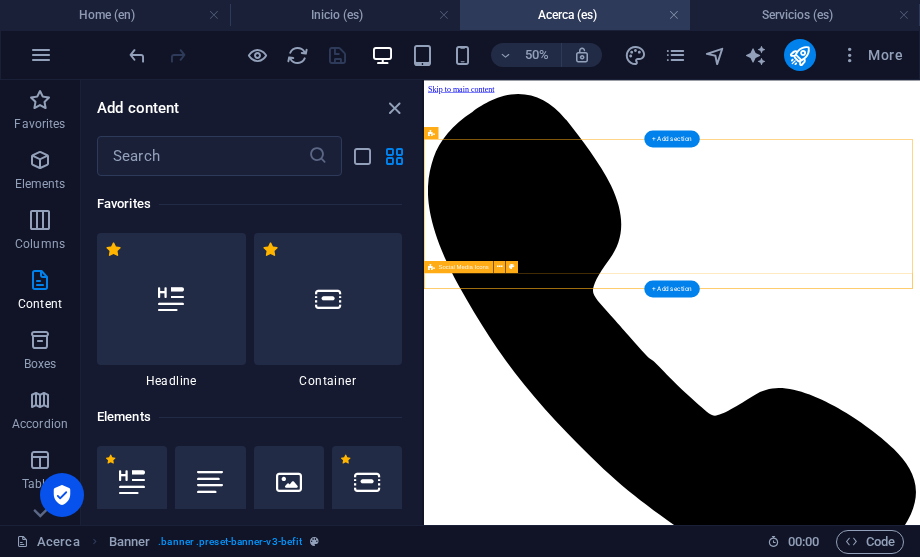 click at bounding box center [920, 5801] 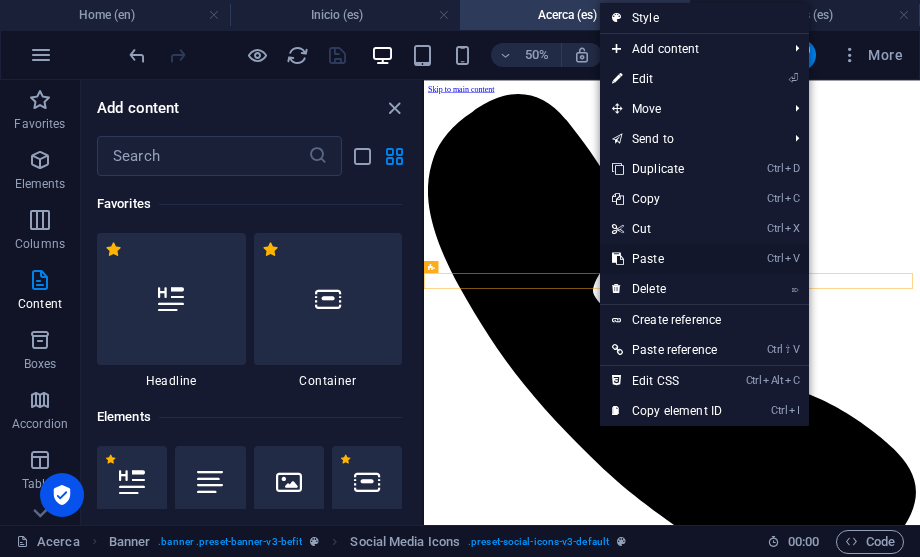 click on "Ctrl V  Paste" at bounding box center (667, 259) 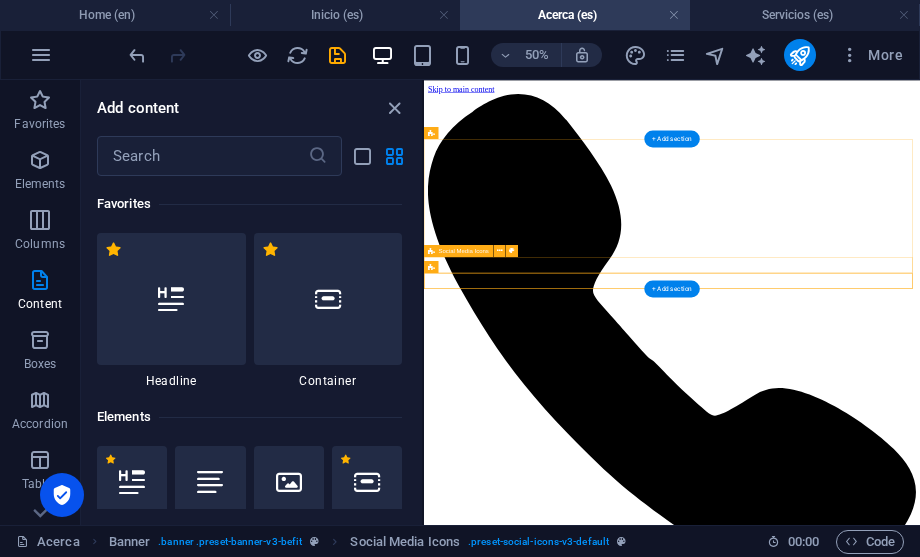 click at bounding box center (920, 5769) 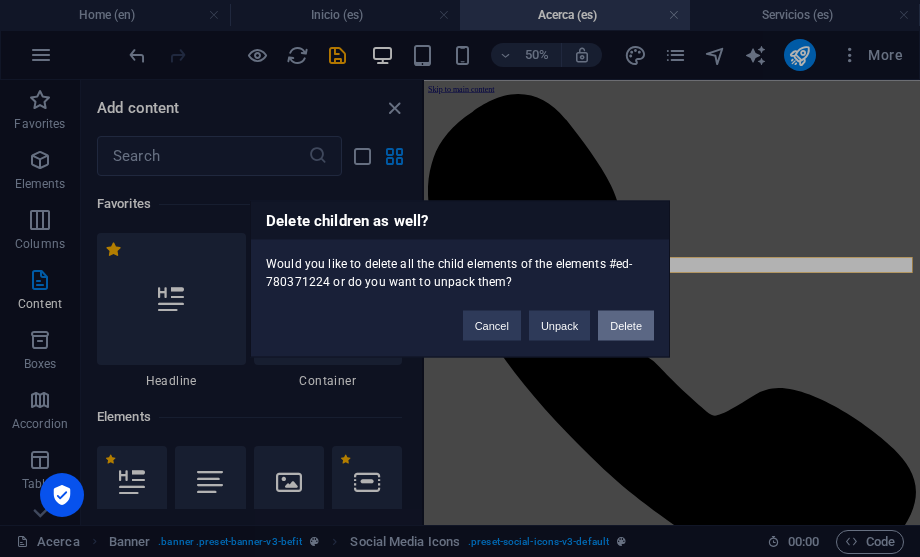 click on "Delete" at bounding box center (626, 325) 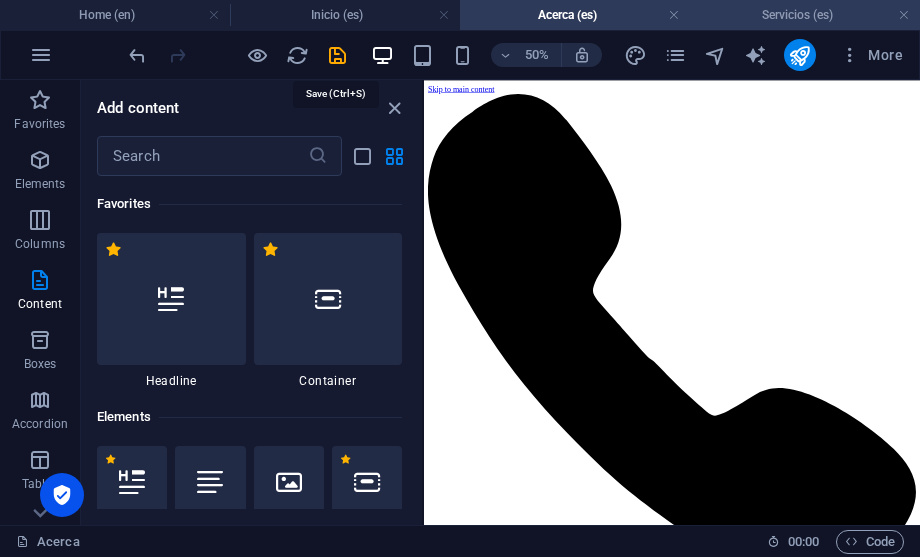 click at bounding box center [337, 55] 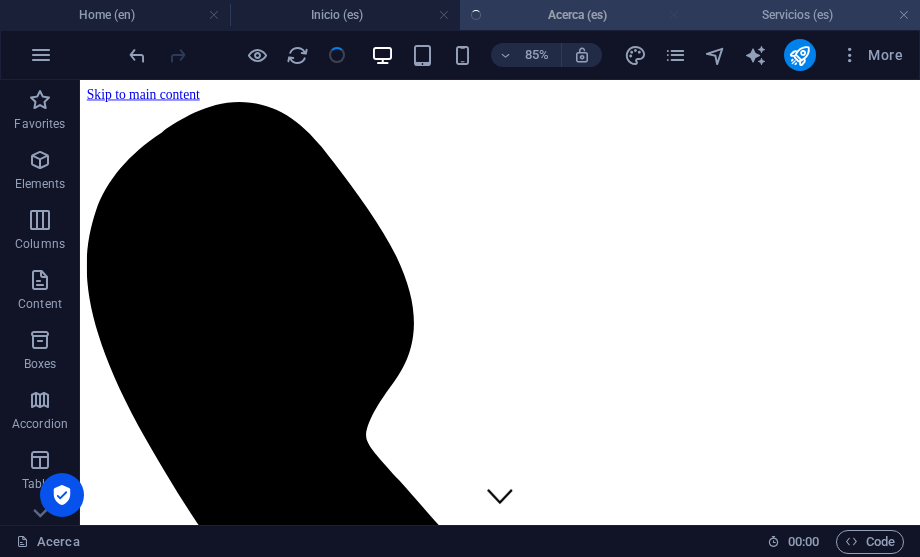 click on "Servicios (es)" at bounding box center [805, 15] 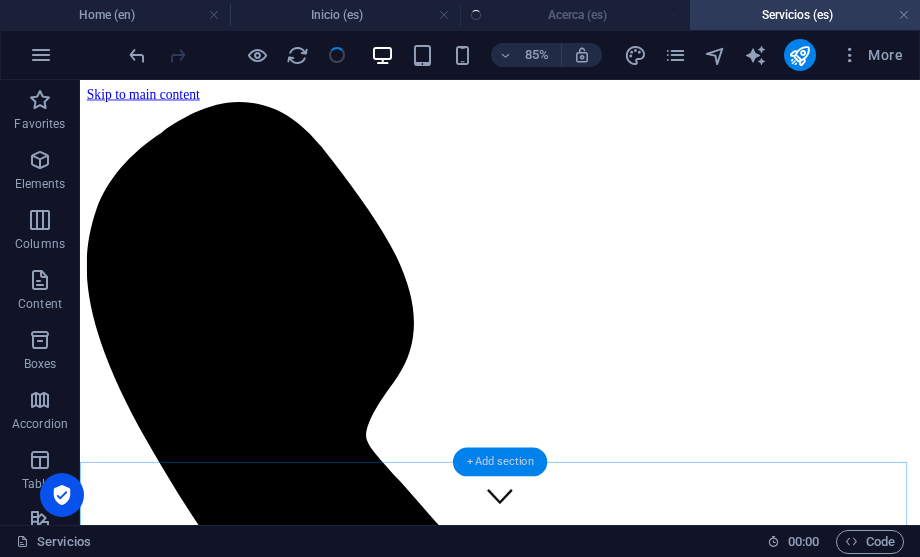 click on "+ Add section" at bounding box center (500, 461) 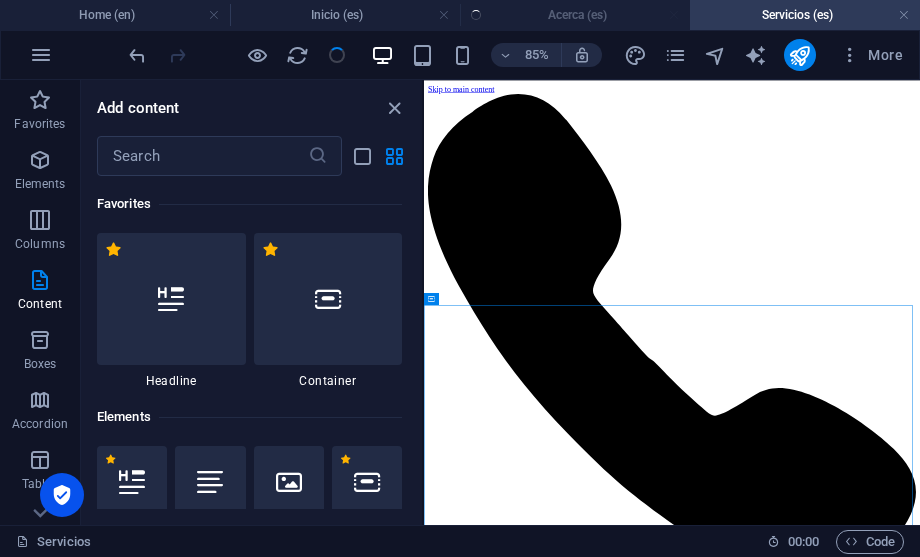 click at bounding box center (920, 4853) 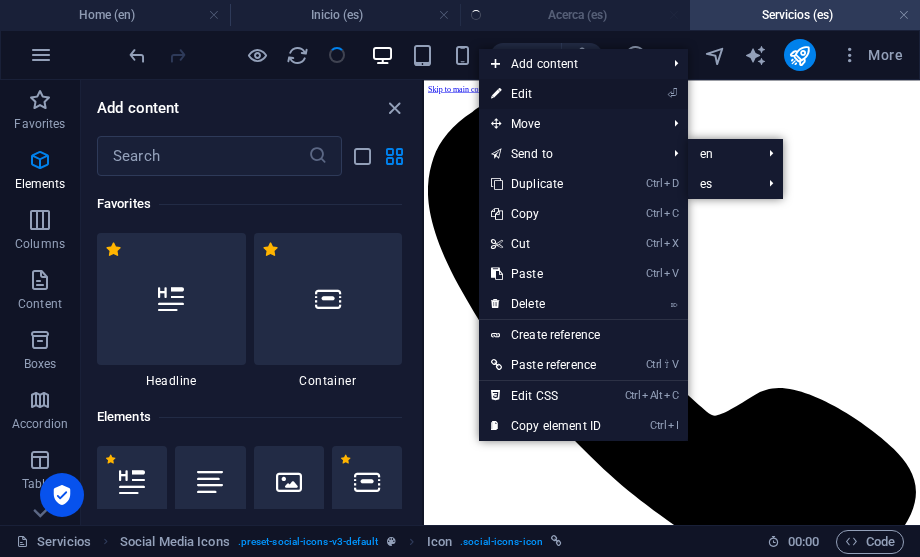 click on "⏎  Edit" at bounding box center (546, 94) 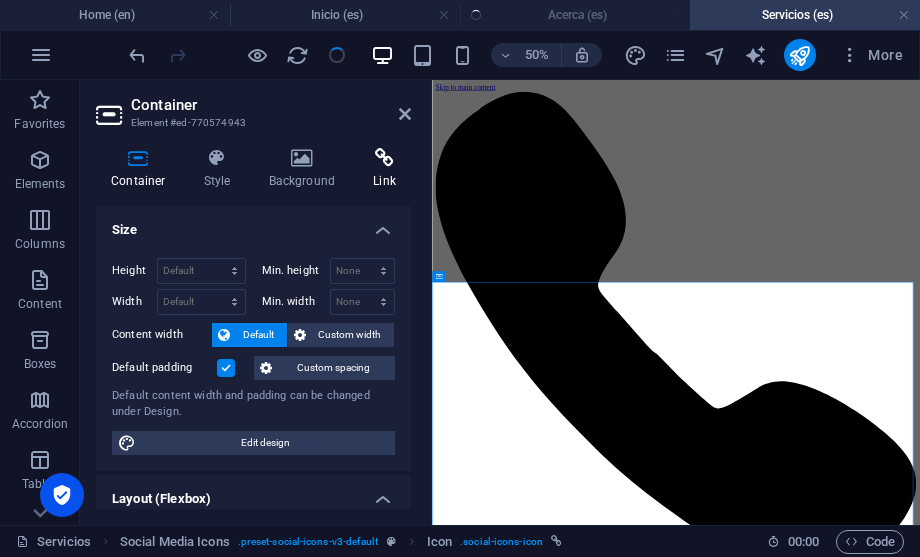 click on "Link" at bounding box center (384, 169) 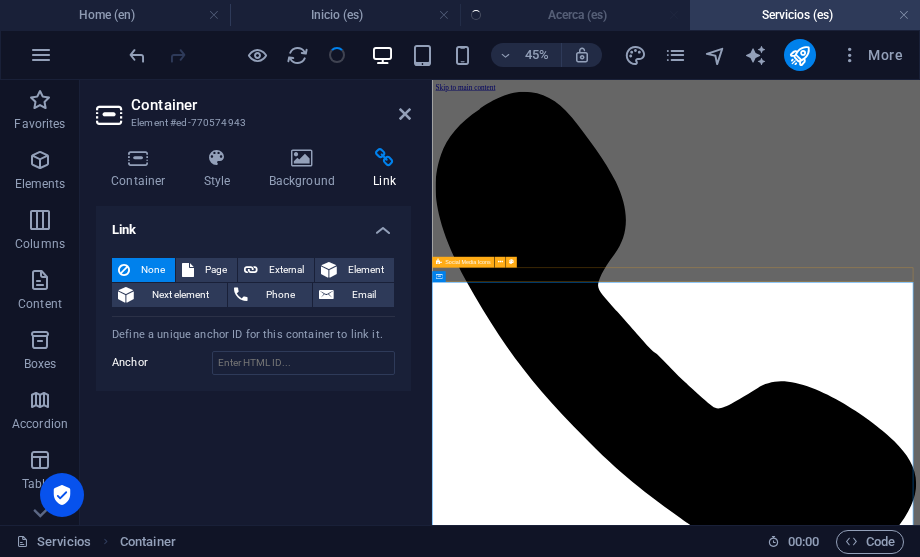 click at bounding box center [974, 5230] 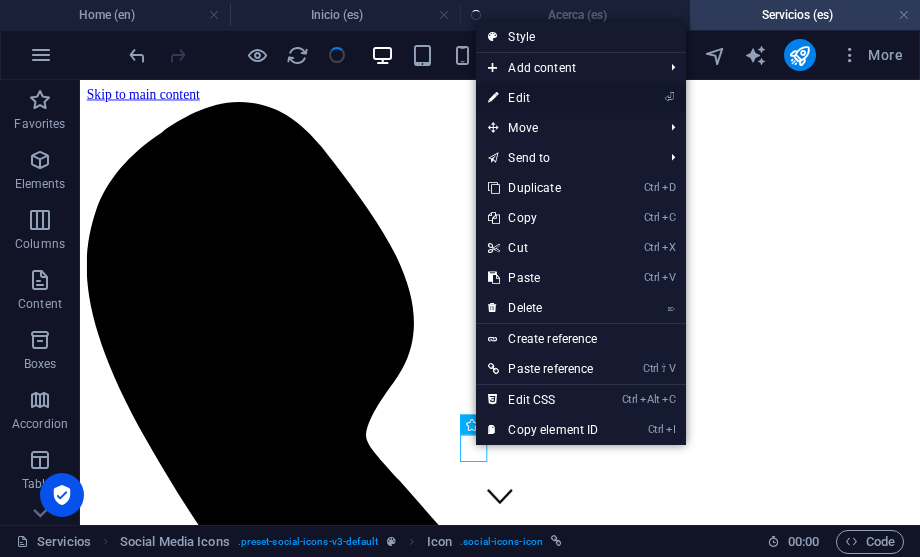 click on "⏎  Edit" at bounding box center [543, 98] 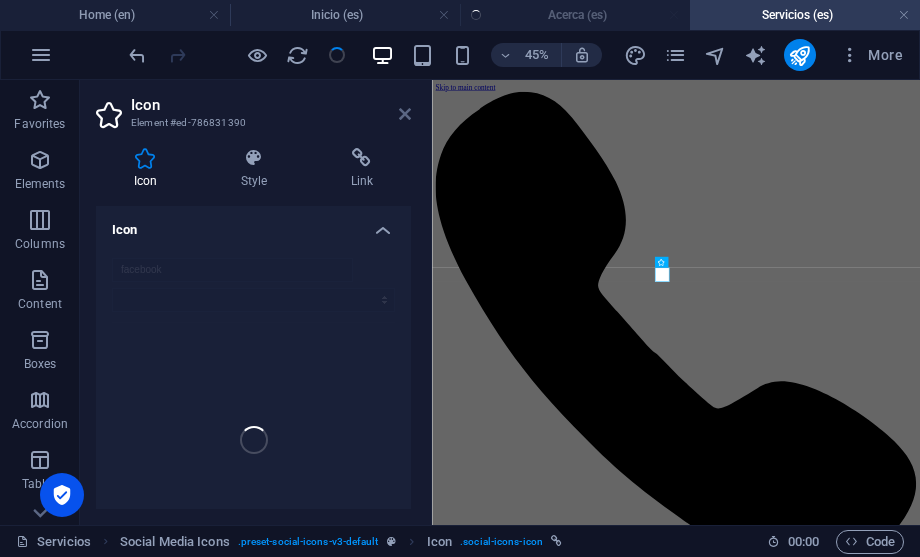 click at bounding box center [405, 114] 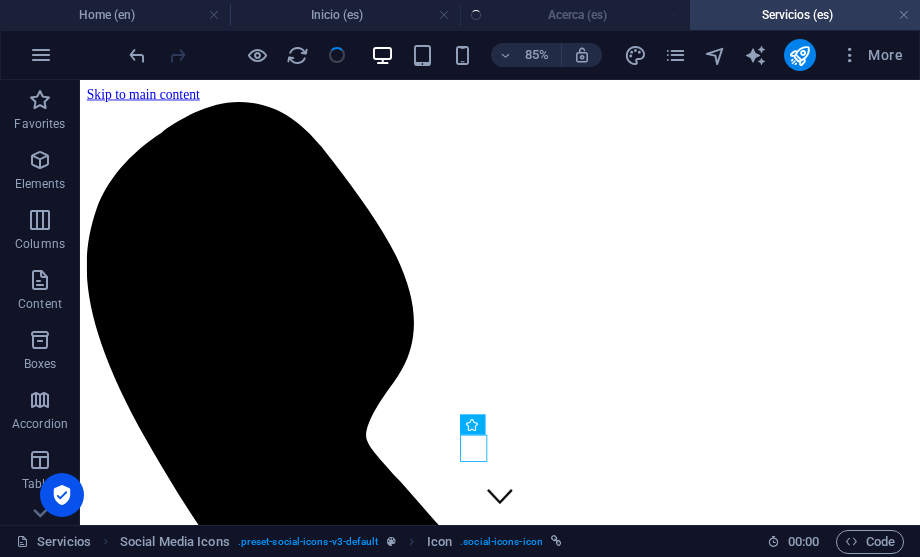 click on "Home (en) Inicio (es) Acerca (es) Servicios (es)" at bounding box center [460, 15] 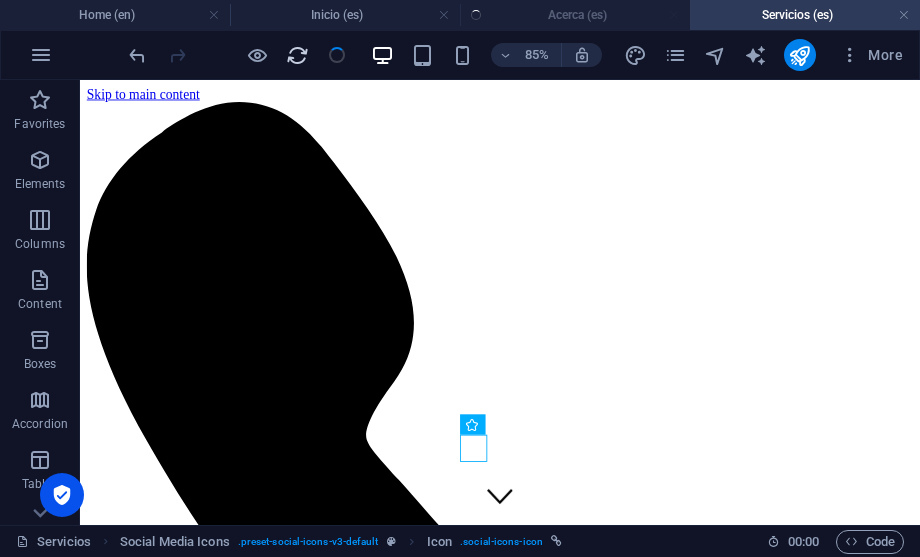 click at bounding box center (297, 55) 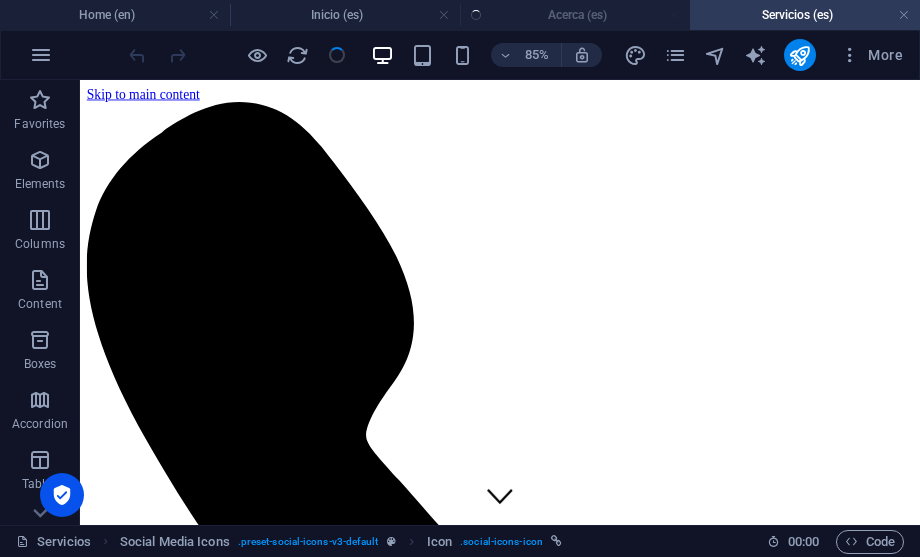scroll, scrollTop: 0, scrollLeft: 0, axis: both 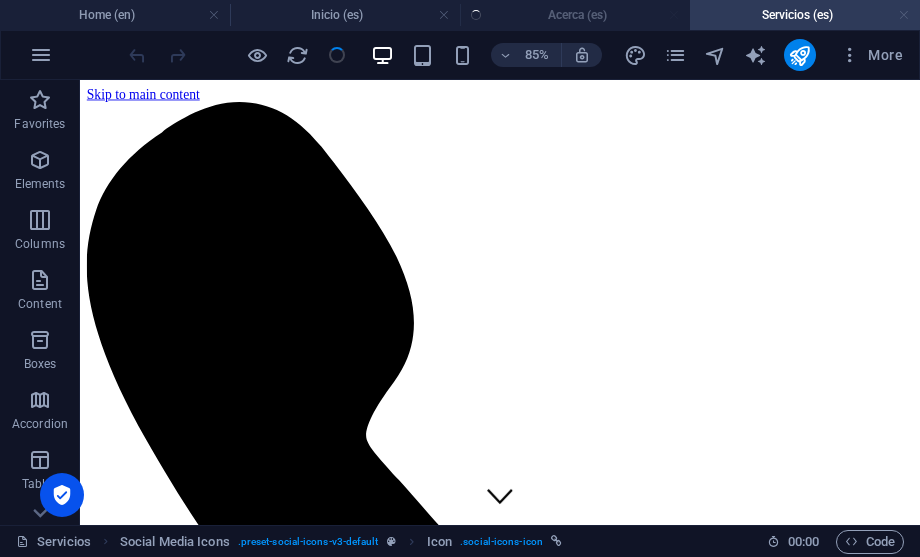 click at bounding box center (904, 15) 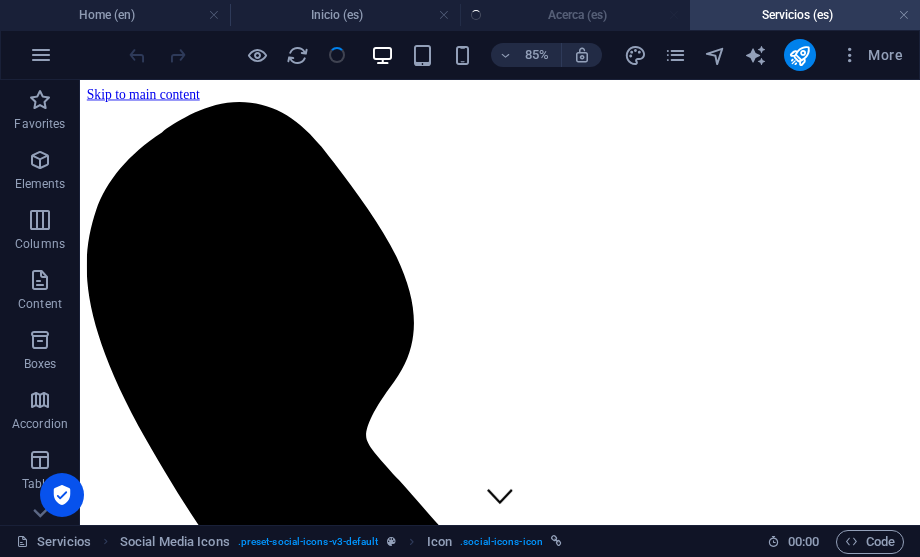 click on "Home (en) Inicio (es) Acerca (es) Servicios (es)" at bounding box center (460, 15) 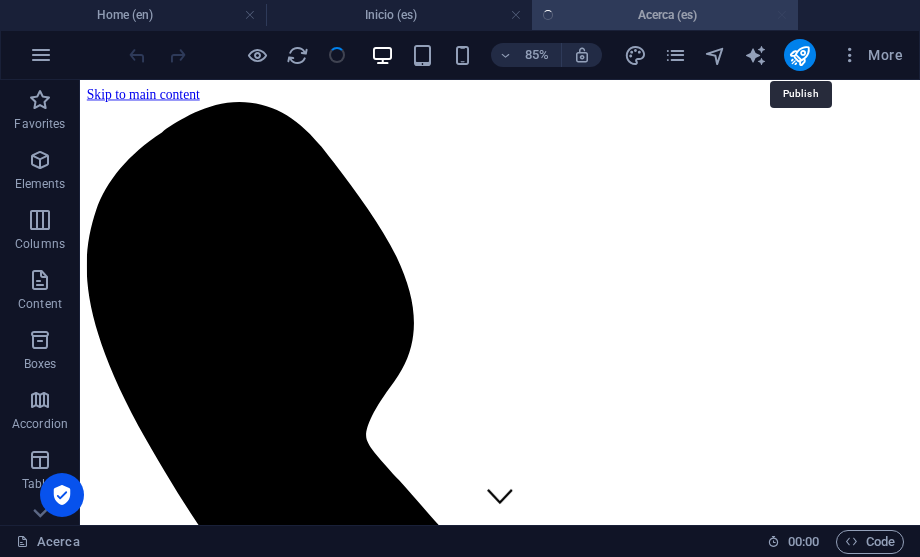 click at bounding box center [800, 55] 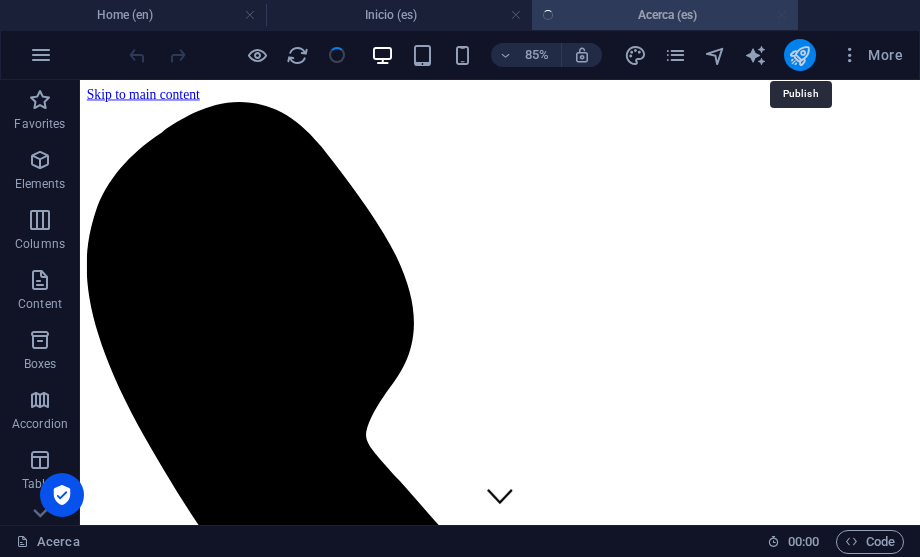 click at bounding box center [799, 55] 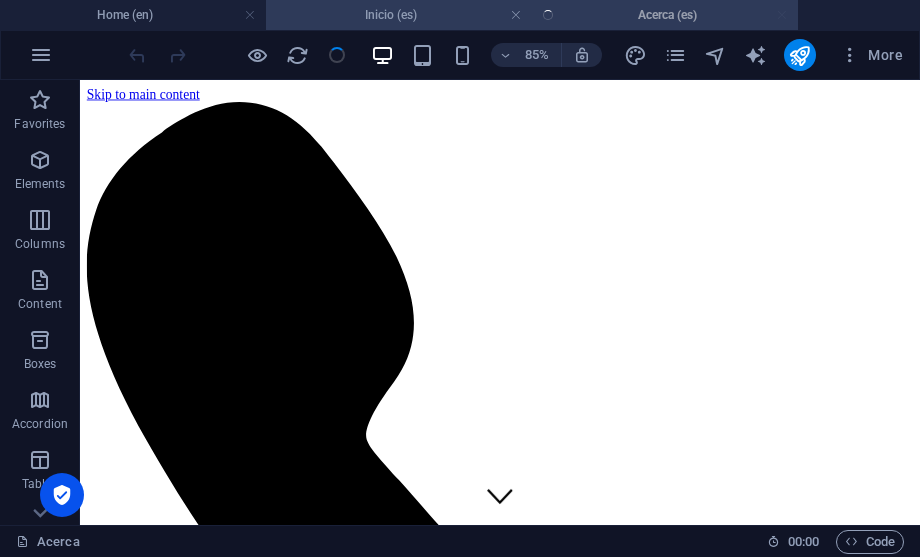 click on "Inicio (es)" at bounding box center [399, 15] 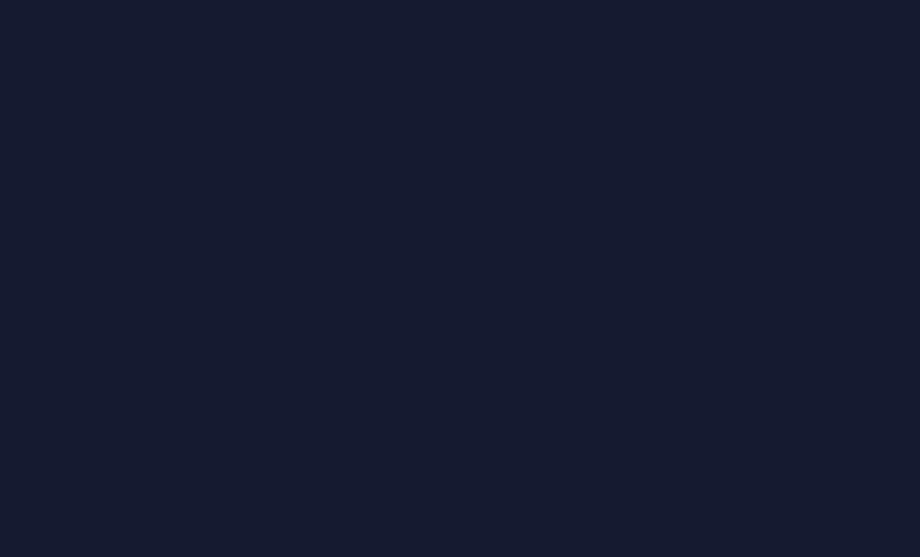 scroll, scrollTop: 0, scrollLeft: 0, axis: both 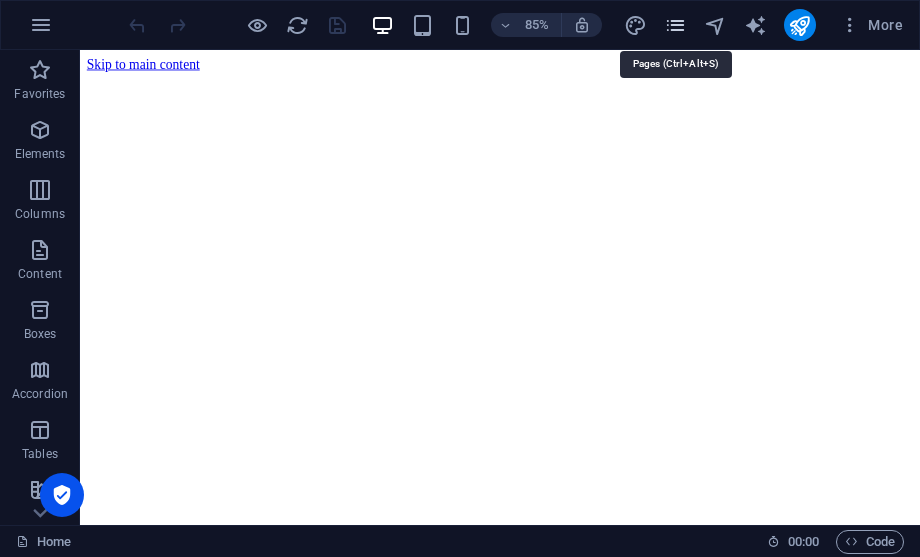 click at bounding box center [675, 25] 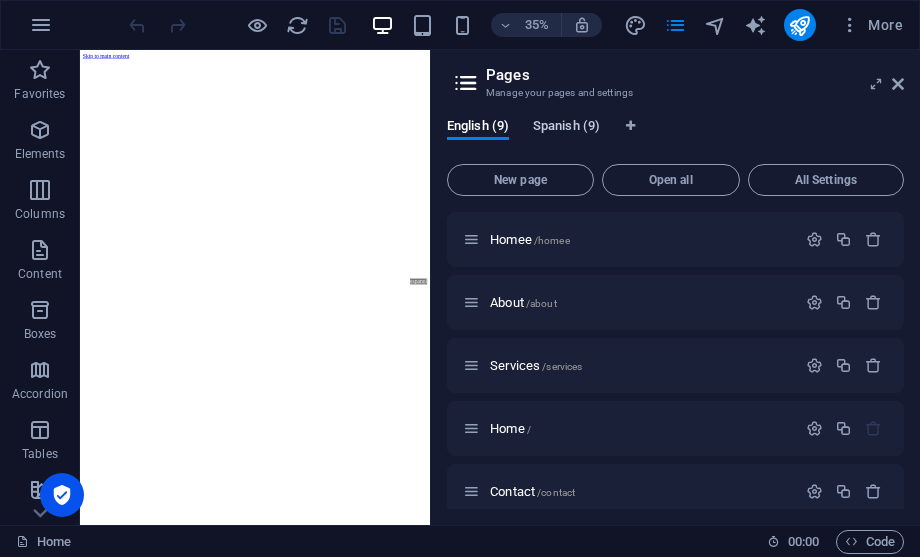 click on "Spanish (9)" at bounding box center [566, 128] 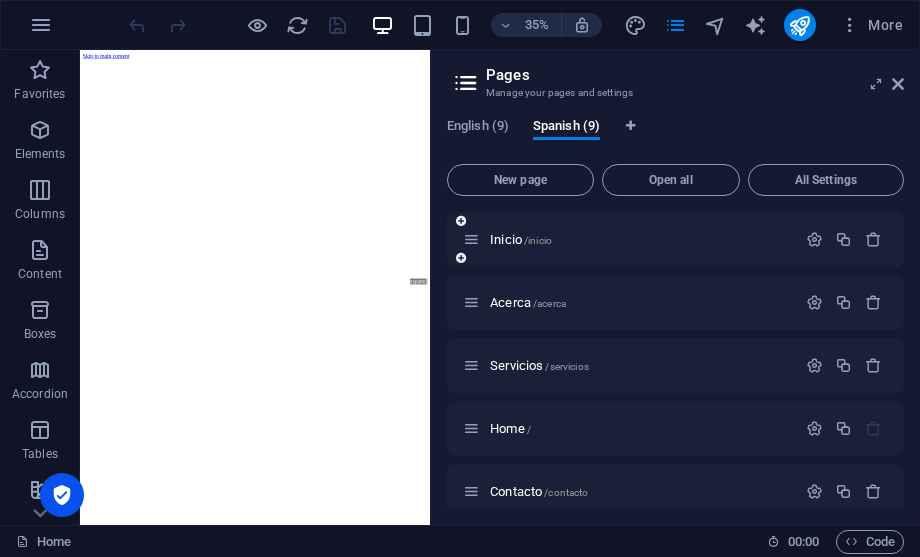 click on "Inicio /inicio" at bounding box center (675, 239) 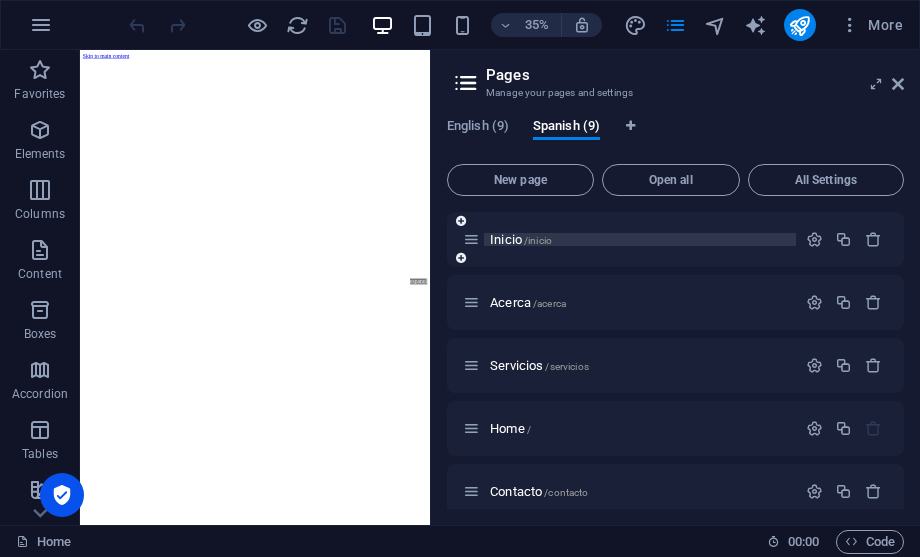 click on "Inicio /inicio" at bounding box center [521, 239] 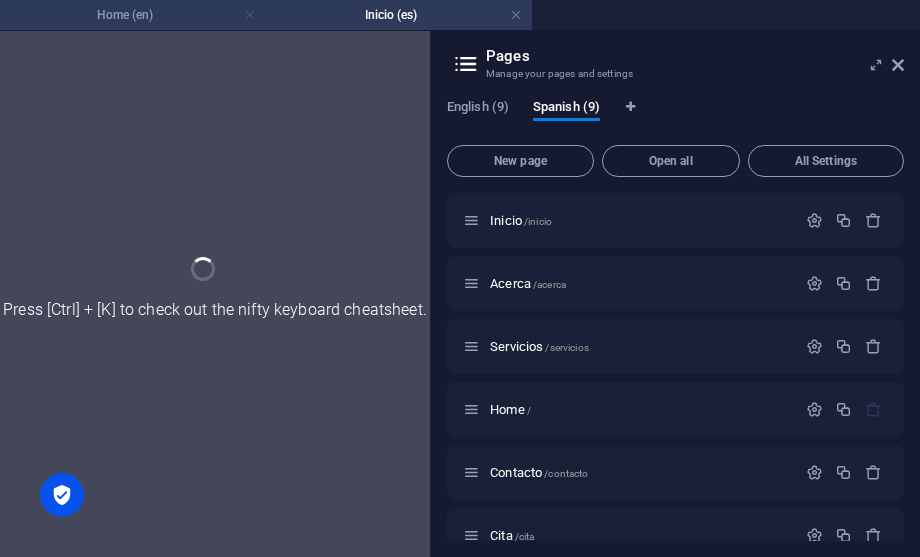 click at bounding box center (250, 15) 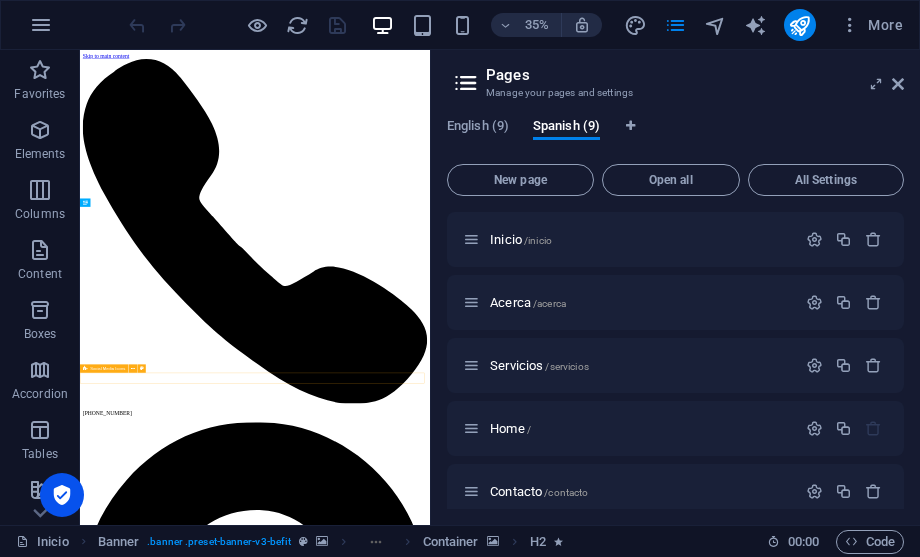 scroll, scrollTop: 360, scrollLeft: 0, axis: vertical 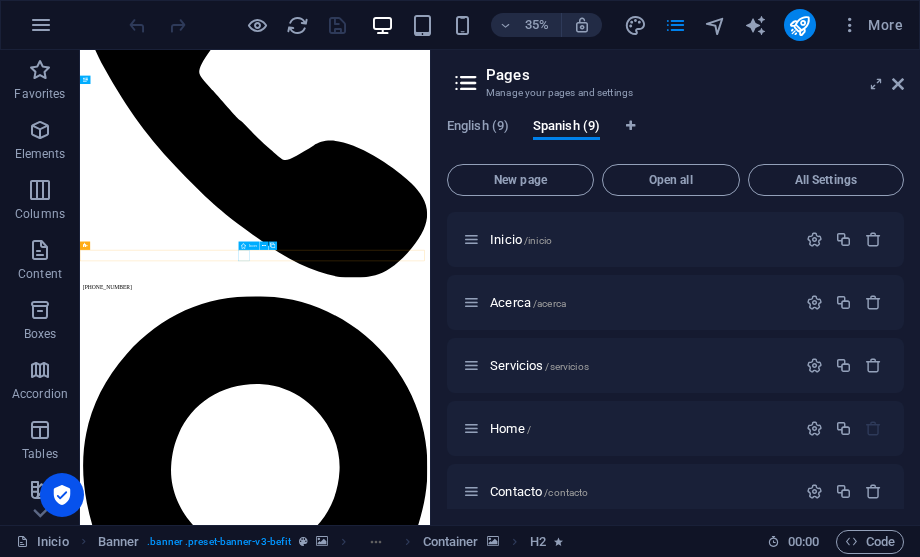 click at bounding box center (580, 5875) 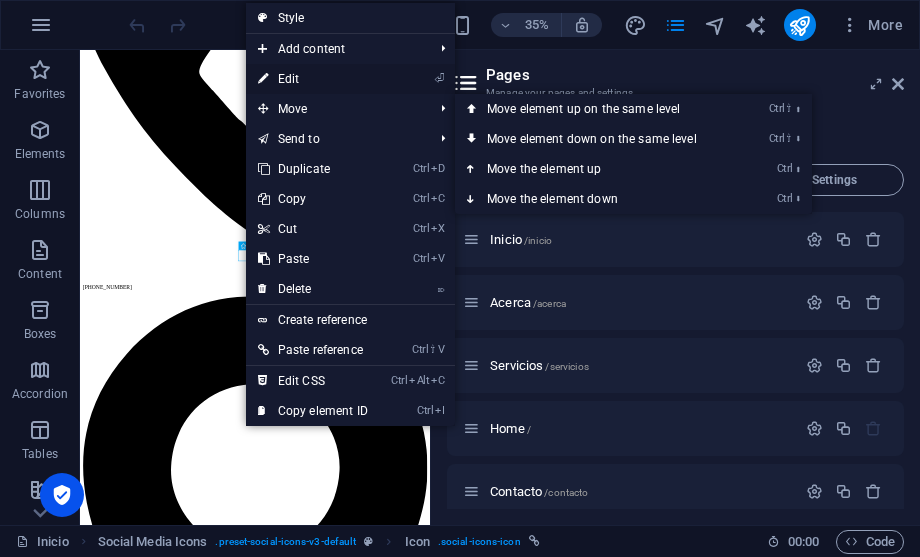 click on "⏎  Edit" at bounding box center (313, 79) 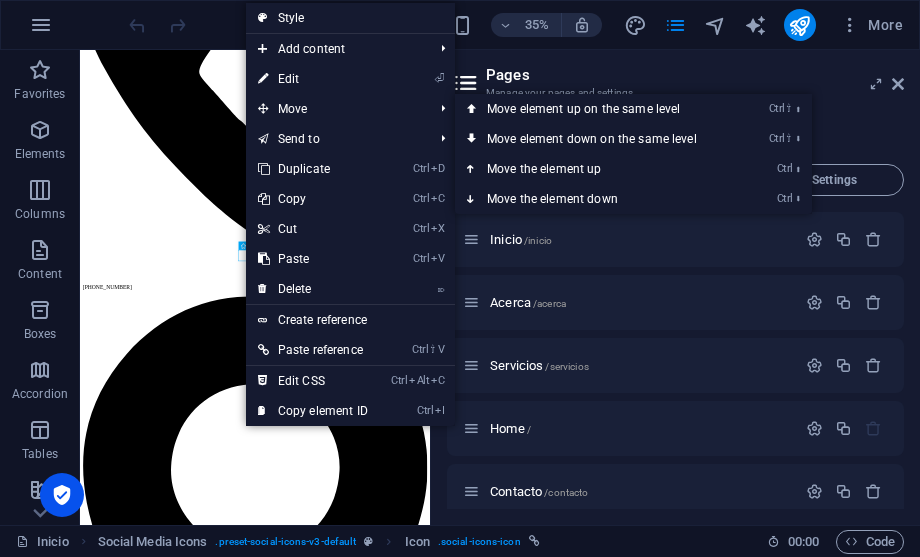 select on "xMidYMid" 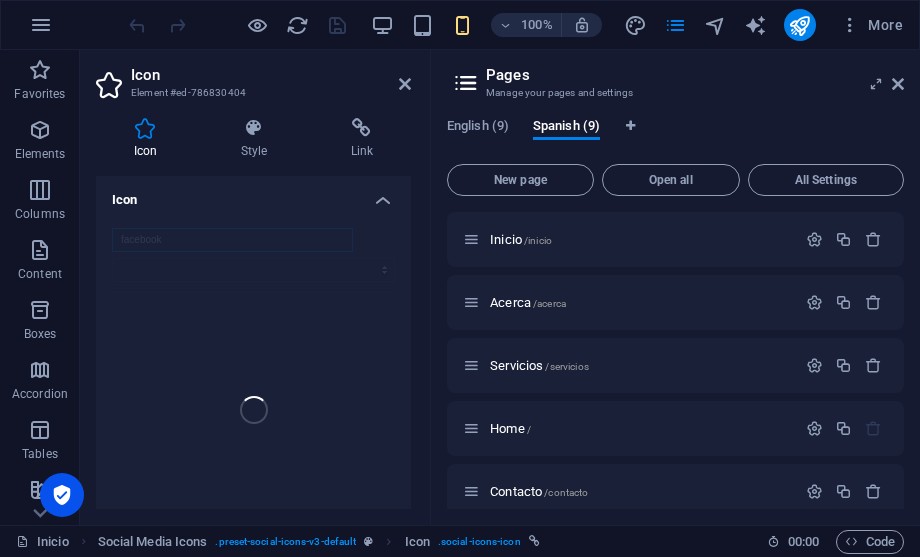 scroll, scrollTop: 585, scrollLeft: 0, axis: vertical 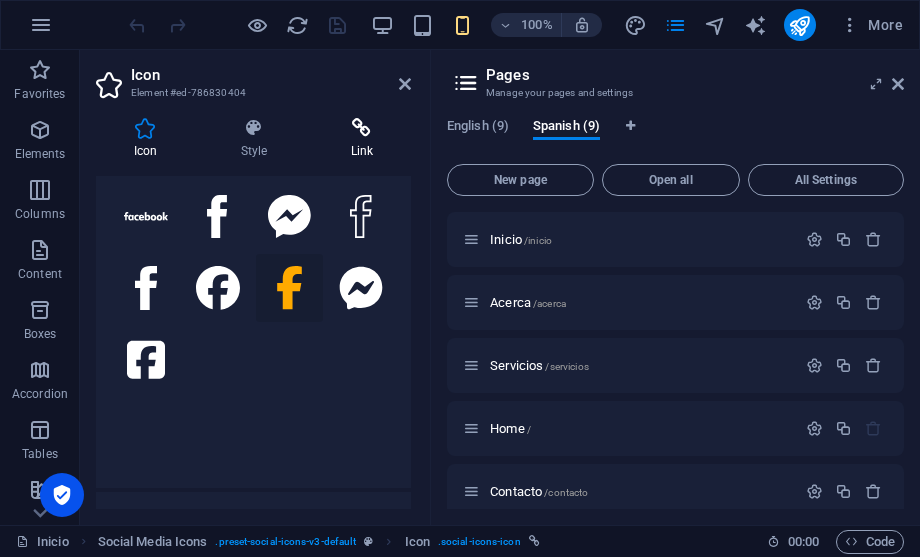 click at bounding box center (362, 128) 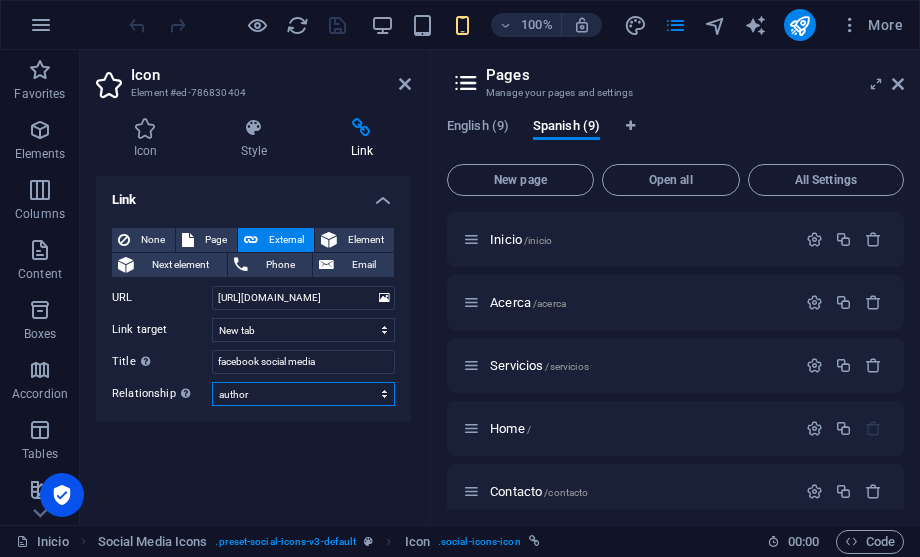 click on "alternate author bookmark external help license next nofollow noreferrer noopener prev search tag" at bounding box center [303, 394] 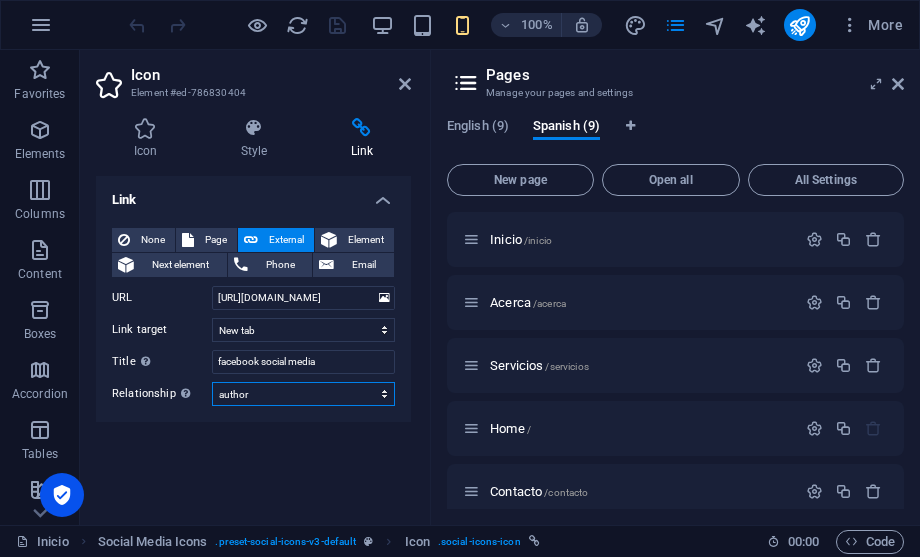 select 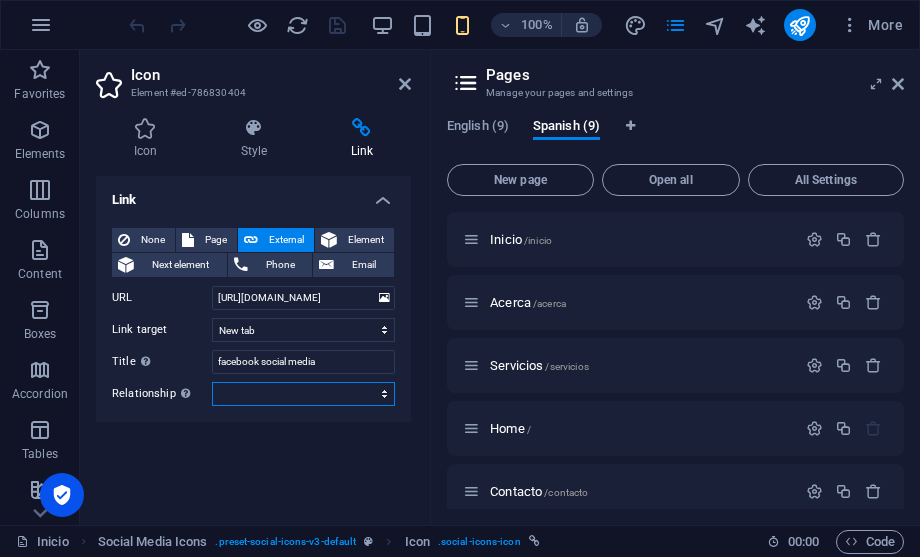 click on "alternate author bookmark external help license next nofollow noreferrer noopener prev search tag" at bounding box center [303, 394] 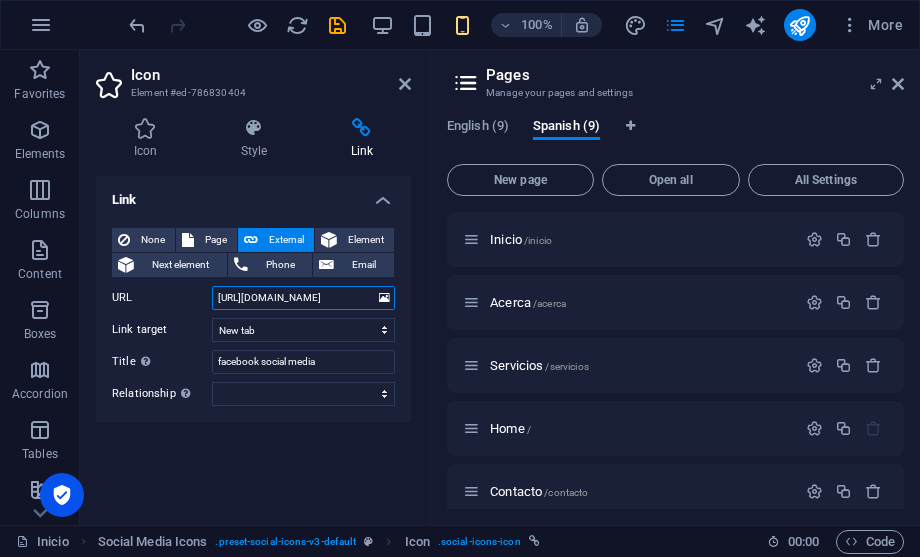 click on "[URL][DOMAIN_NAME]" at bounding box center (303, 298) 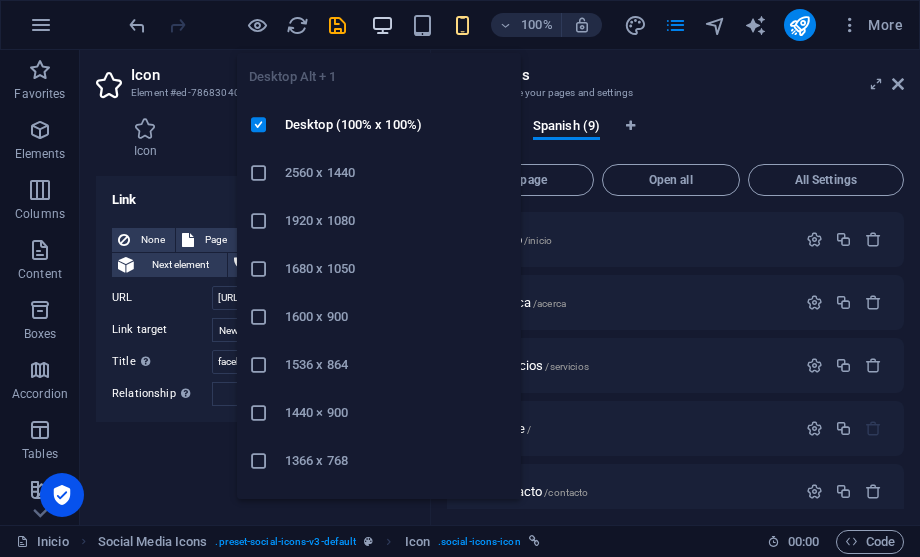 click at bounding box center [382, 25] 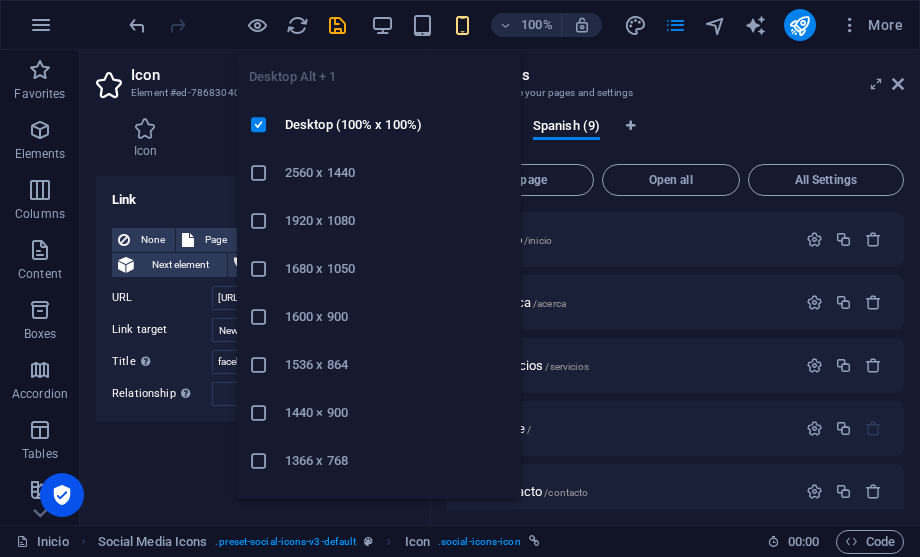 click on "Desktop (100% x 100%)" at bounding box center (397, 125) 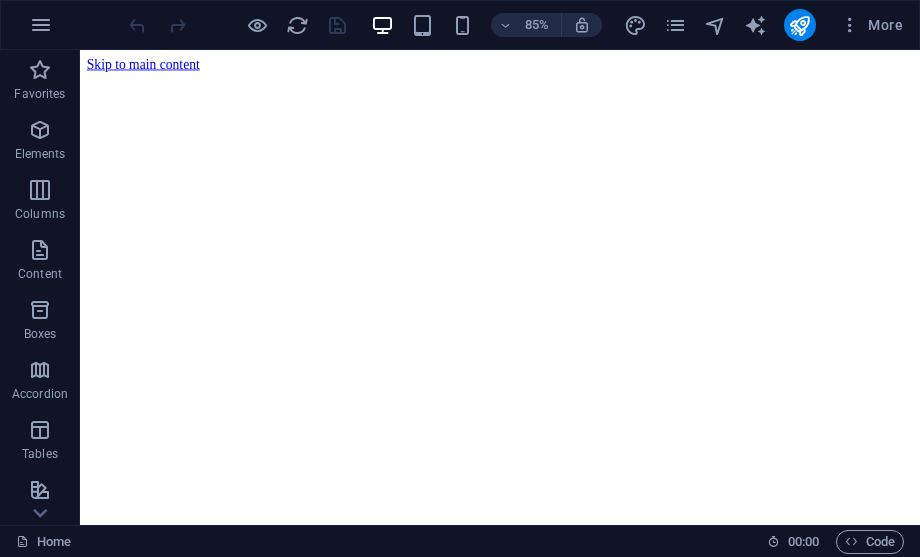 scroll, scrollTop: 0, scrollLeft: 0, axis: both 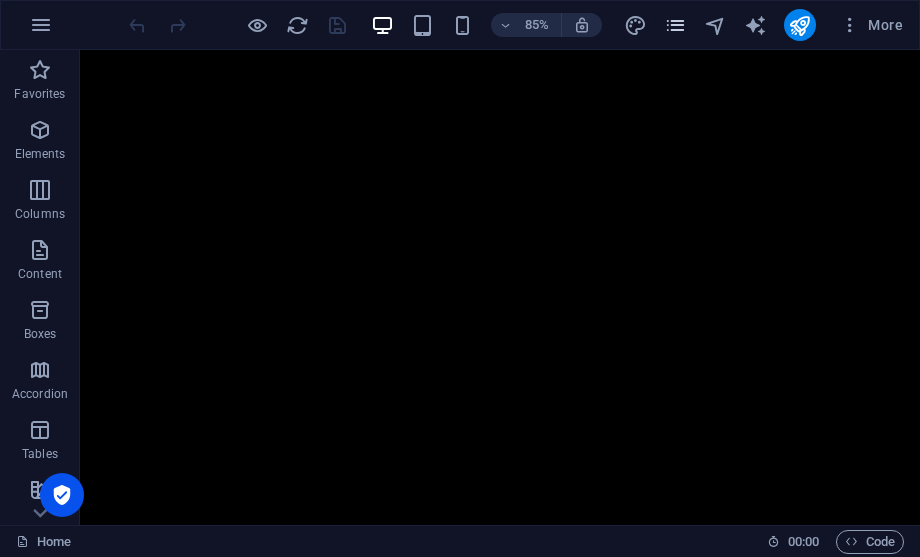 click at bounding box center [675, 25] 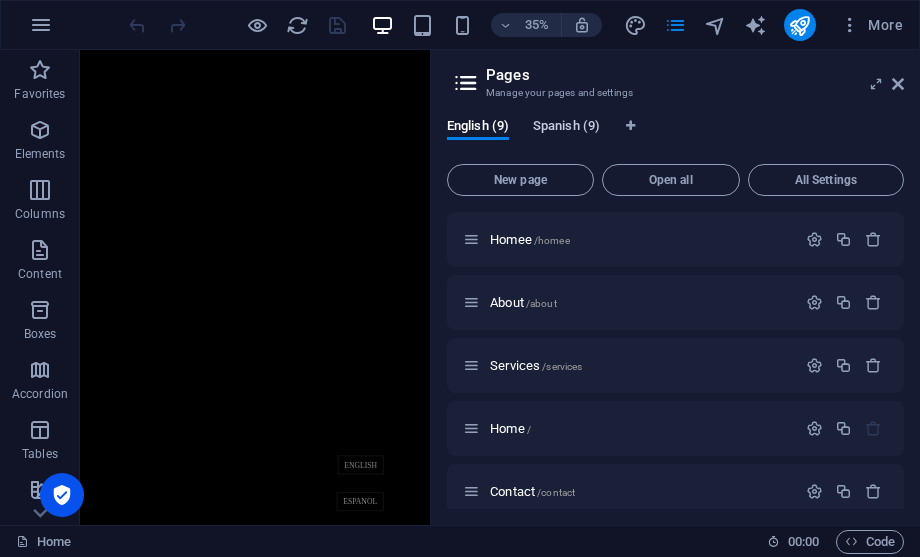 click on "Spanish (9)" at bounding box center (566, 128) 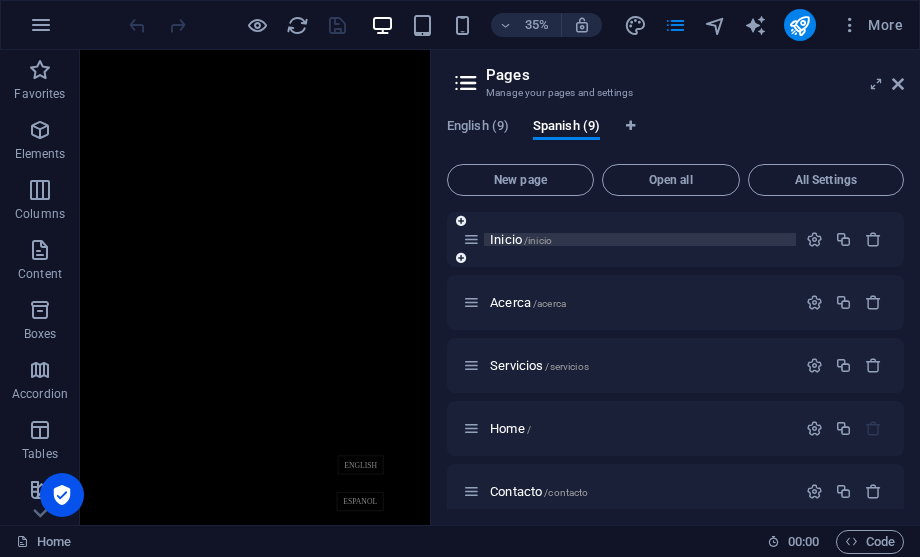 click on "Inicio /inicio" at bounding box center (521, 239) 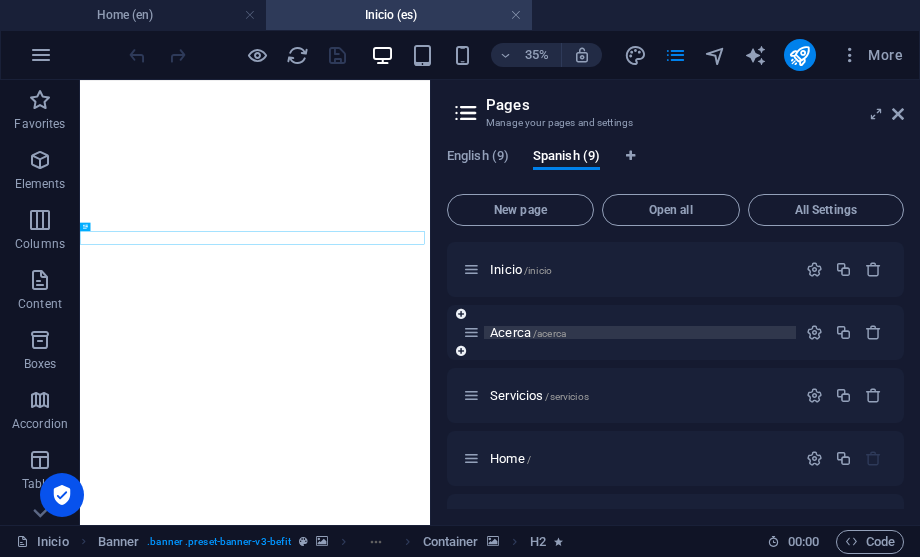 click on "Acerca /acerca" at bounding box center [528, 332] 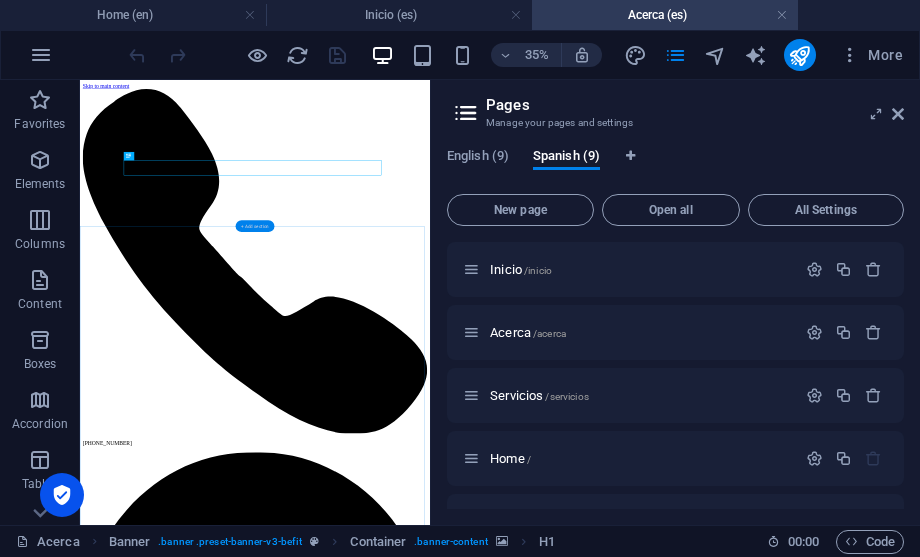 scroll, scrollTop: 0, scrollLeft: 0, axis: both 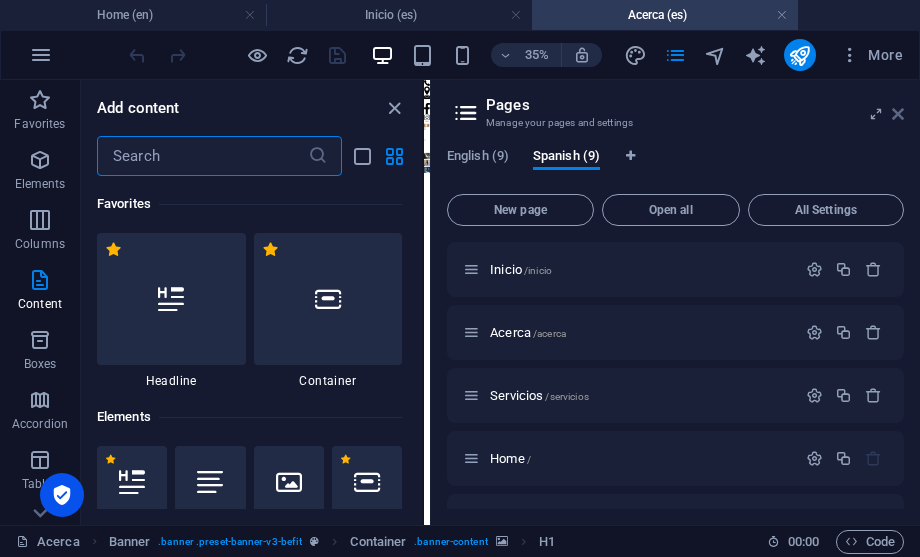click at bounding box center [898, 114] 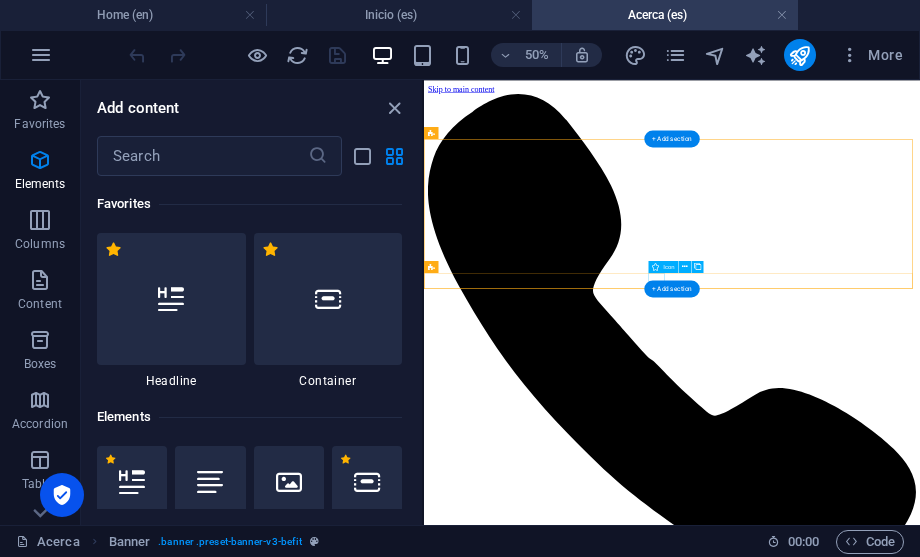 scroll, scrollTop: 347, scrollLeft: 0, axis: vertical 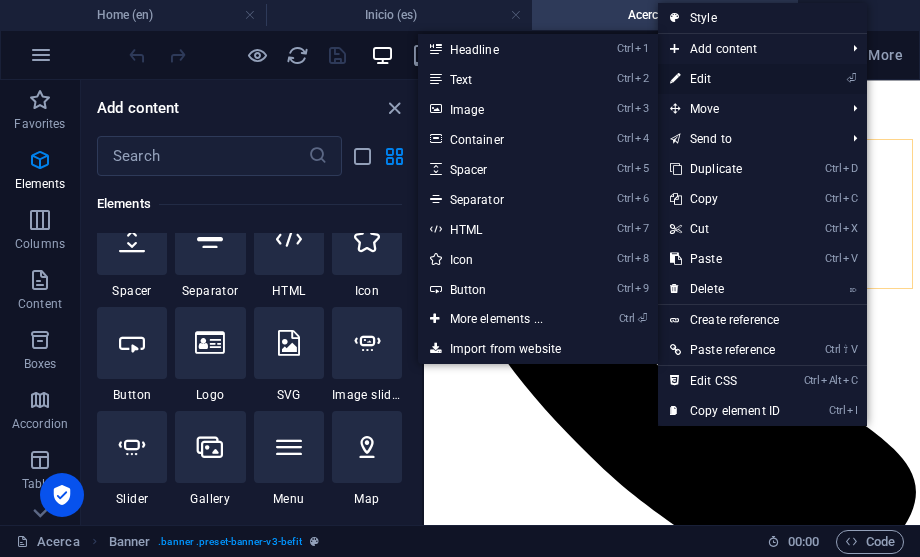 click on "⏎  Edit" at bounding box center (725, 79) 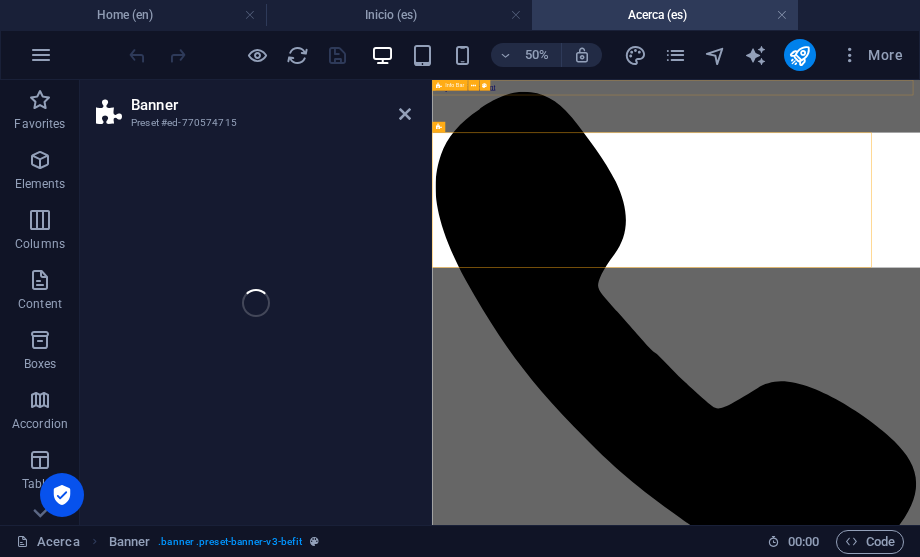 select on "px" 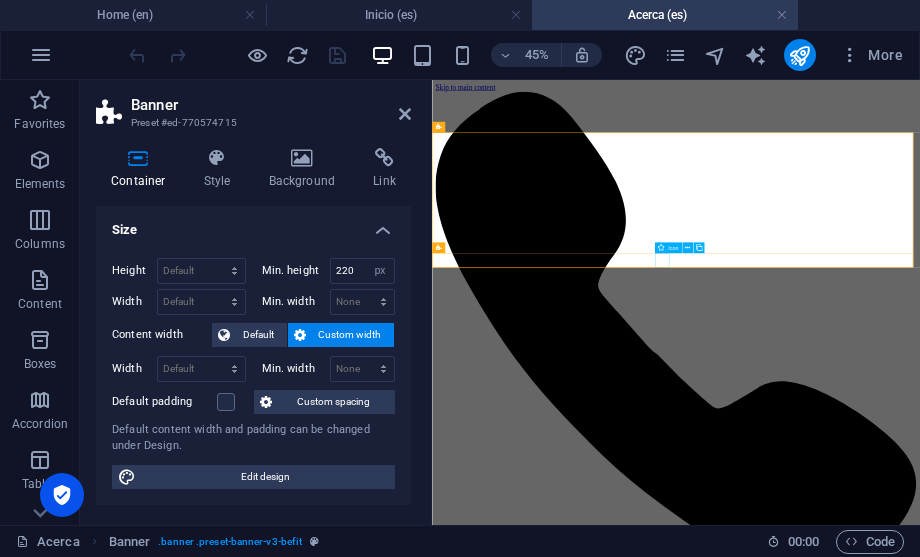 click at bounding box center [974, 5198] 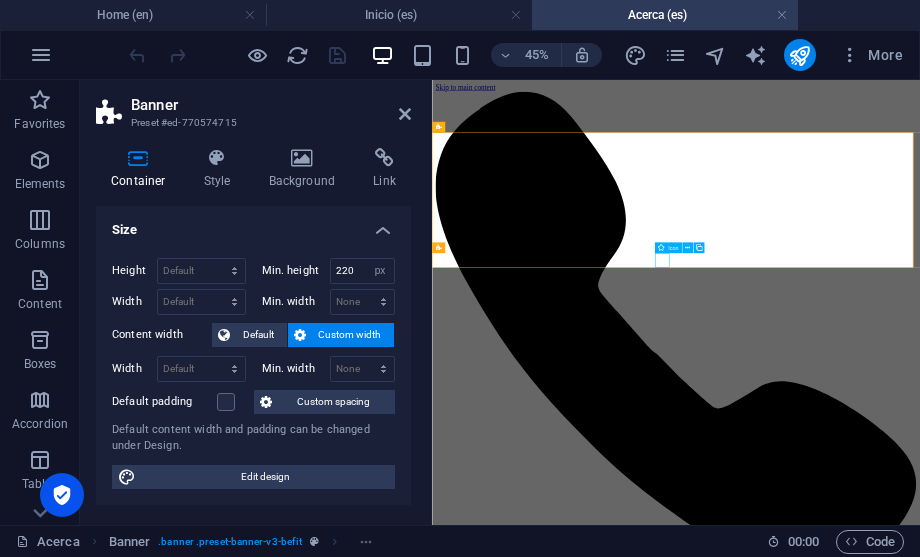 click at bounding box center (974, 5198) 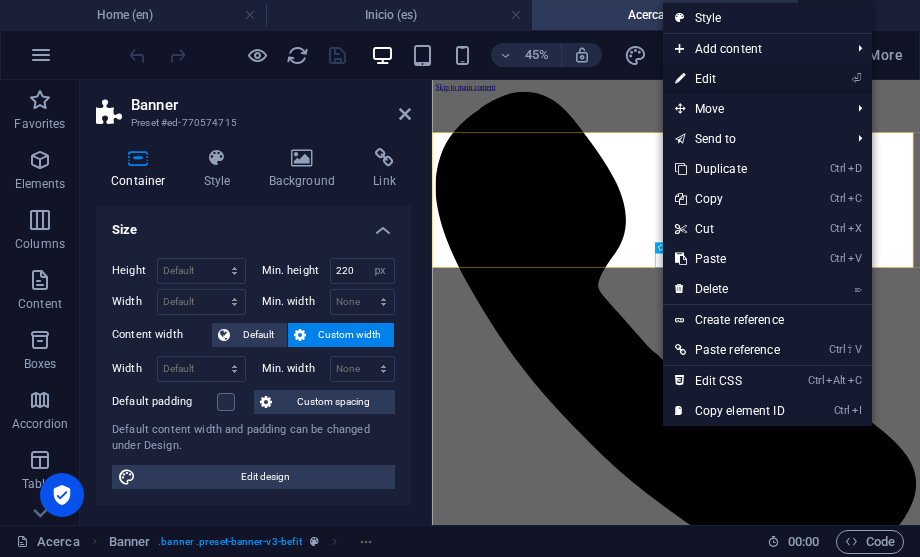 click on "⏎  Edit" at bounding box center (730, 79) 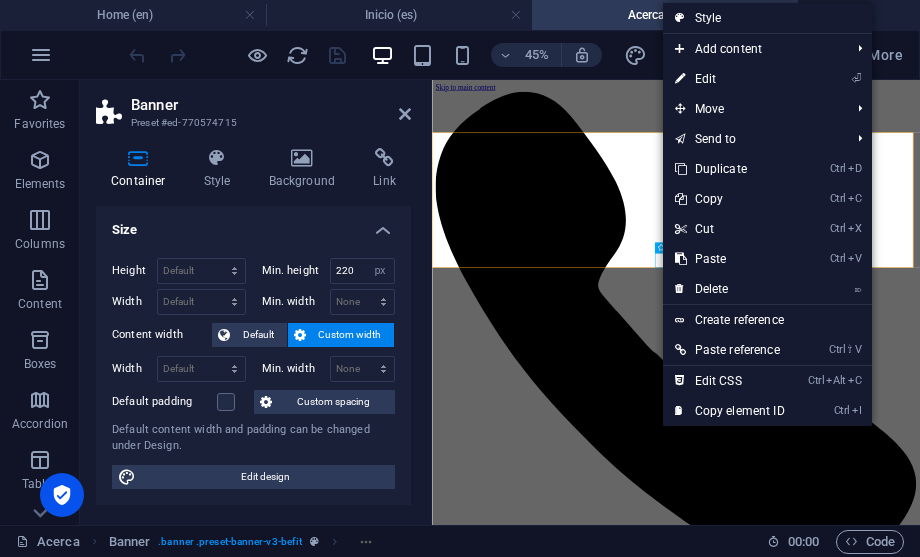 select on "author" 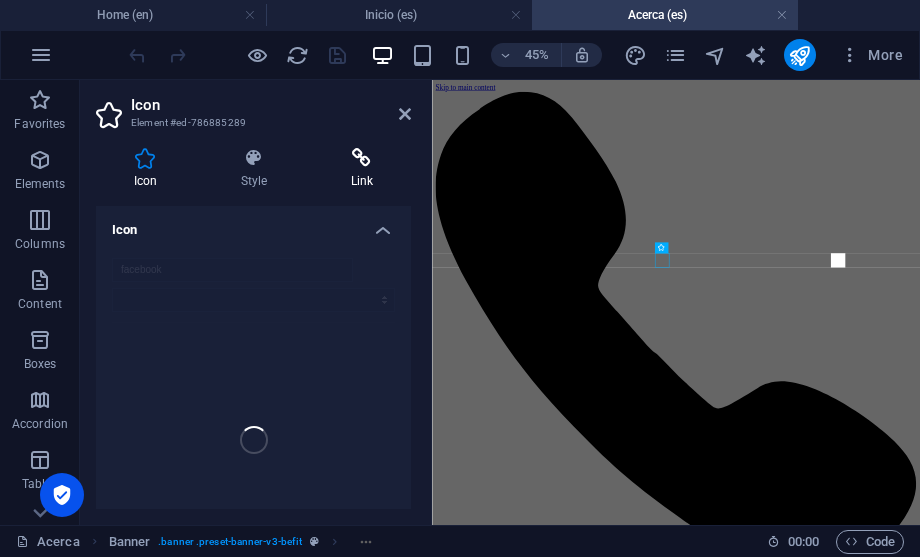 click on "Link" at bounding box center [362, 169] 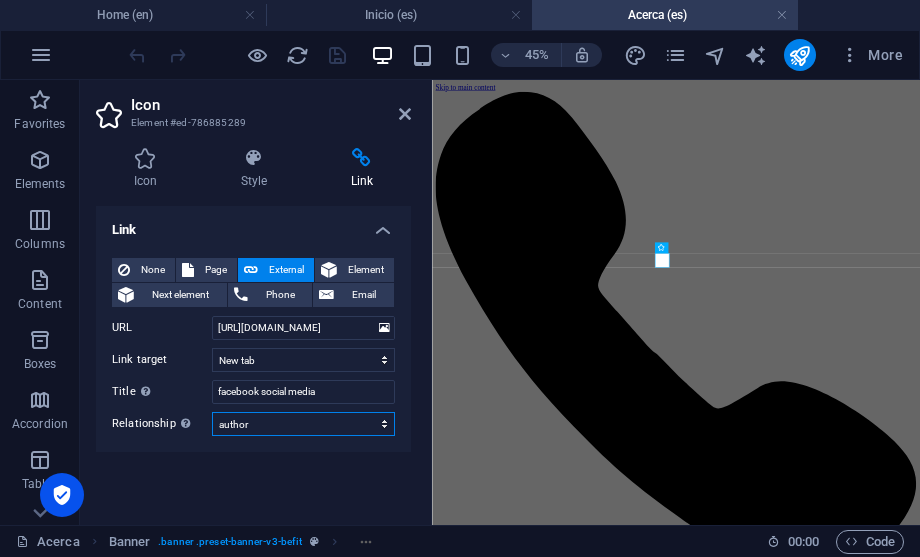 click on "alternate author bookmark external help license next nofollow noreferrer noopener prev search tag" at bounding box center [303, 424] 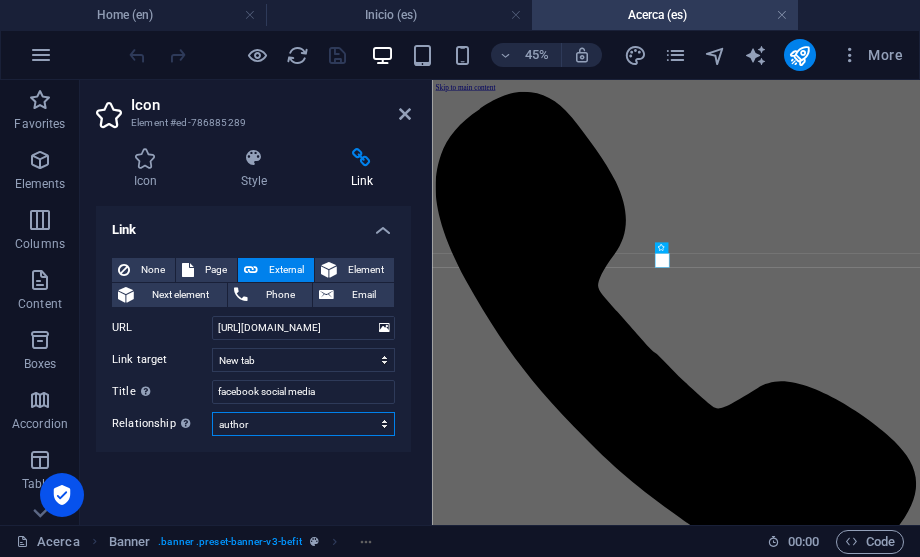 select 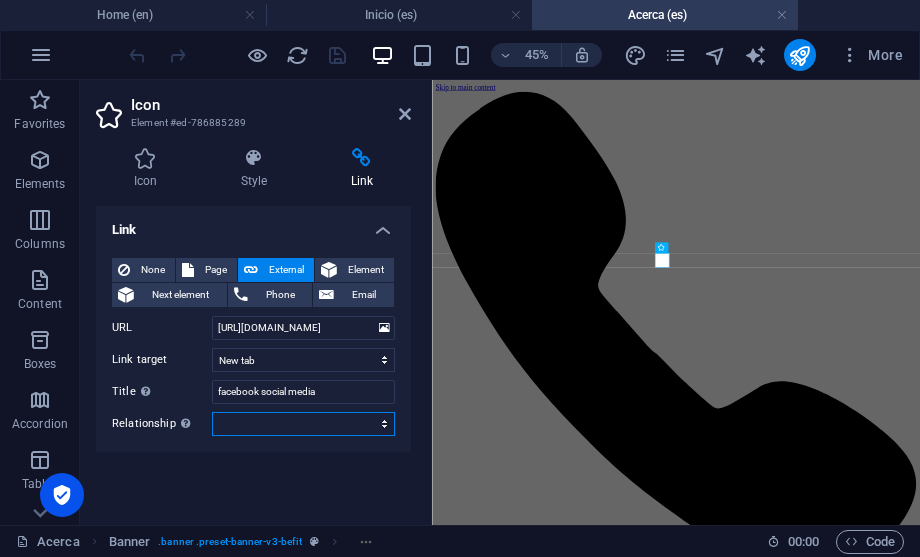 click on "alternate author bookmark external help license next nofollow noreferrer noopener prev search tag" at bounding box center (303, 424) 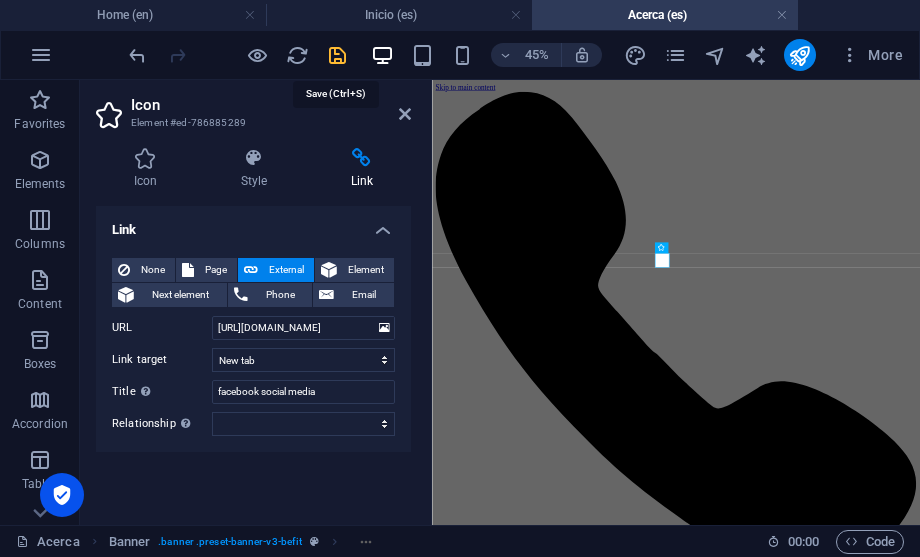 click at bounding box center (337, 55) 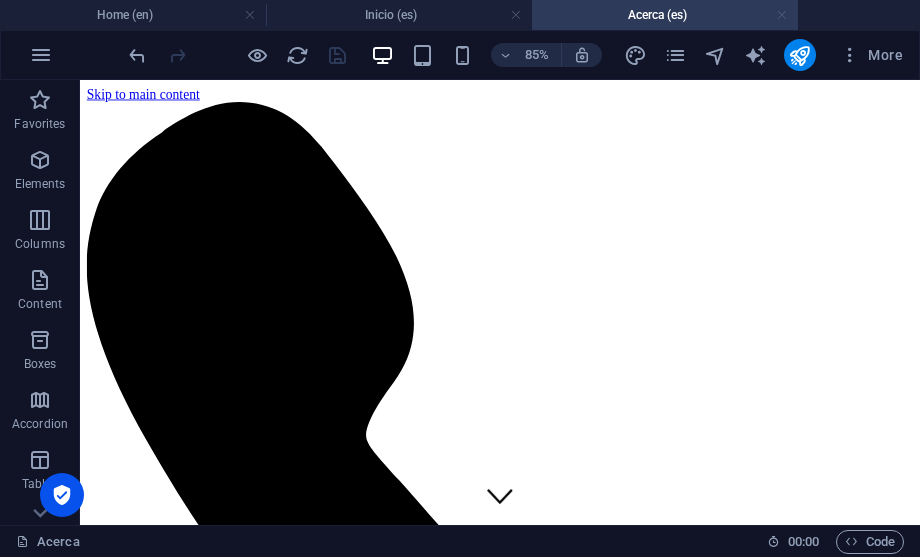 click at bounding box center [782, 15] 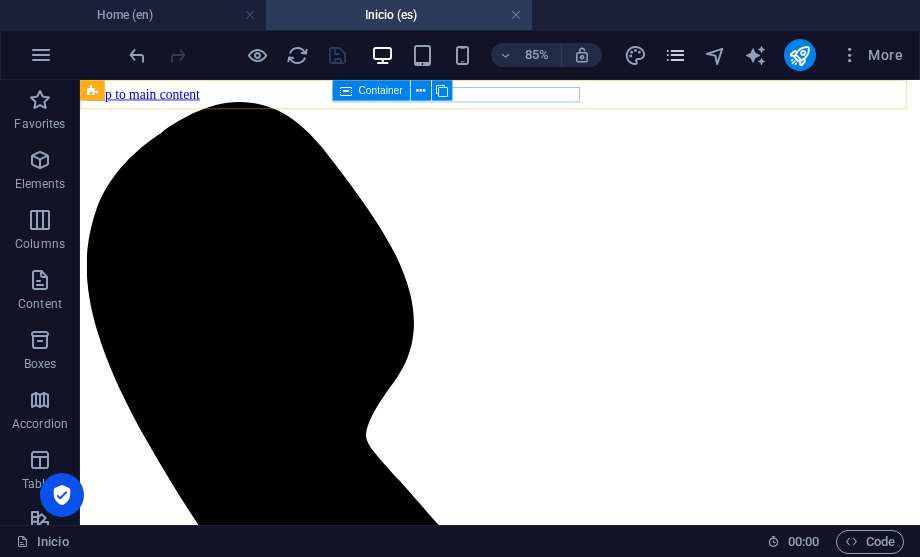 click at bounding box center (675, 55) 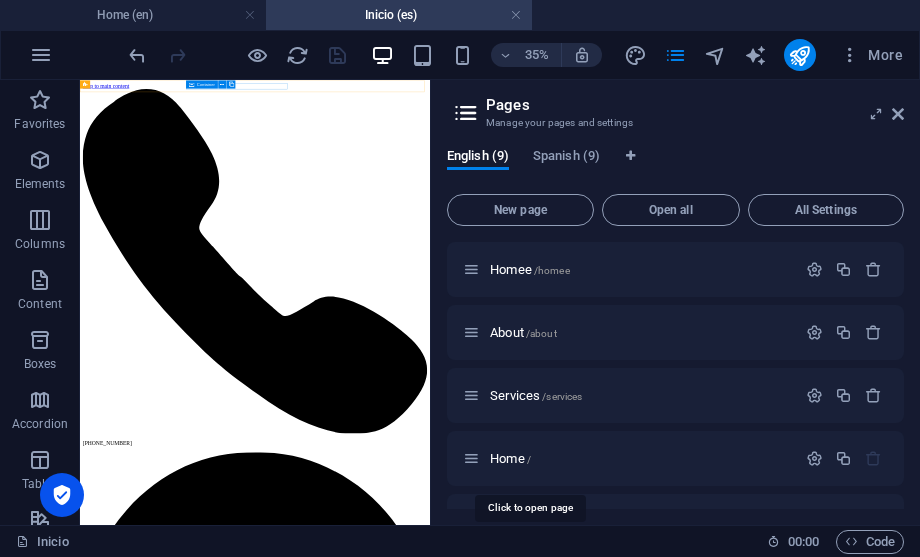 scroll, scrollTop: 300, scrollLeft: 0, axis: vertical 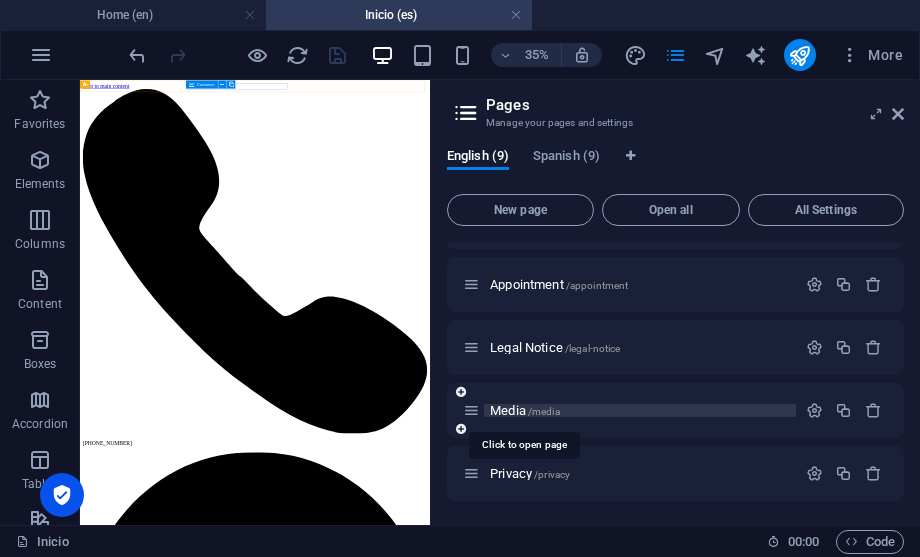click on "Media /media" at bounding box center (525, 410) 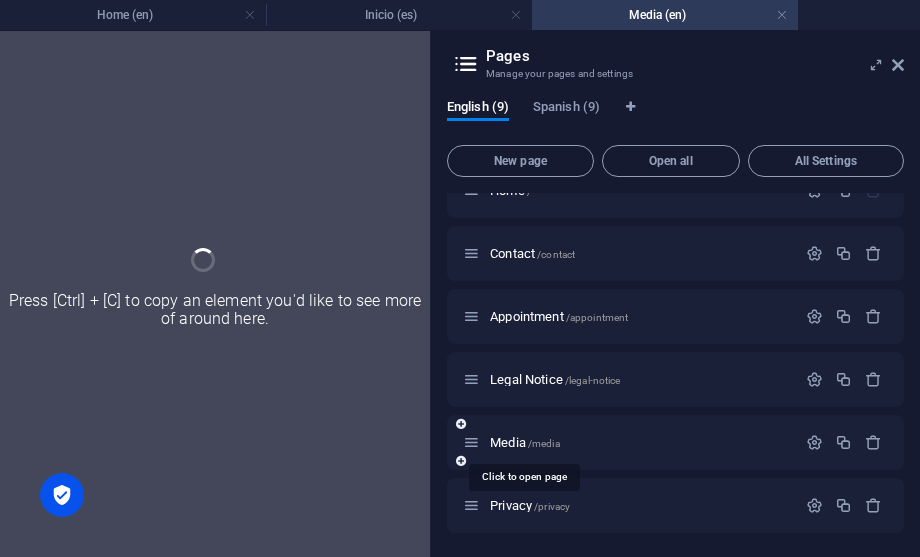 scroll, scrollTop: 219, scrollLeft: 0, axis: vertical 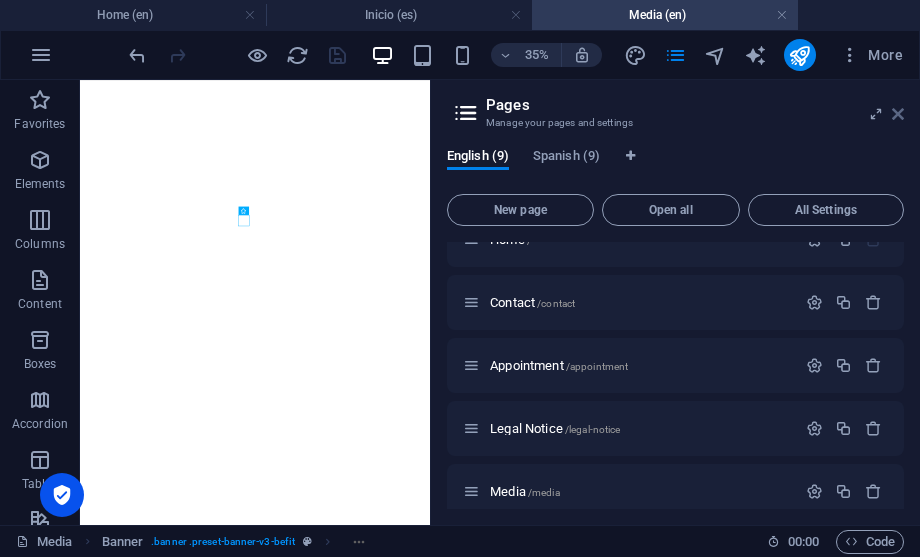 click at bounding box center (898, 114) 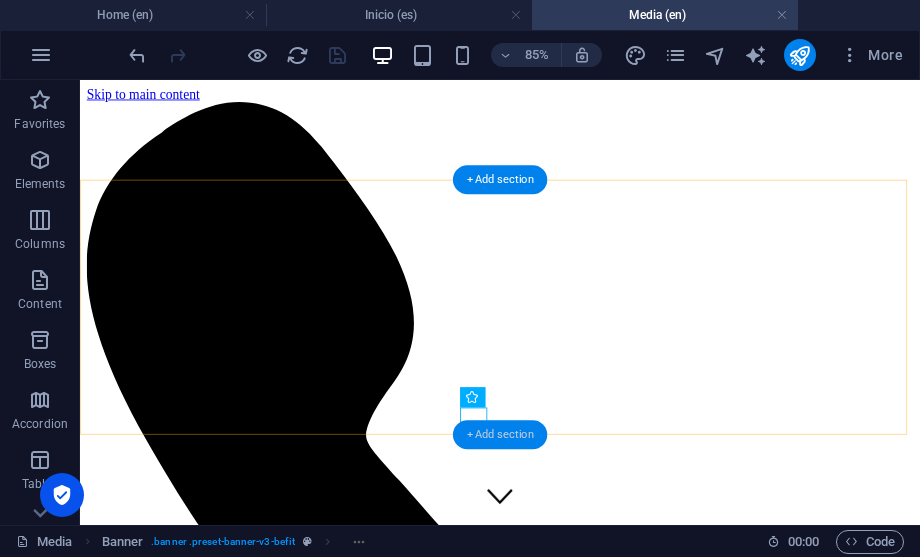 scroll, scrollTop: 0, scrollLeft: 0, axis: both 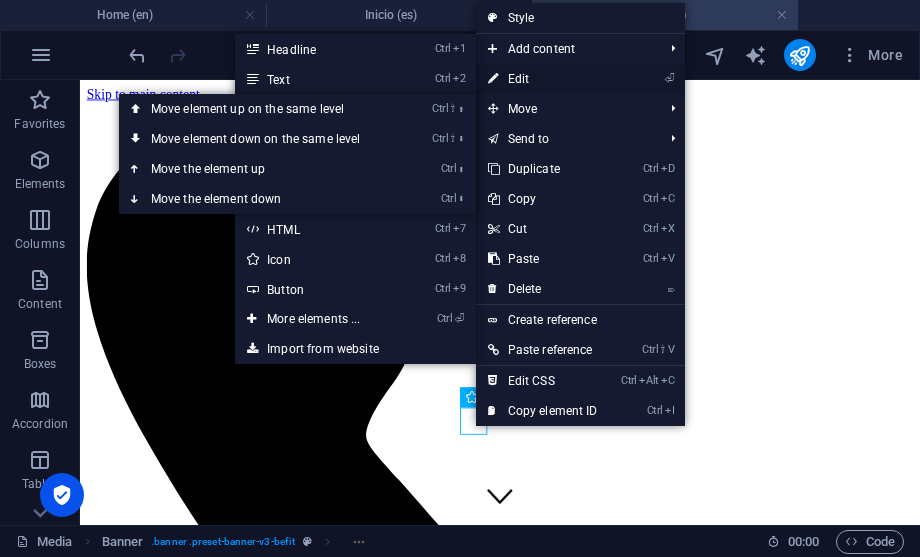 click on "⏎  Edit" at bounding box center [543, 79] 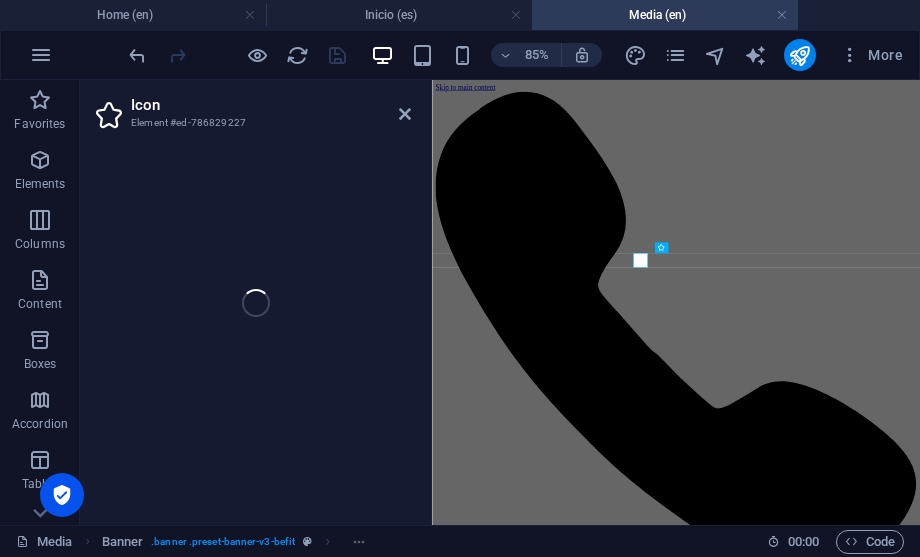 select on "author" 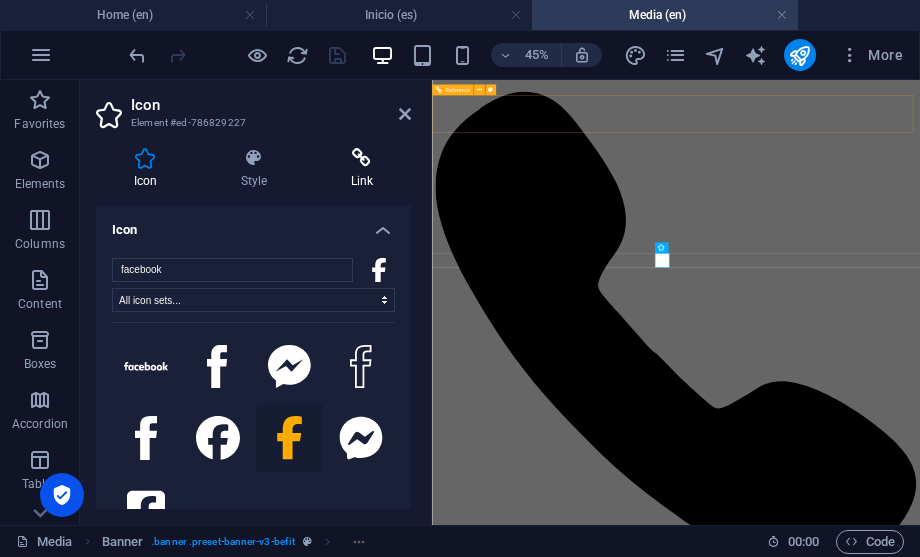 click at bounding box center [362, 158] 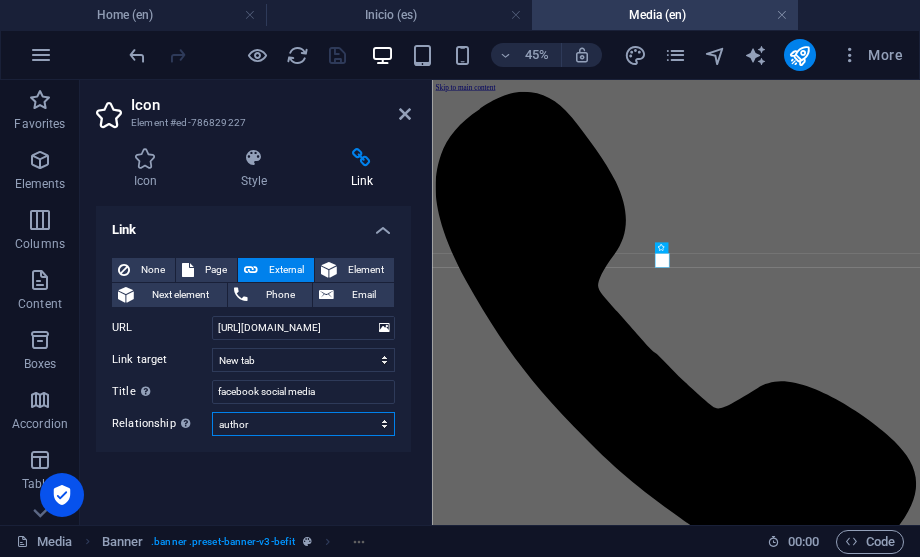 click on "alternate author bookmark external help license next nofollow noreferrer noopener prev search tag" at bounding box center [303, 424] 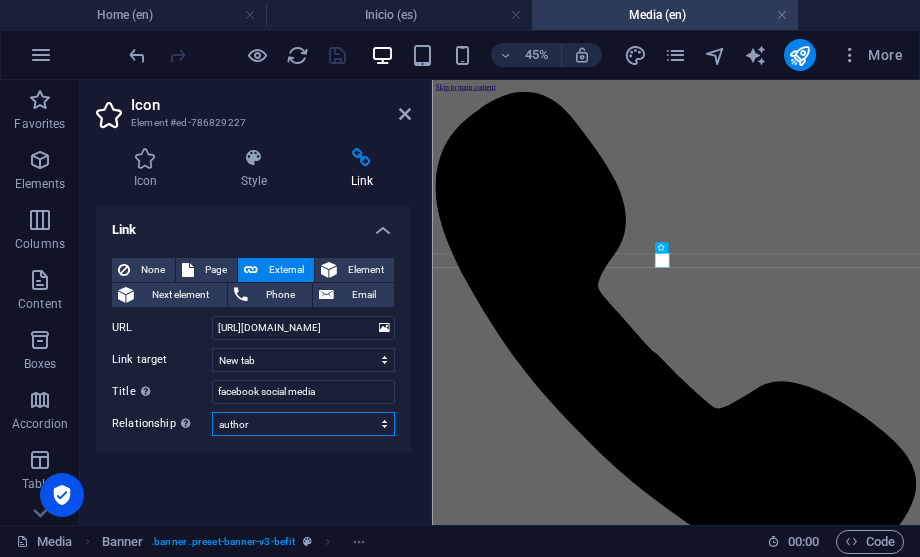 select 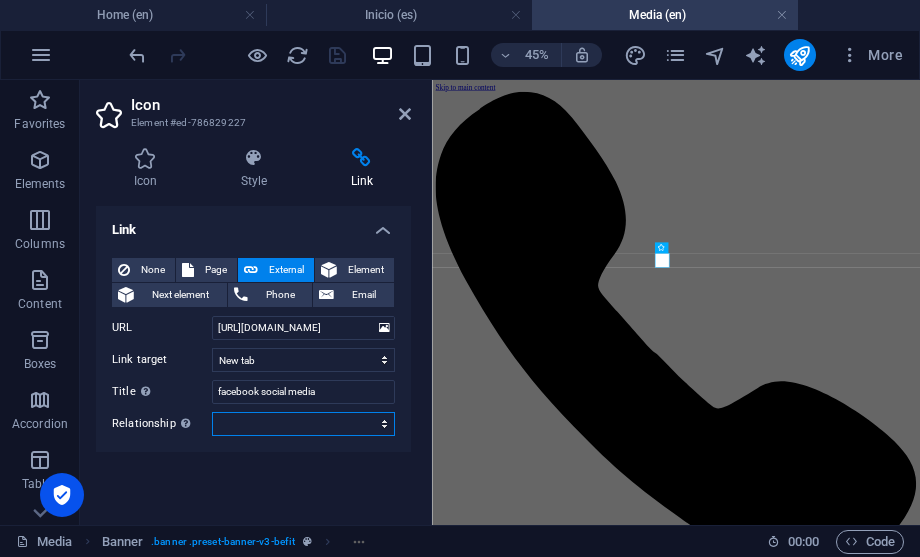 click on "alternate author bookmark external help license next nofollow noreferrer noopener prev search tag" at bounding box center (303, 424) 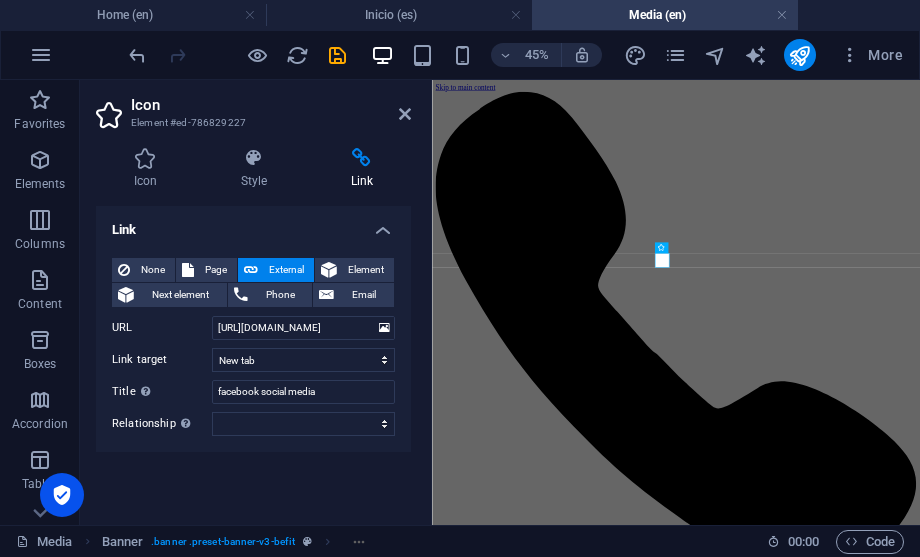 click at bounding box center [337, 55] 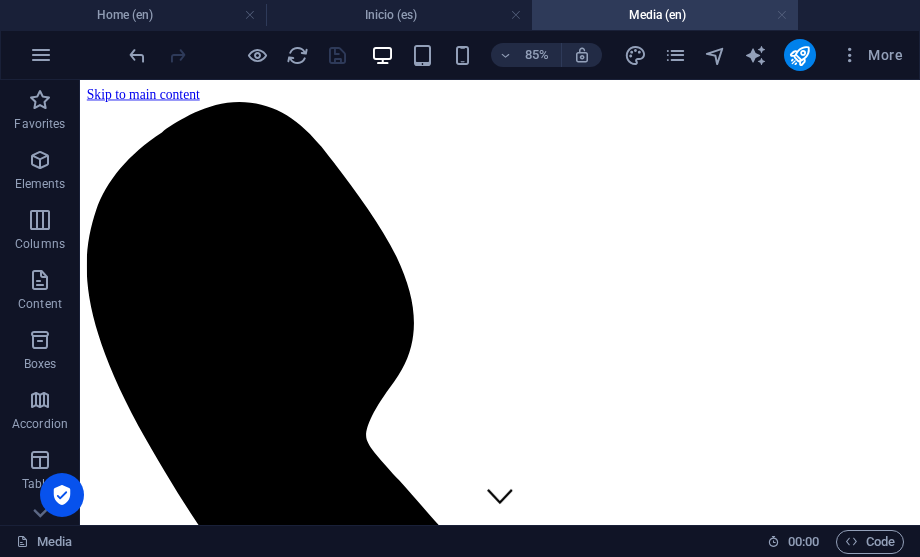 click at bounding box center [782, 15] 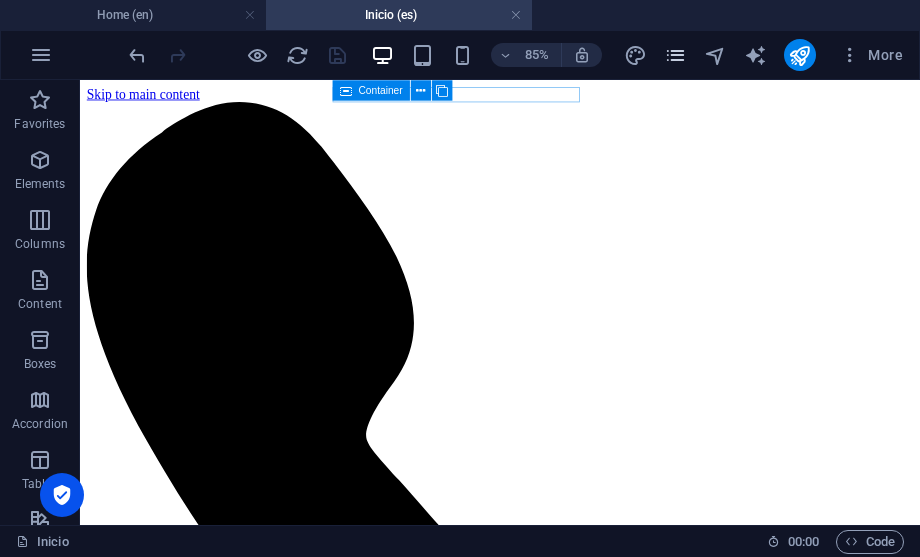 click at bounding box center [675, 55] 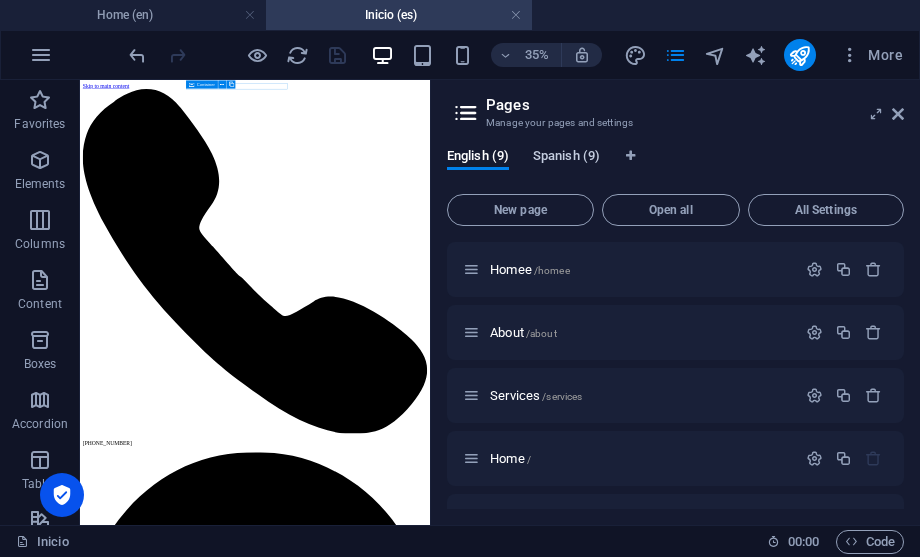 click on "Spanish (9)" at bounding box center (566, 158) 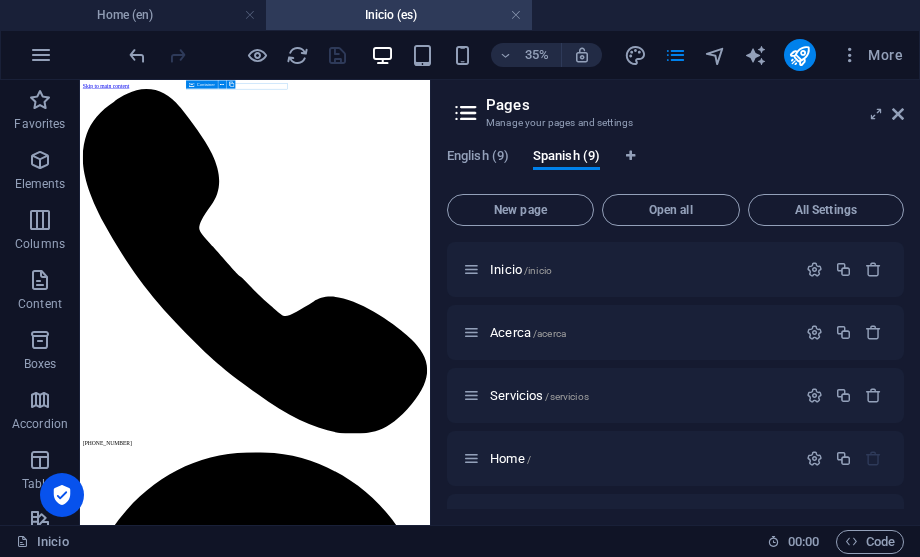 scroll, scrollTop: 120, scrollLeft: 0, axis: vertical 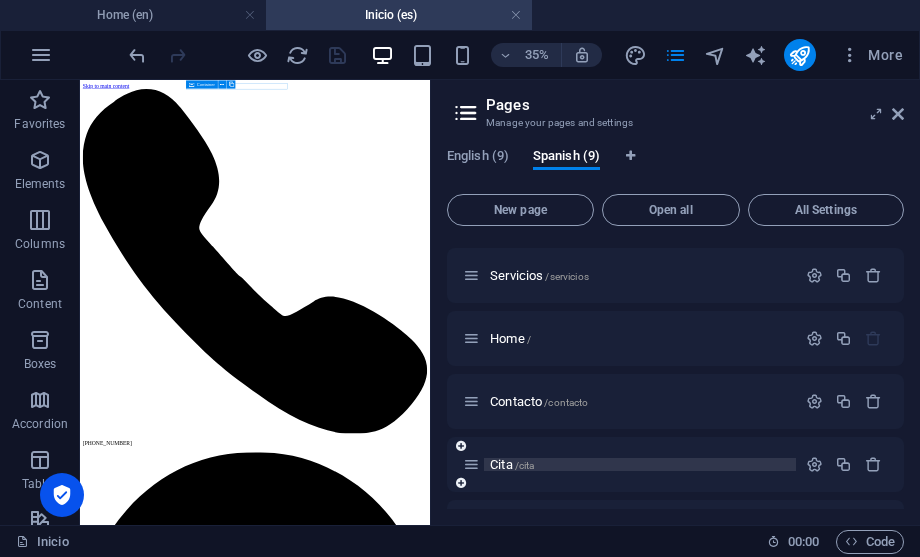 click on "Cita /cita" at bounding box center (512, 464) 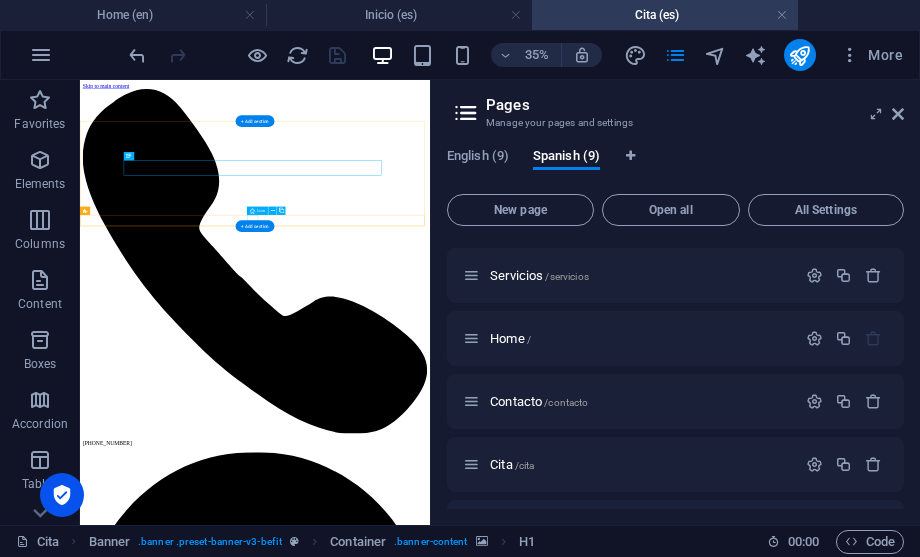 scroll, scrollTop: 0, scrollLeft: 0, axis: both 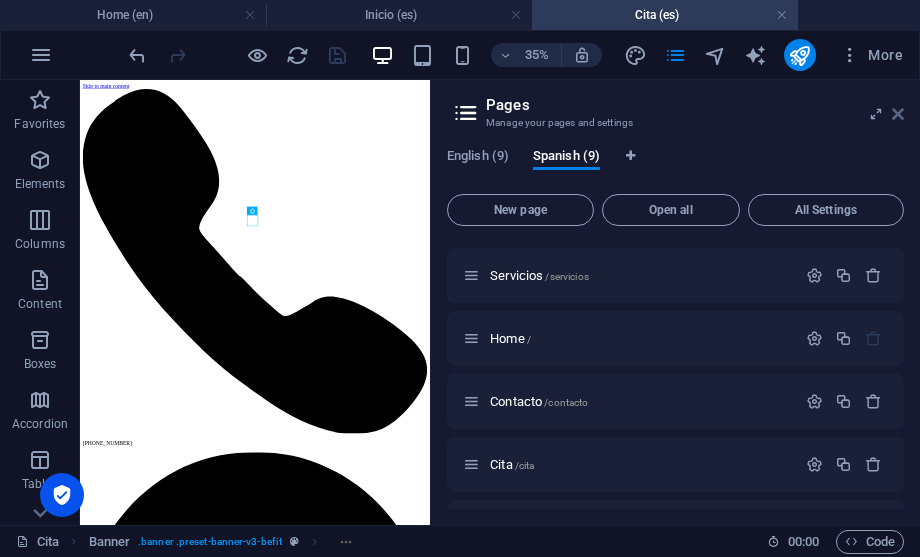 click at bounding box center (898, 114) 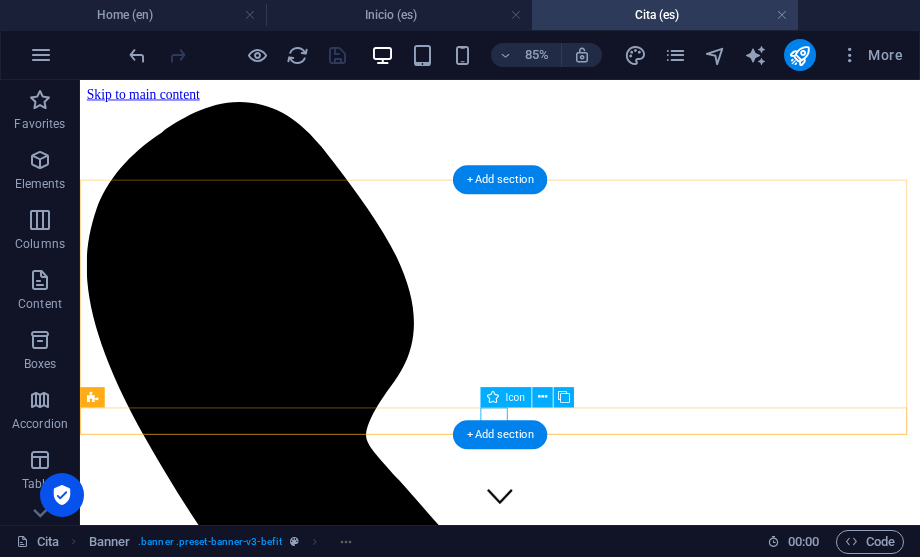 click at bounding box center (574, 6237) 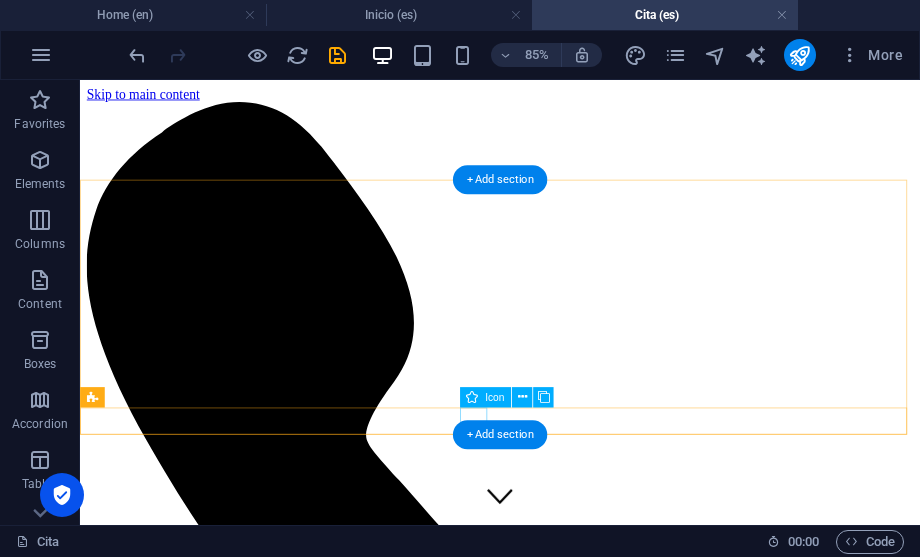 click at bounding box center [574, 4804] 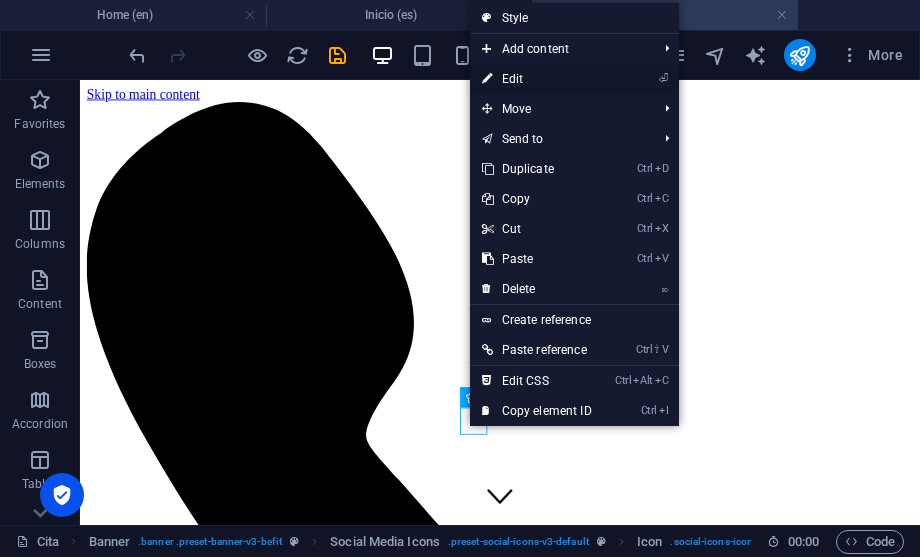 click on "⏎  Edit" at bounding box center (537, 79) 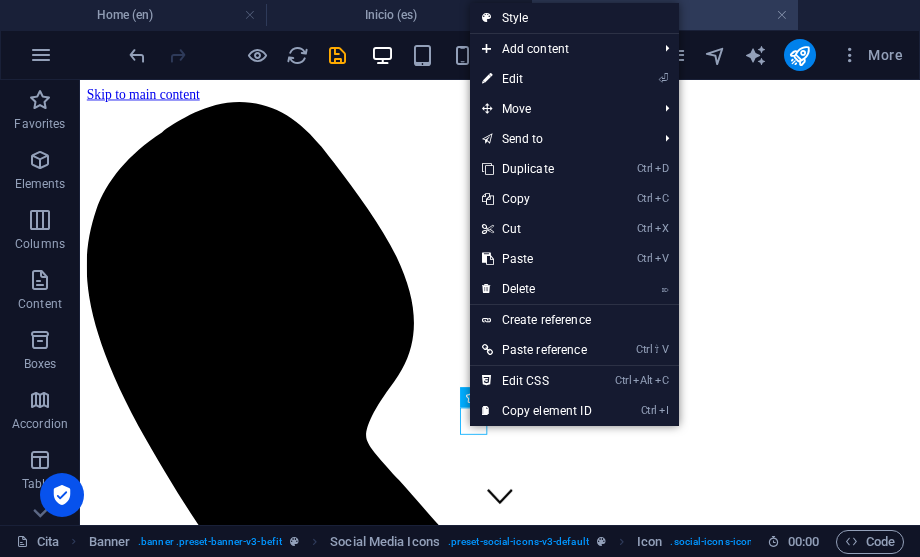select on "xMidYMid" 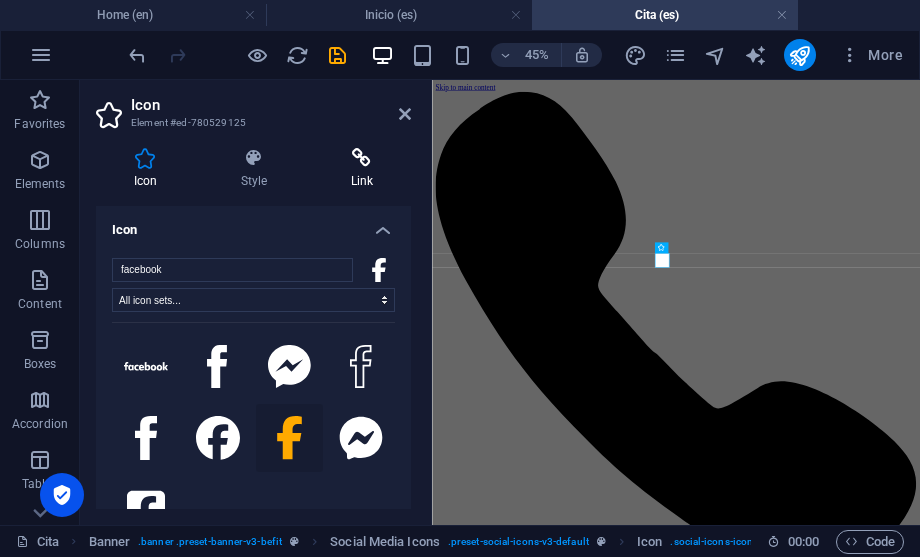 click at bounding box center (362, 158) 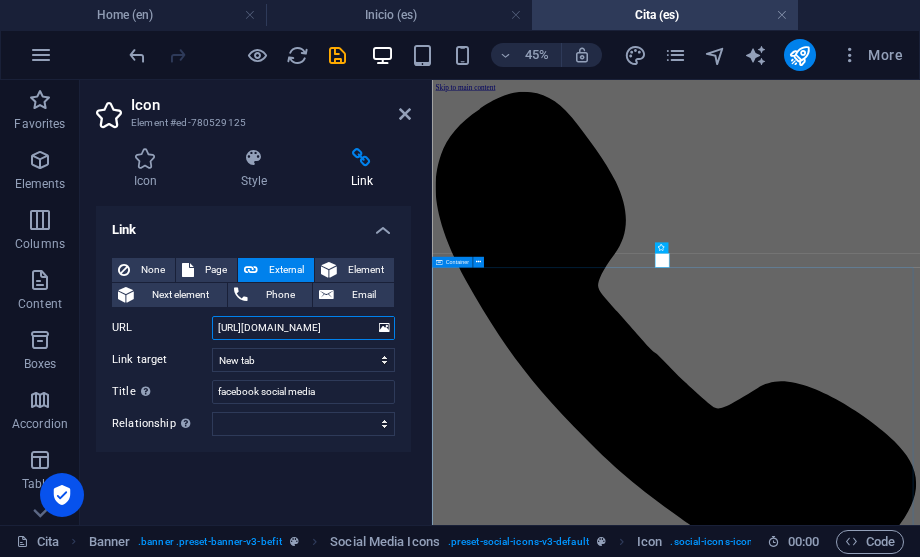 drag, startPoint x: 828, startPoint y: 407, endPoint x: 778, endPoint y: 631, distance: 229.51253 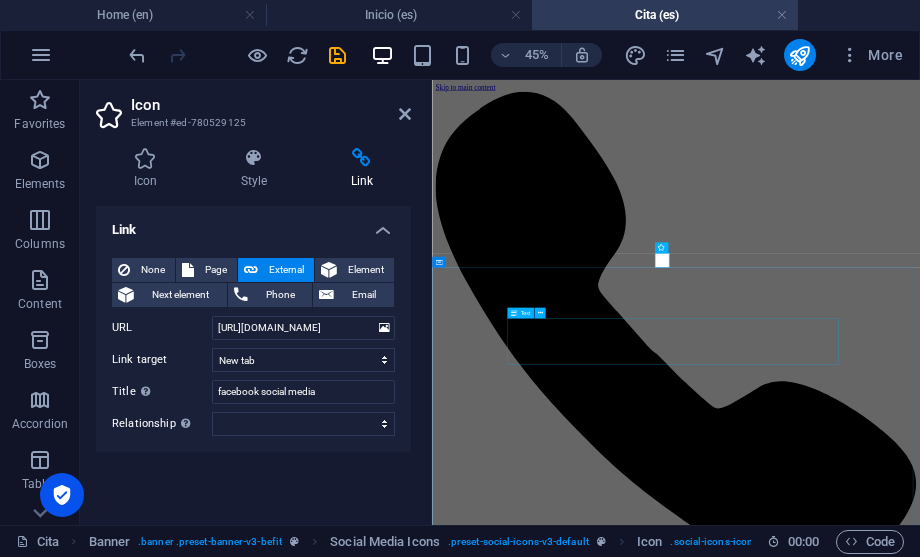 scroll, scrollTop: 0, scrollLeft: 0, axis: both 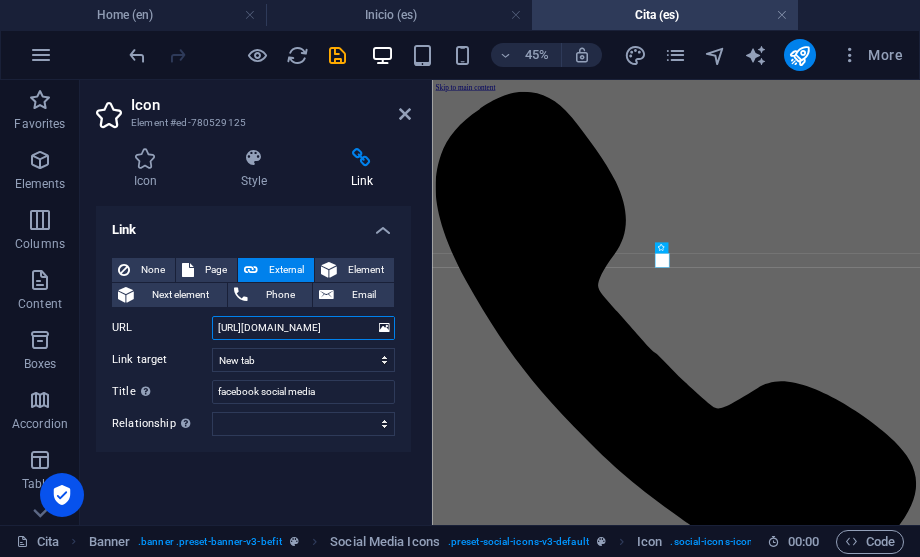 type on "https://facebook.com/imyourplasticsurgeon" 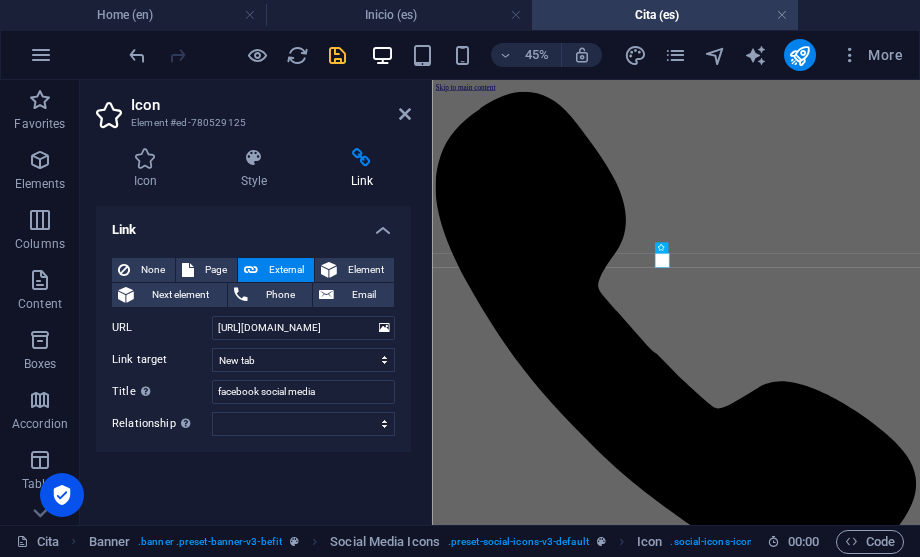 click at bounding box center [337, 55] 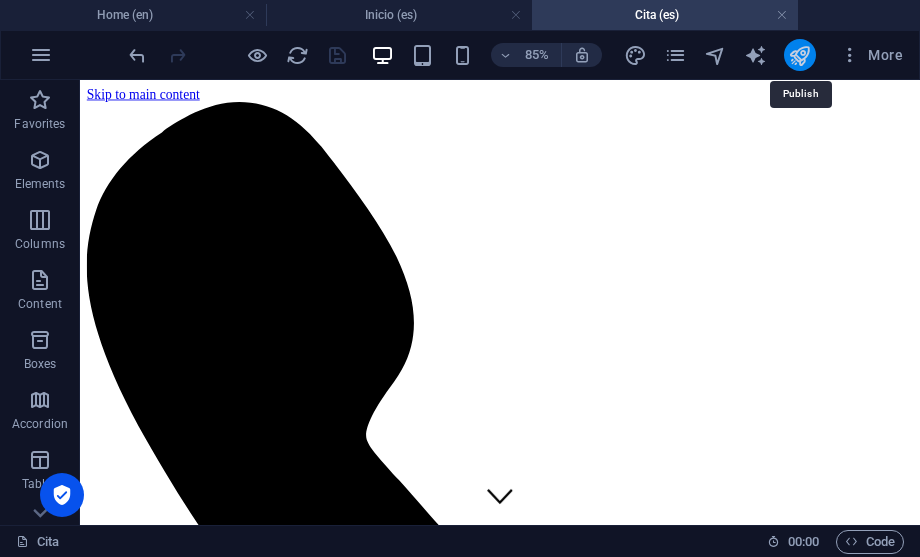 click at bounding box center [799, 55] 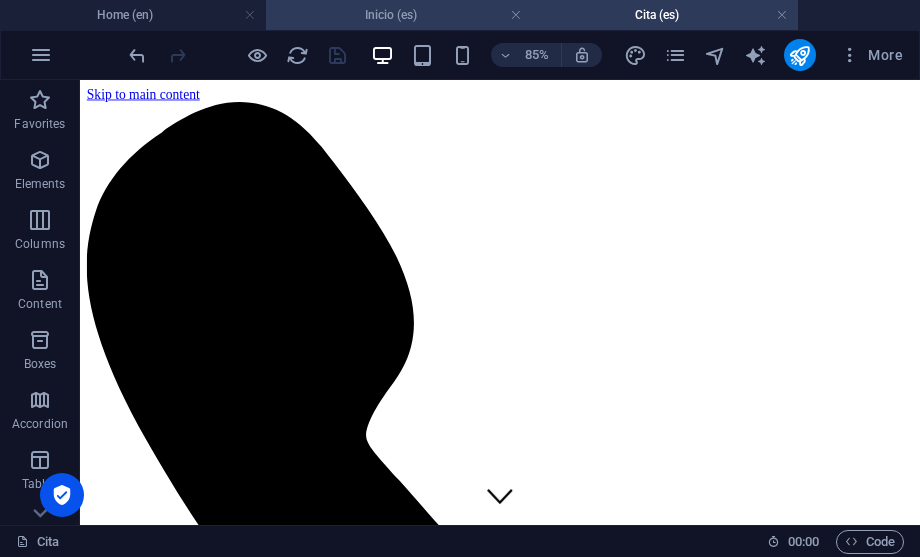 click on "Inicio (es)" at bounding box center [399, 15] 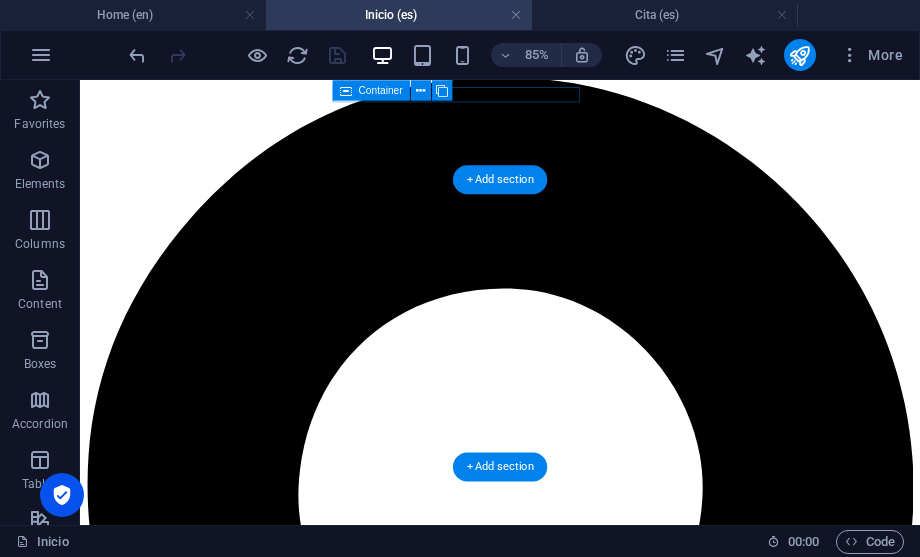 scroll, scrollTop: 21, scrollLeft: 0, axis: vertical 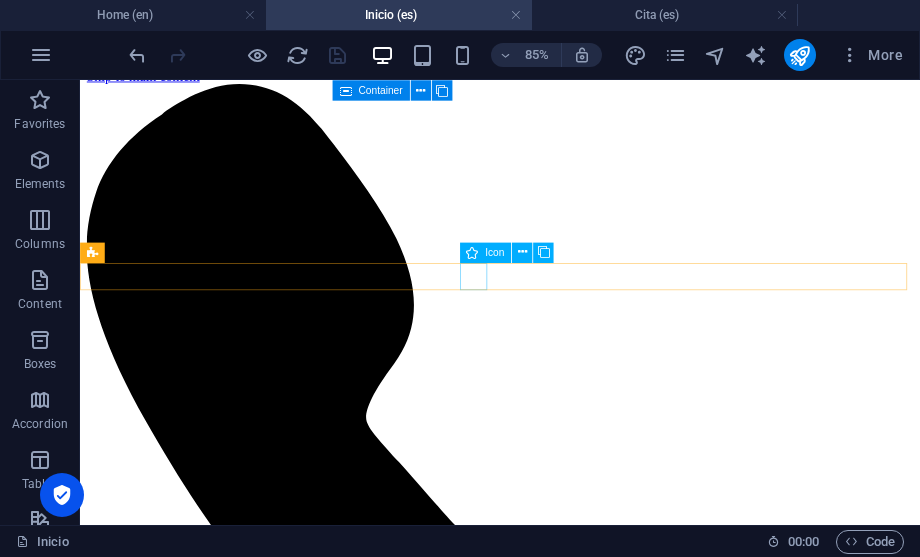 click at bounding box center [574, 5325] 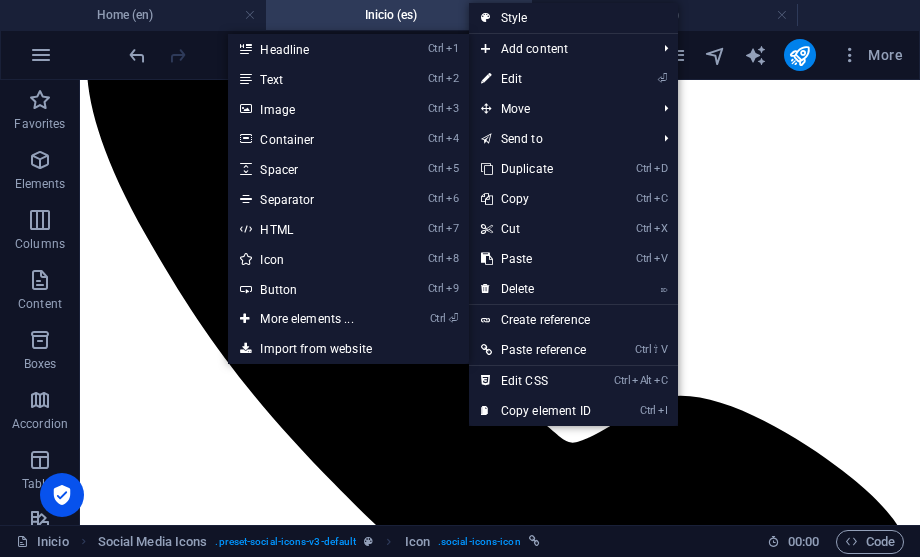click on "⏎  Edit" at bounding box center [536, 79] 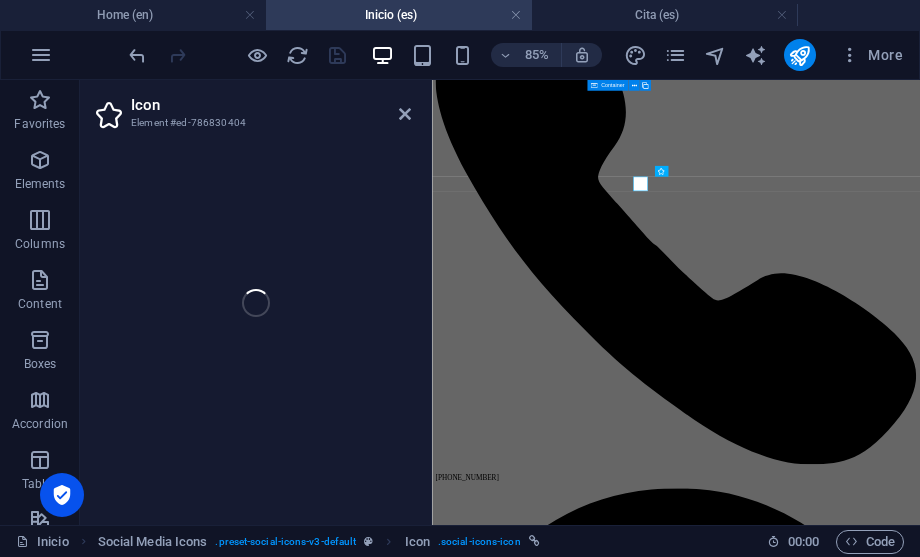 select on "author" 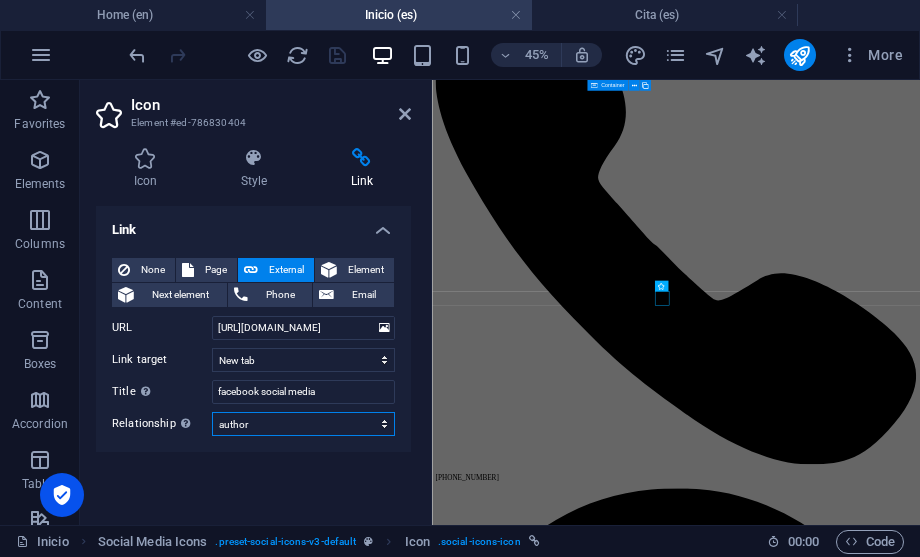 click on "alternate author bookmark external help license next nofollow noreferrer noopener prev search tag" at bounding box center (303, 424) 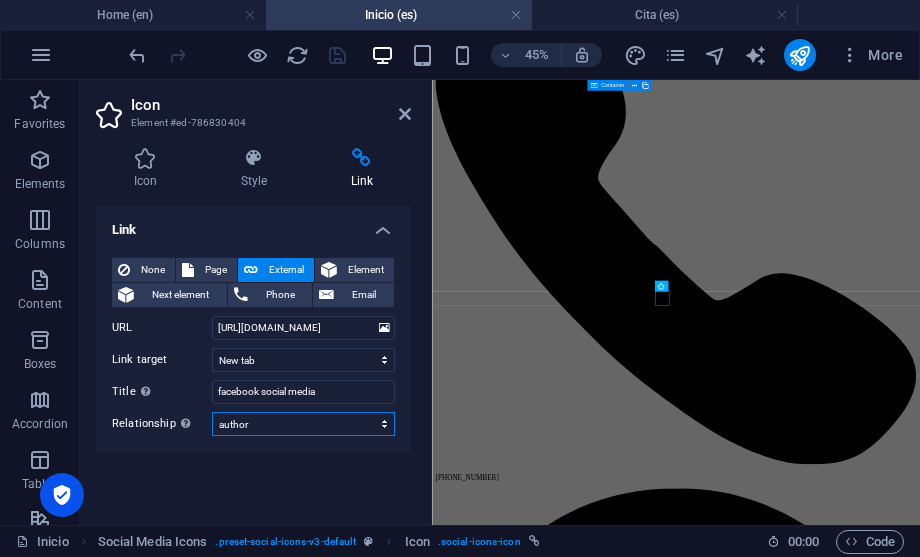 select 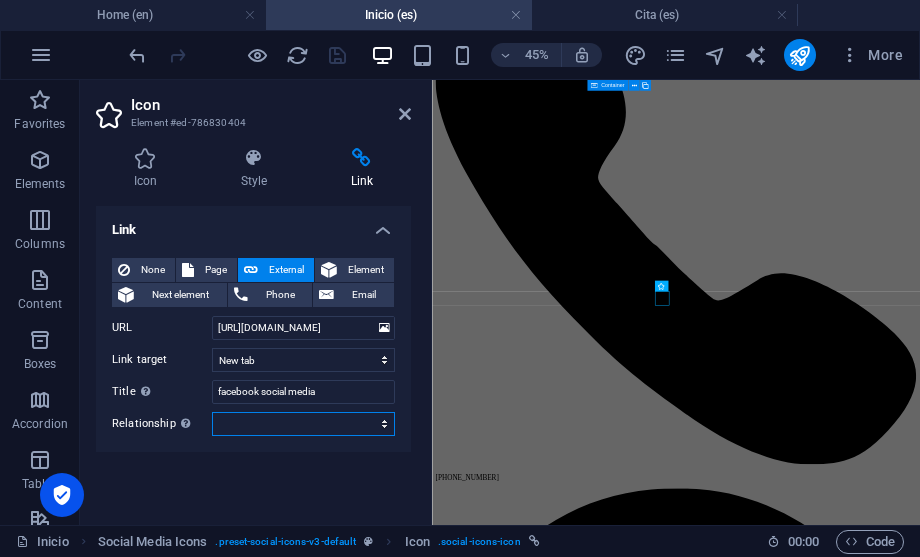 click on "alternate author bookmark external help license next nofollow noreferrer noopener prev search tag" at bounding box center [303, 424] 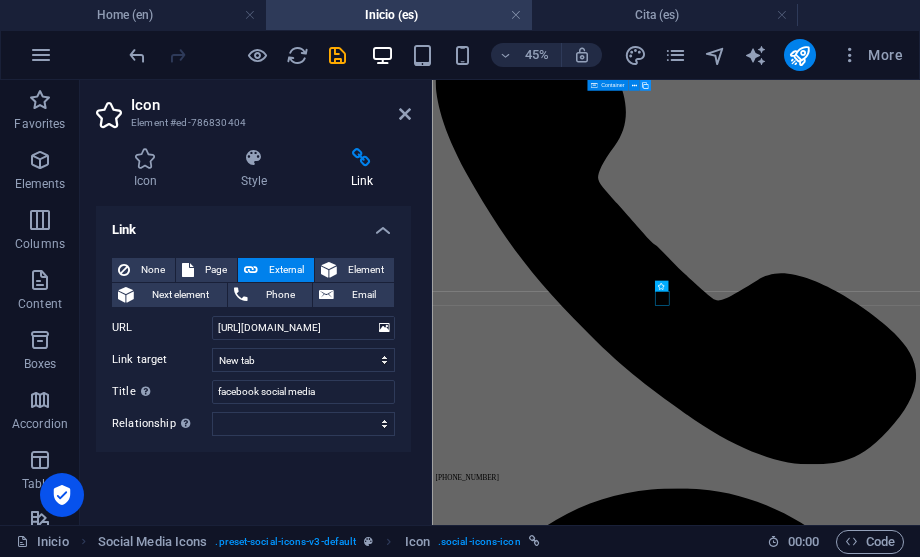 click at bounding box center (337, 55) 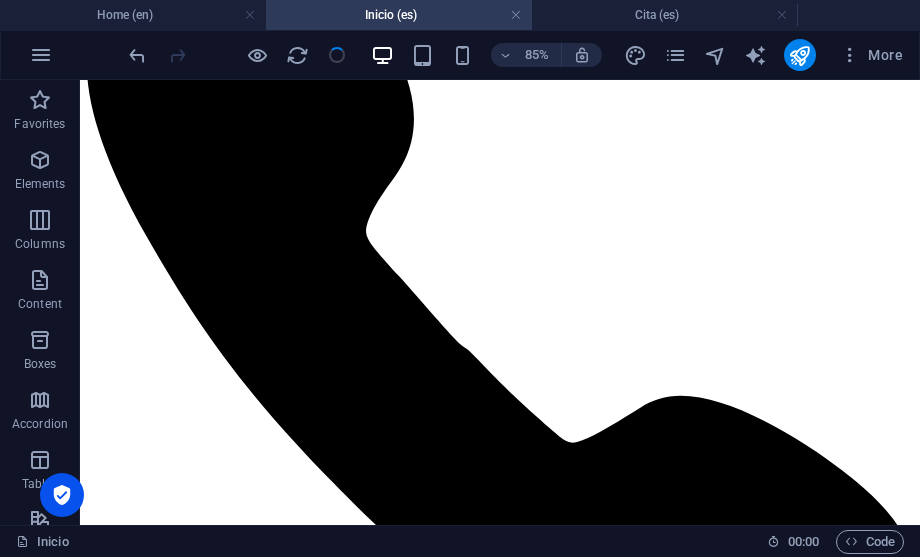 click on "Inicio (es)" at bounding box center (399, 15) 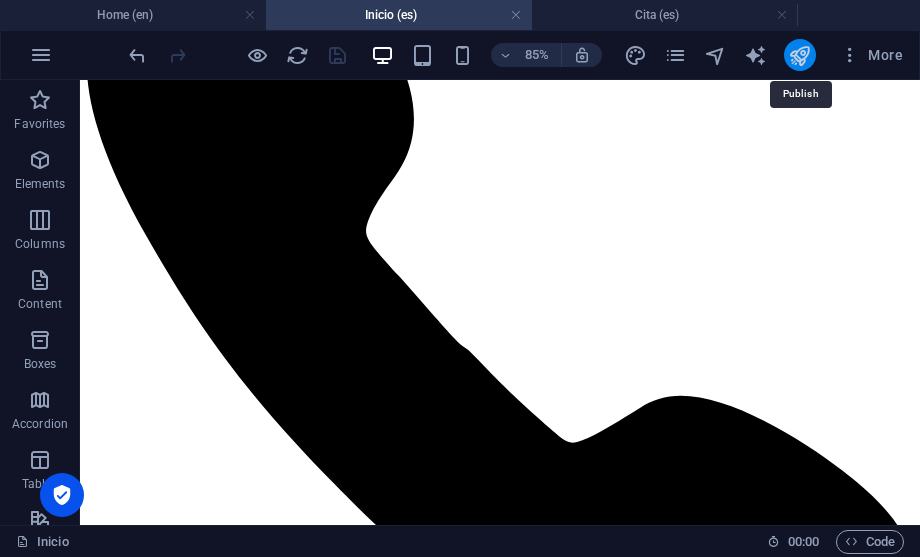 click at bounding box center (799, 55) 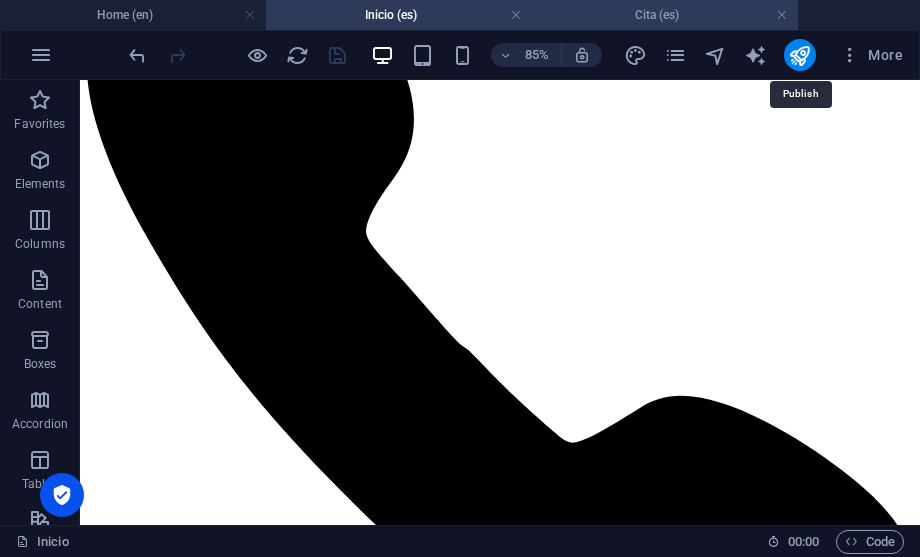 click on "Cita (es)" at bounding box center (665, 15) 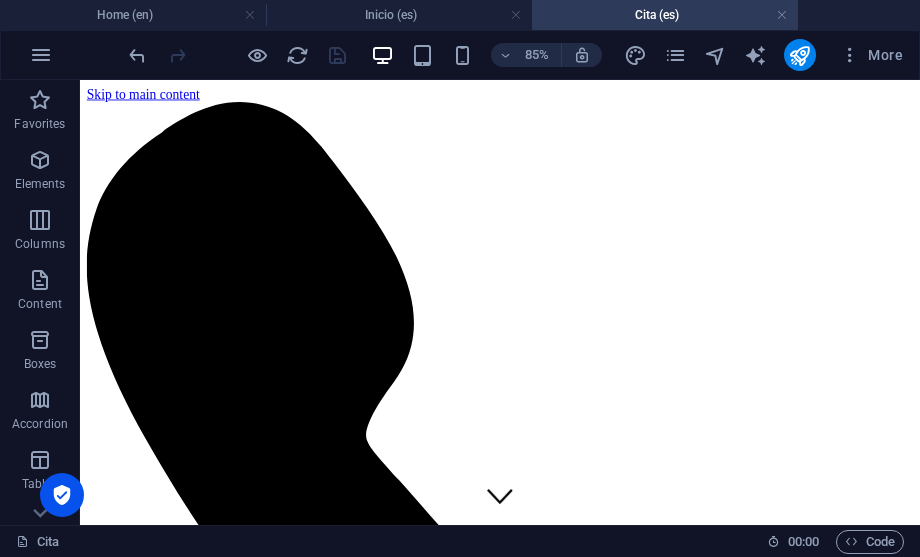 scroll, scrollTop: 0, scrollLeft: 0, axis: both 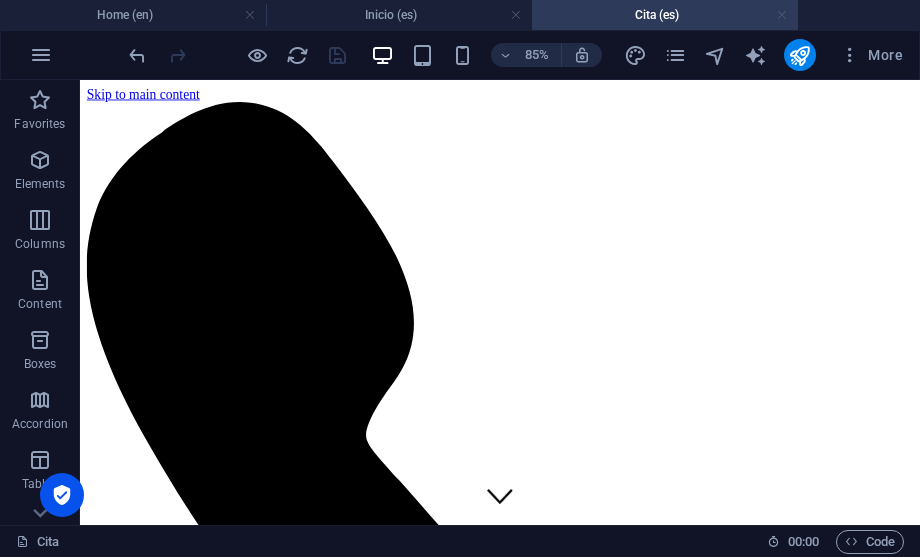 click at bounding box center (782, 15) 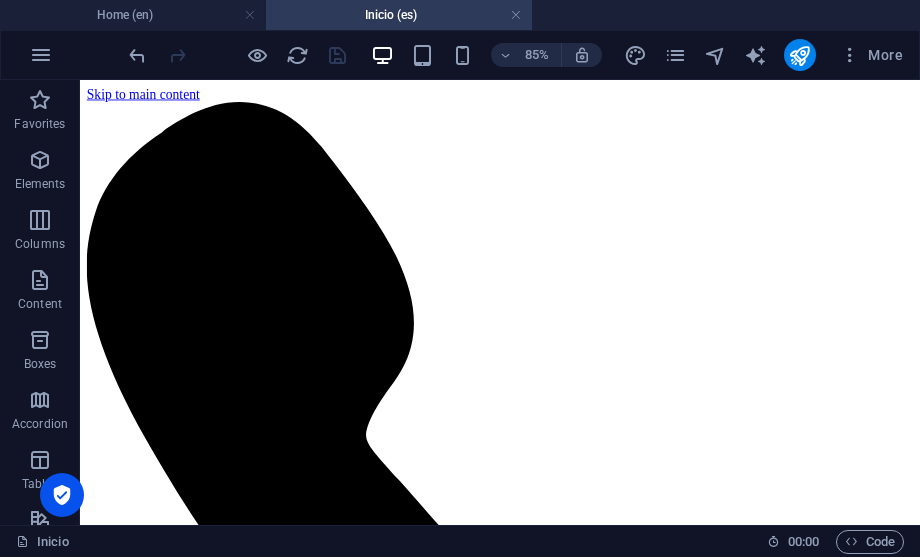 scroll, scrollTop: 240, scrollLeft: 0, axis: vertical 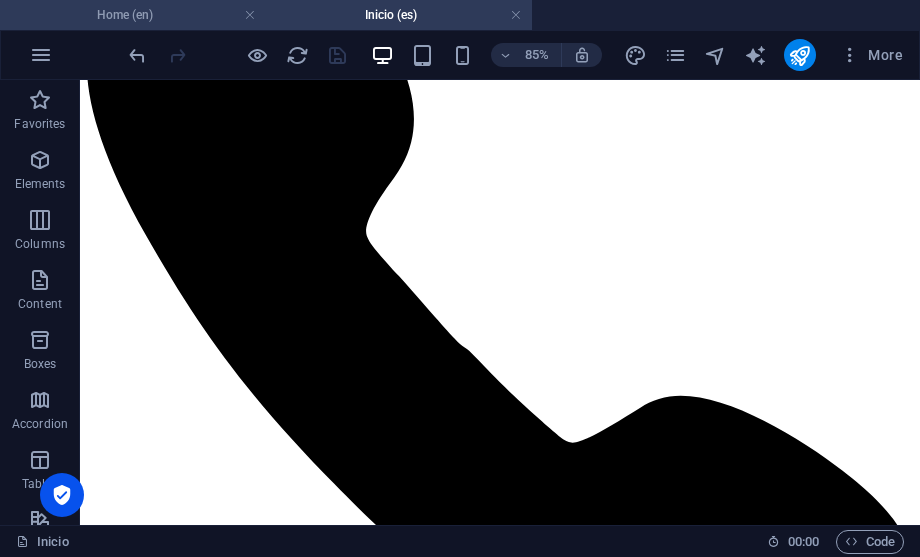 click on "Home (en)" at bounding box center [133, 15] 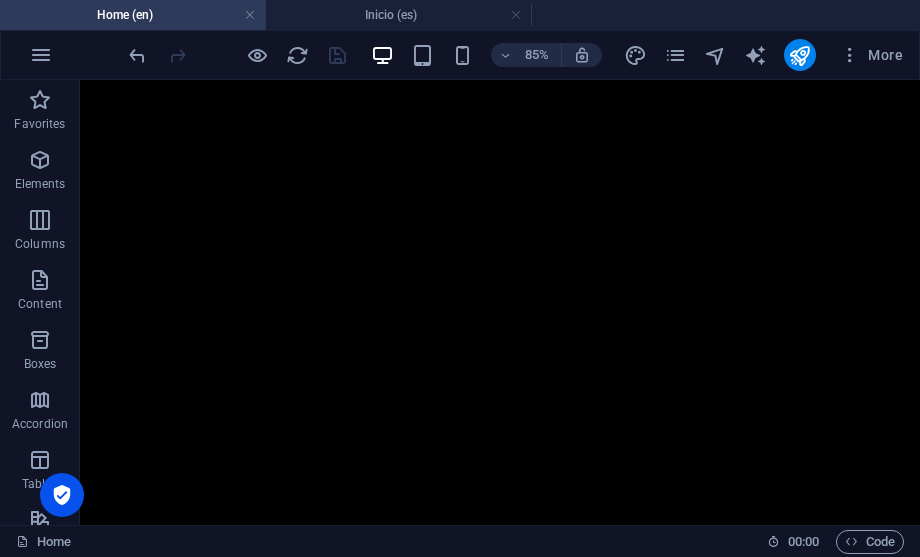 scroll, scrollTop: 0, scrollLeft: 0, axis: both 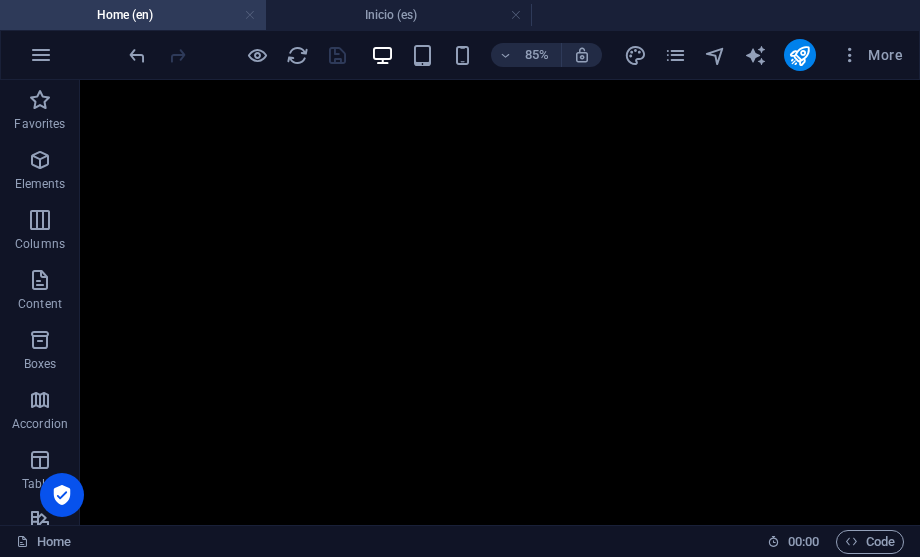 click at bounding box center [250, 15] 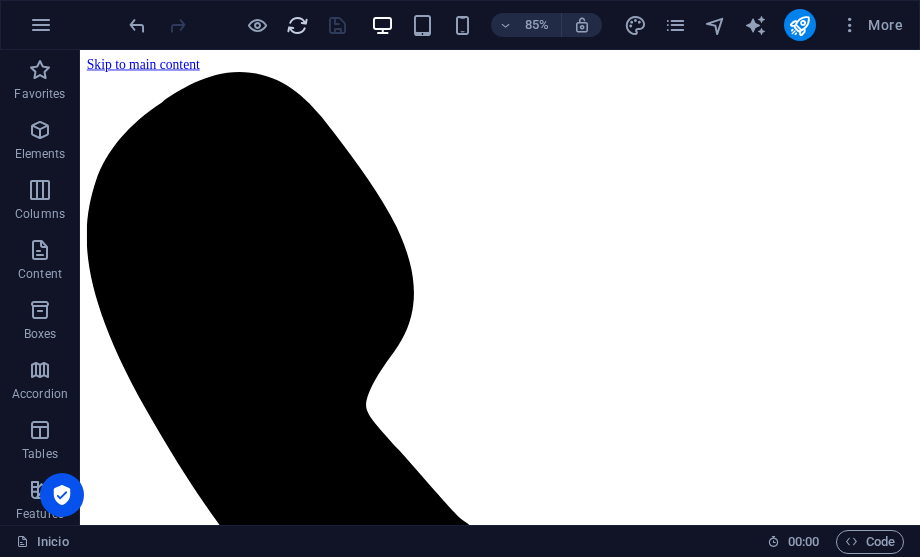 click at bounding box center (297, 25) 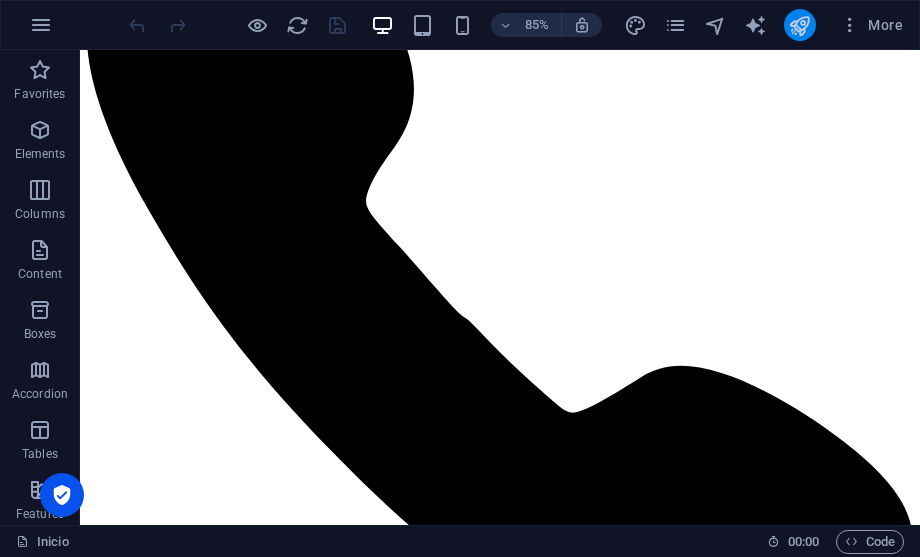 click at bounding box center (799, 25) 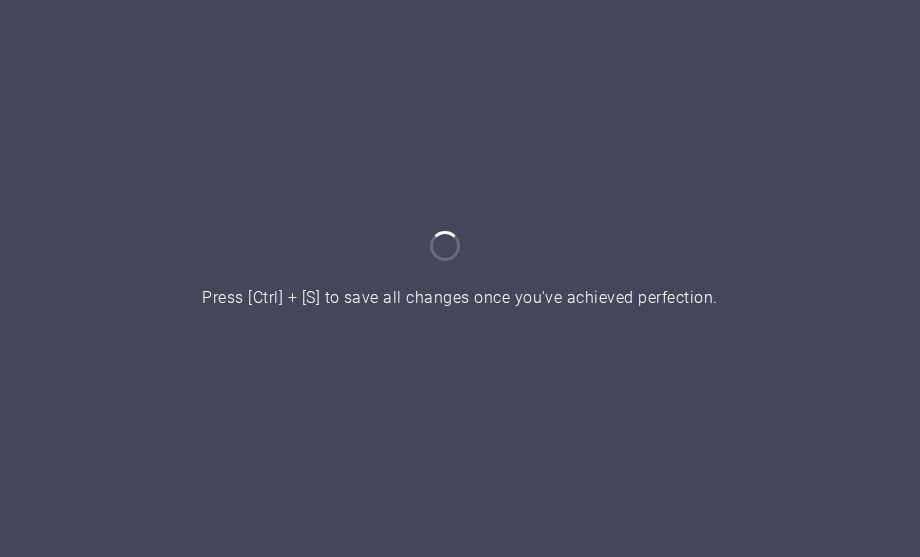 scroll, scrollTop: 0, scrollLeft: 0, axis: both 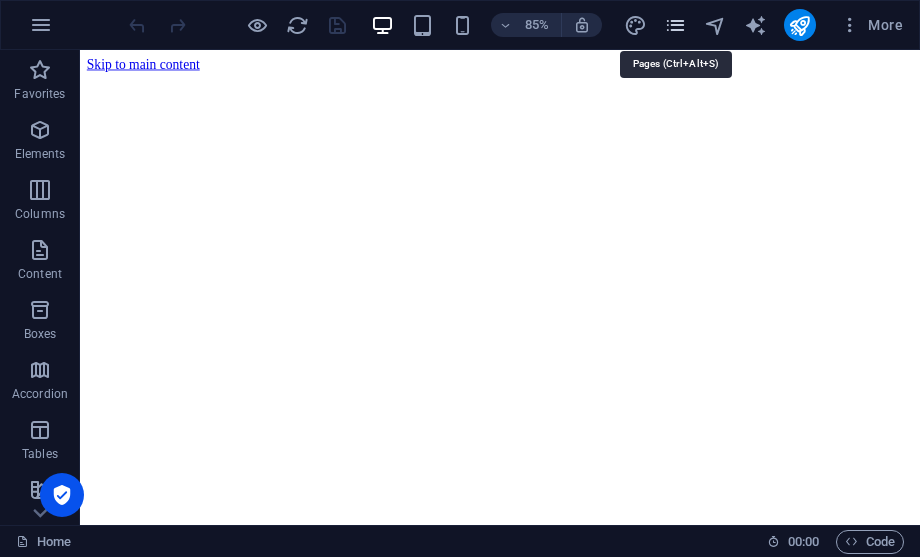 click at bounding box center [675, 25] 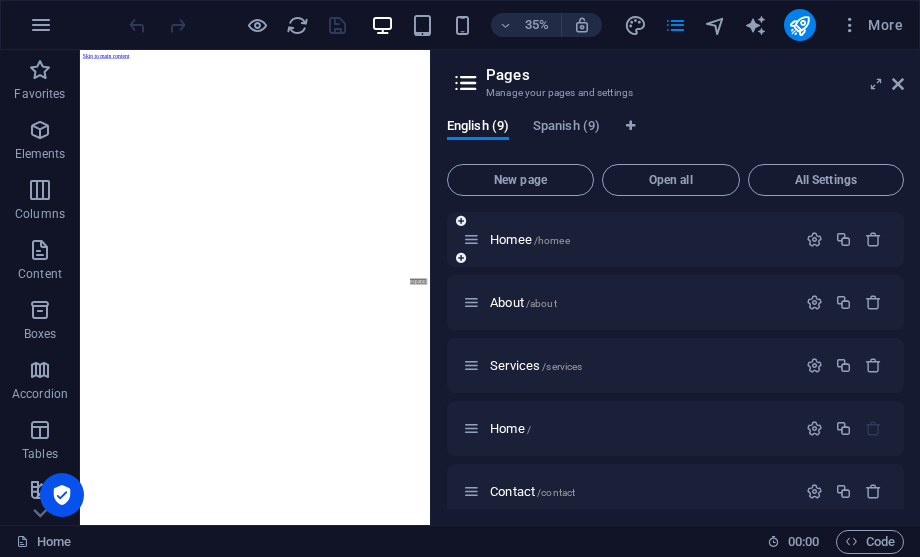 click on "Homee /homee" at bounding box center (629, 239) 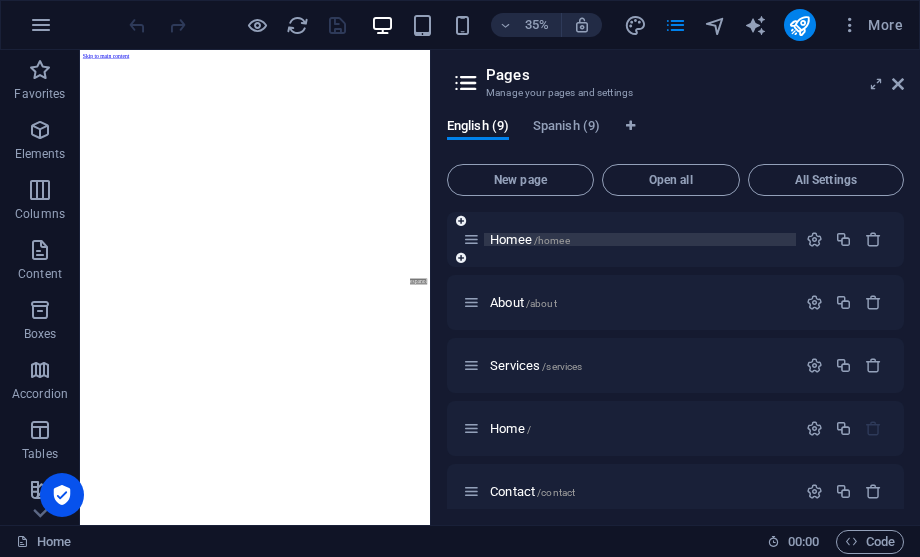 click on "Homee /homee" at bounding box center (530, 239) 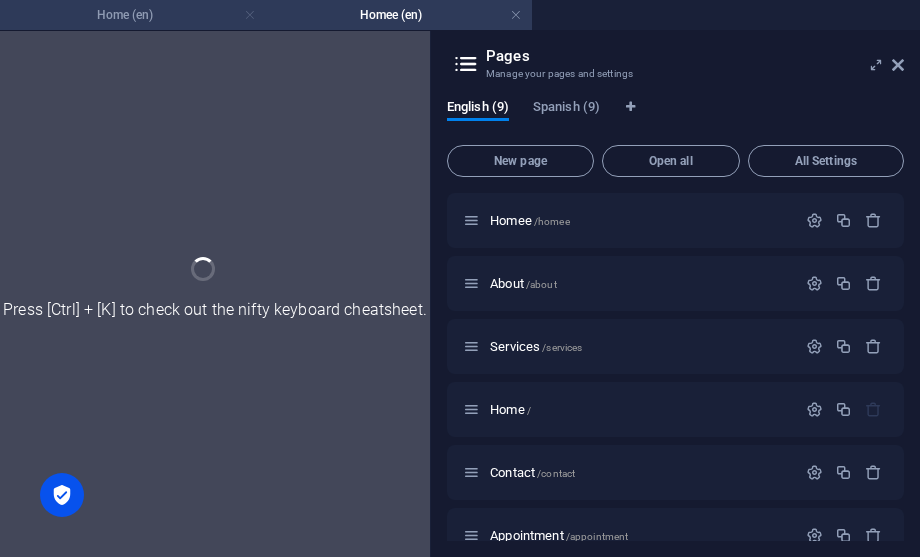 click at bounding box center [250, 15] 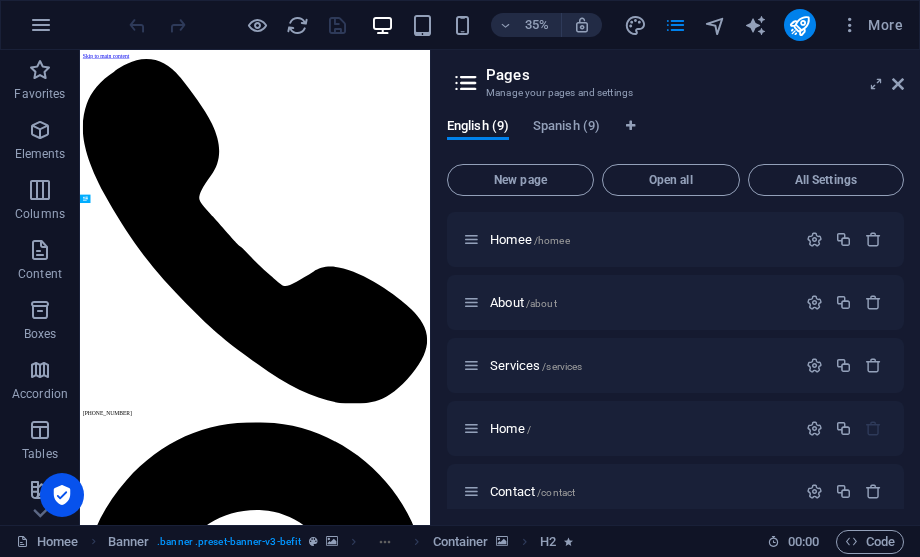 scroll, scrollTop: 0, scrollLeft: 0, axis: both 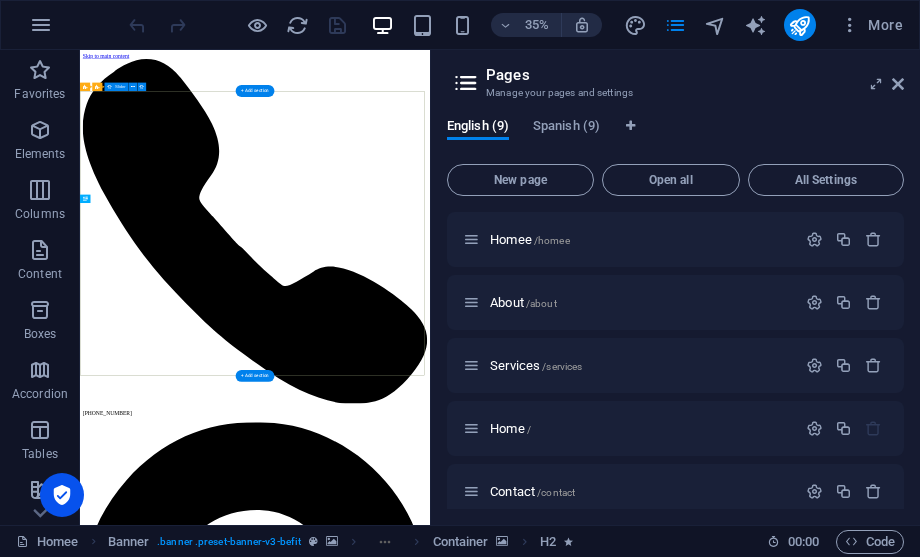 click at bounding box center [-2375, 7141] 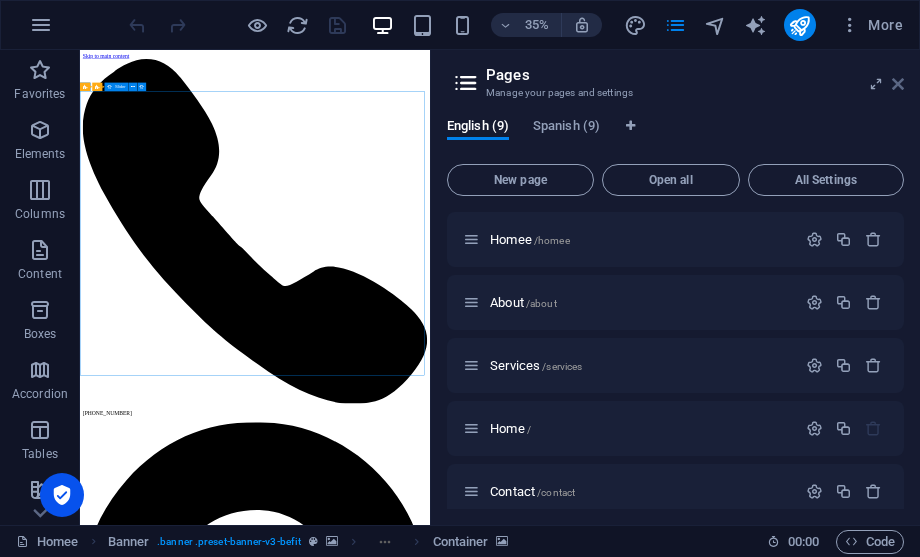 click at bounding box center [898, 84] 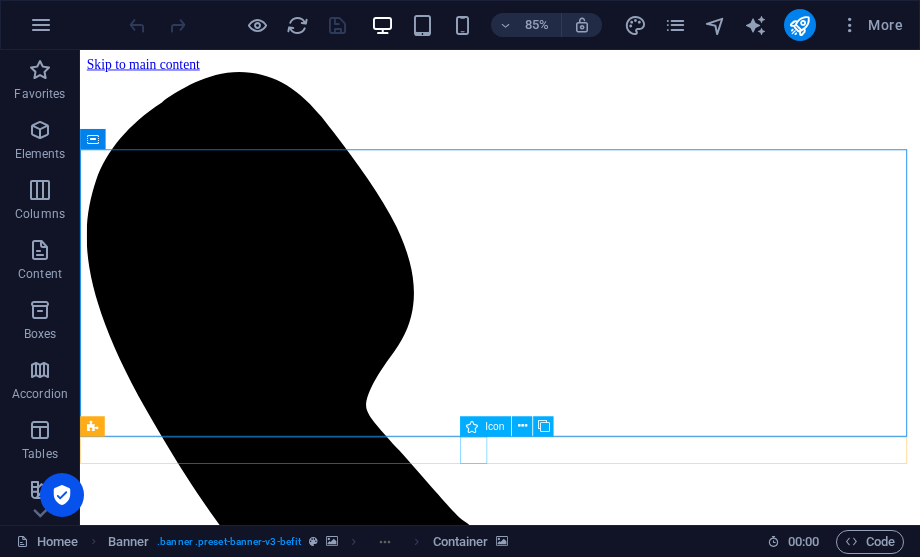 click at bounding box center (574, 5709) 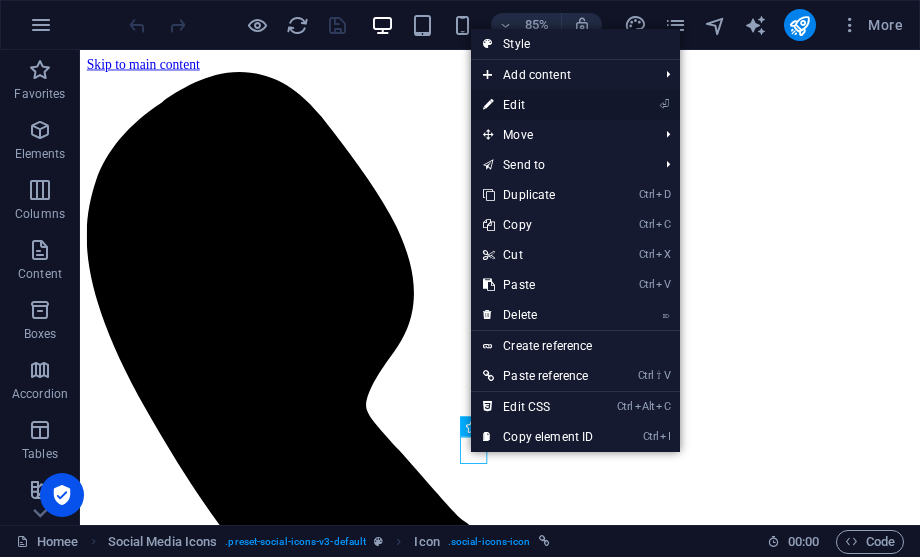 click on "⏎  Edit" at bounding box center (538, 105) 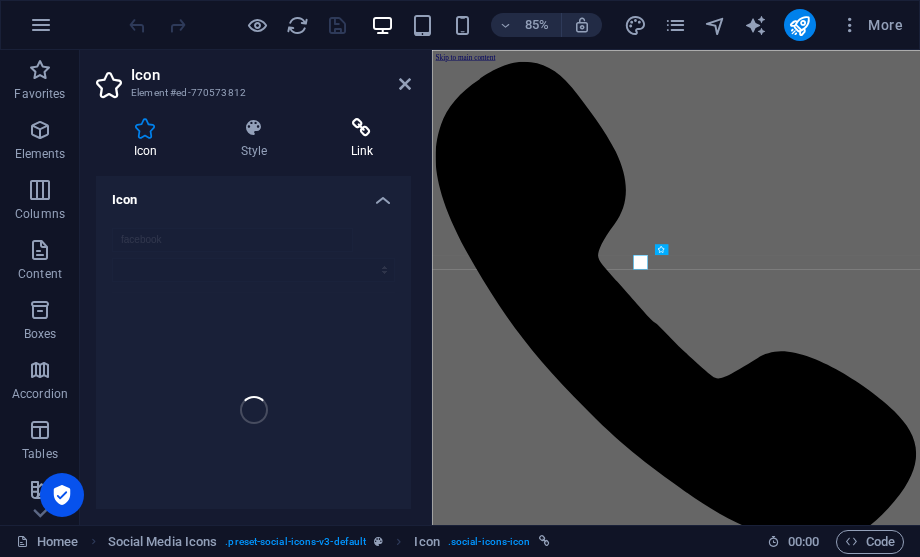 click at bounding box center [362, 128] 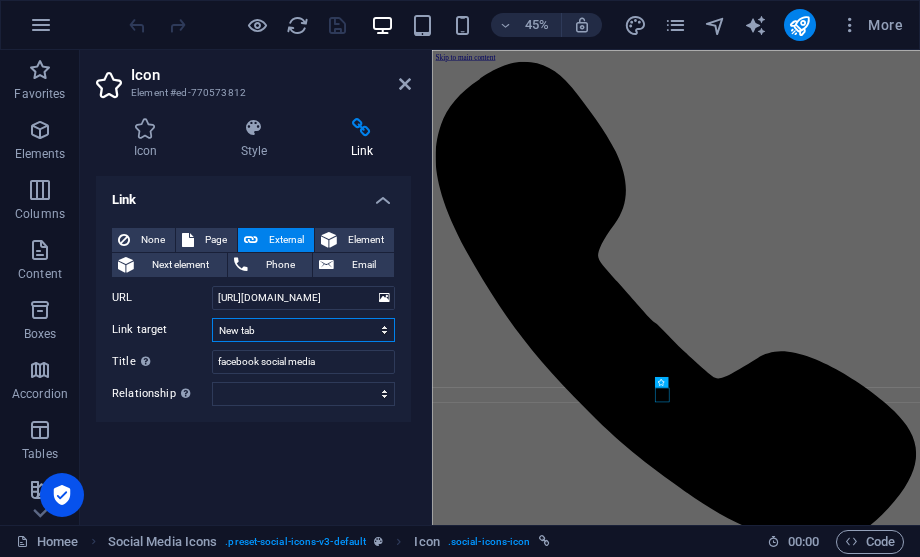 click on "New tab Same tab Overlay" at bounding box center [303, 330] 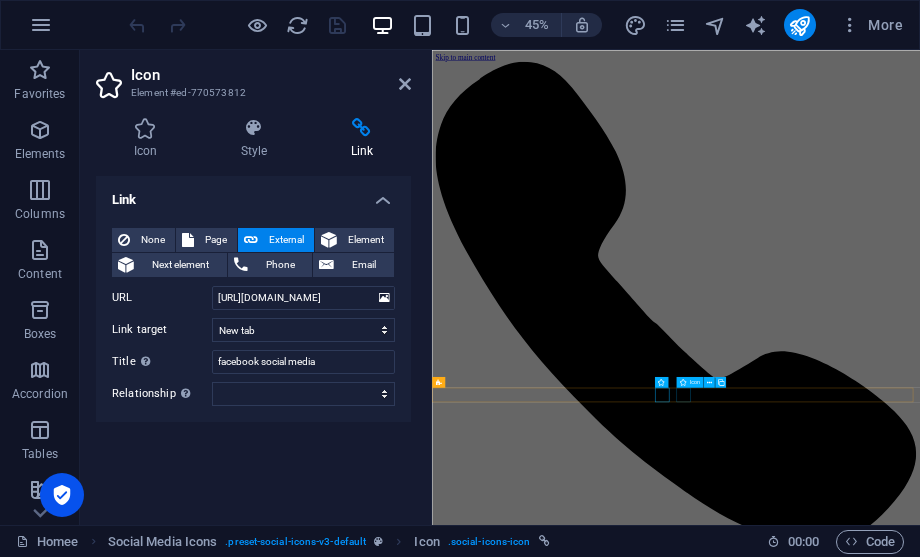 click at bounding box center [974, 7973] 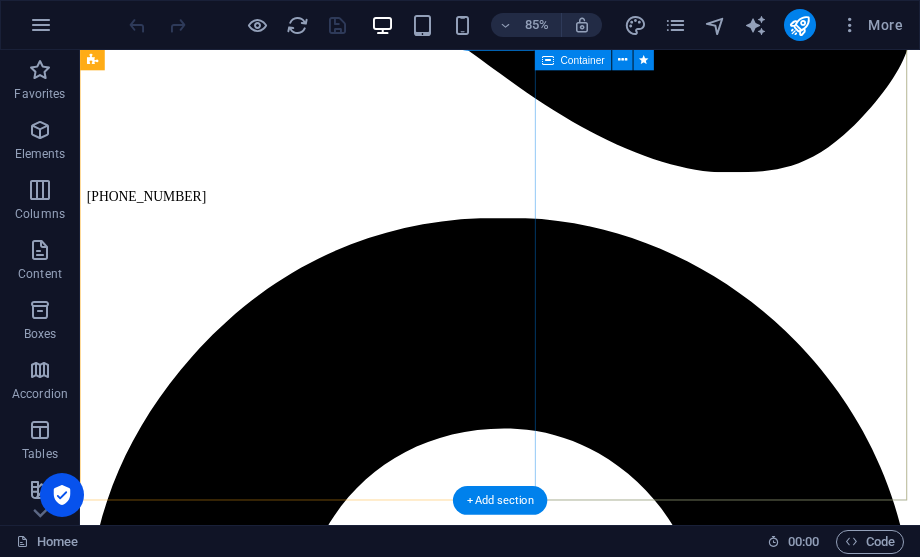 scroll, scrollTop: 1454, scrollLeft: 0, axis: vertical 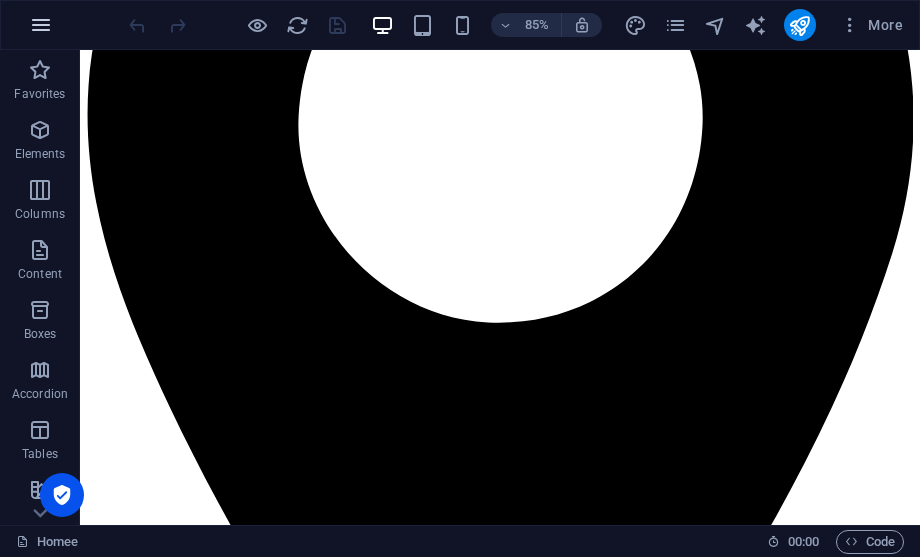 click at bounding box center (41, 25) 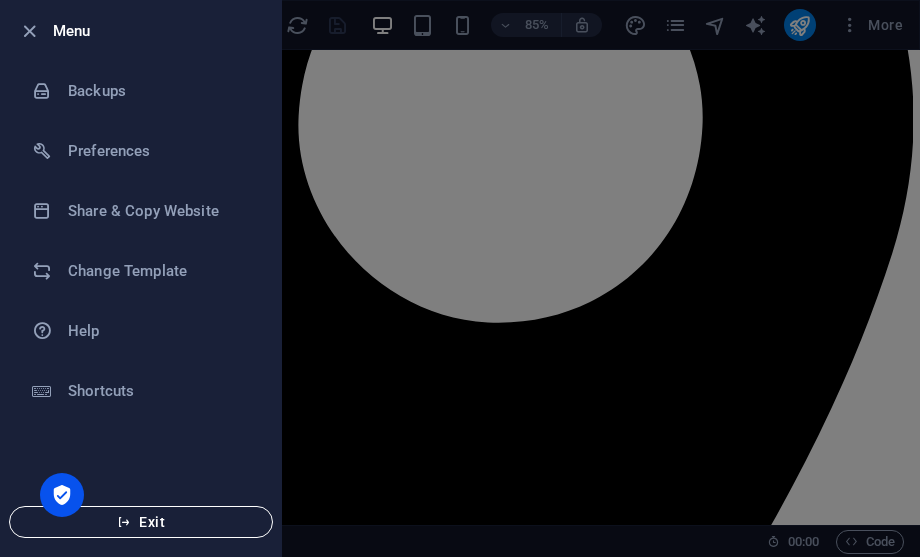 click on "Exit" at bounding box center (141, 522) 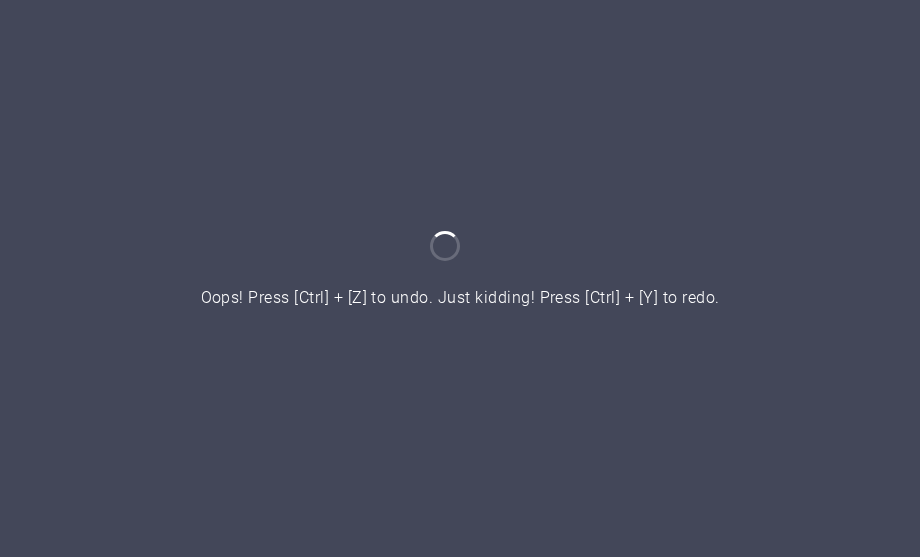 scroll, scrollTop: 0, scrollLeft: 0, axis: both 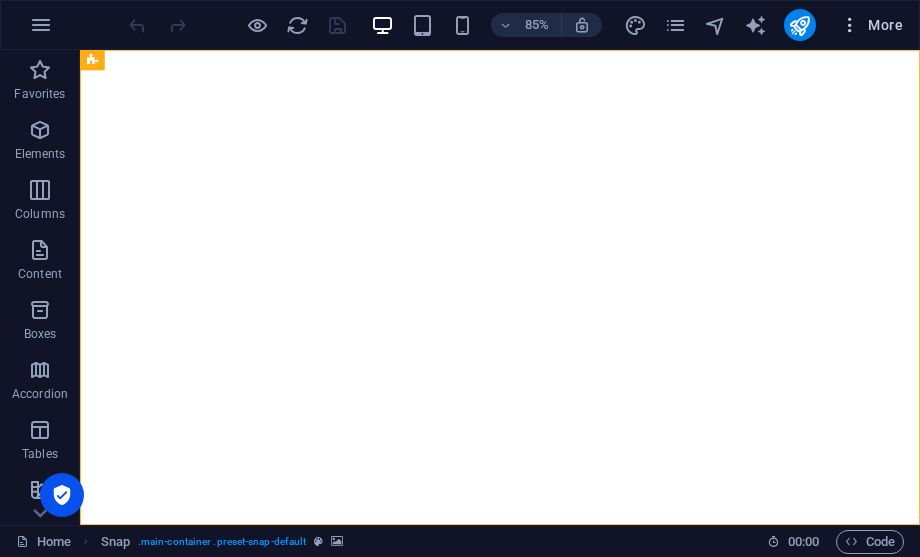 click at bounding box center [850, 25] 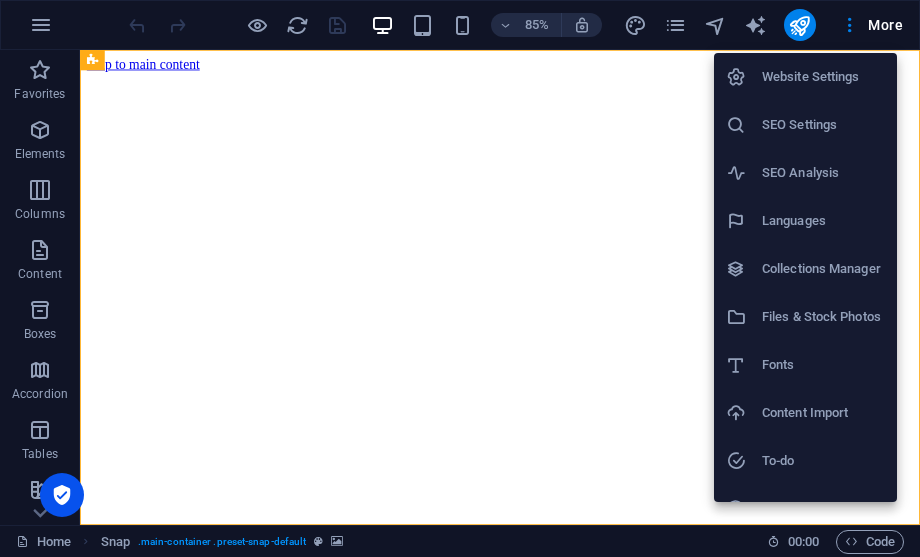 scroll, scrollTop: 0, scrollLeft: 0, axis: both 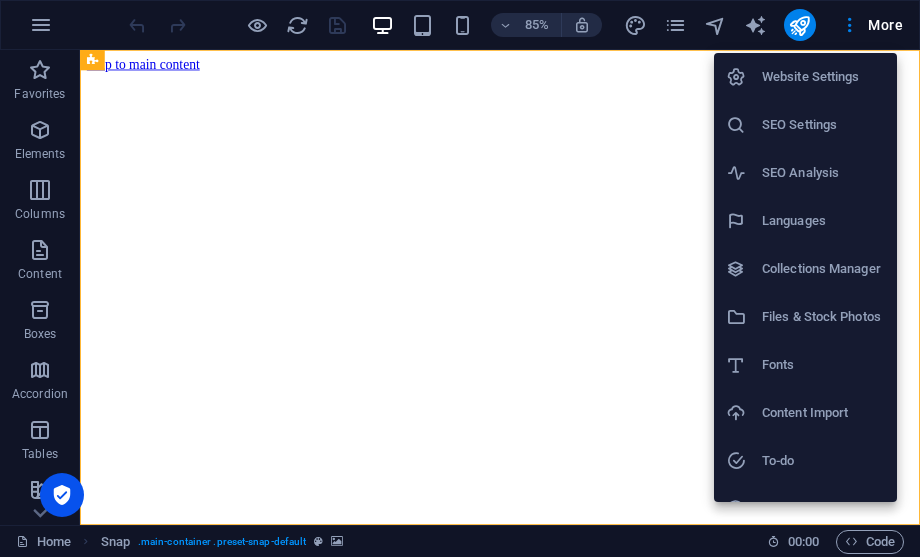click at bounding box center [460, 278] 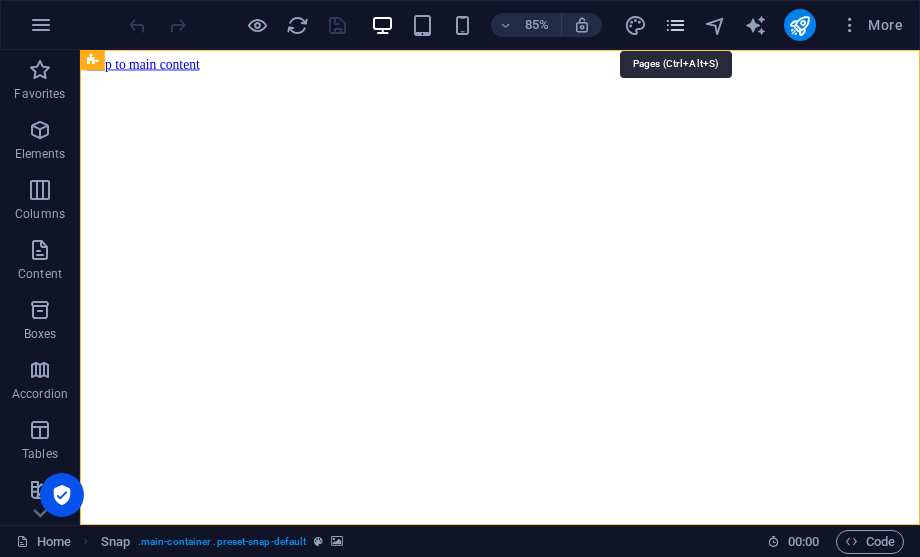 click at bounding box center (675, 25) 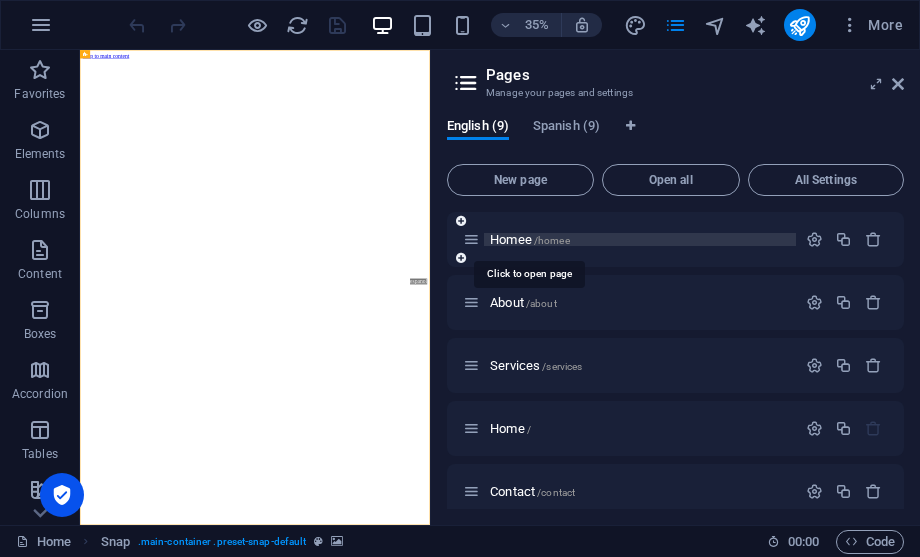 click on "Homee /homee" at bounding box center [530, 239] 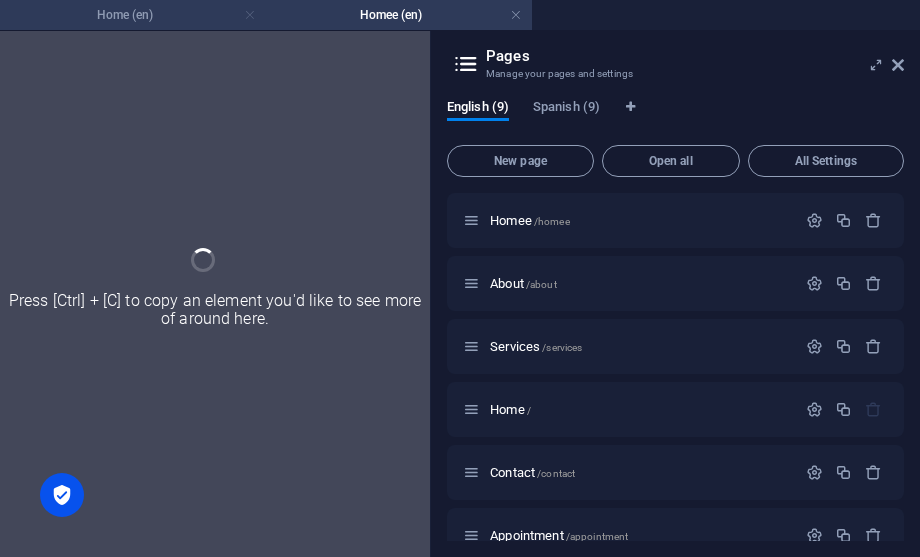 click at bounding box center [250, 15] 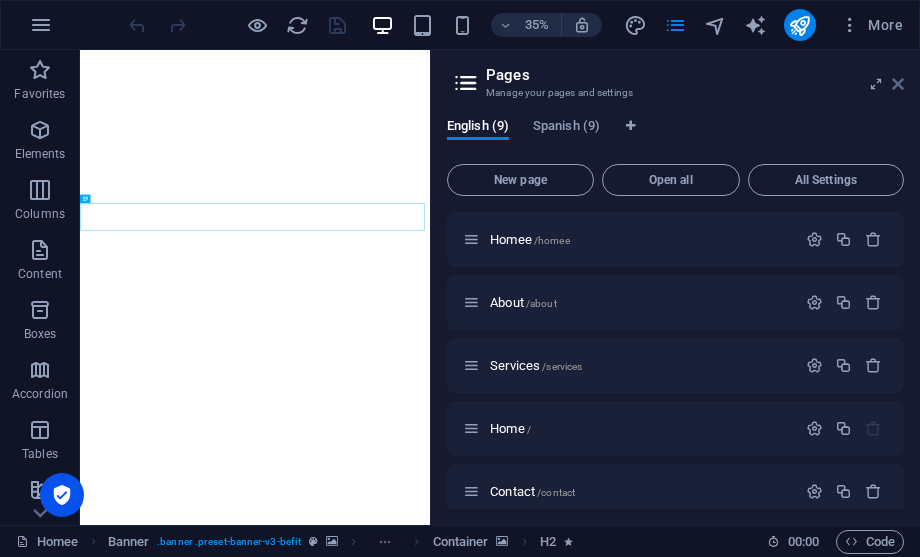 click at bounding box center (898, 84) 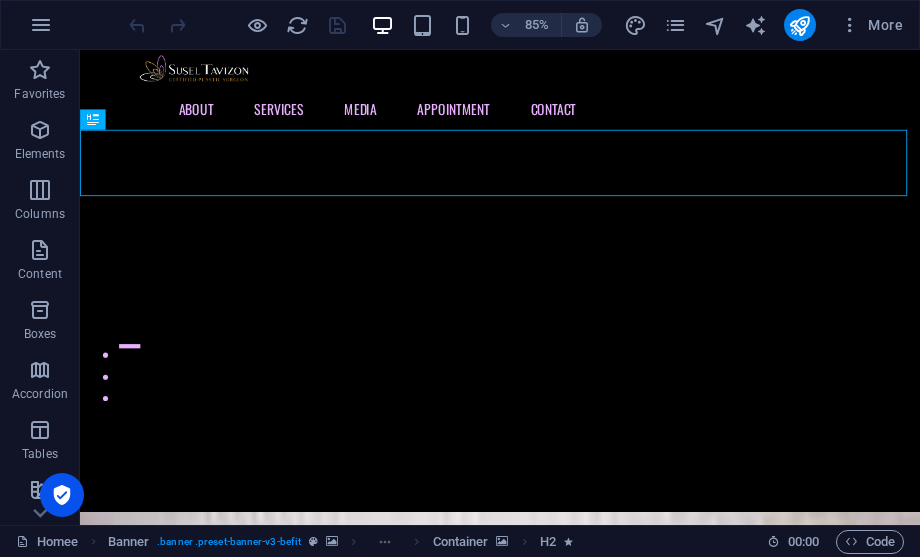 scroll, scrollTop: 120, scrollLeft: 0, axis: vertical 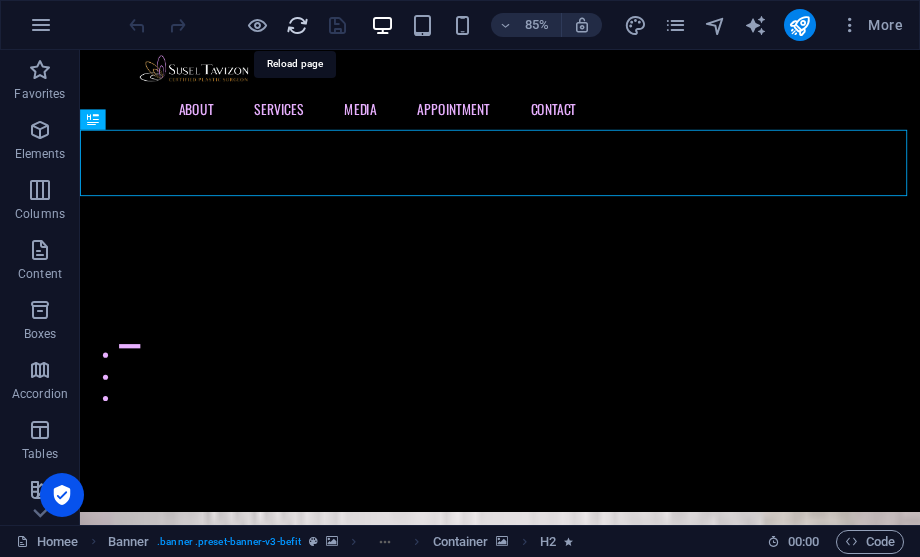 click at bounding box center (297, 25) 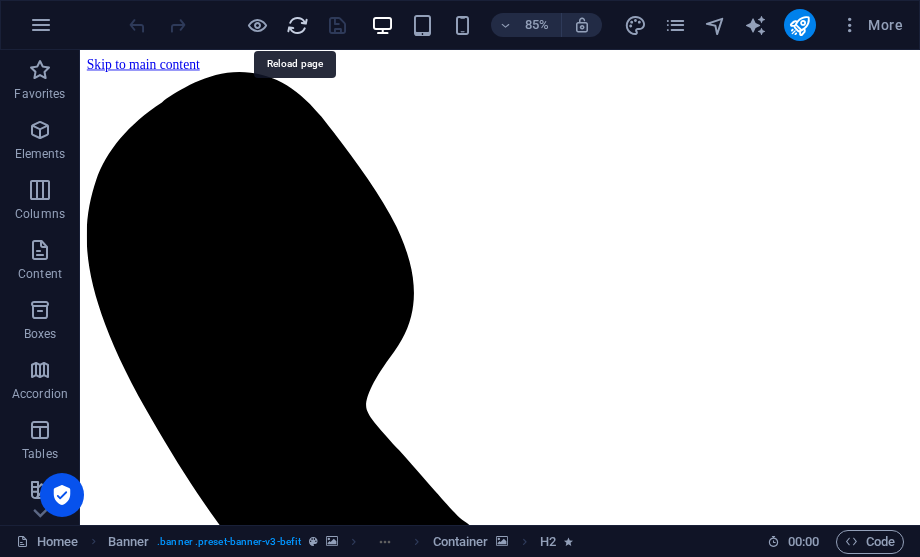 scroll, scrollTop: 0, scrollLeft: 0, axis: both 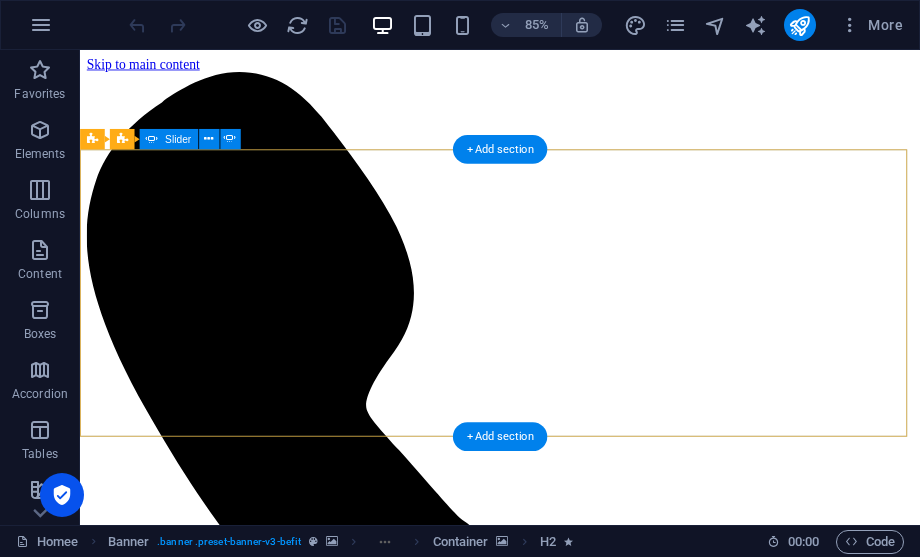 click on "1" at bounding box center [139, 4250] 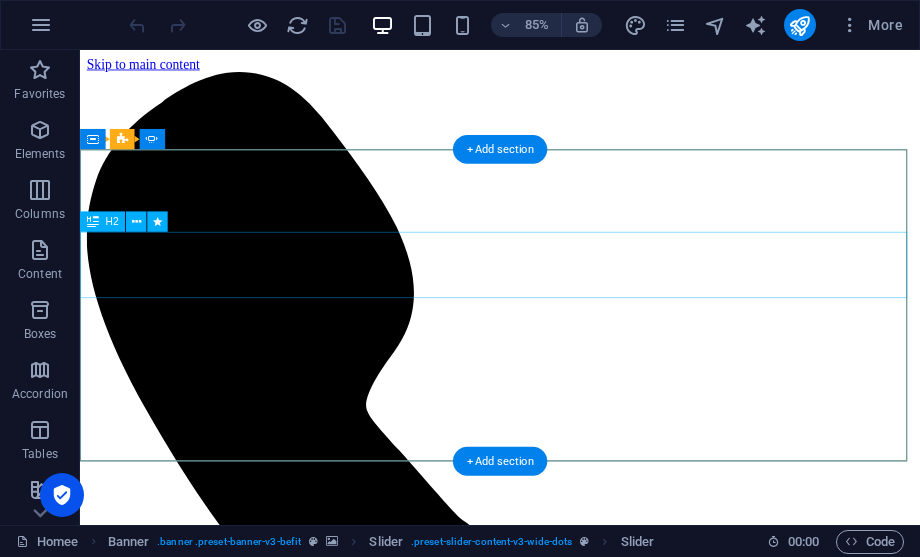 click on "Ready for your plastic surgery makeover   in [GEOGRAPHIC_DATA]?" at bounding box center [-399, 4619] 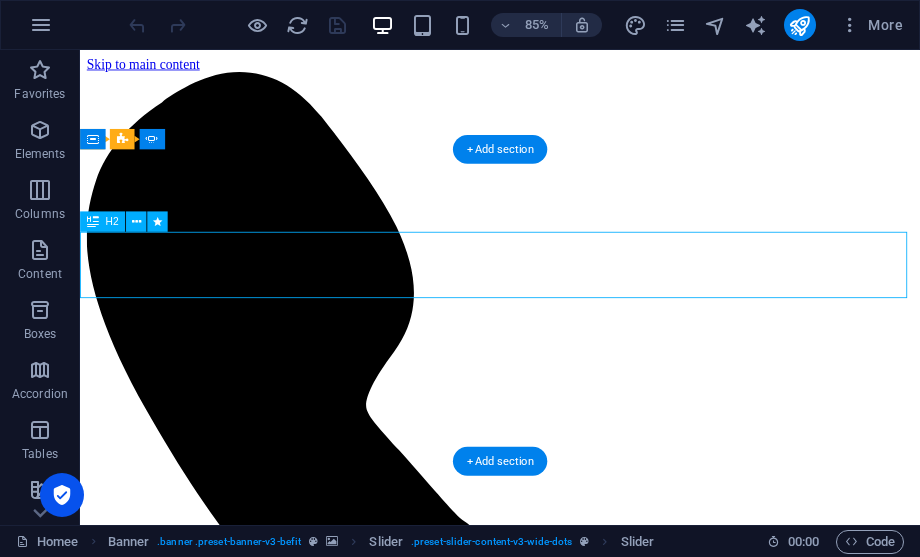 click on "Ready for your plastic surgery makeover   in [GEOGRAPHIC_DATA]?" at bounding box center [-399, 4619] 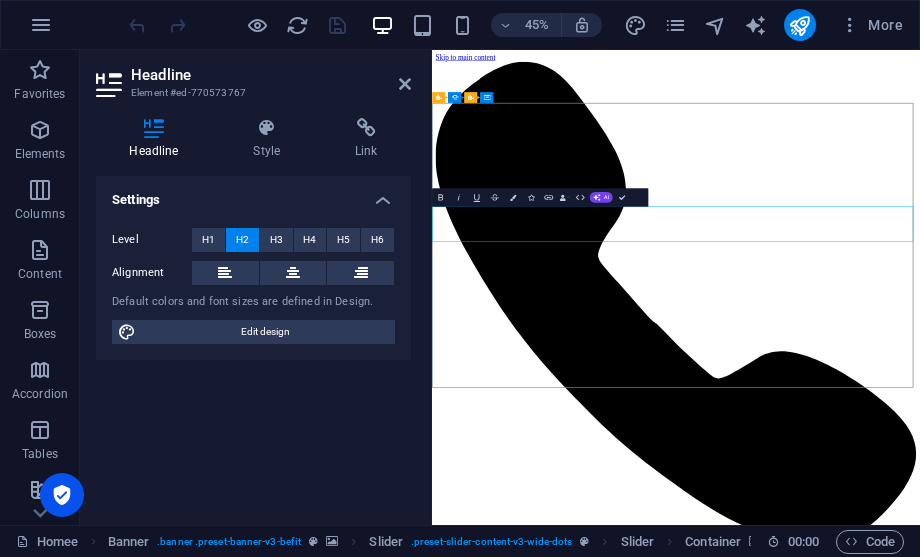 scroll, scrollTop: 0, scrollLeft: 5, axis: horizontal 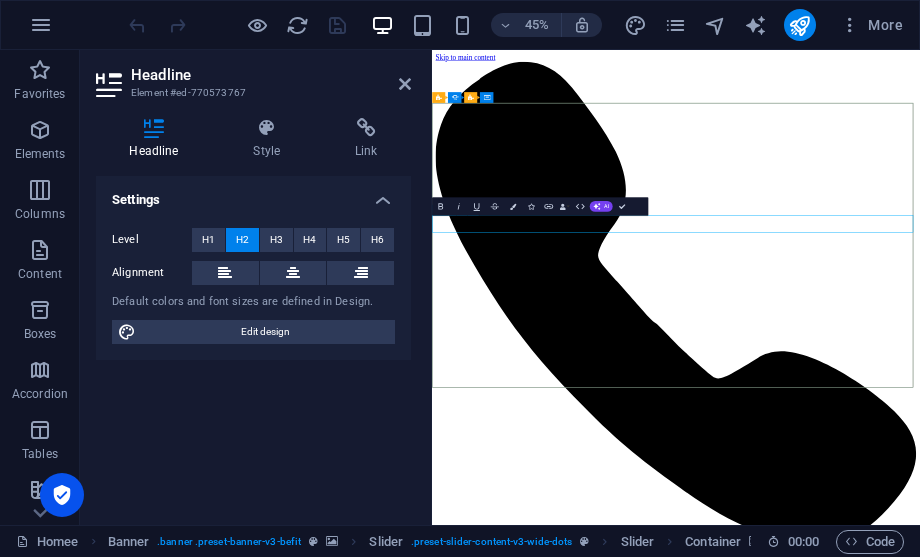 click on "Get to know me and change your life" at bounding box center [-95, 5736] 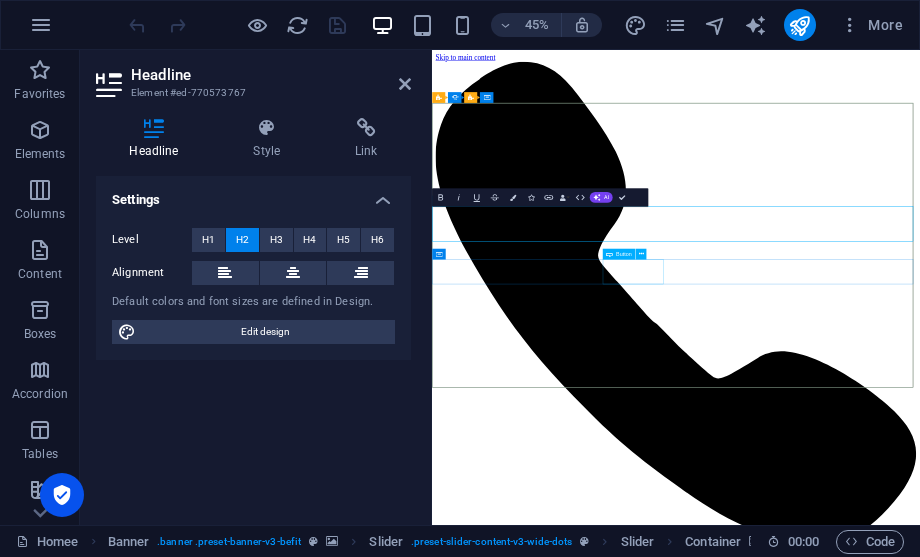type 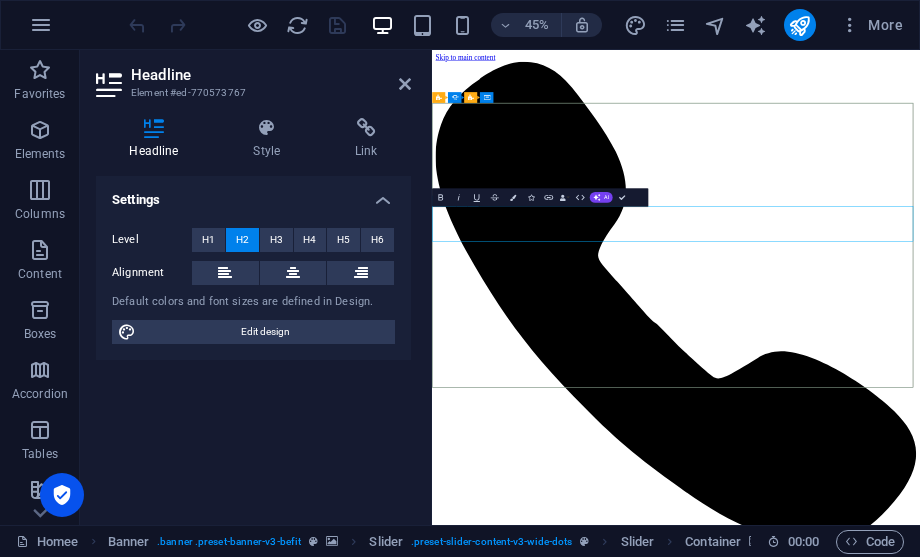 drag, startPoint x: 905, startPoint y: 434, endPoint x: 845, endPoint y: 447, distance: 61.39218 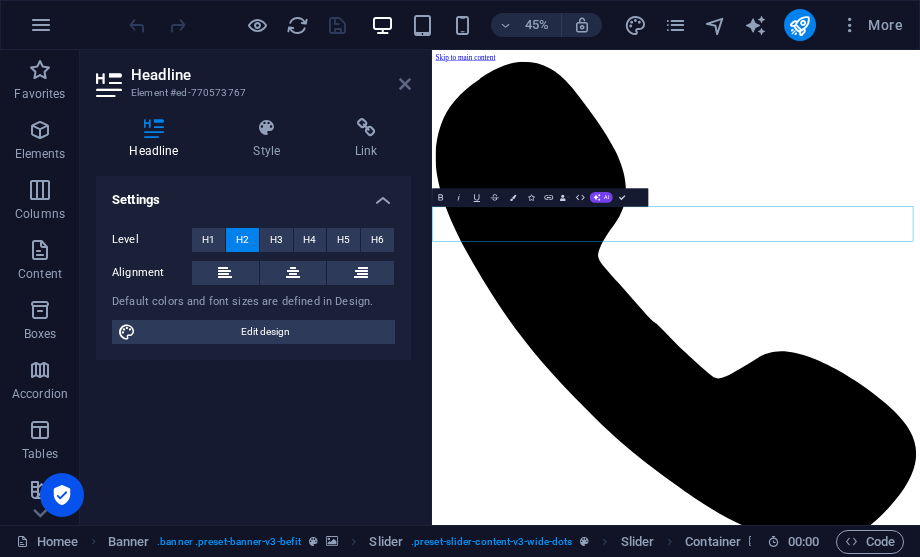 click at bounding box center [405, 84] 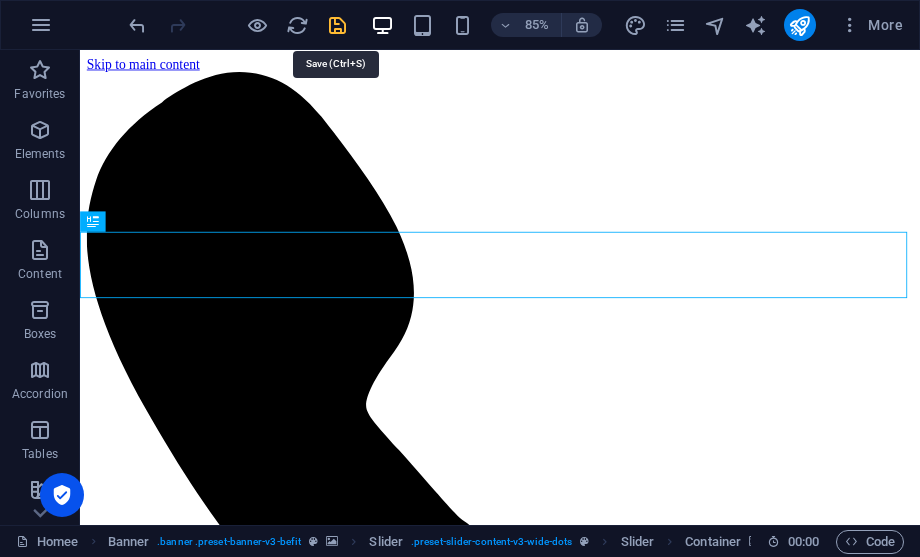 click at bounding box center (337, 25) 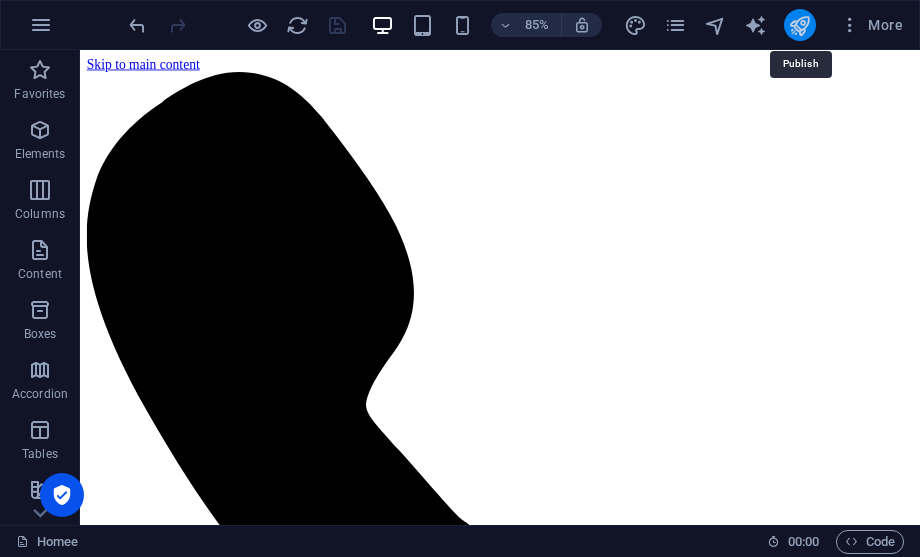 click at bounding box center [799, 25] 